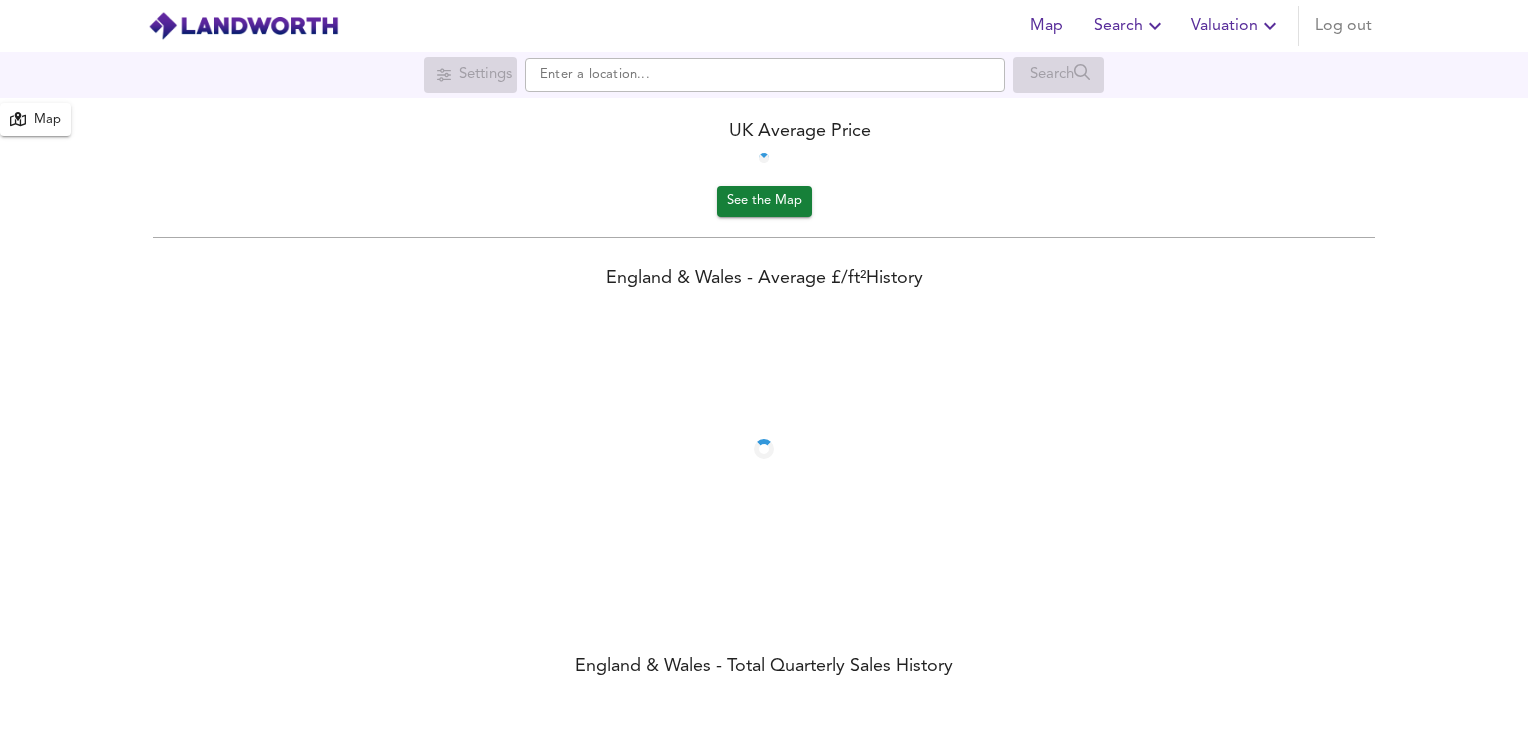 scroll, scrollTop: 0, scrollLeft: 0, axis: both 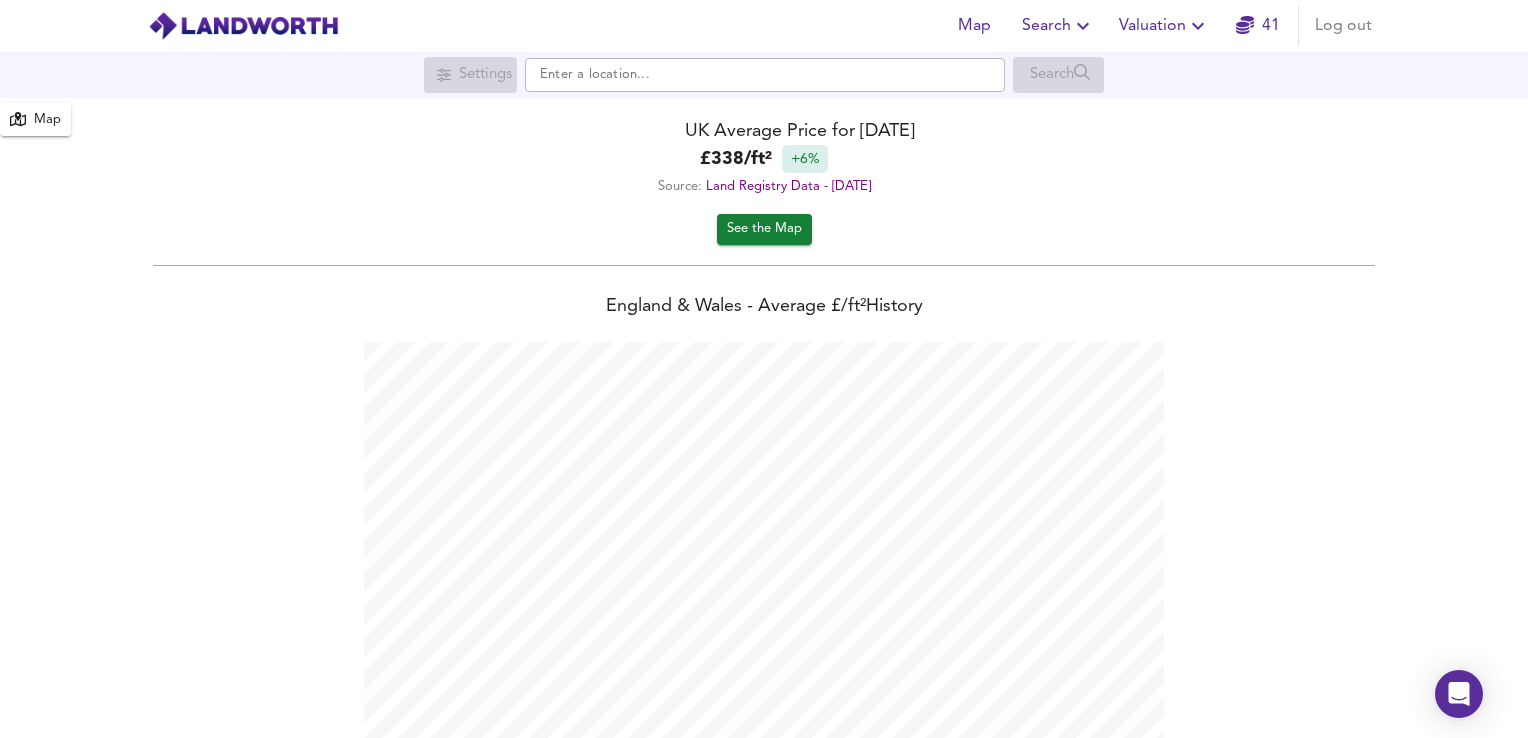 click on "Valuation" at bounding box center (1164, 26) 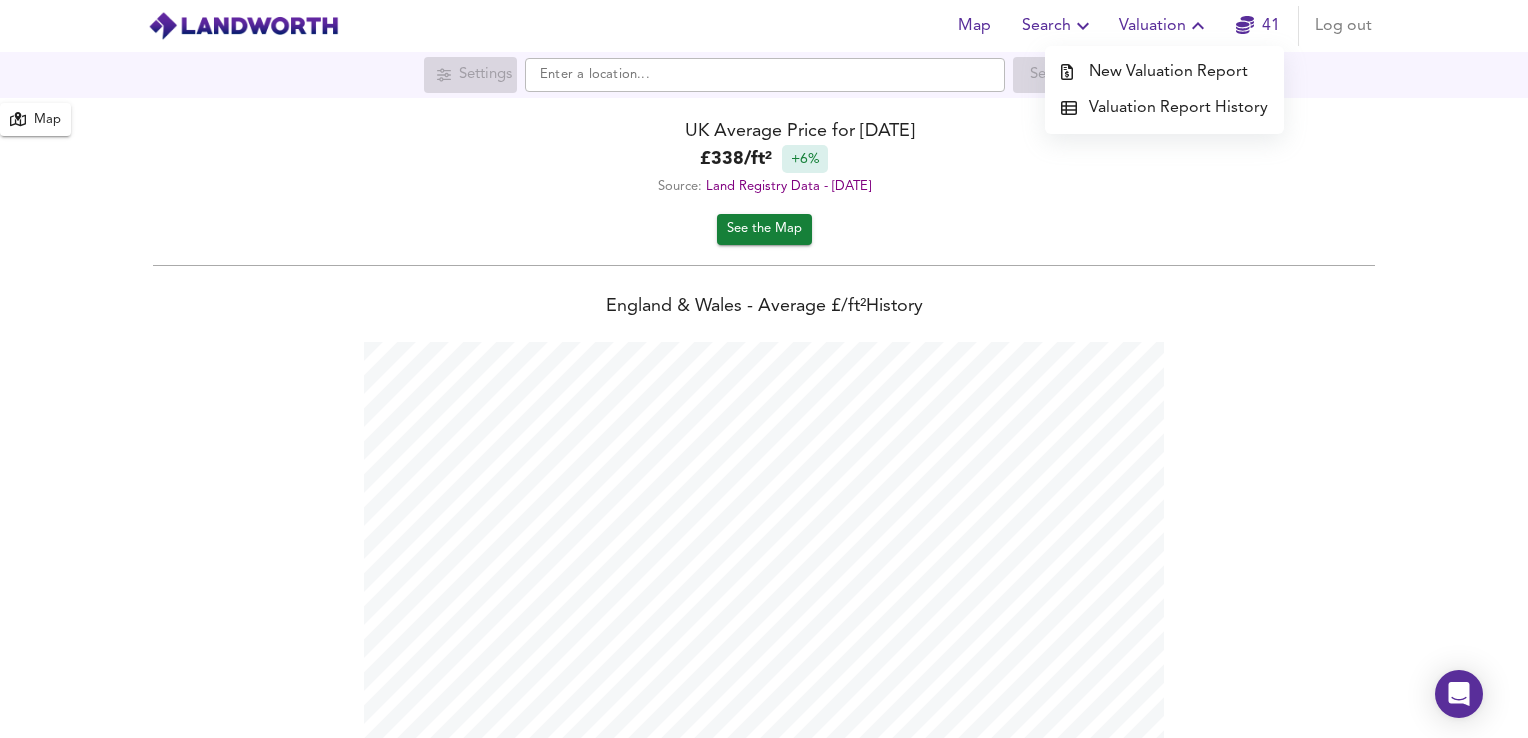 click on "New Valuation Report" at bounding box center (1164, 72) 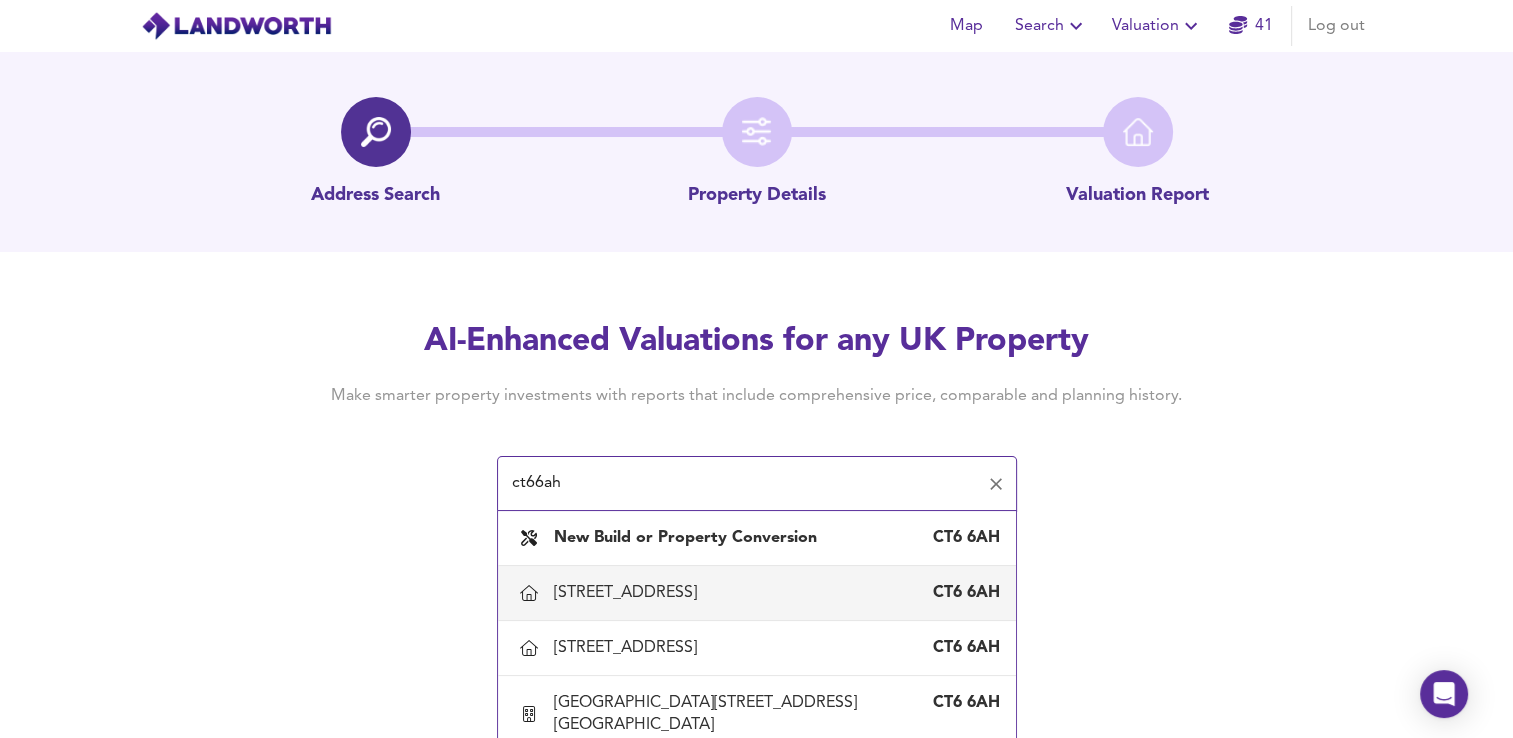 click on "[STREET_ADDRESS]" at bounding box center [629, 593] 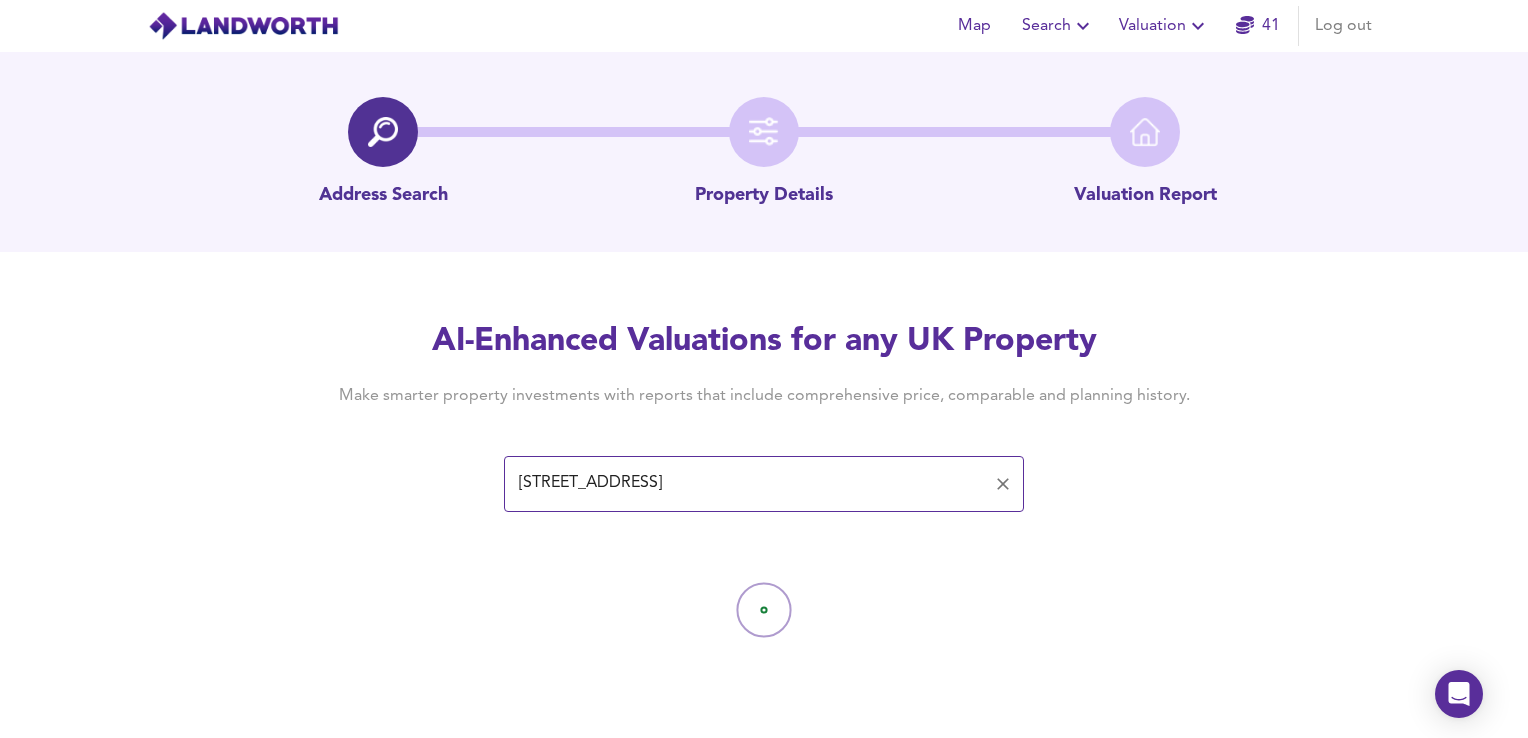 type on "[STREET_ADDRESS]" 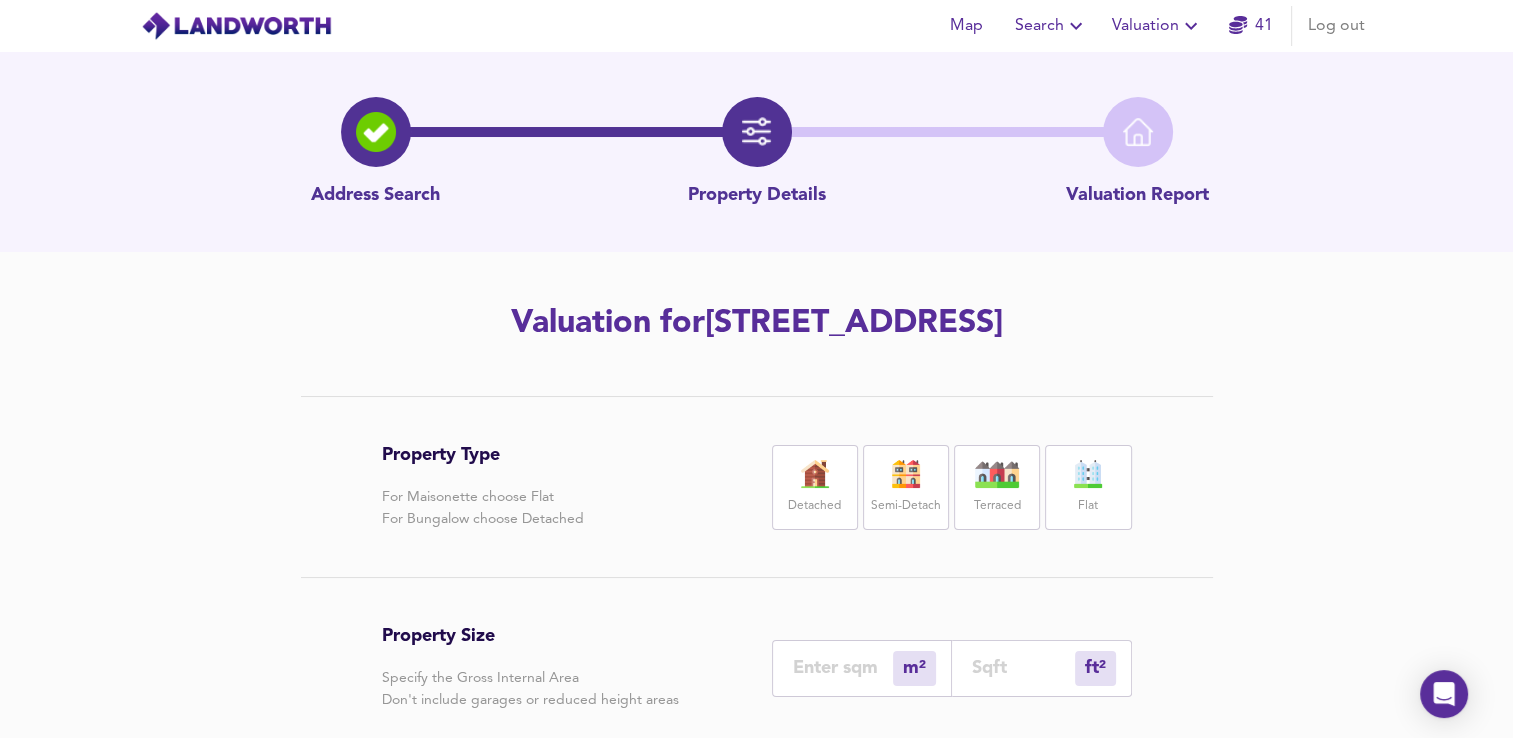 click at bounding box center (1088, 474) 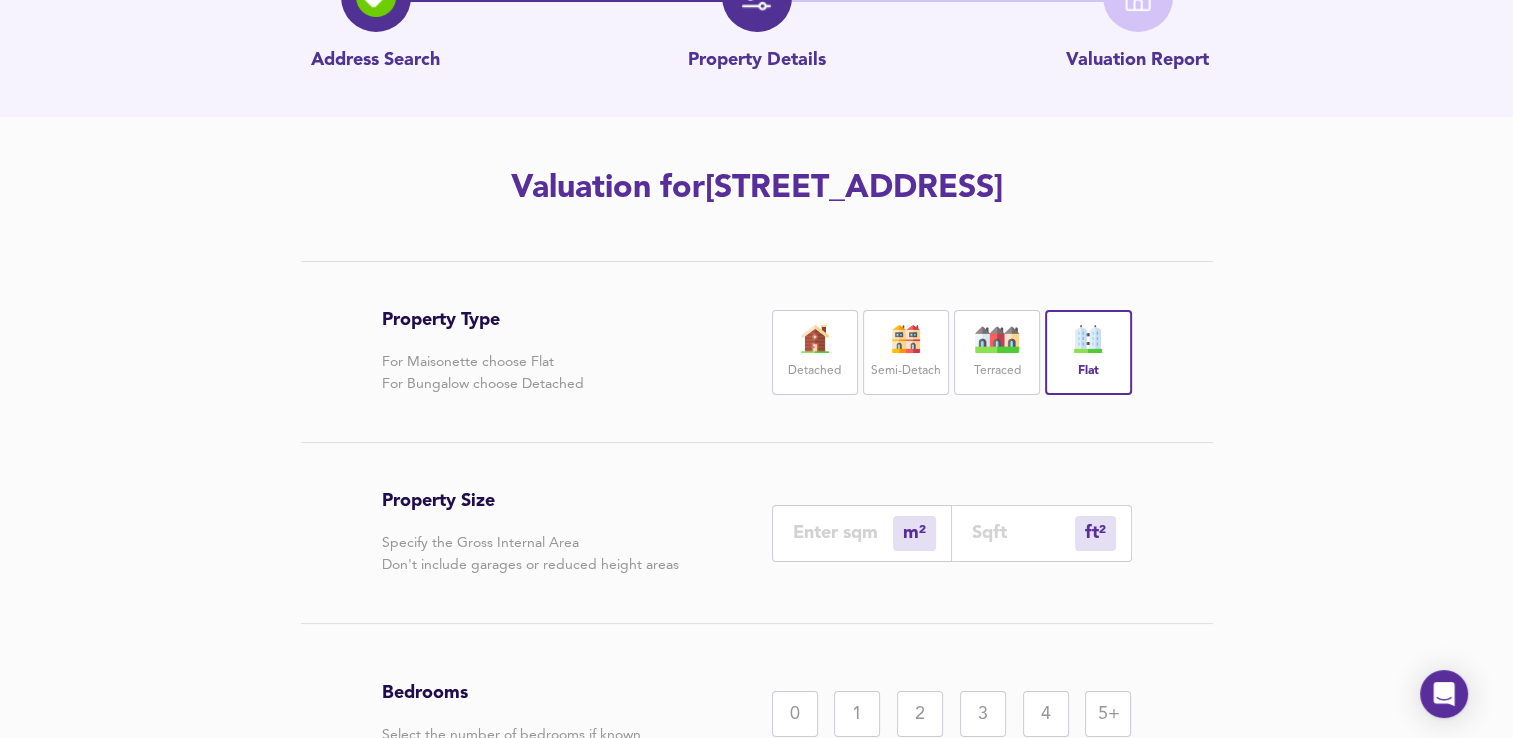 scroll, scrollTop: 160, scrollLeft: 0, axis: vertical 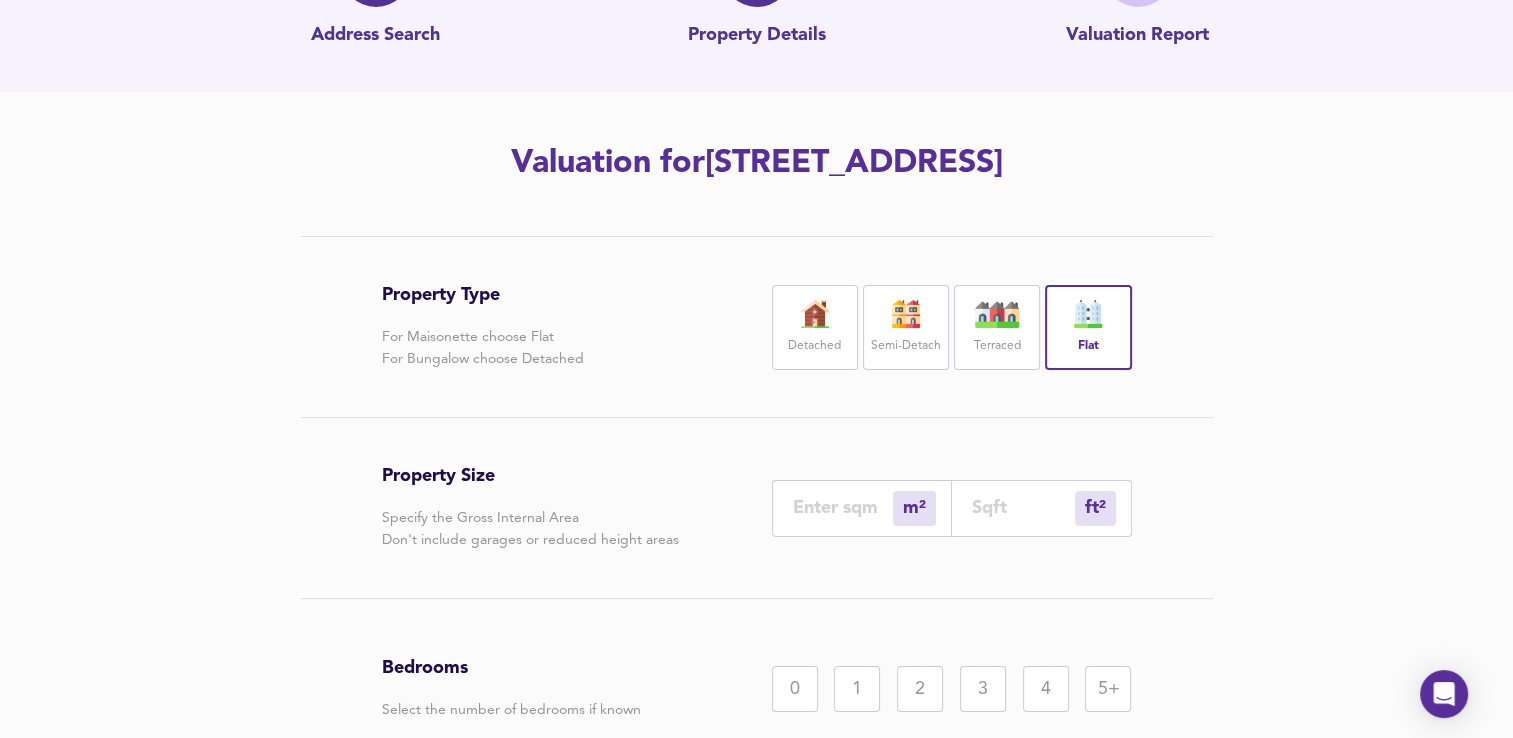 click on "ft² sqft" at bounding box center (1042, 508) 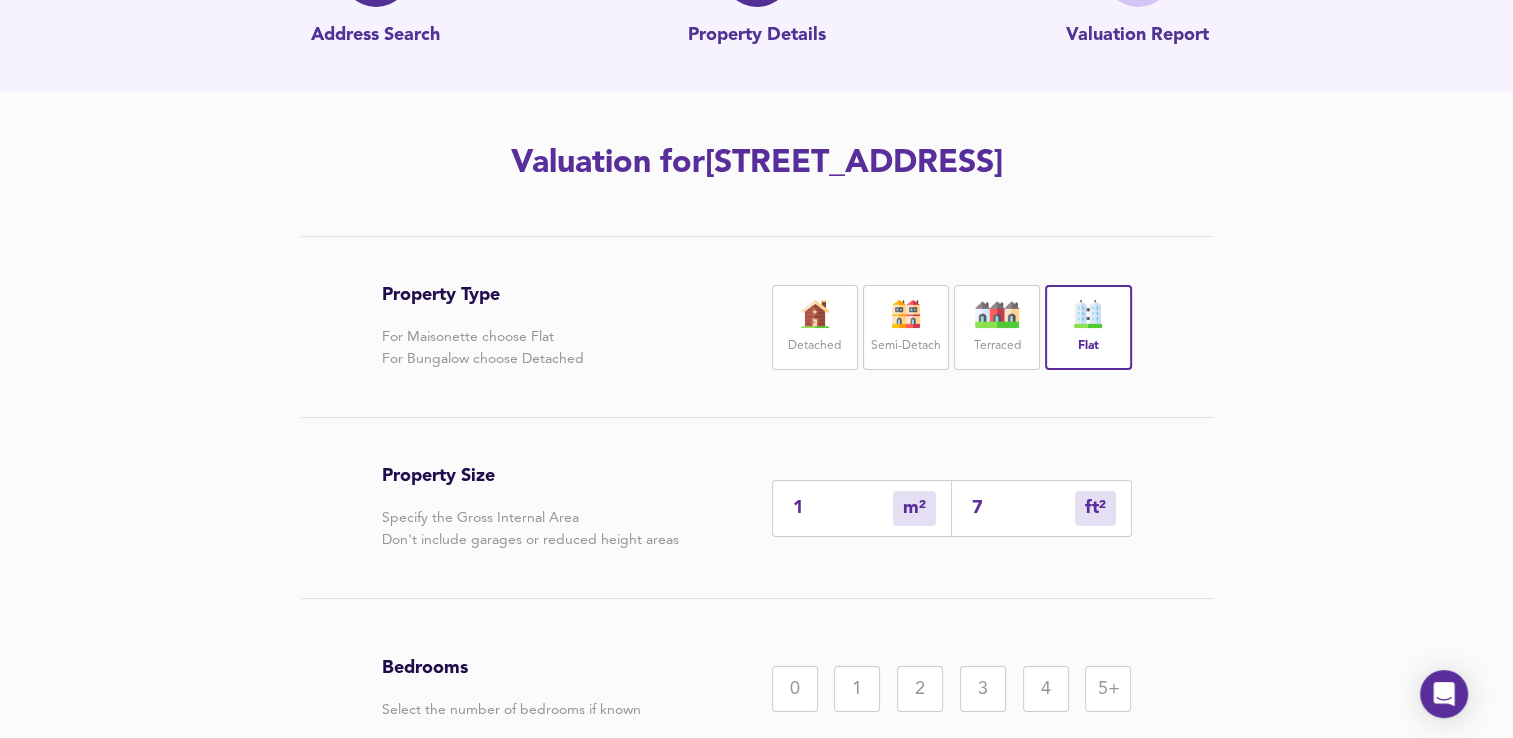 type on "7" 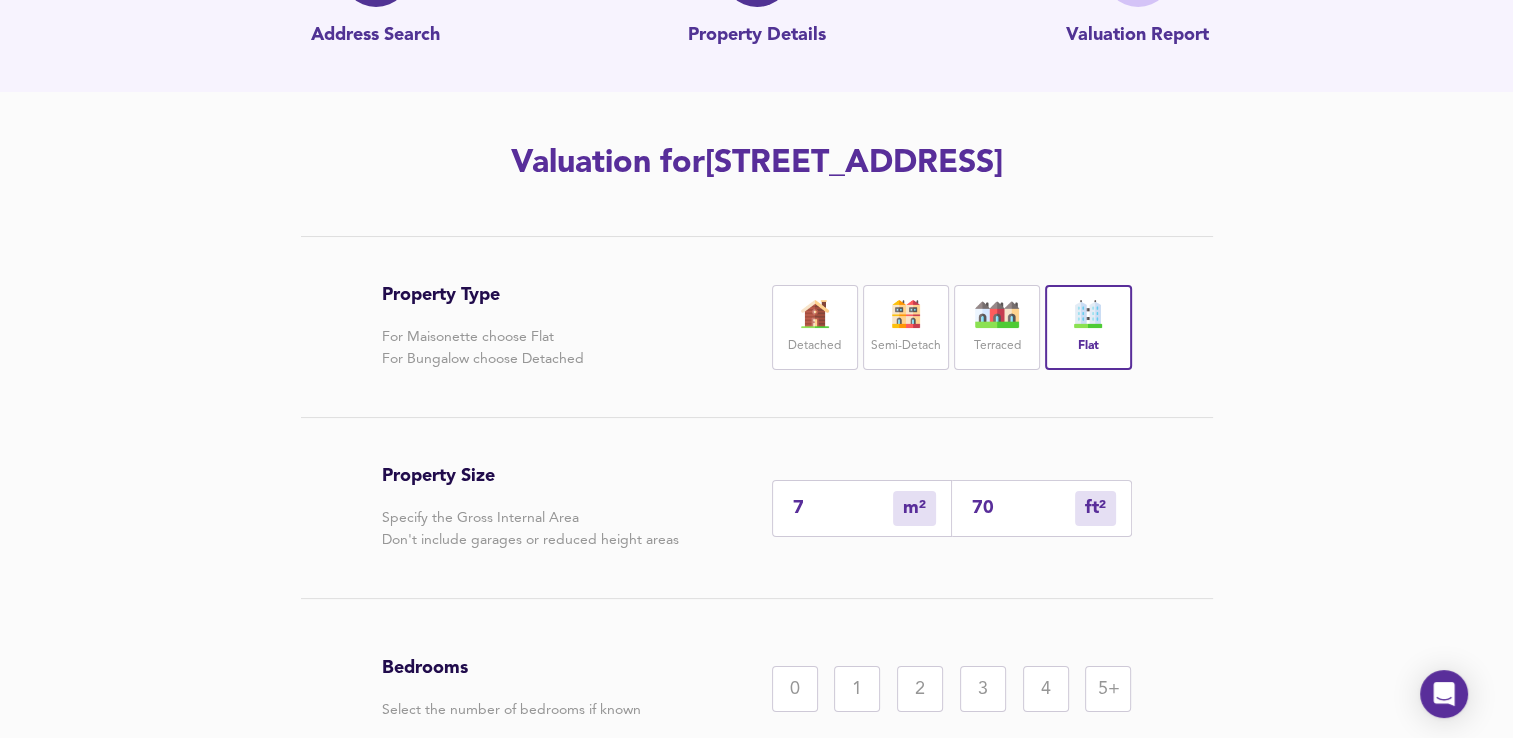 type on "65" 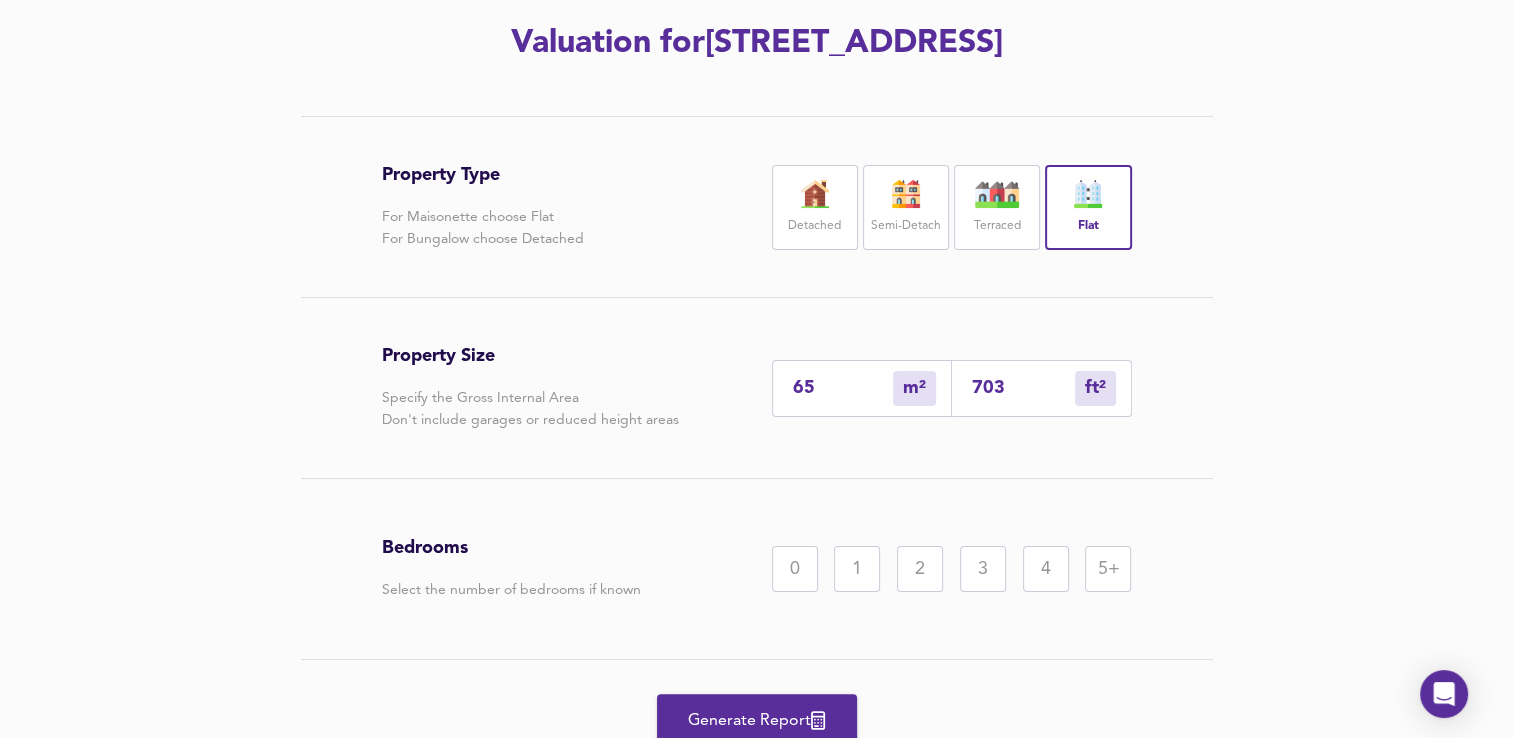 scroll, scrollTop: 282, scrollLeft: 0, axis: vertical 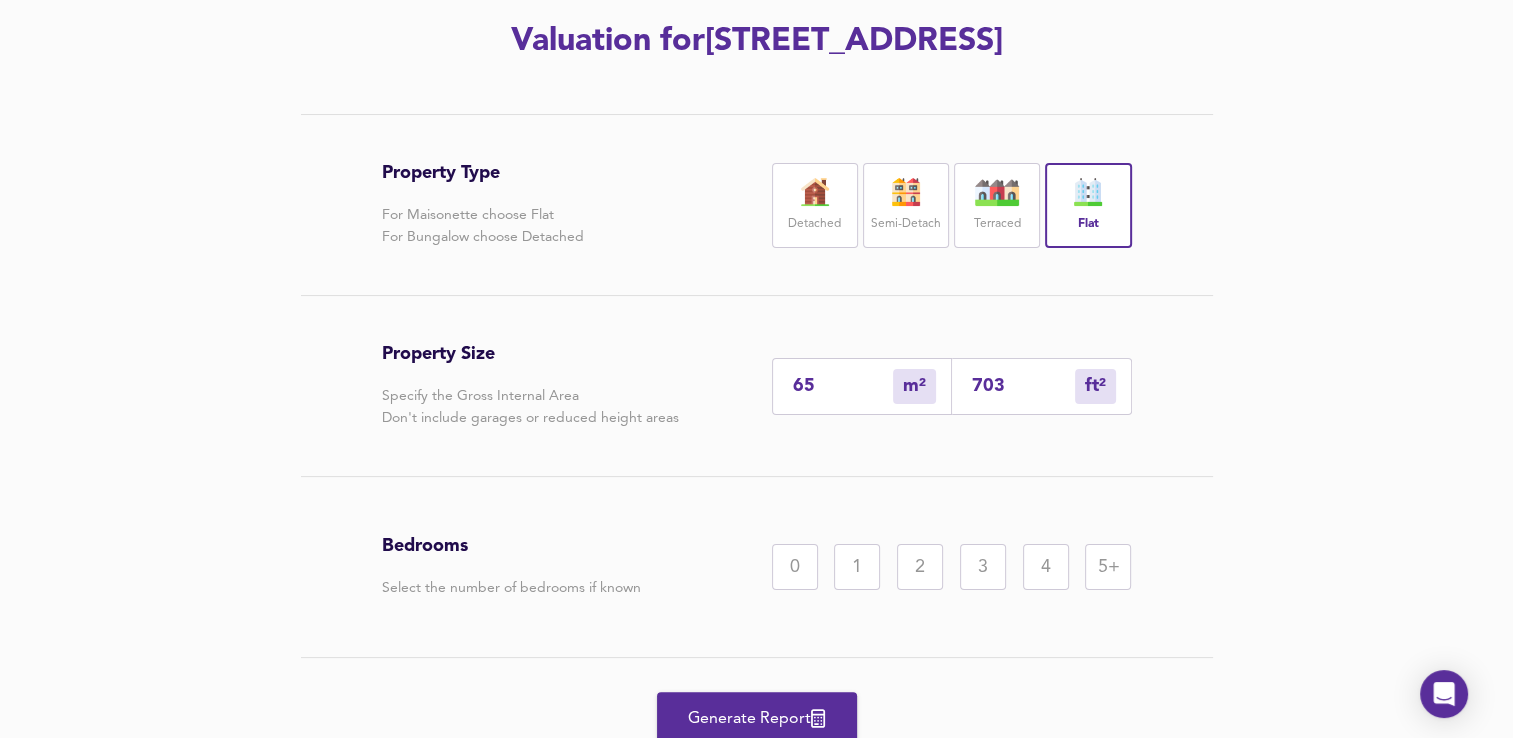 type on "703" 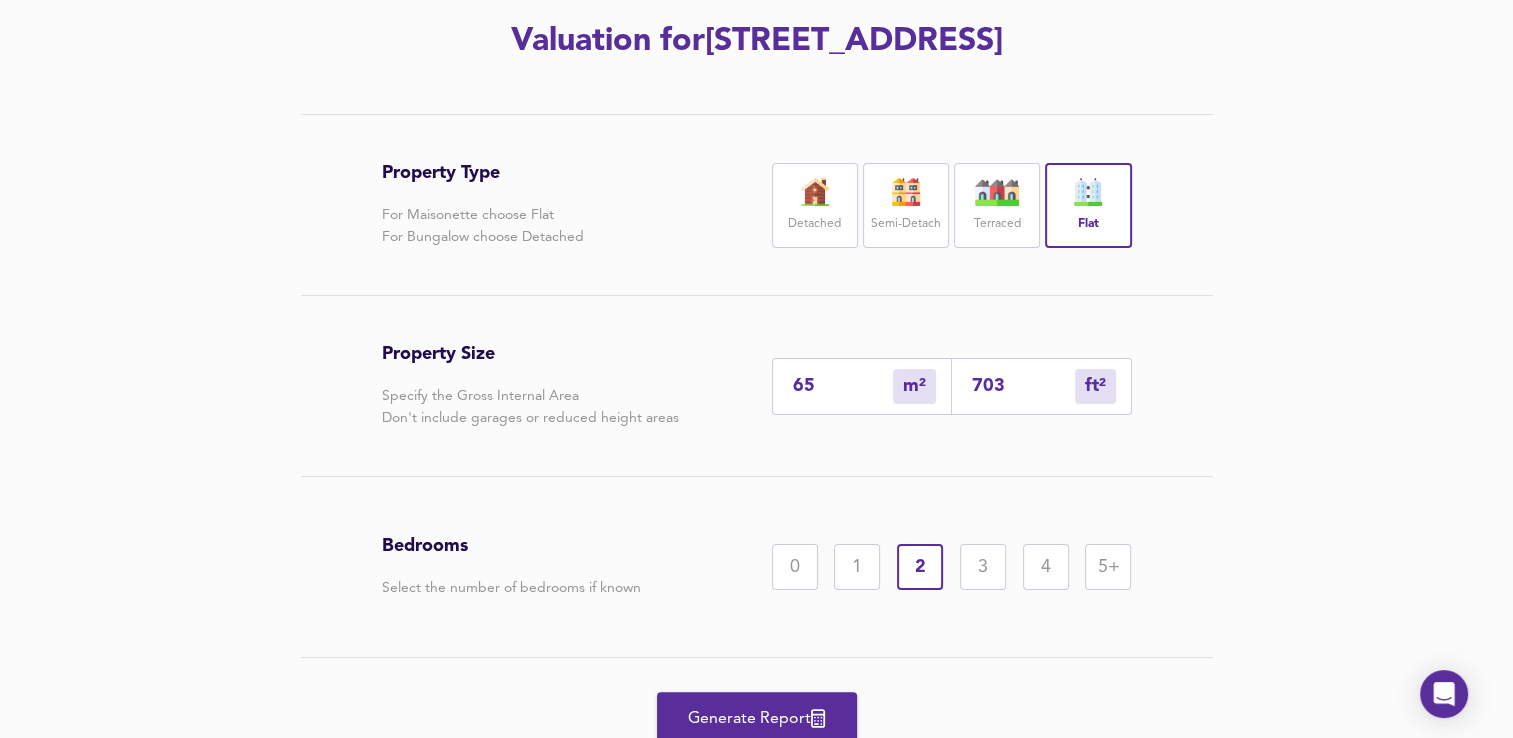 click on "3" at bounding box center [983, 567] 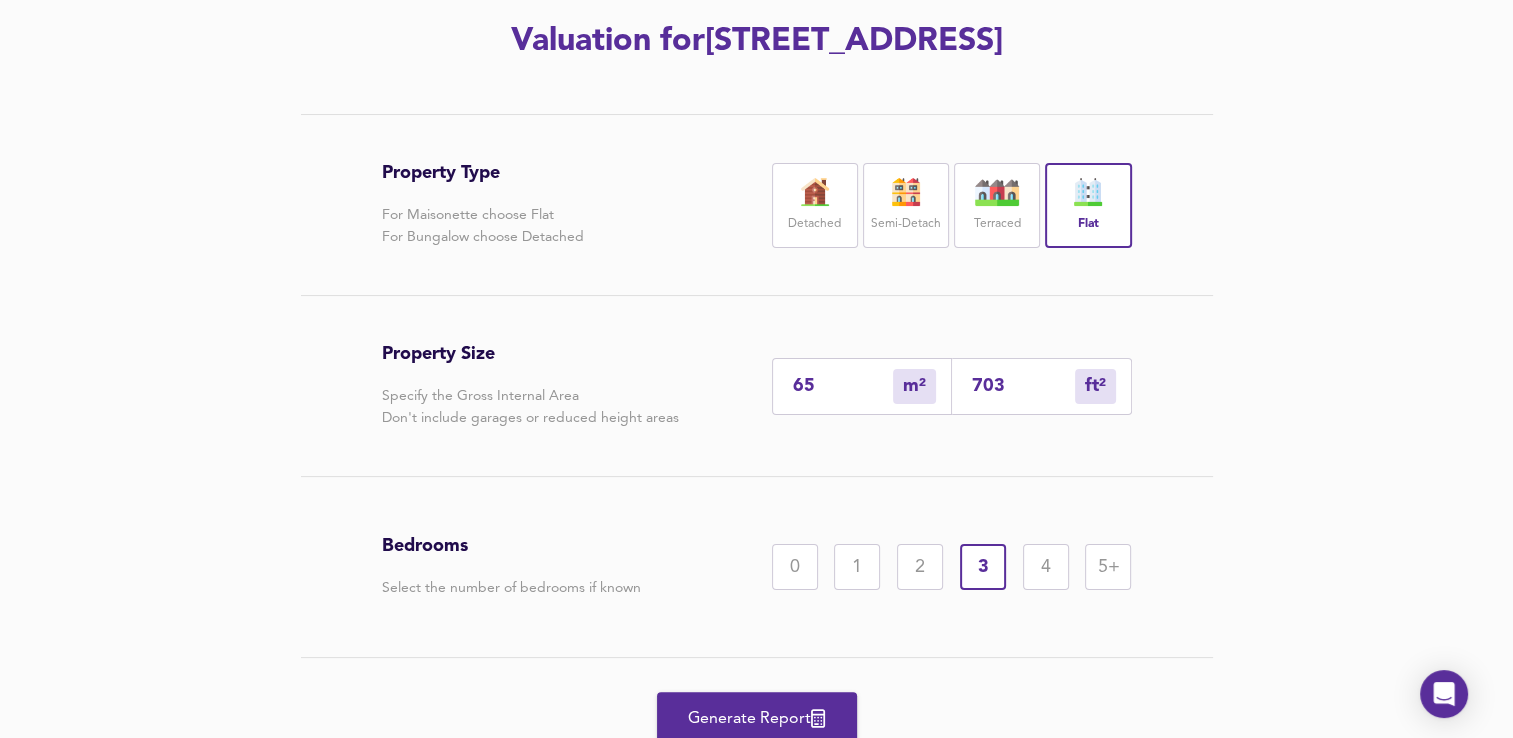 click on "2" at bounding box center [920, 567] 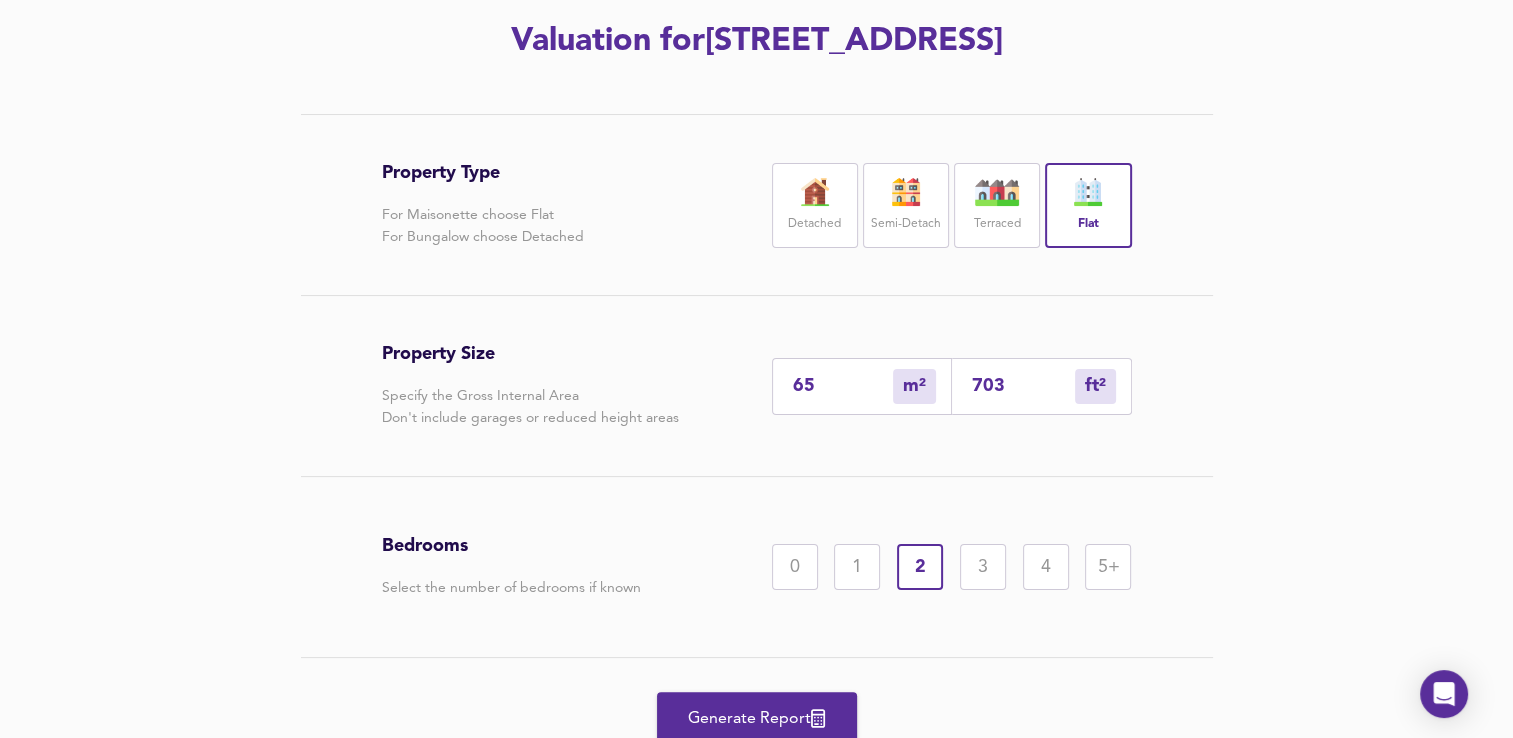 click on "Generate Report" at bounding box center [757, 719] 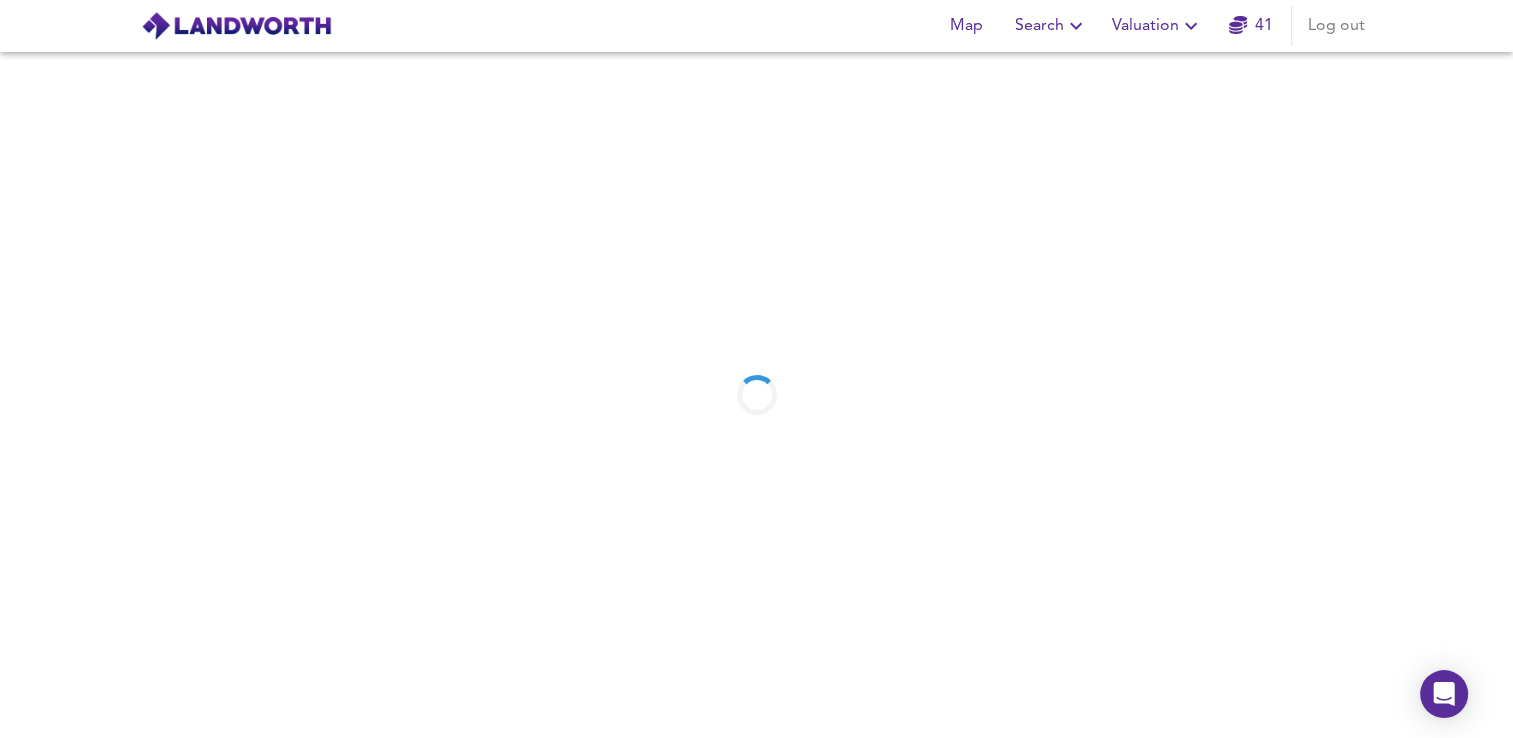 scroll, scrollTop: 0, scrollLeft: 0, axis: both 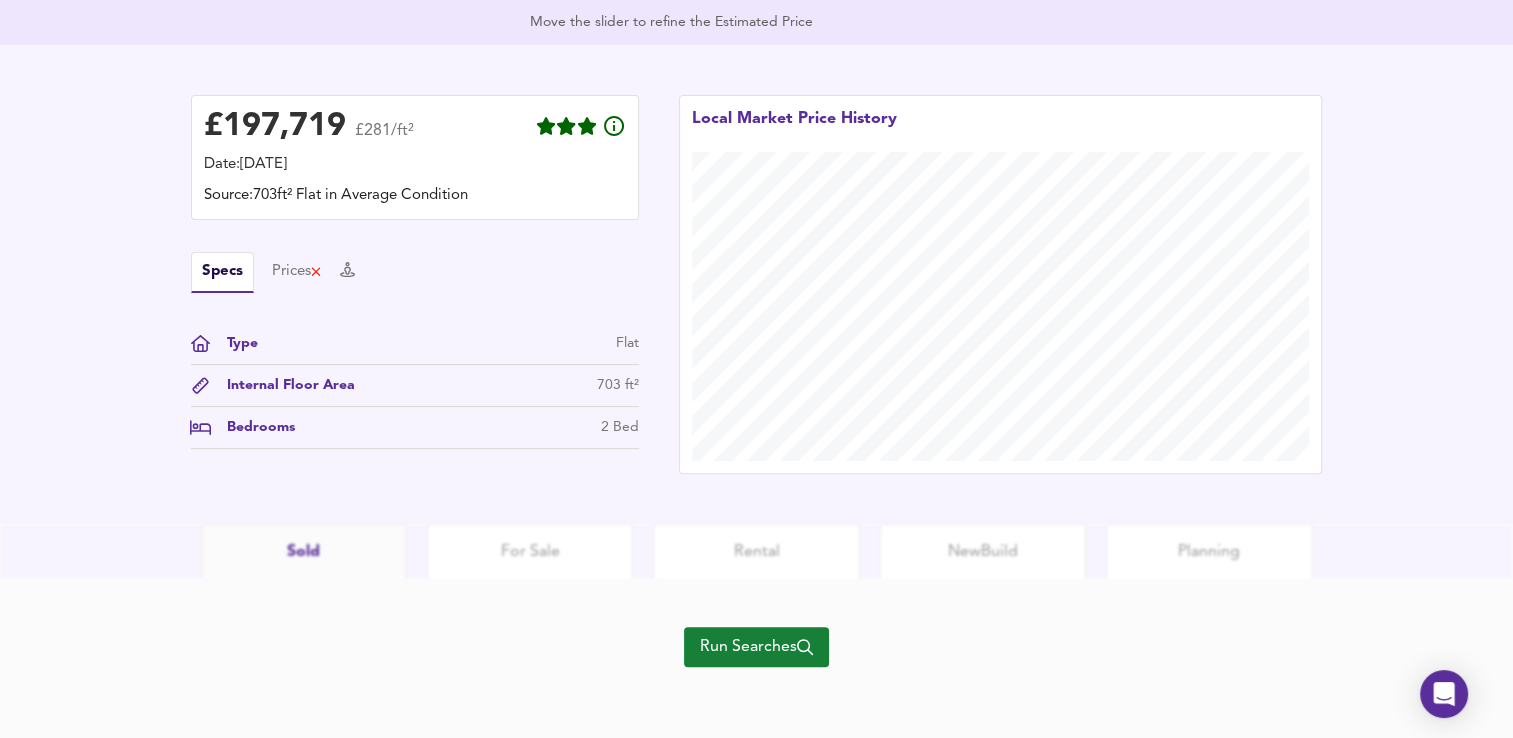 click on "Run Searches" at bounding box center [756, 647] 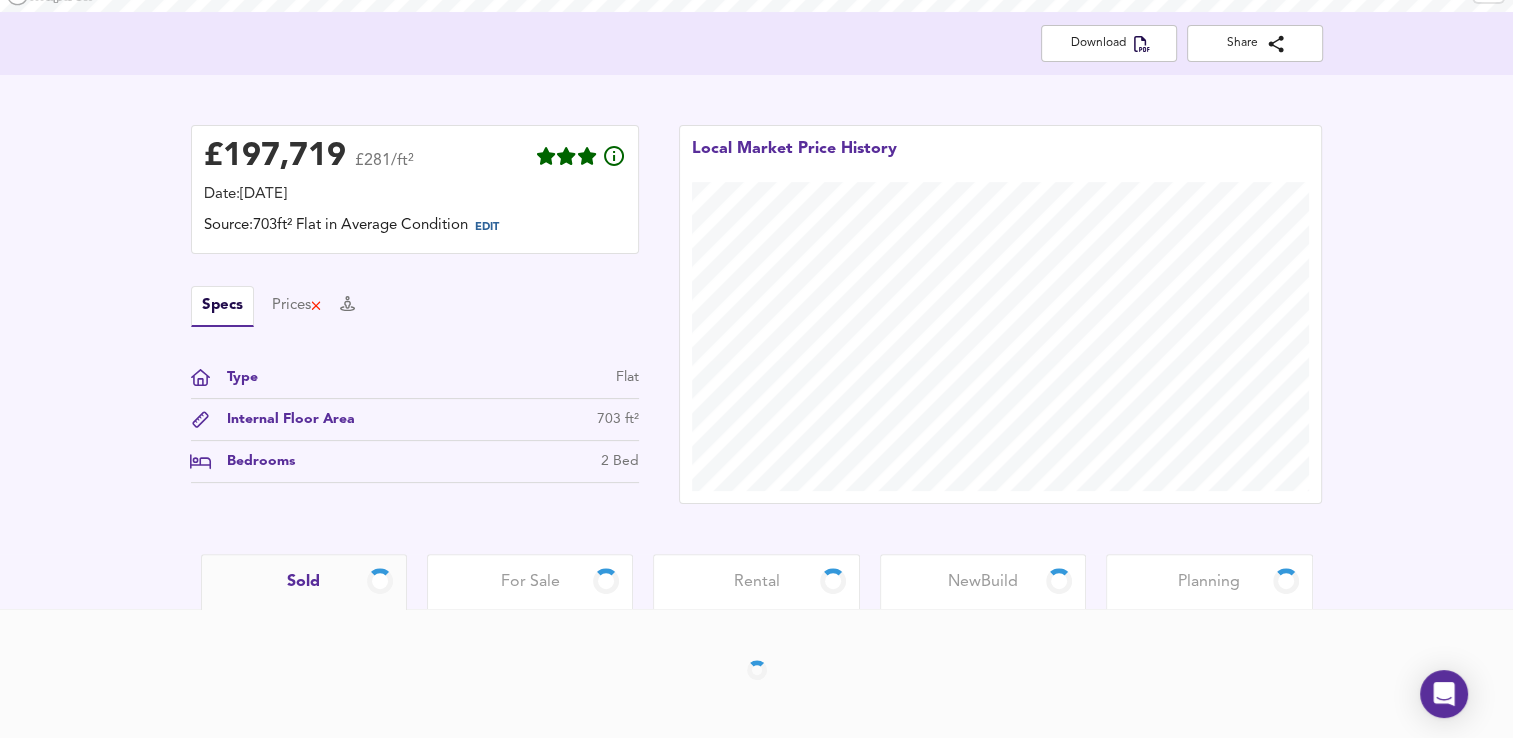 scroll, scrollTop: 400, scrollLeft: 0, axis: vertical 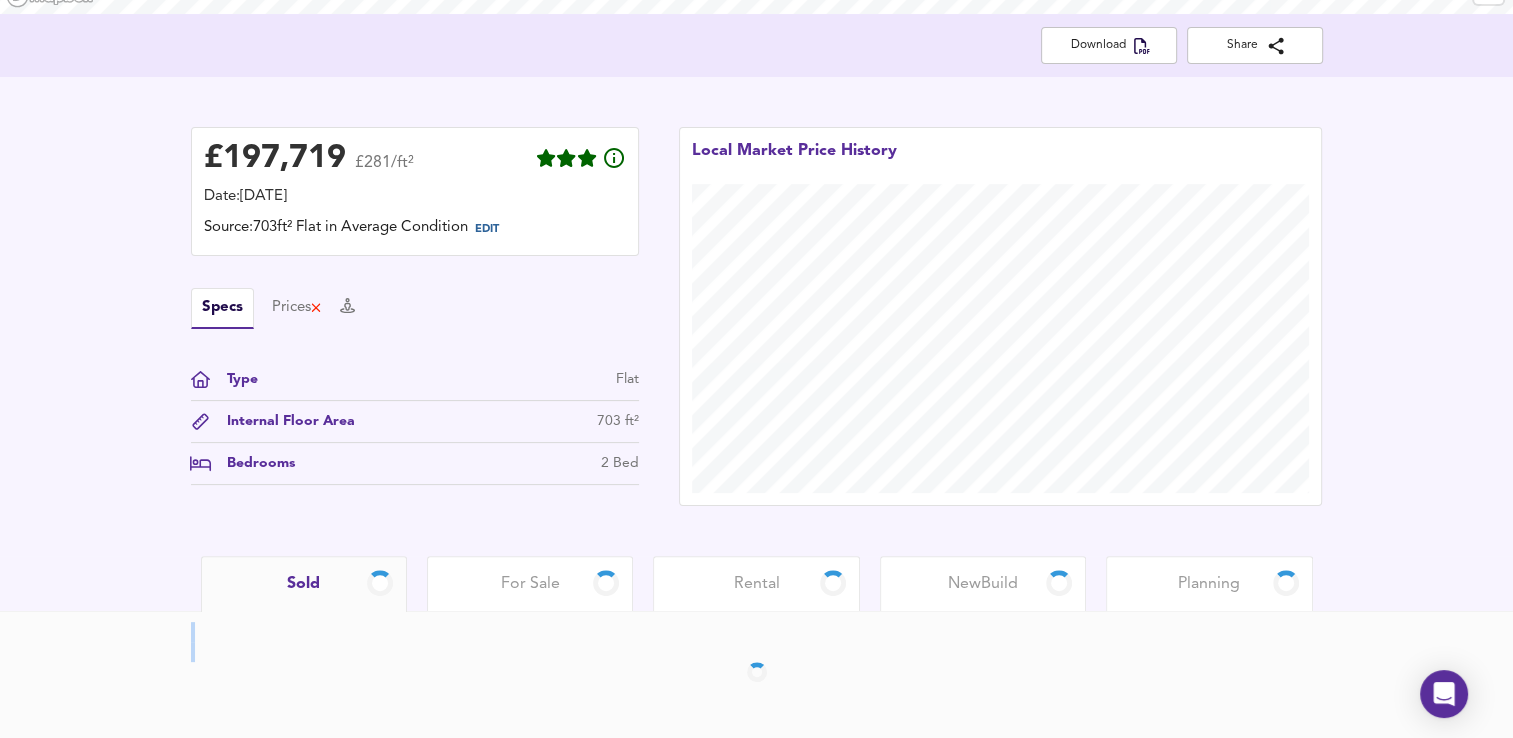 click at bounding box center (757, 676) 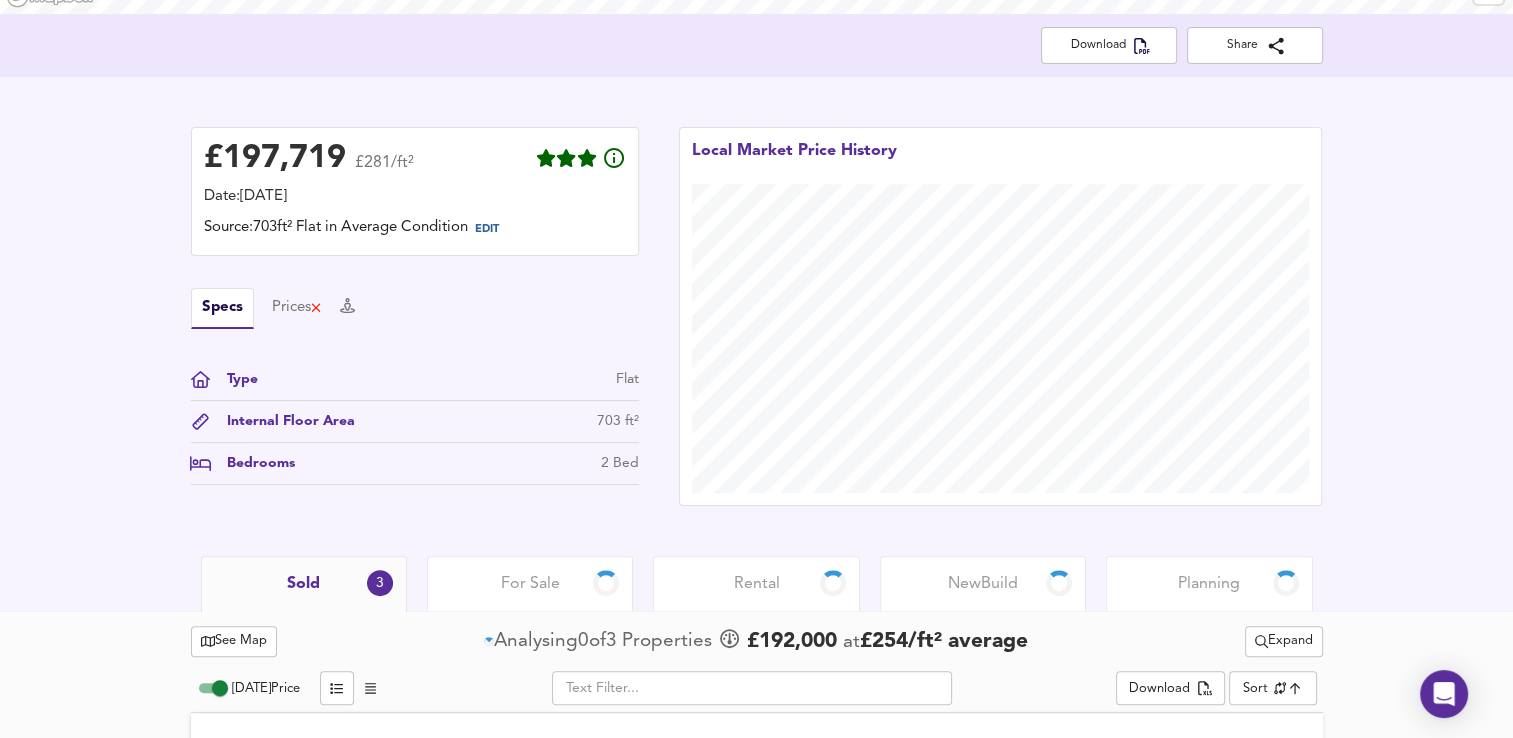 scroll, scrollTop: 432, scrollLeft: 0, axis: vertical 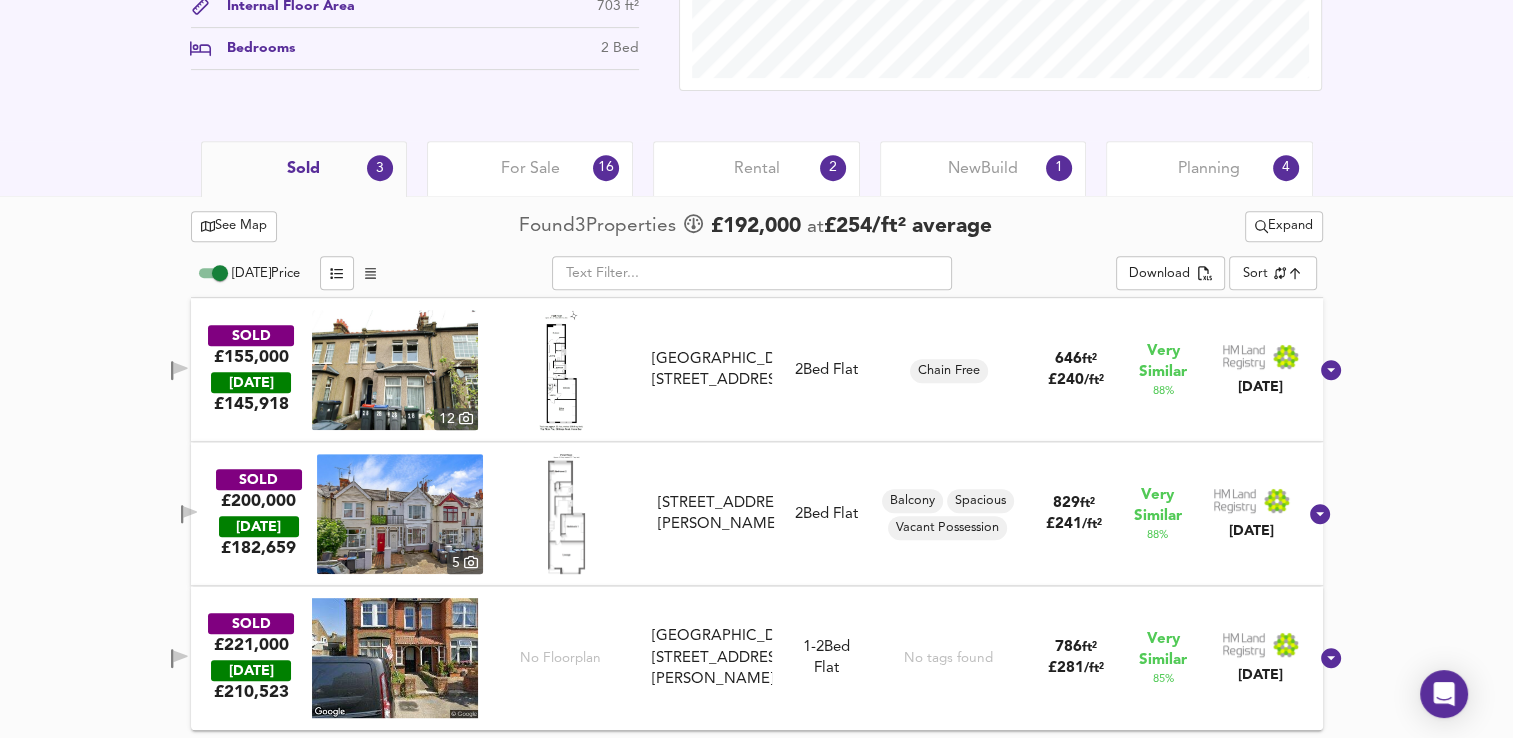 click on "Expand" at bounding box center (1284, 226) 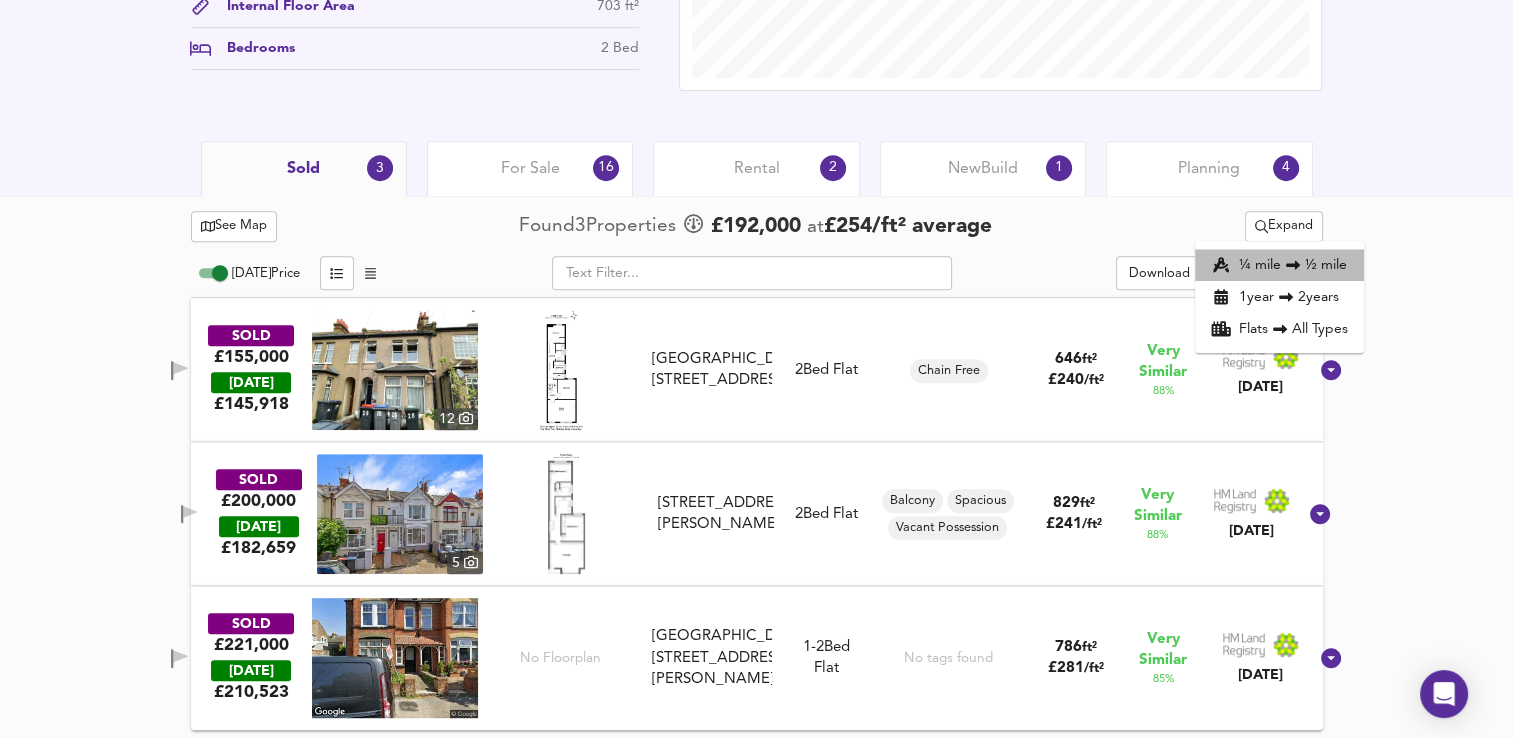 click on "¼ mile ½ mile" at bounding box center [1279, 265] 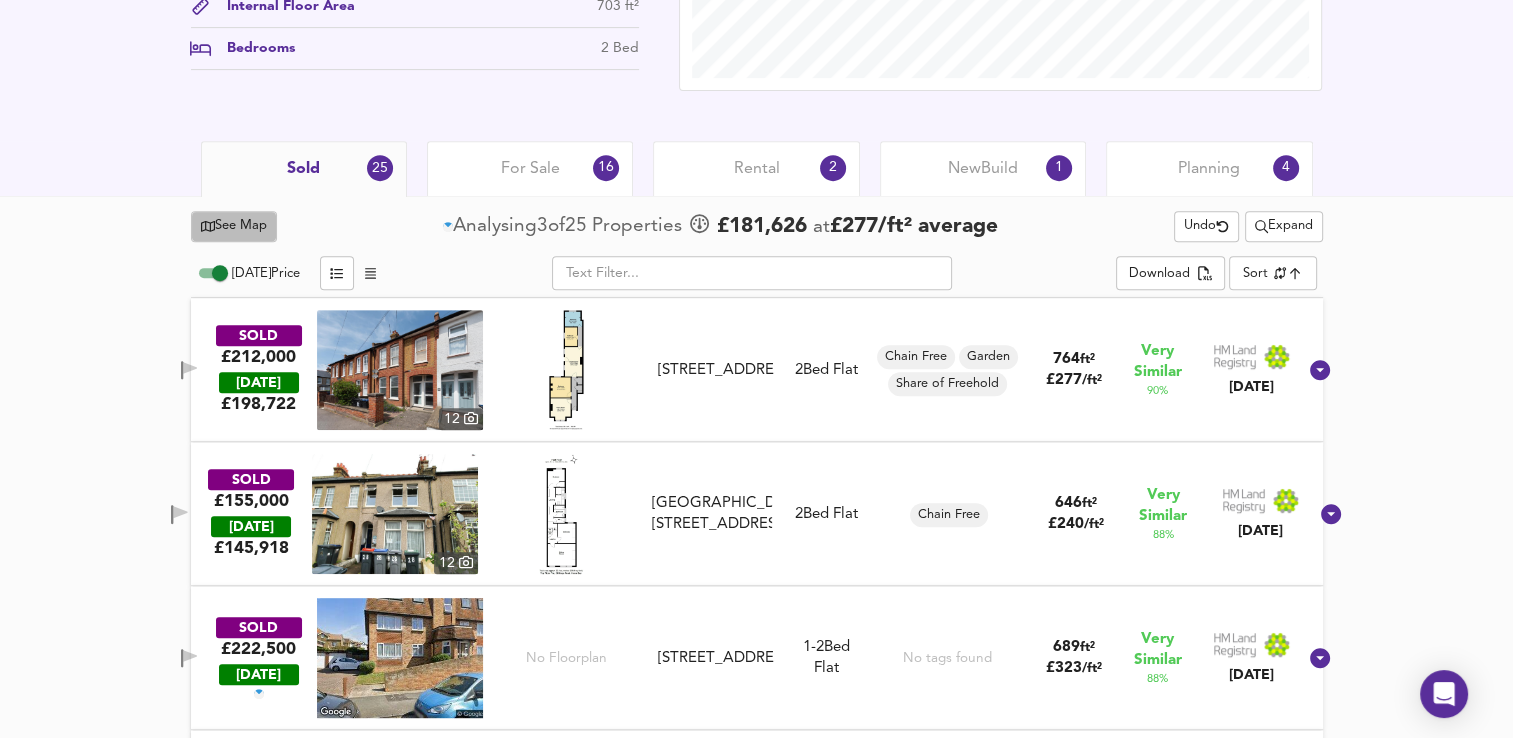 click on "See Map" at bounding box center [234, 226] 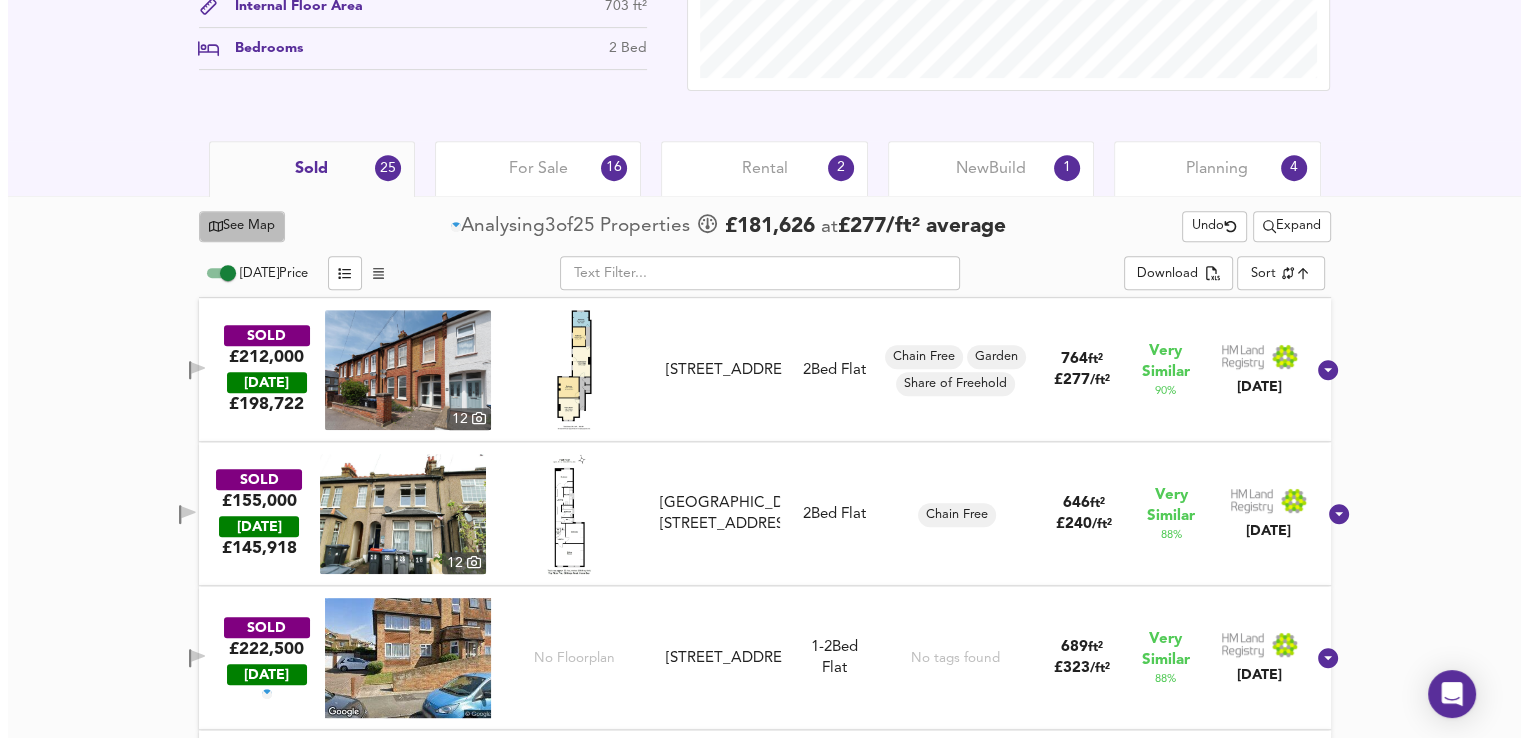 scroll, scrollTop: 0, scrollLeft: 0, axis: both 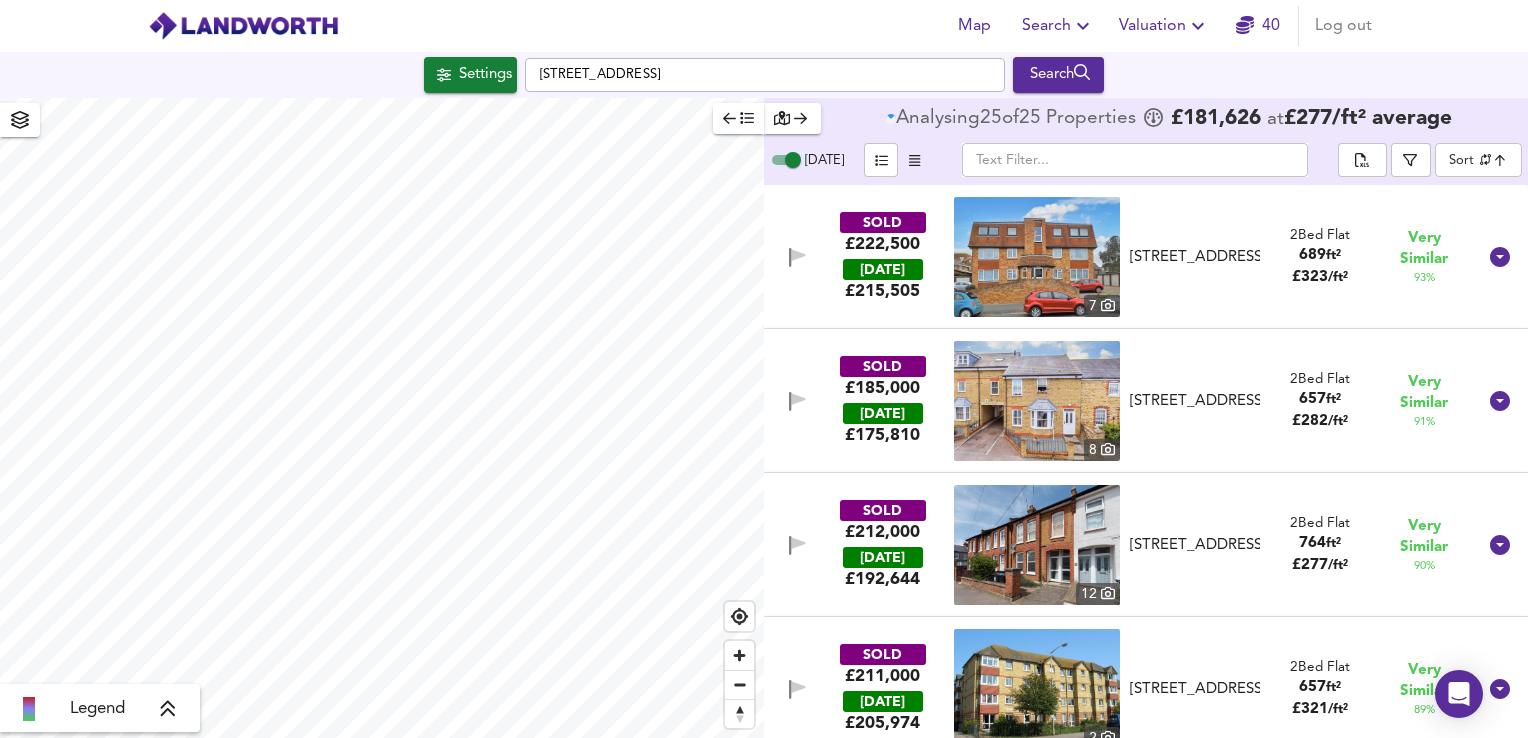 checkbox on "false" 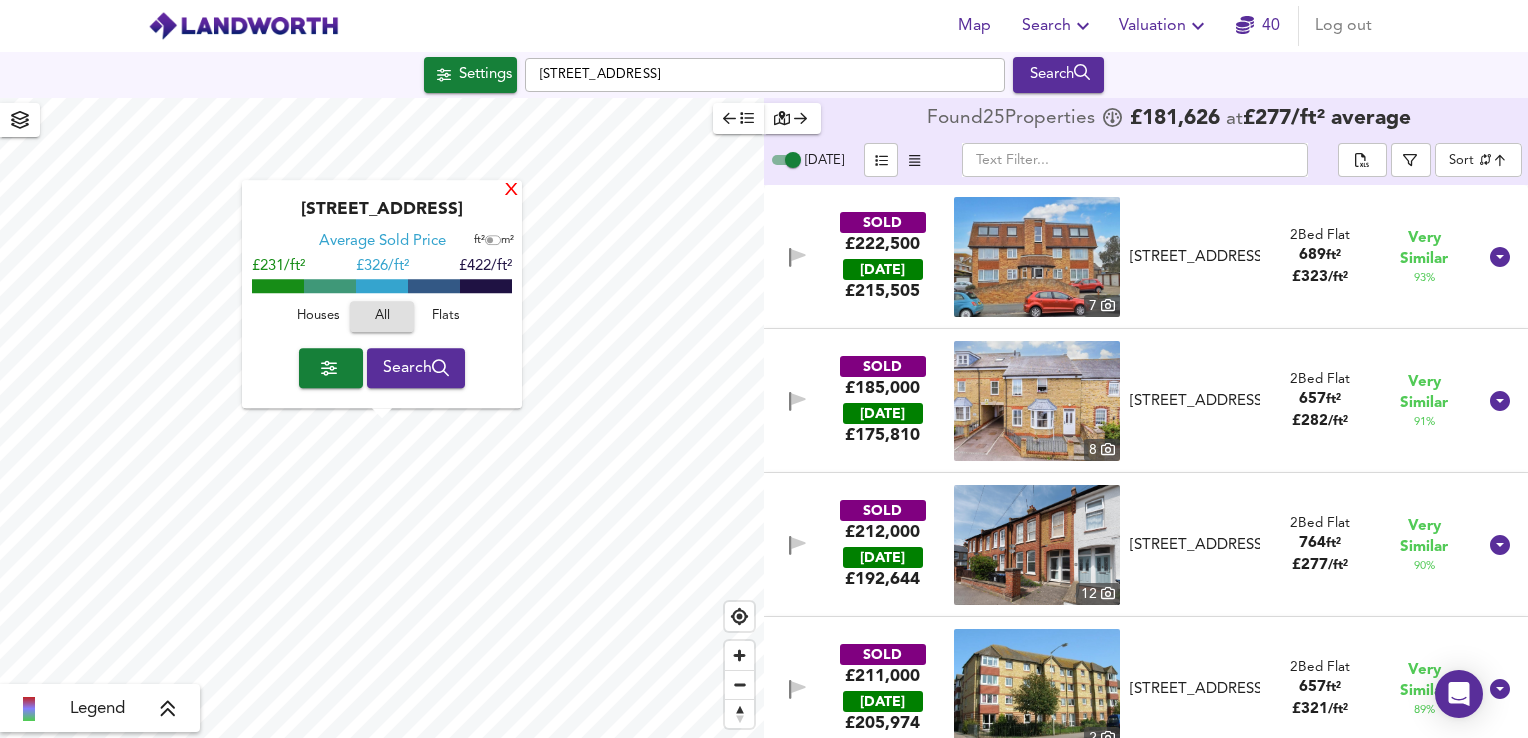 click on "X" at bounding box center (511, 191) 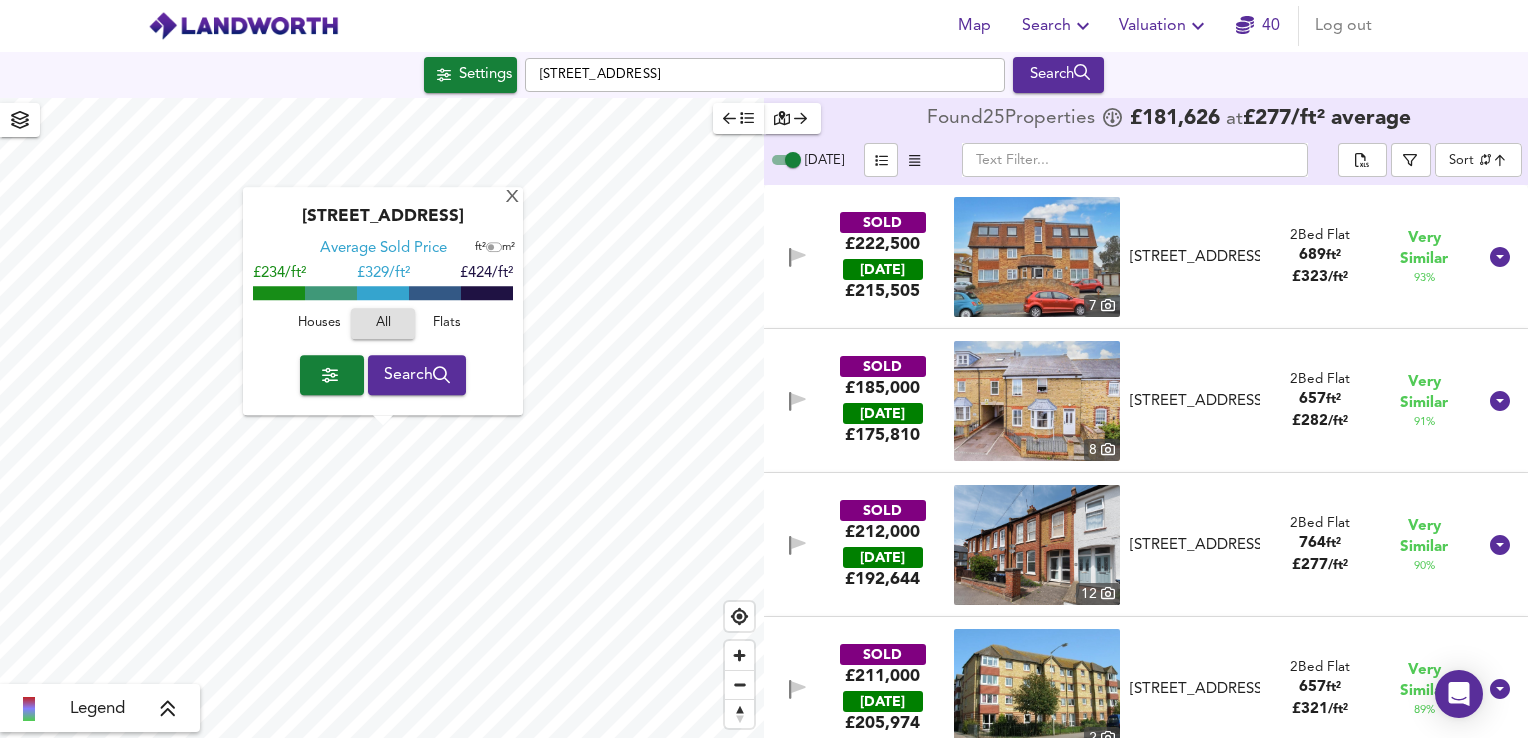 click on "[GEOGRAPHIC_DATA] Average Sold Price ft²   m² £234/ft² £ 329/ft² £424/ft² Houses All Flats     Search" at bounding box center [383, 302] 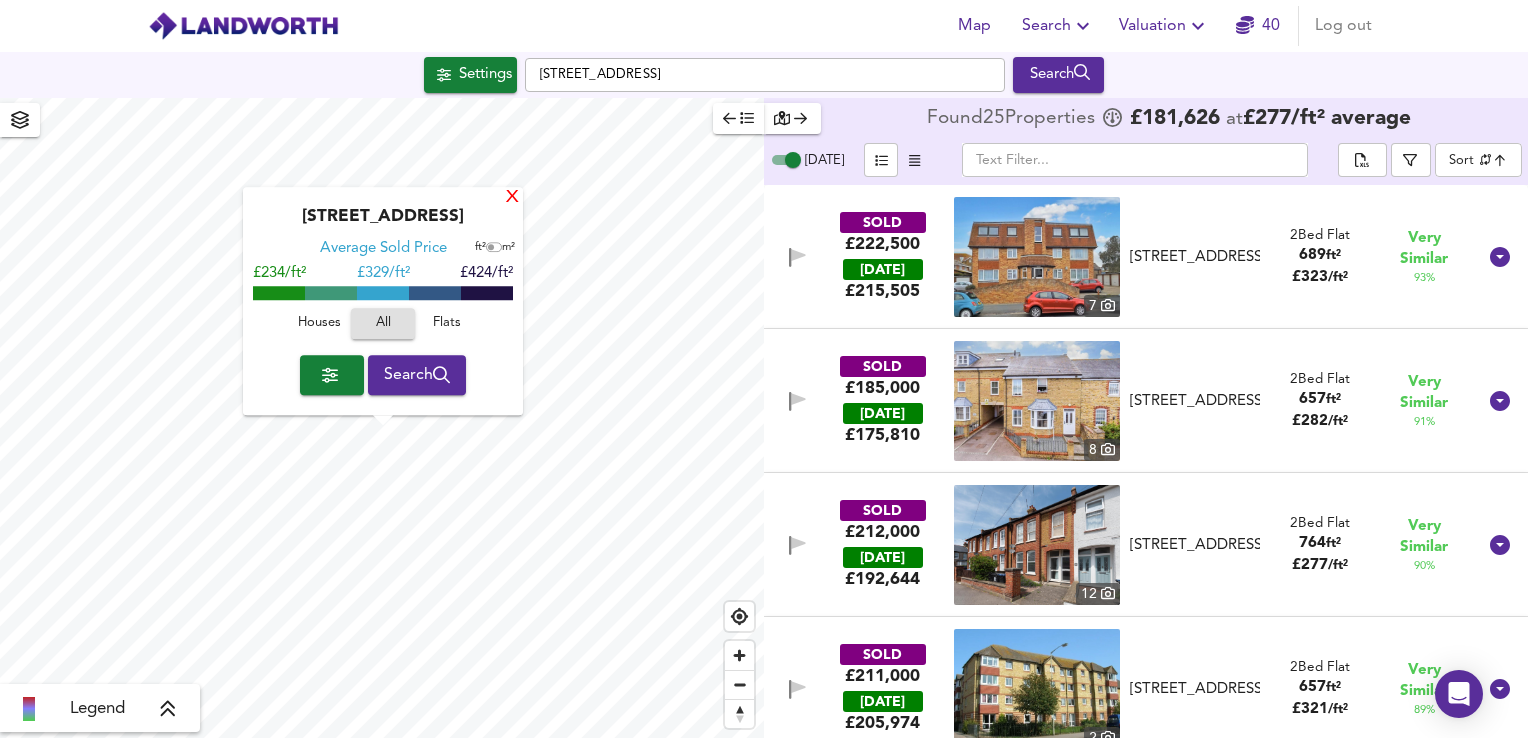 click on "X" at bounding box center [512, 198] 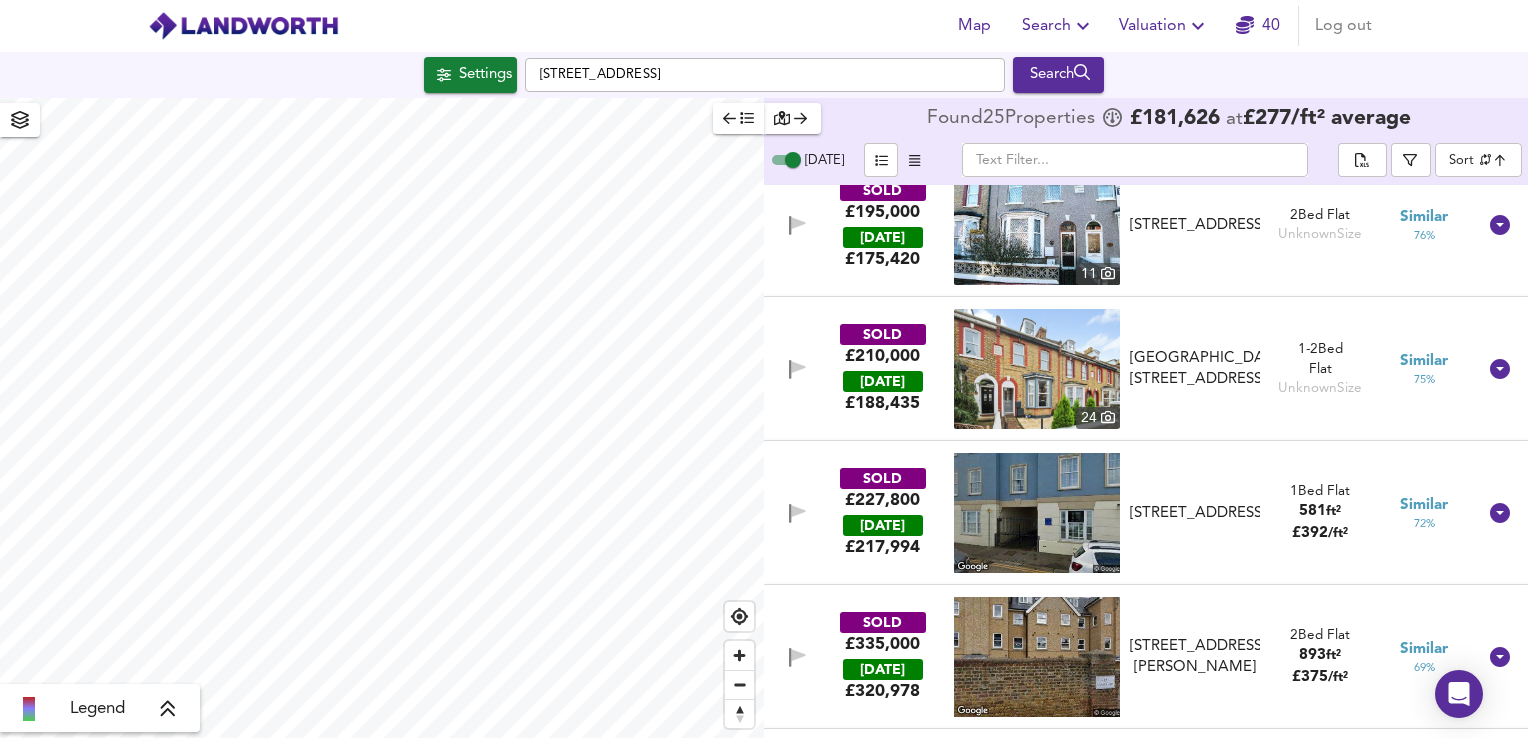 scroll, scrollTop: 1333, scrollLeft: 0, axis: vertical 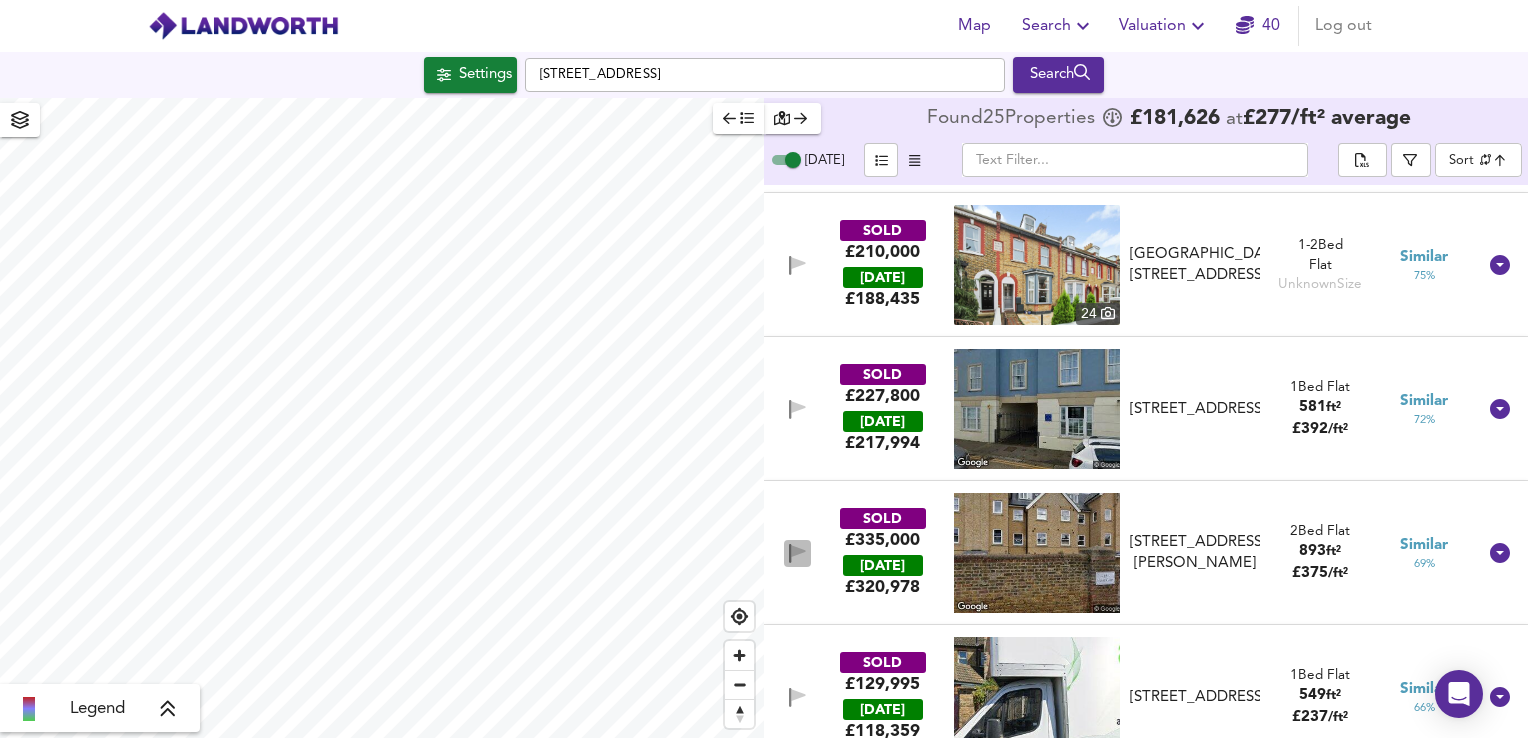 click at bounding box center [797, 553] 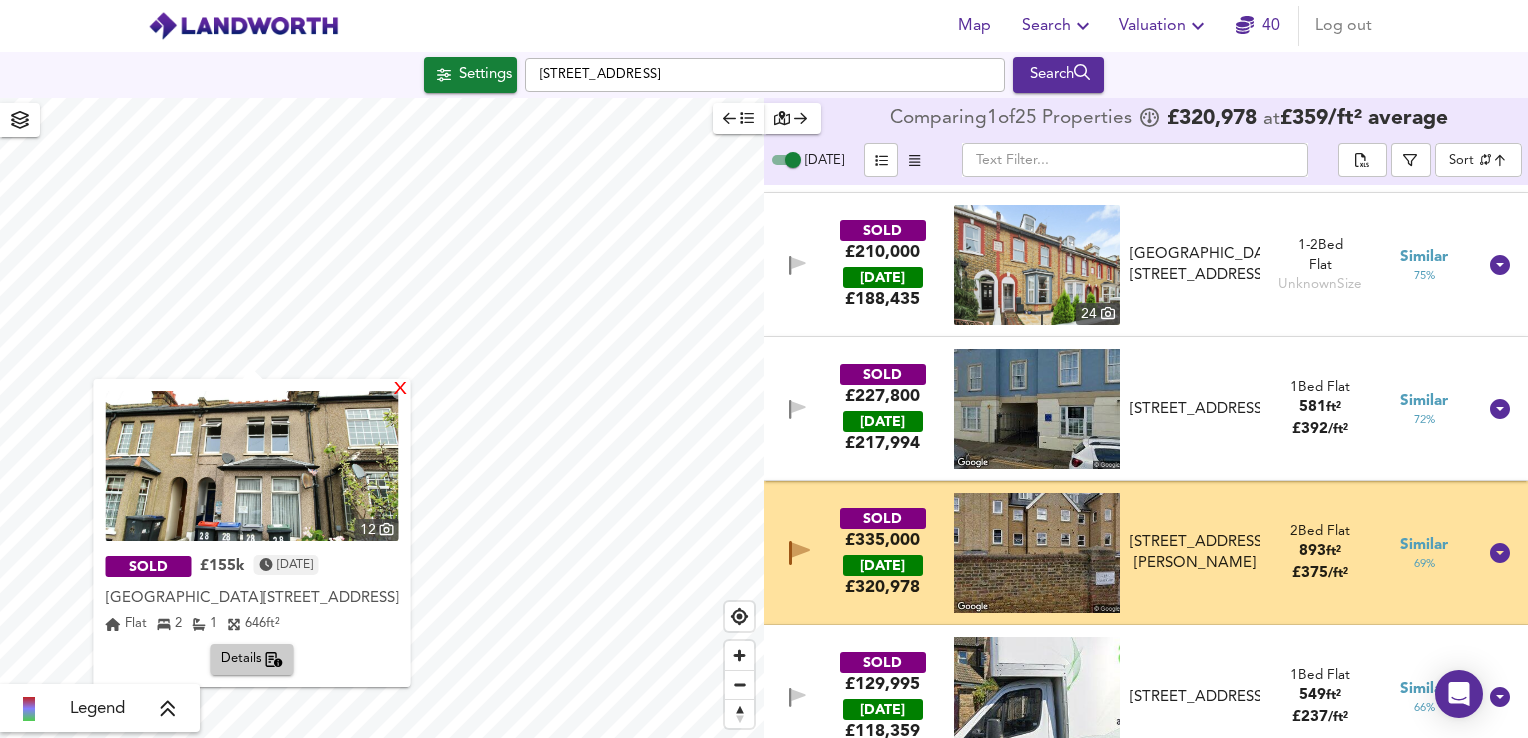 click on "X" at bounding box center (400, 390) 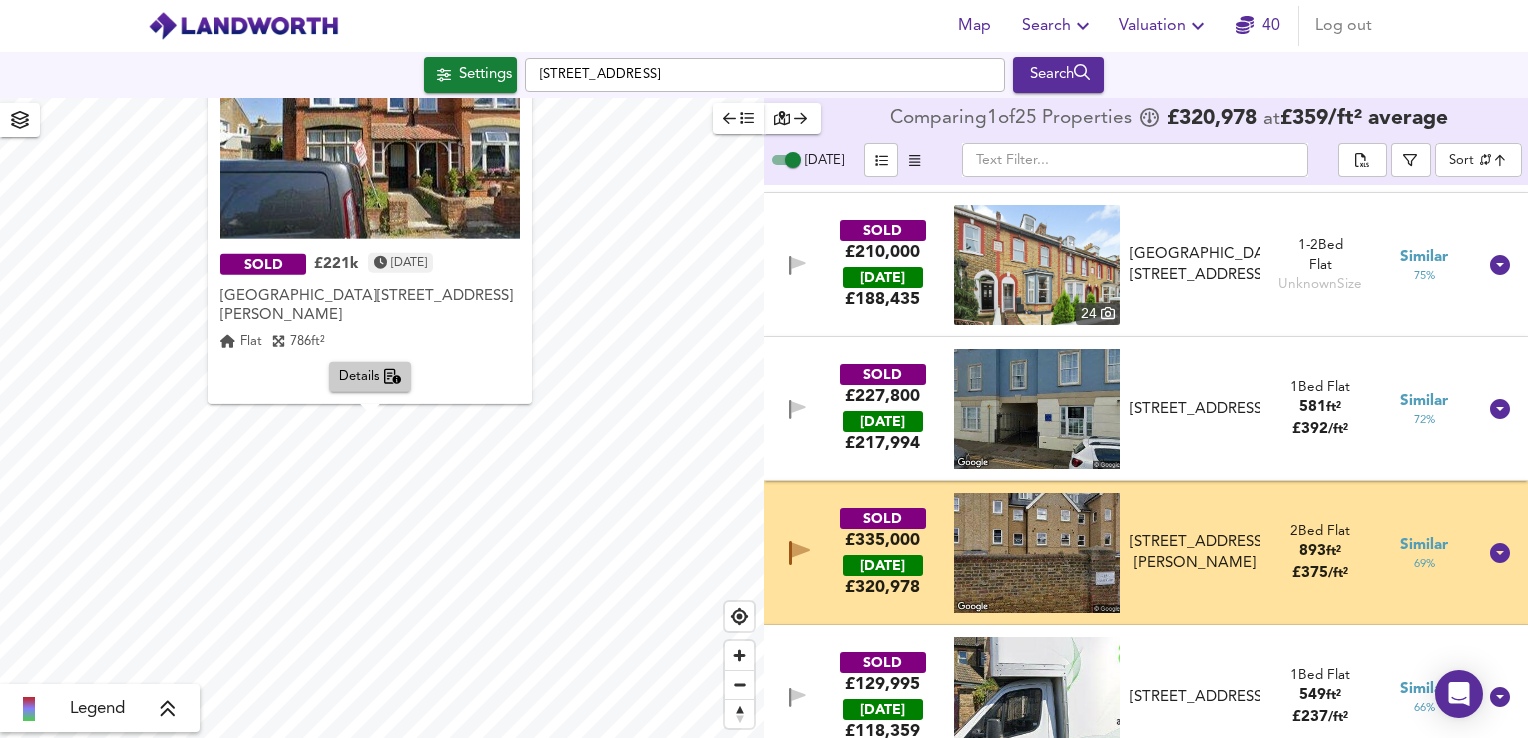 click on "Map Search Valuation    40 Log out        [GEOGRAPHIC_DATA]        Search      X SOLD £221k [DATE] [GEOGRAPHIC_DATA][STREET_ADDRESS][PERSON_NAME][STREET_ADDRESS][PERSON_NAME] Flat 786 ft² Details        Legend       Comparing  1  of  25   Properties     £ 320,978   at  £ 359 / ft²   average    [DATE]           ​         Sort   similarityscore ​ SOLD £222,500   [DATE]  £ 215,505   [GEOGRAPHIC_DATA][STREET_ADDRESS] 2  Bed   Flat 689 ft² £ 323 / ft²   Very Similar 93 % SOLD £185,000   [DATE]  £ 175,810   8     3 [STREET_ADDRESS][GEOGRAPHIC_DATA][STREET_ADDRESS] 2  Bed   Flat 657 ft² £ 282 / ft²   Very Similar 91 % SOLD £212,000   [DATE]  £ 192,644   [GEOGRAPHIC_DATA][STREET_ADDRESS][STREET_ADDRESS] 2  Bed   Flat 764 ft² £ 277 / ft²   Very Similar 90 % SOLD £211,000   [DATE]  £ 205,974   2     2  Bed" at bounding box center (764, 369) 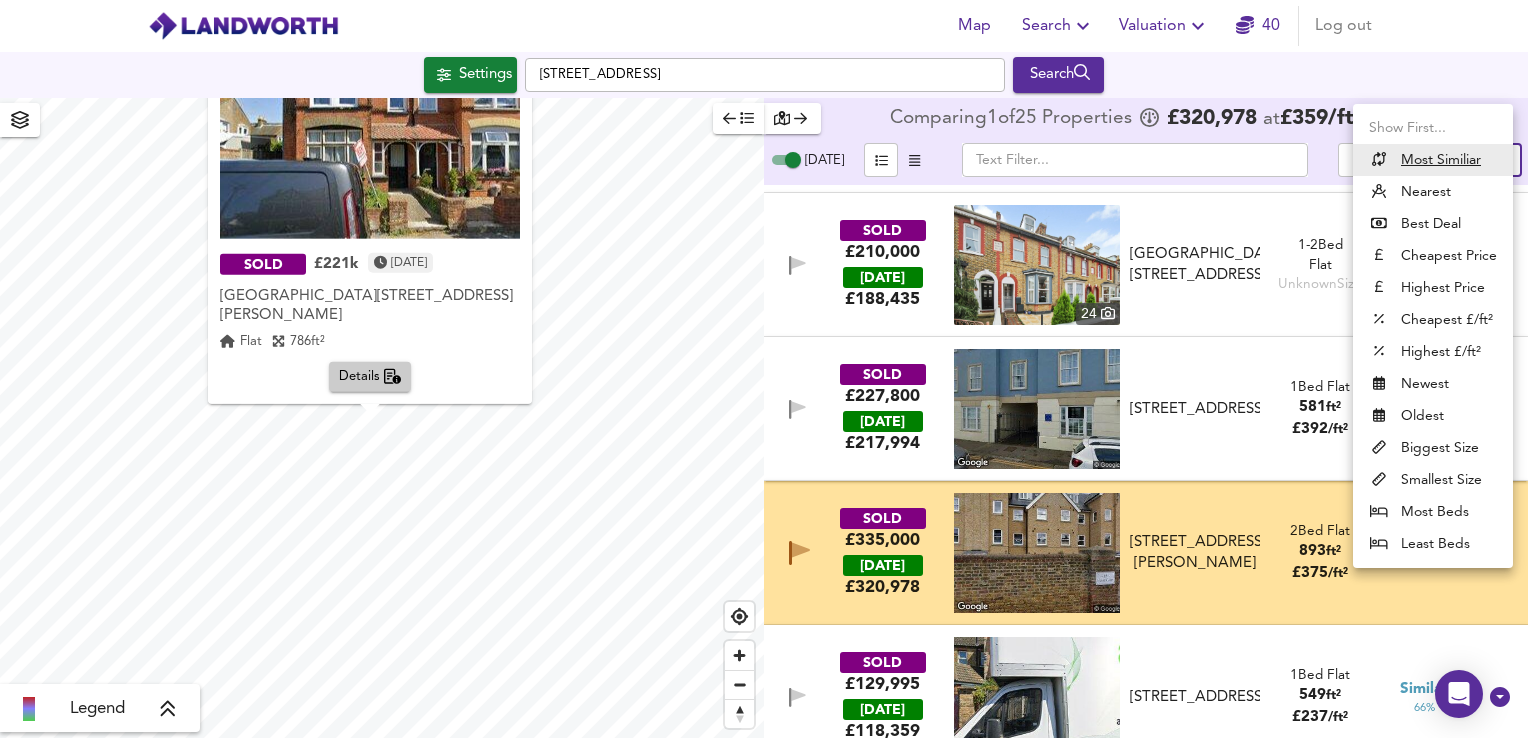 click on "Biggest Size" at bounding box center [1433, 448] 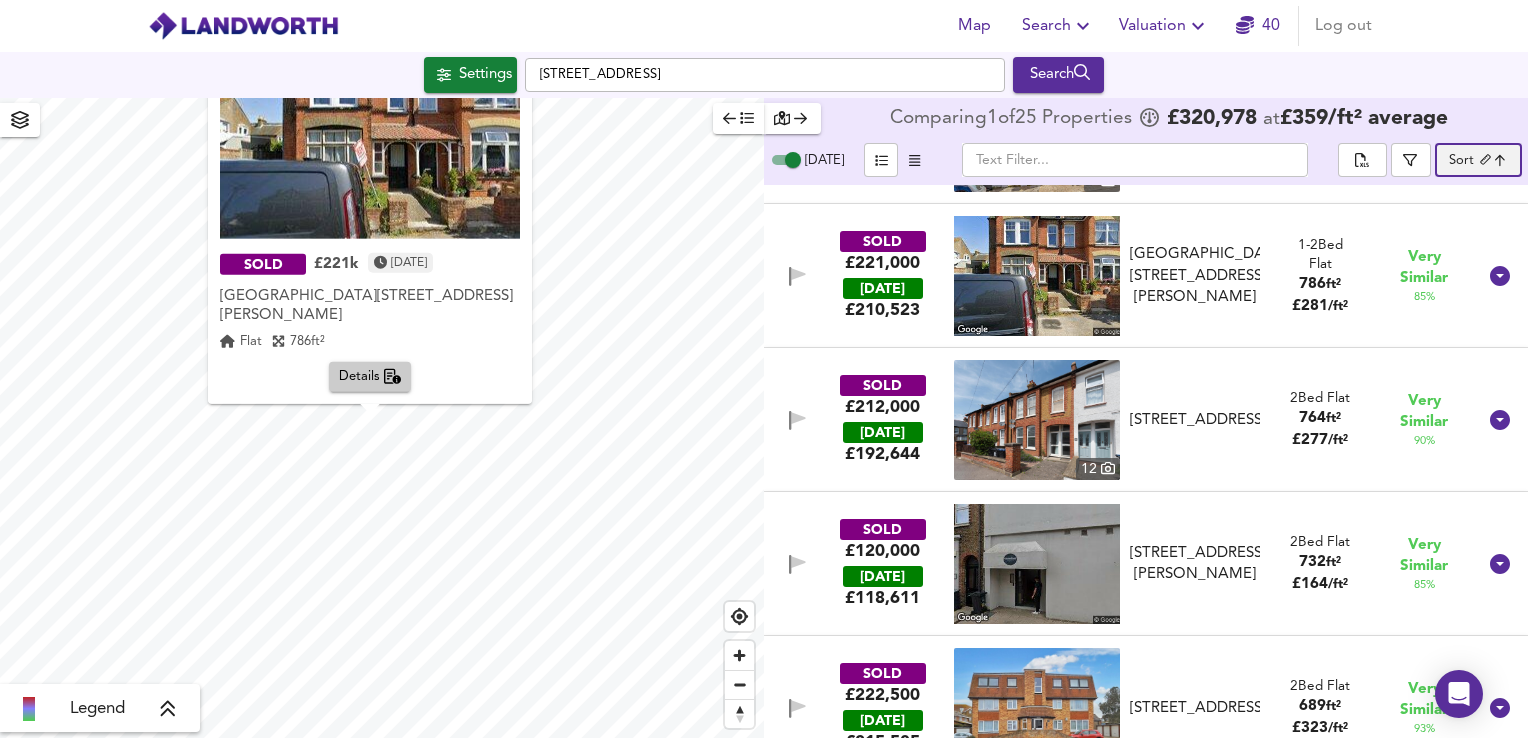 scroll, scrollTop: 0, scrollLeft: 0, axis: both 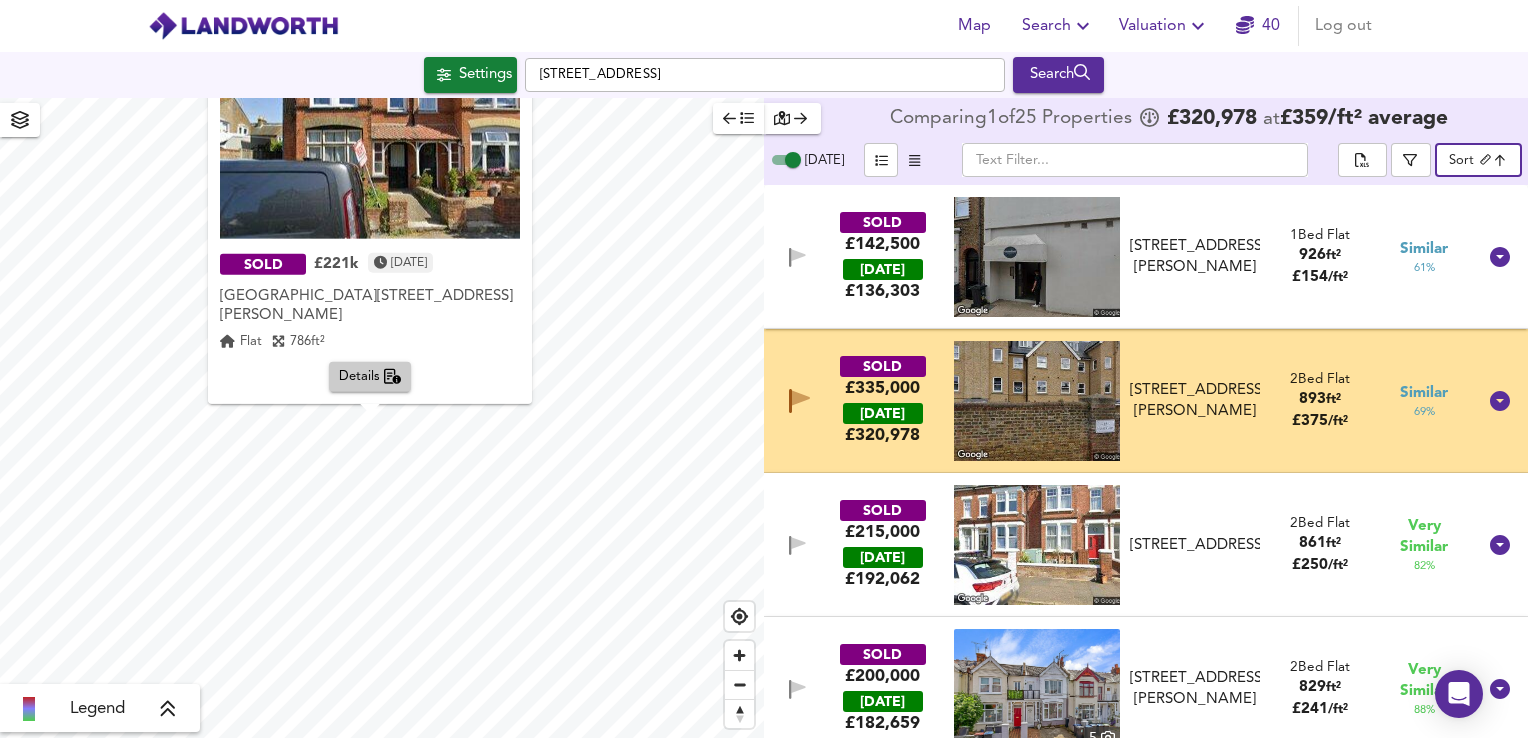 click on "Map Search Valuation    40 Log out        [GEOGRAPHIC_DATA]        Search      X SOLD £221k [DATE] [GEOGRAPHIC_DATA][STREET_ADDRESS][PERSON_NAME][STREET_ADDRESS][PERSON_NAME] Flat 786 ft² Details        Legend       Comparing  1  of  25   Properties     £ 320,978   at  £ 359 / ft²   average    [DATE]           ​         Sort   biggest ​ SOLD £142,500   [DATE]  £ 136,303 Flat [STREET_ADDRESS][PERSON_NAME] [STREET_ADDRESS][PERSON_NAME] 1  Bed   Flat 926 ft² £ 154 / ft²   Similar 61 % SOLD £335,000   [DATE]  £ 320,978 Flat [STREET_ADDRESS][PERSON_NAME] [STREET_ADDRESS][PERSON_NAME] 2  Bed   Flat 893 ft² £ 375 / ft²   Similar 69 % SOLD £215,000   [DATE]  £ 192,062 Flat [STREET_ADDRESS] [STREET_ADDRESS] 2  Bed   Flat 861 ft² £ 250 / ft²   Very Similar 82 % SOLD £200,000   [DATE]  £ 182,659   5     2  Bed   Flat 829 ft²" at bounding box center [764, 369] 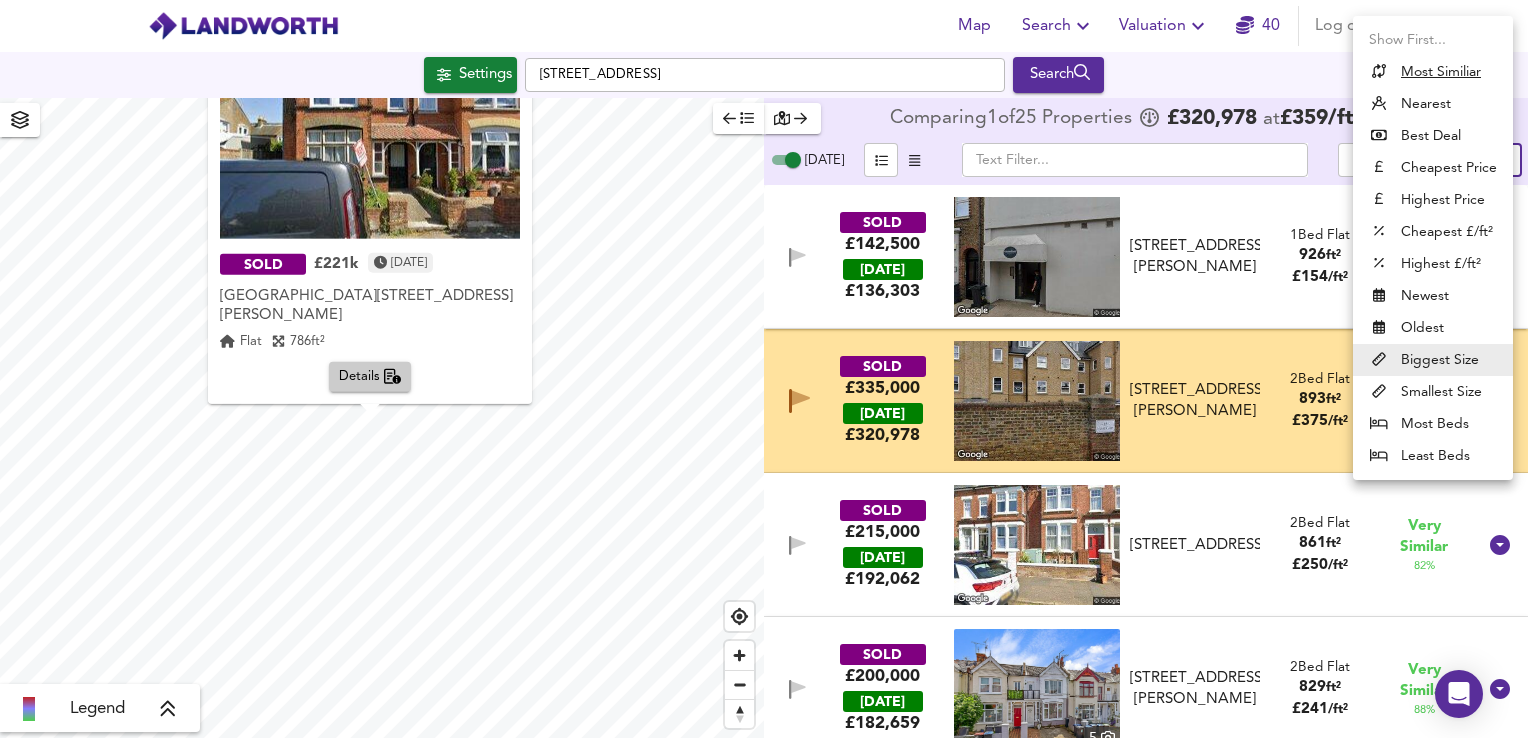 click on "Nearest" at bounding box center [1433, 104] 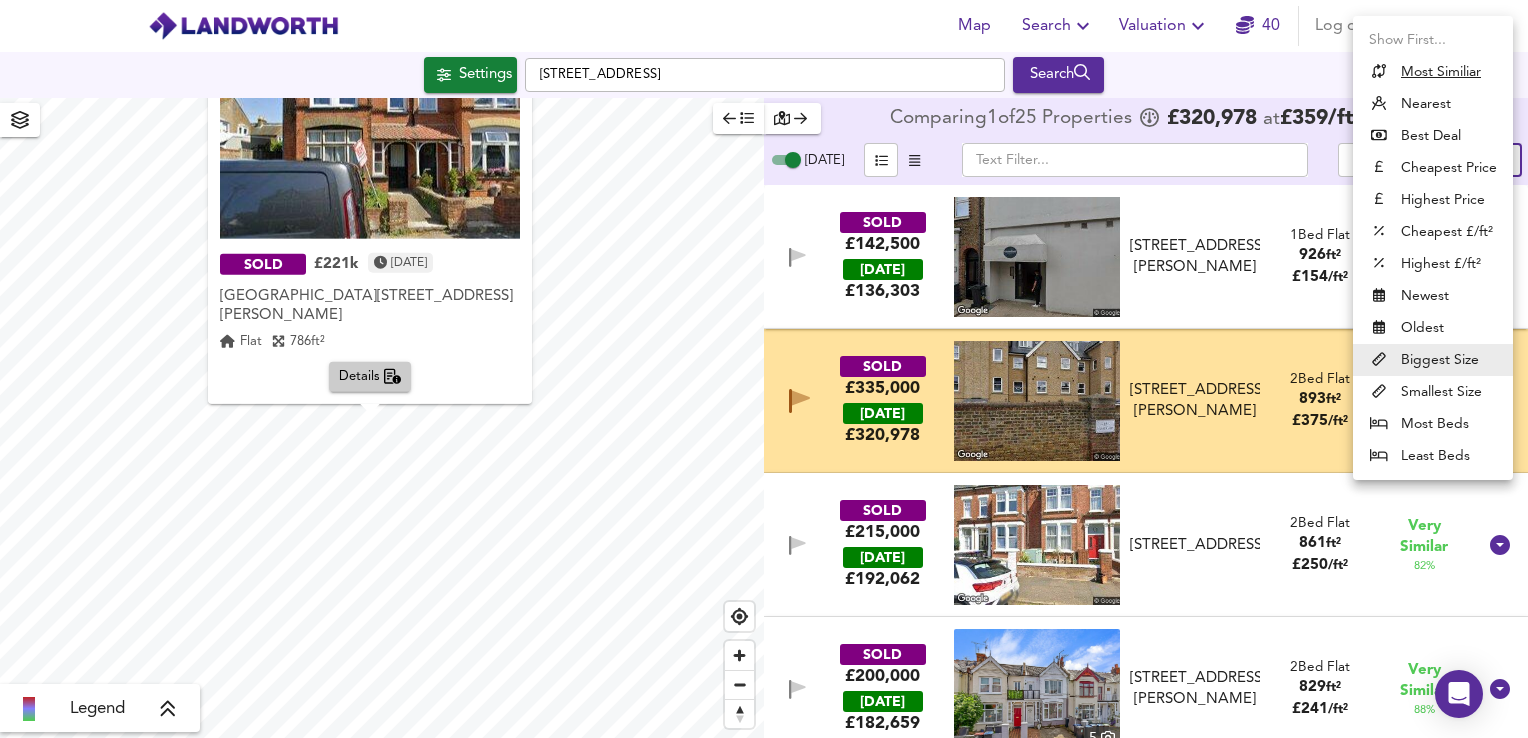 type on "distancetocenter" 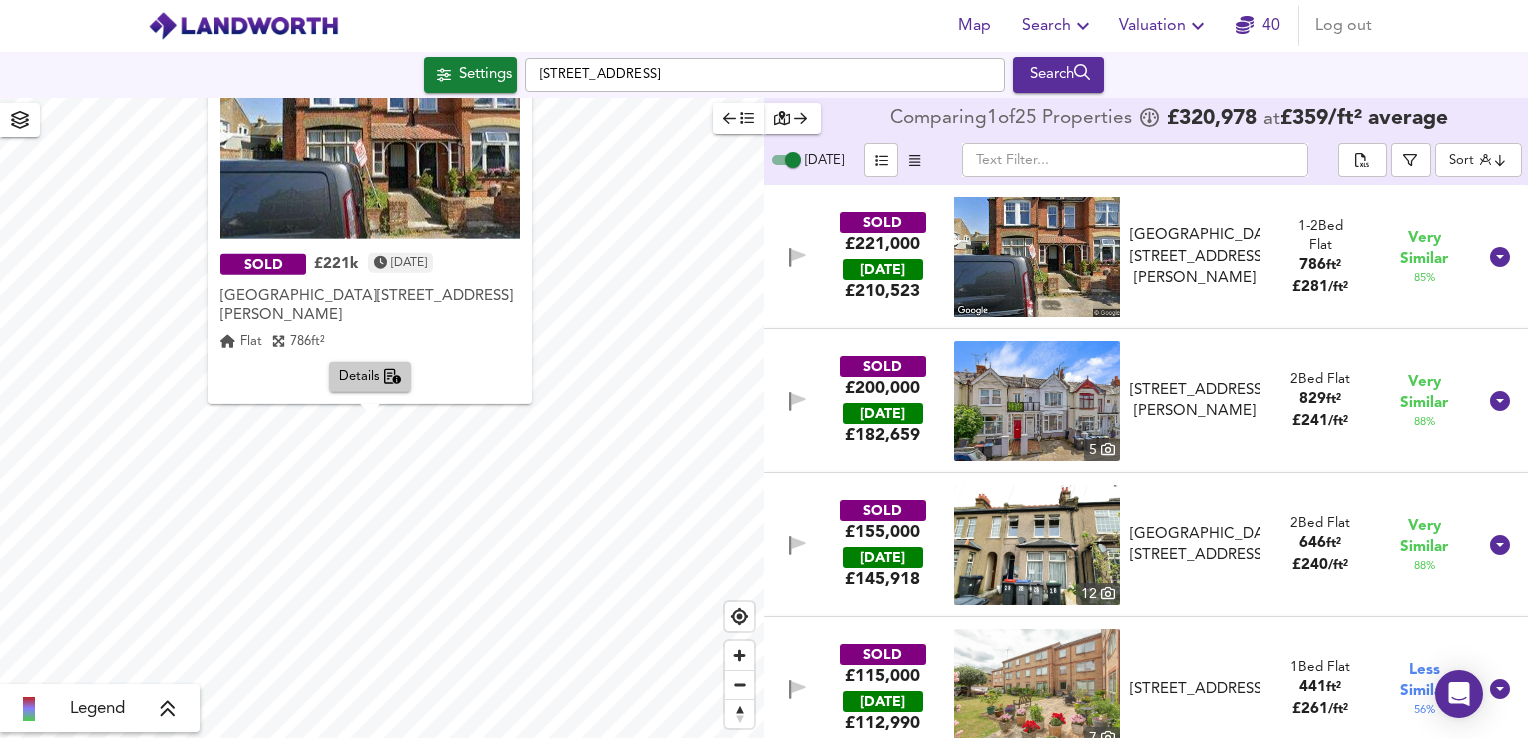 click on "SOLD £221k [DATE] [GEOGRAPHIC_DATA][STREET_ADDRESS][PERSON_NAME][PERSON_NAME] Flat 786 ft² Details" at bounding box center (370, 240) 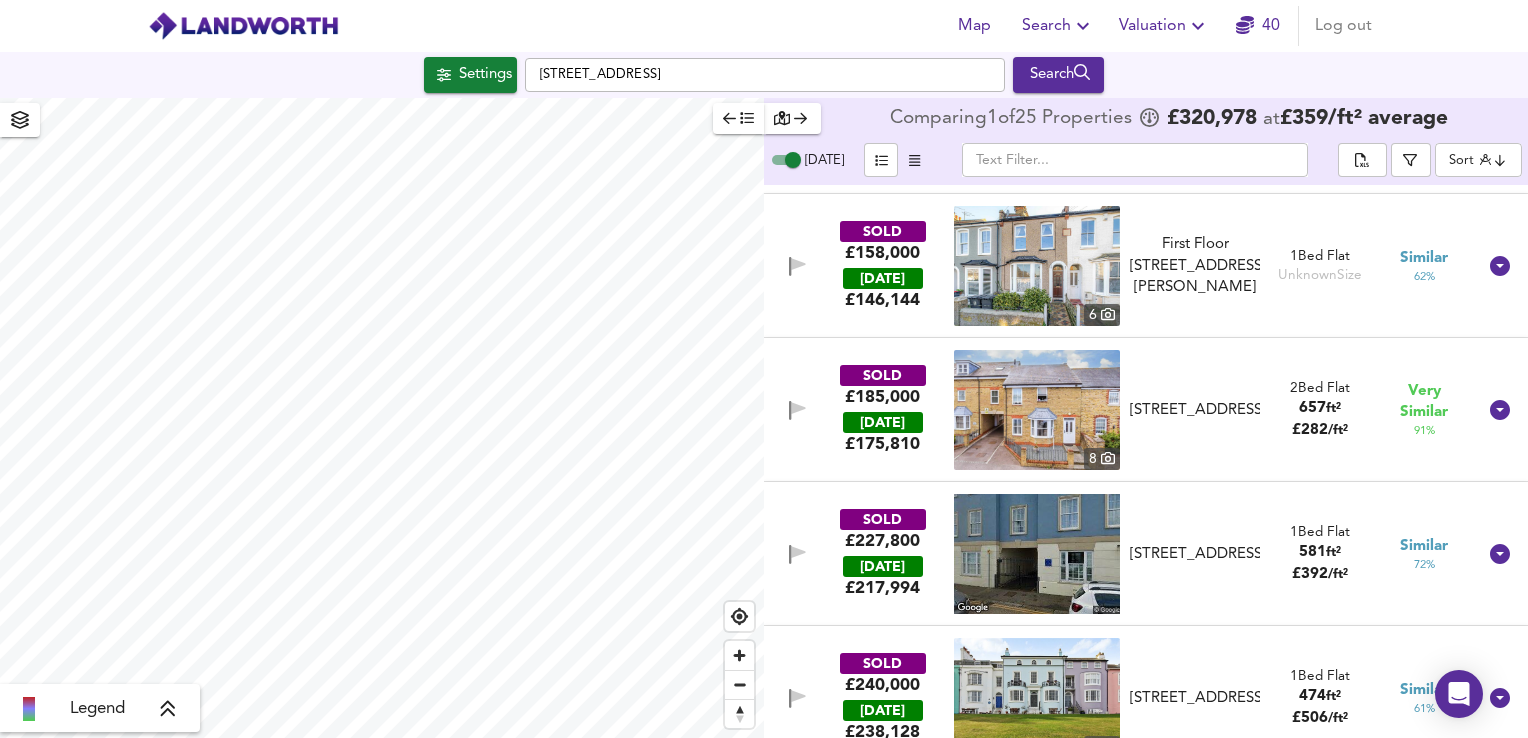 scroll, scrollTop: 1479, scrollLeft: 0, axis: vertical 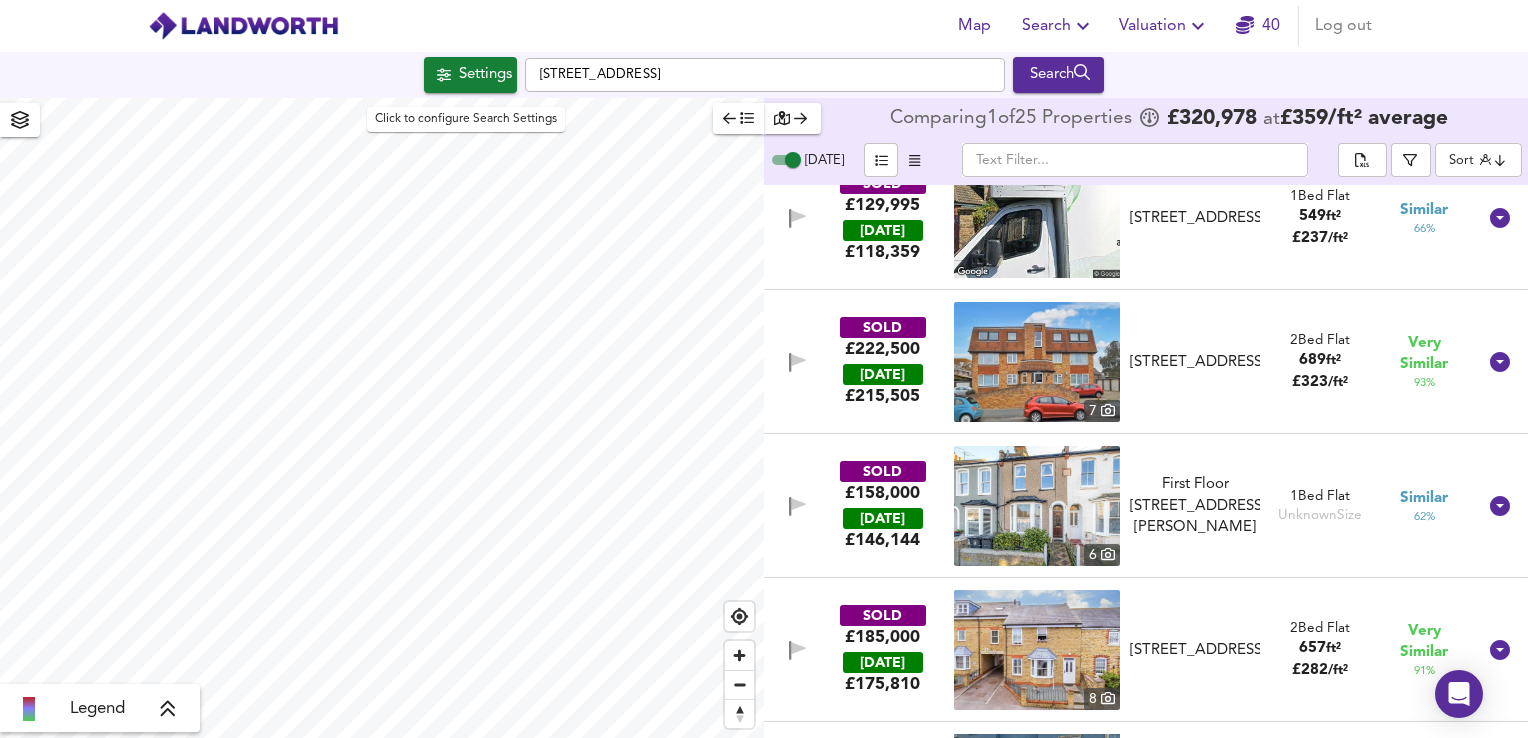 click 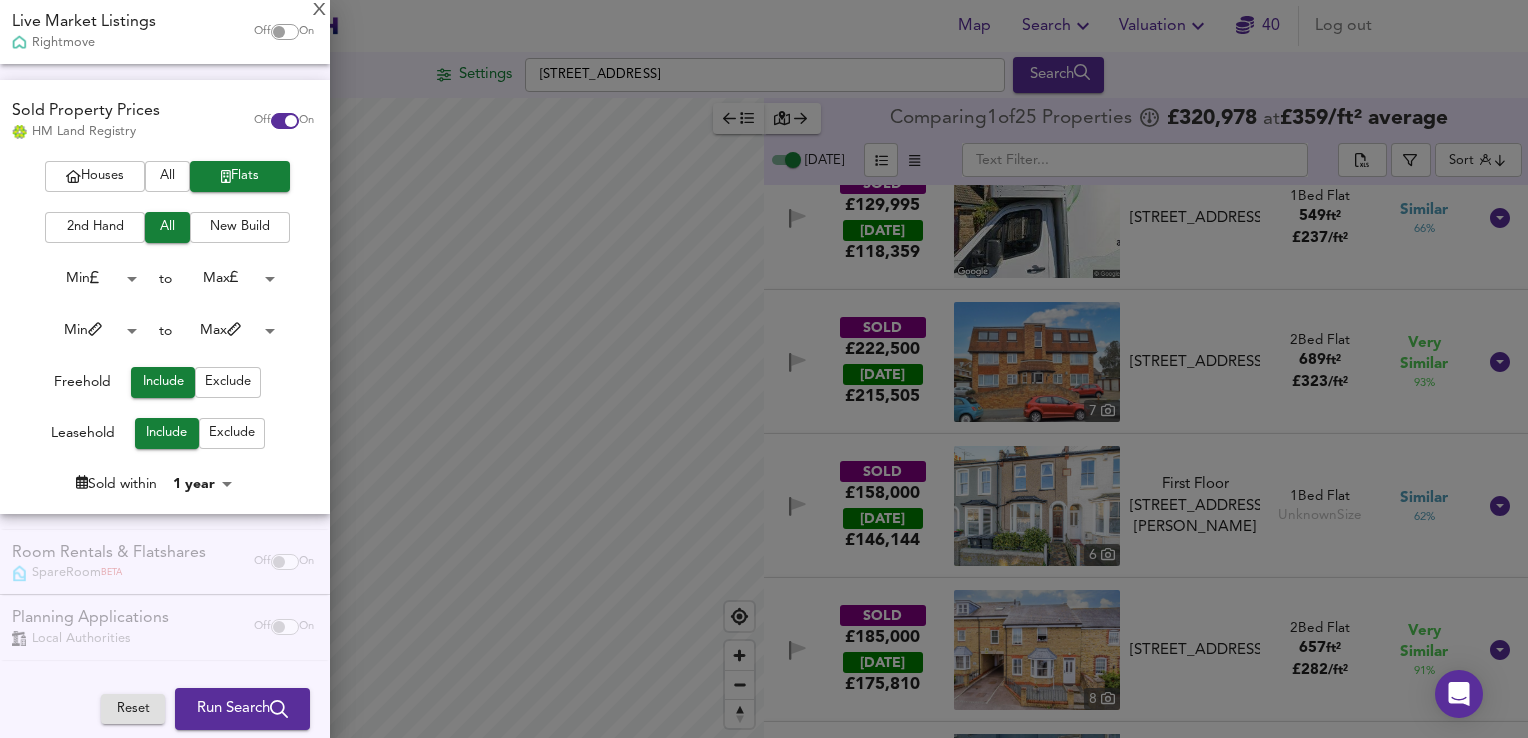 scroll, scrollTop: 0, scrollLeft: 0, axis: both 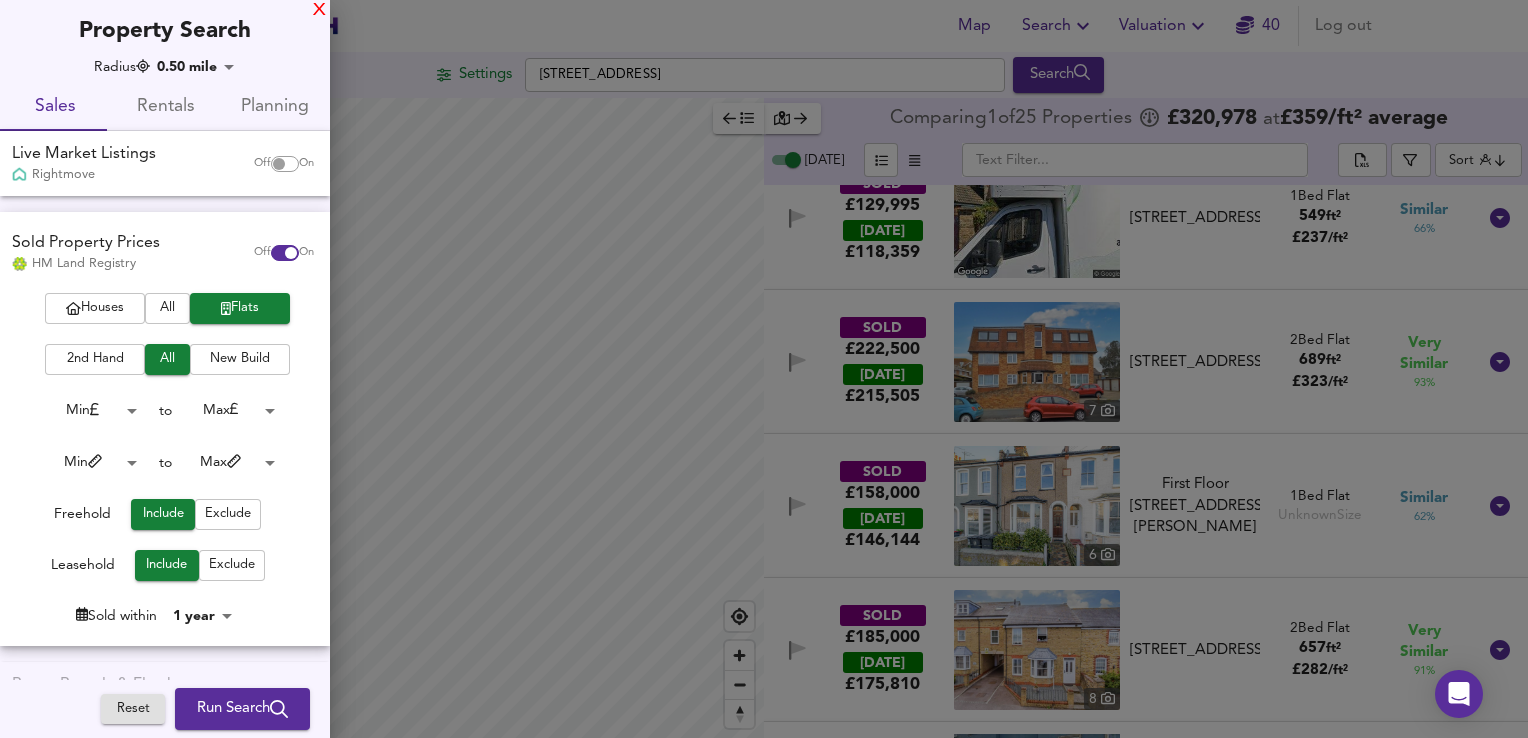 click on "X" at bounding box center [319, 11] 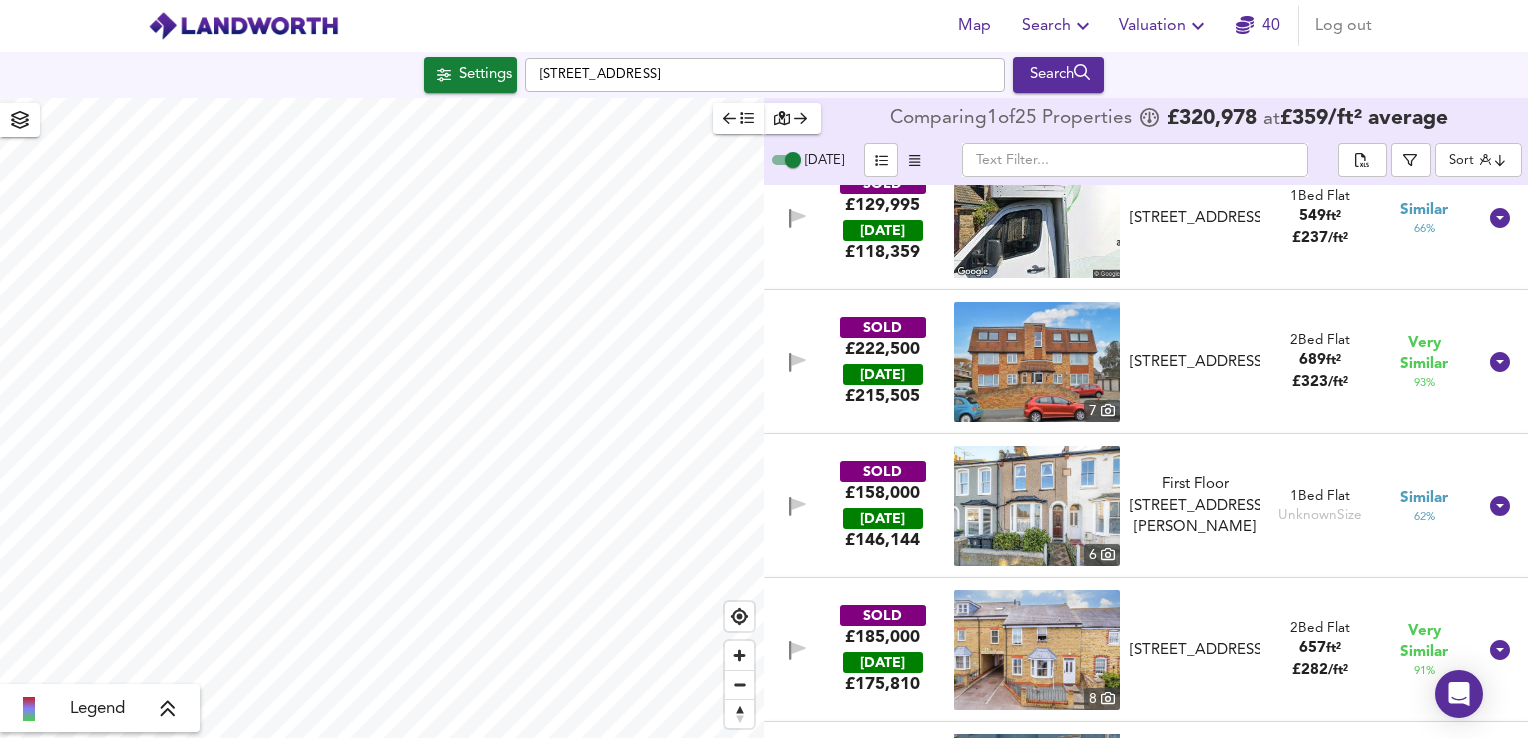click on "SOLD £158,000   [DATE]  £ 146,144   6     [GEOGRAPHIC_DATA][STREET_ADDRESS][PERSON_NAME][STREET_ADDRESS][PERSON_NAME] 1  Bed   Flat Unknown  Size   Similar 62 %" at bounding box center [1146, 506] 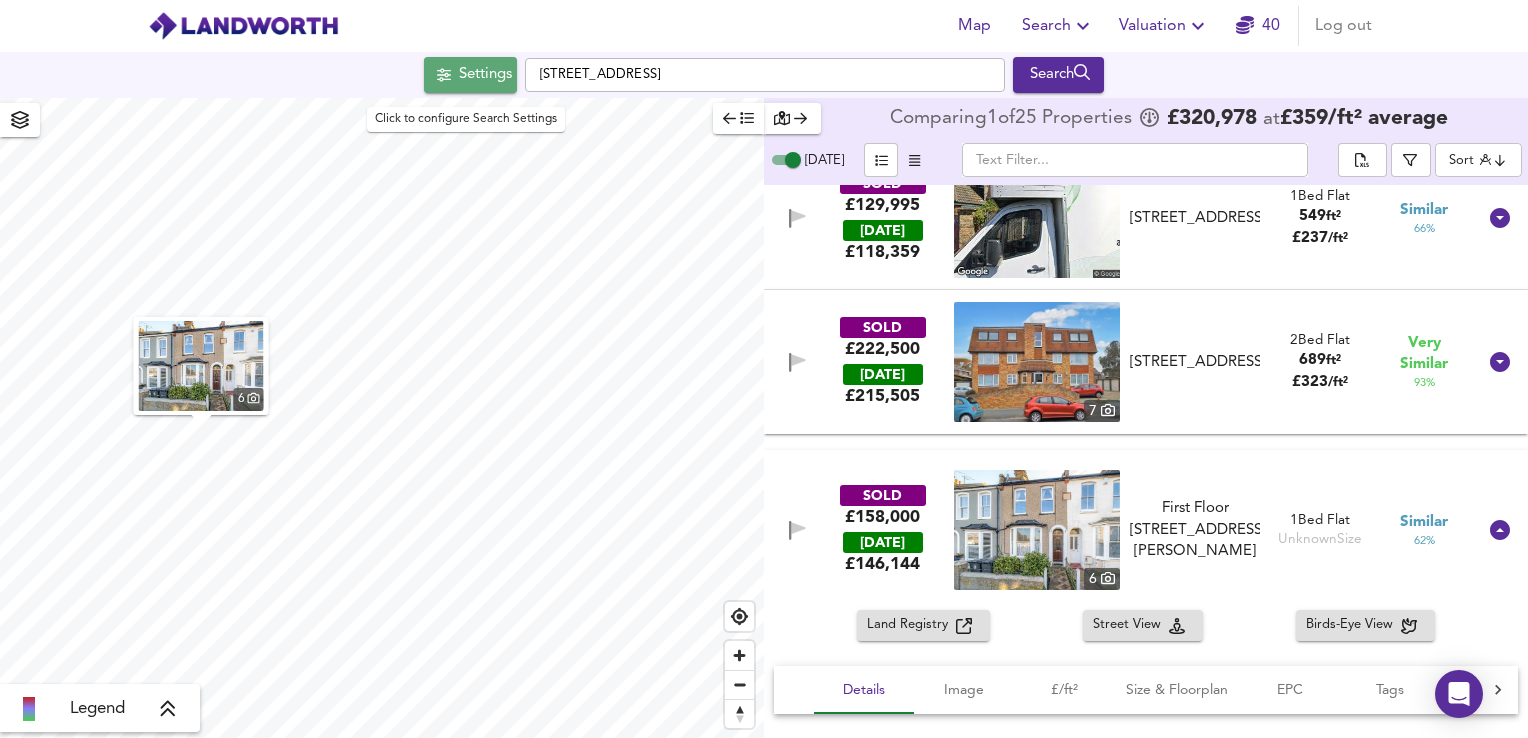 click on "Settings" at bounding box center (470, 75) 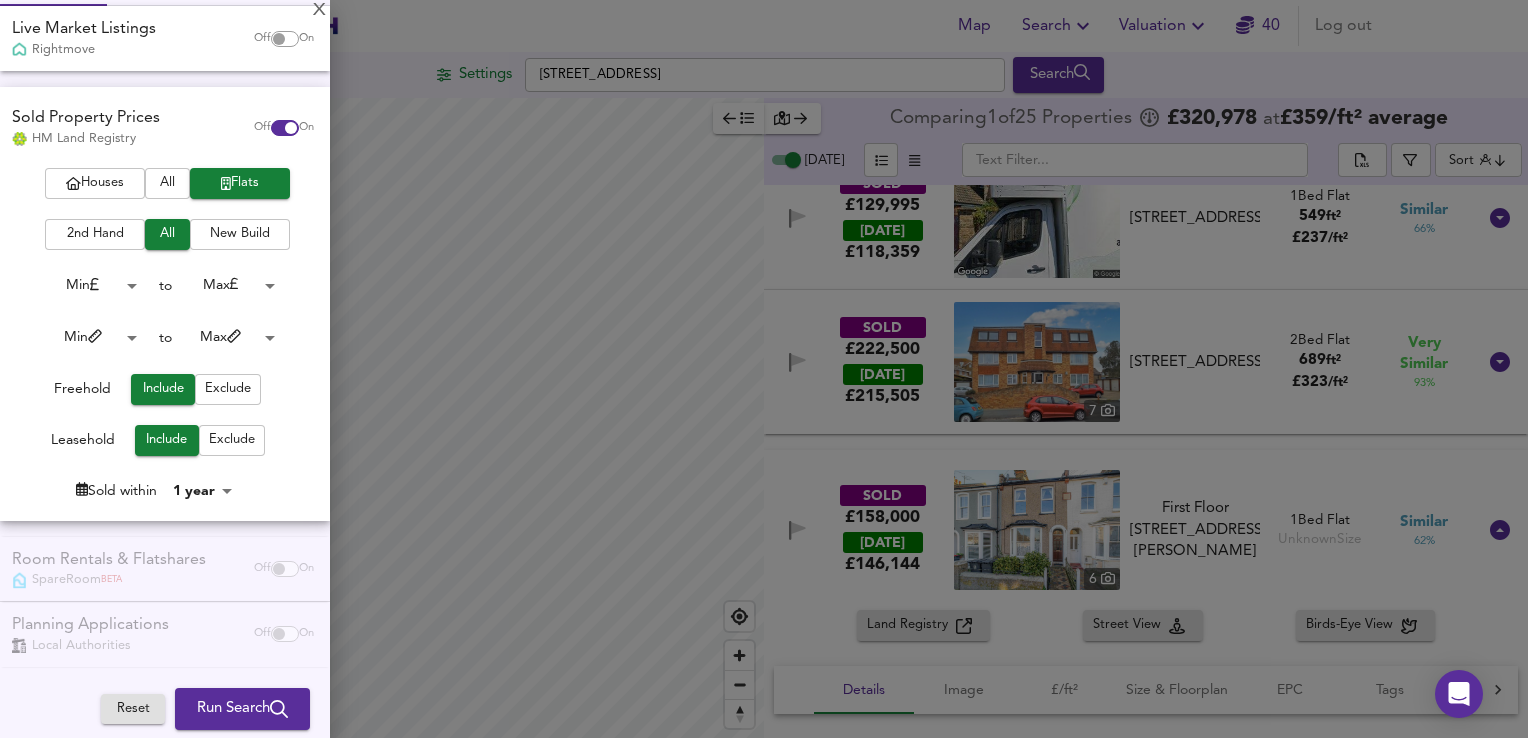 scroll, scrollTop: 0, scrollLeft: 0, axis: both 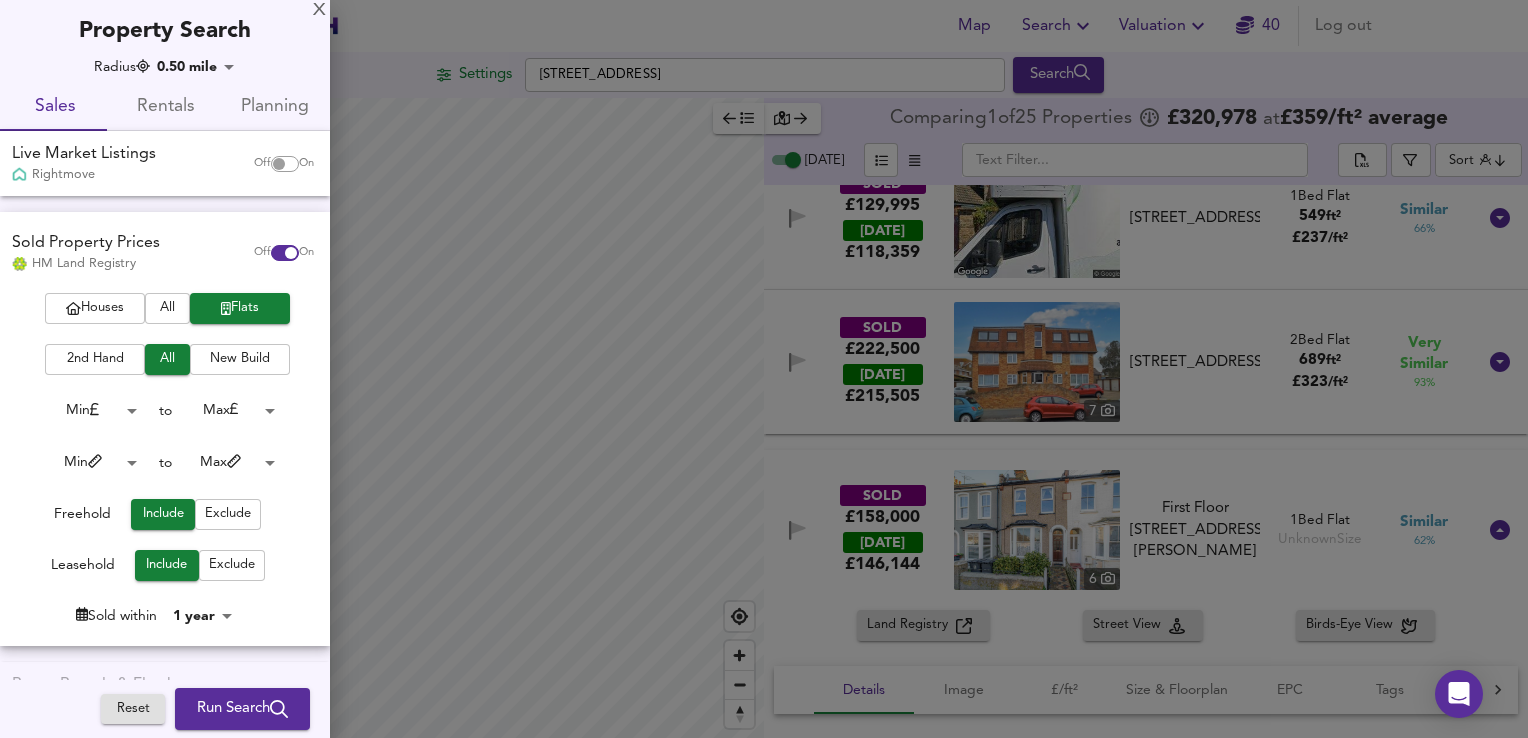 click at bounding box center [764, 369] 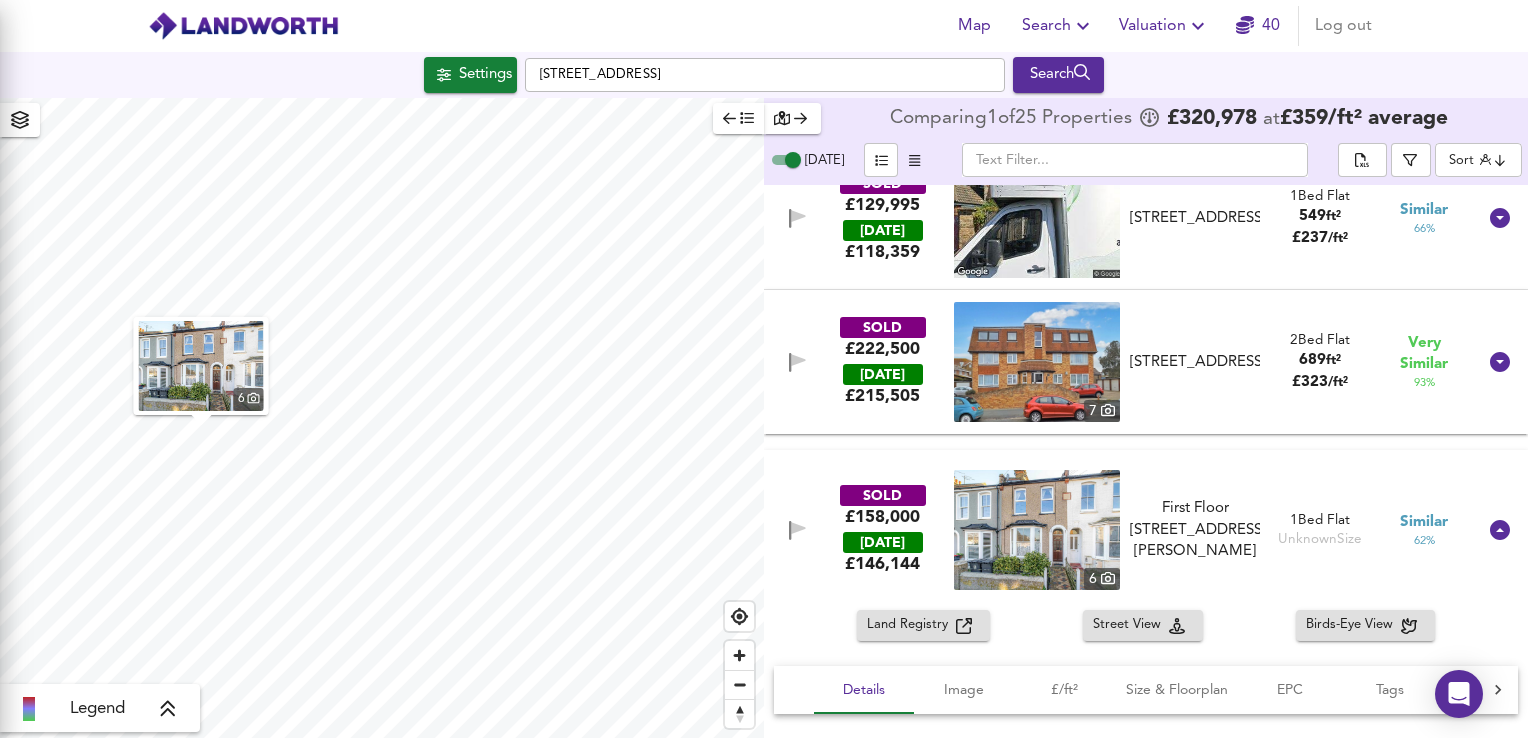 click on "Map Search Valuation    40 Log out        Settings     [STREET_ADDRESS]        Search        6           Legend       Comparing  1  of  25   Properties     £ 320,978   at  £ 359 / ft²   average    [DATE]           ​         Sort   distancetocenter ​ SOLD £221,000   [DATE]  £ [GEOGRAPHIC_DATA][STREET_ADDRESS][PERSON_NAME][STREET_ADDRESS][PERSON_NAME] 1-2  Bed We've estimated the total number of bedrooms from EPC data (3 heated rooms)   Flat 786 ft² £ 281 / ft²   Very Similar 85 % SOLD £200,000   [DATE]  £ 182,659   [GEOGRAPHIC_DATA][STREET_ADDRESS][PERSON_NAME][STREET_ADDRESS][PERSON_NAME] 2  Bed   Flat 829 ft² £ 241 / ft²   Very Similar 88 % SOLD £155,000   [DATE]  £ 145,918   12     [GEOGRAPHIC_DATA][STREET_ADDRESS][STREET_ADDRESS] 2  Bed   Flat 646 ft² £ 240 / ft²   Very Similar 88 % SOLD £115,000   [DATE]  £ 112,990   [STREET_ADDRESS] 1  Bed   Flat 441 ft²" at bounding box center [764, 369] 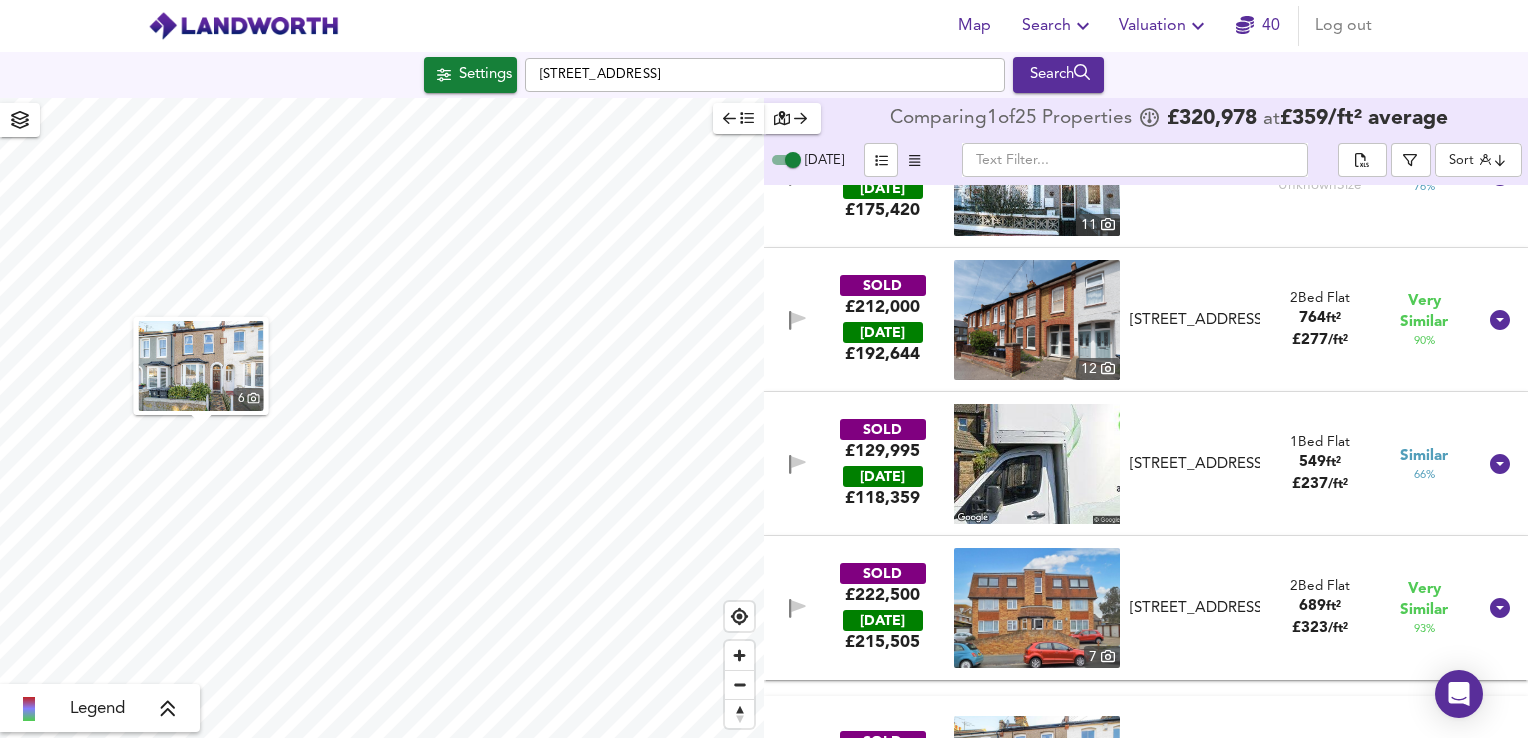 scroll, scrollTop: 1174, scrollLeft: 0, axis: vertical 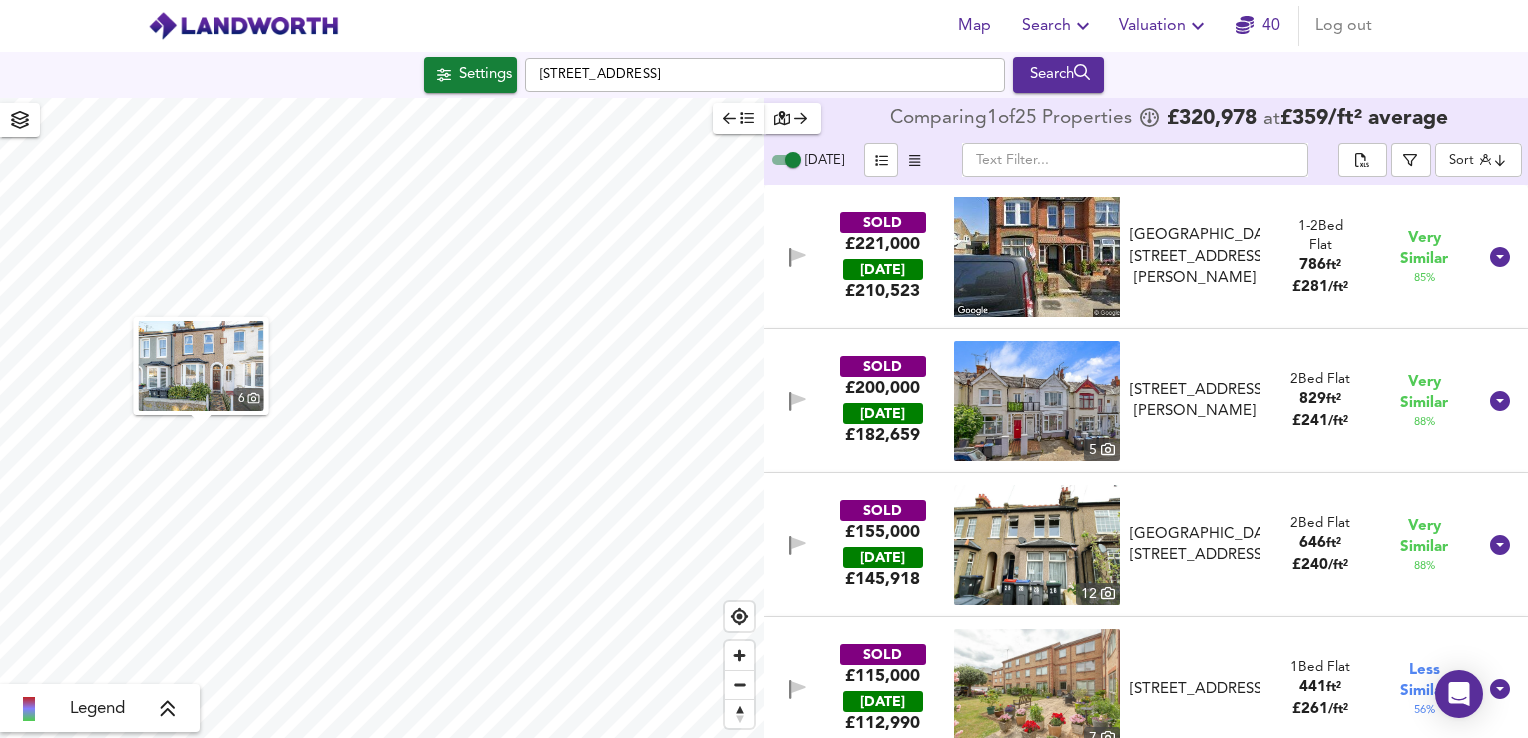 click on "Valuation" at bounding box center [1164, 26] 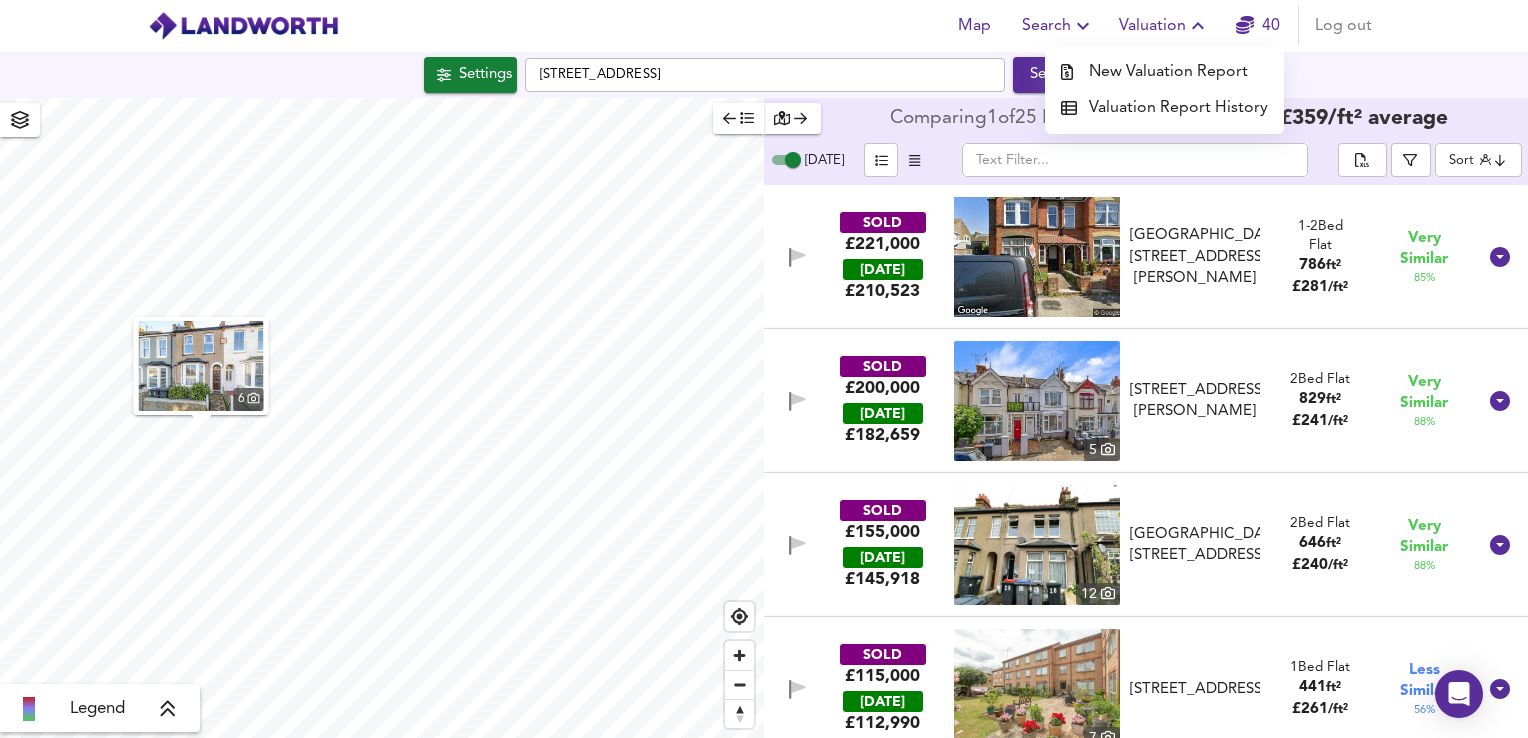 click on "New Valuation Report" at bounding box center (1164, 72) 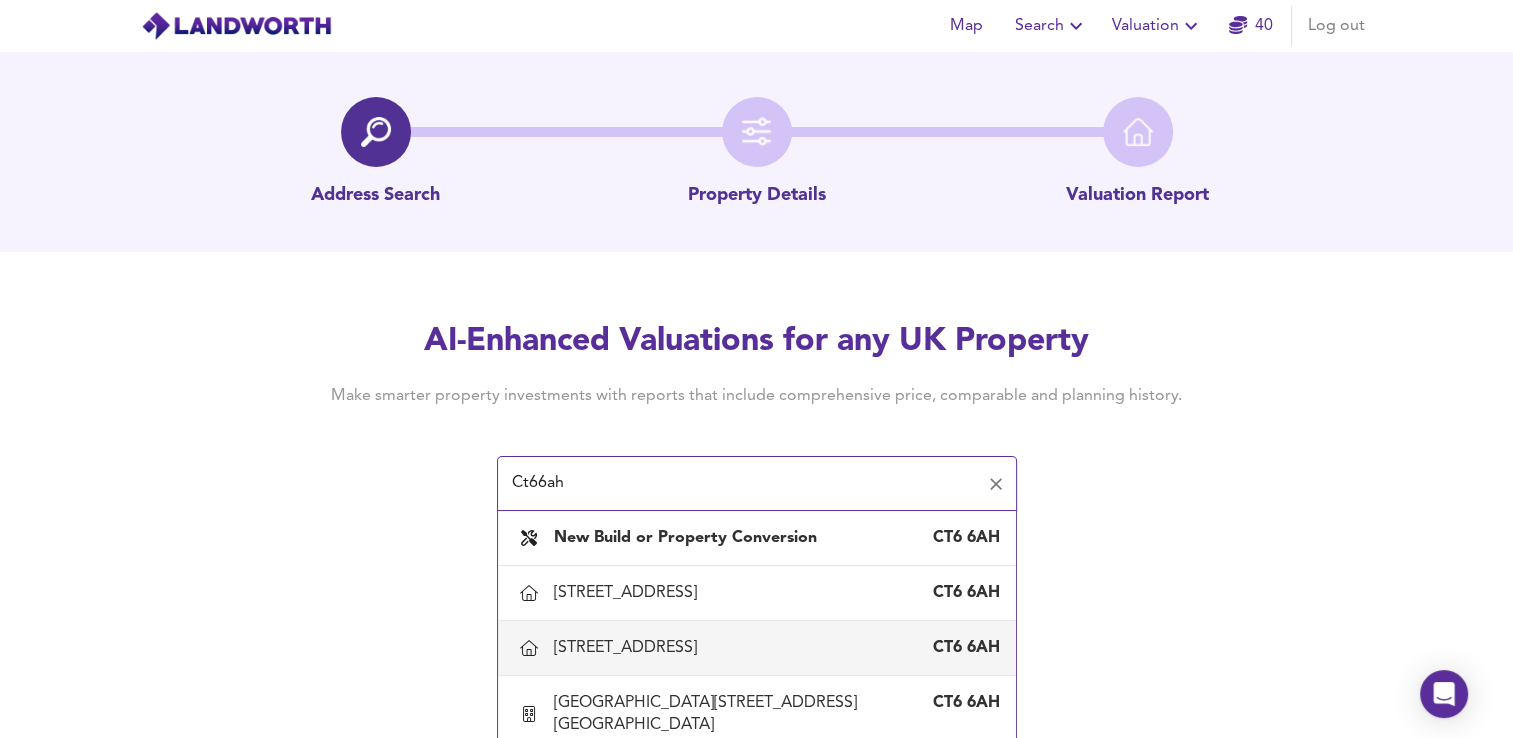 click on "[STREET_ADDRESS]" at bounding box center [629, 648] 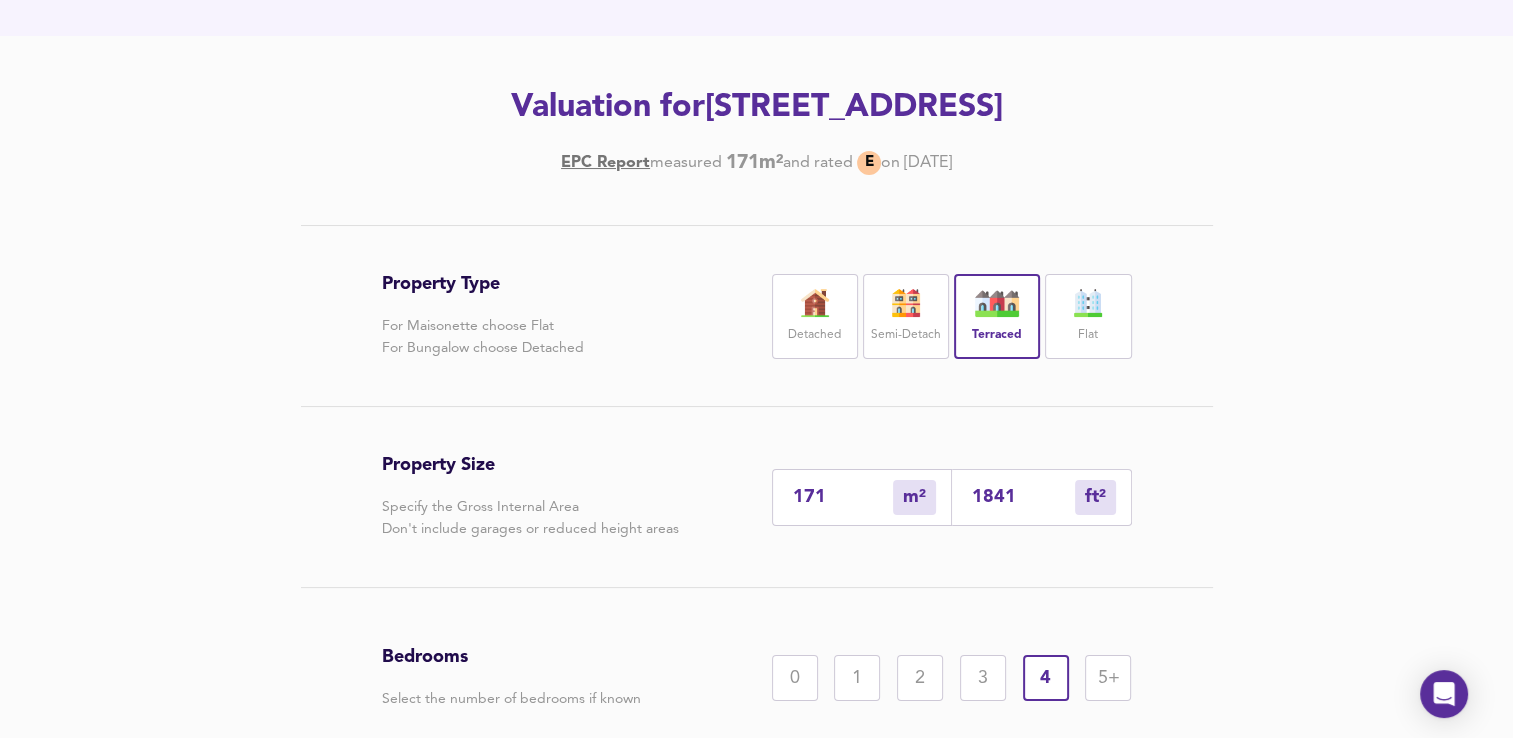 scroll, scrollTop: 217, scrollLeft: 0, axis: vertical 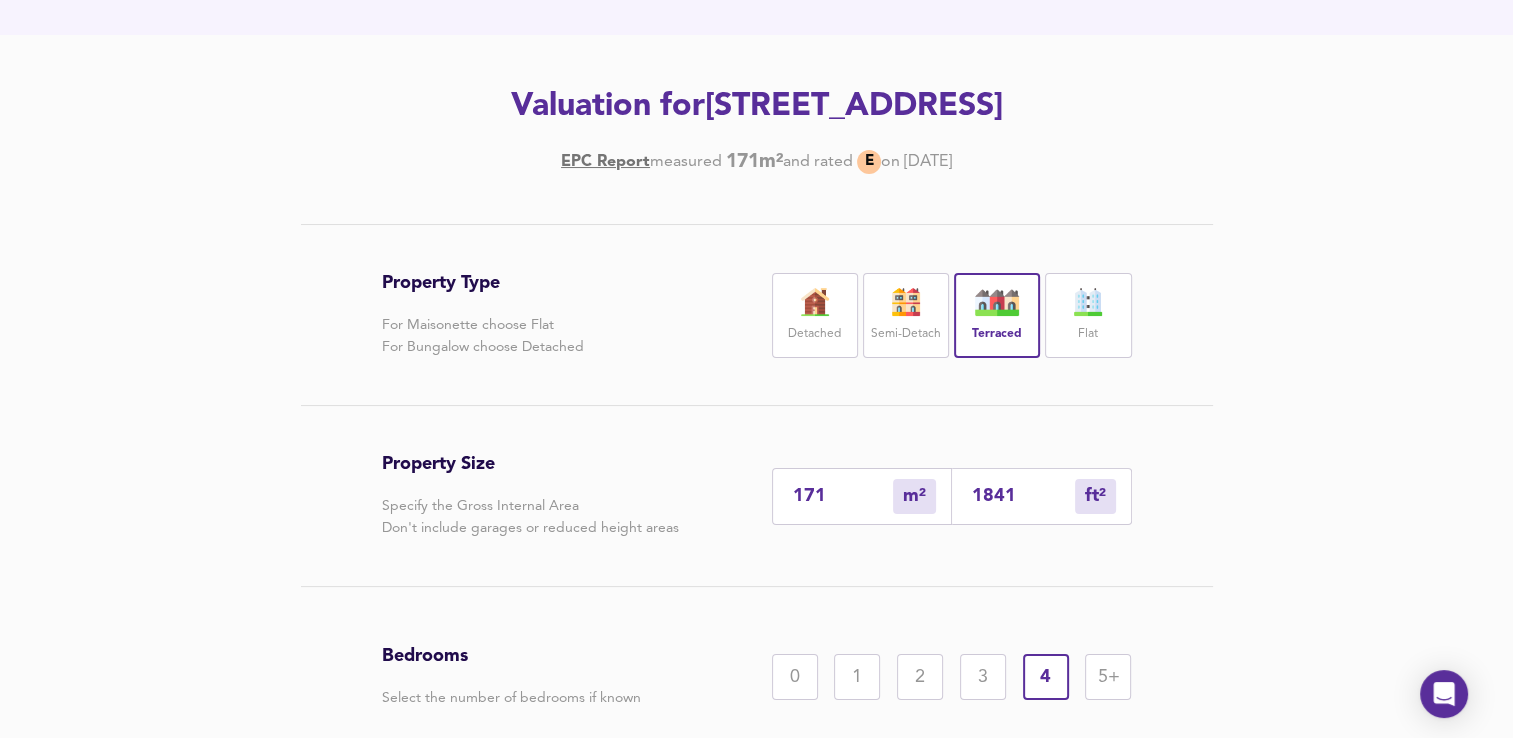 click on "1841" at bounding box center [1023, 496] 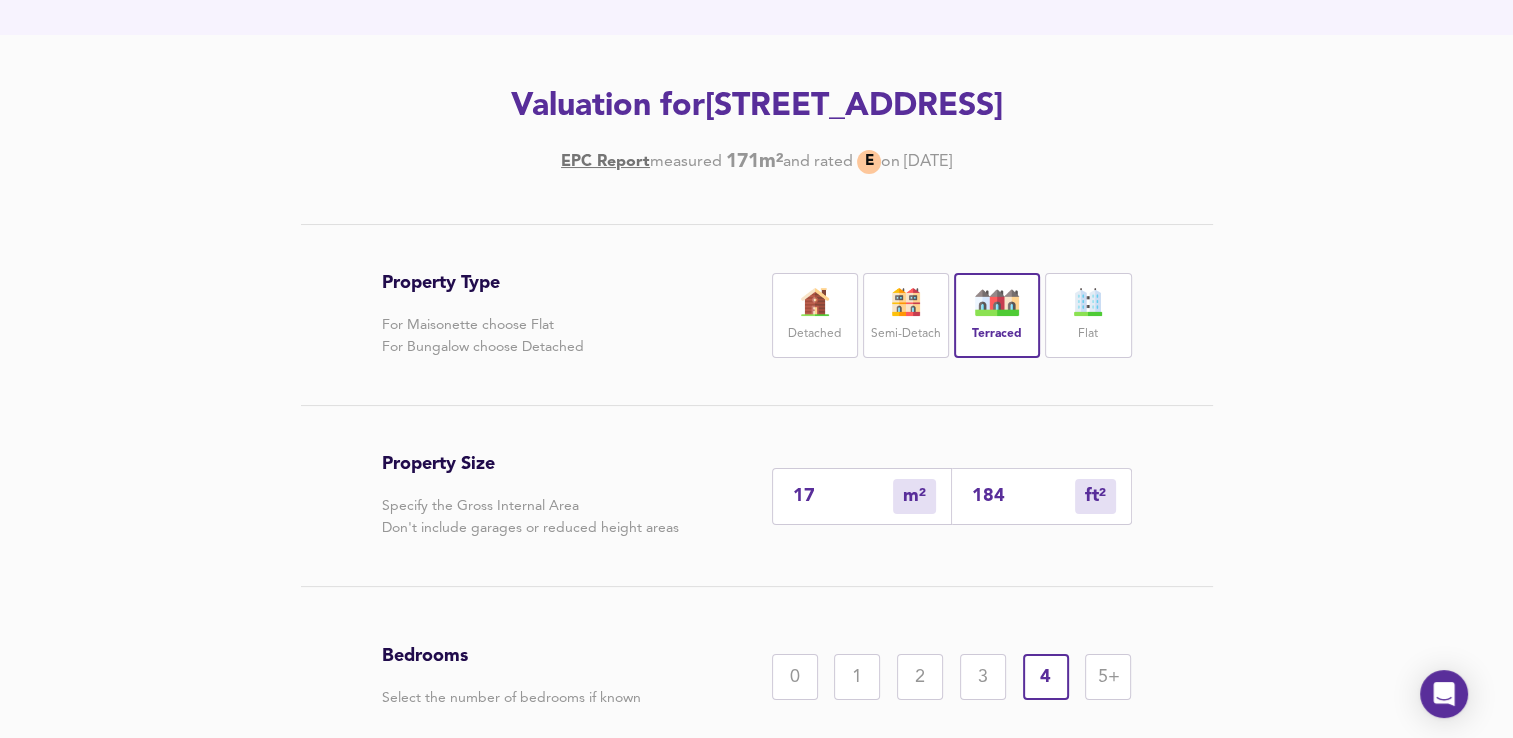 type on "2" 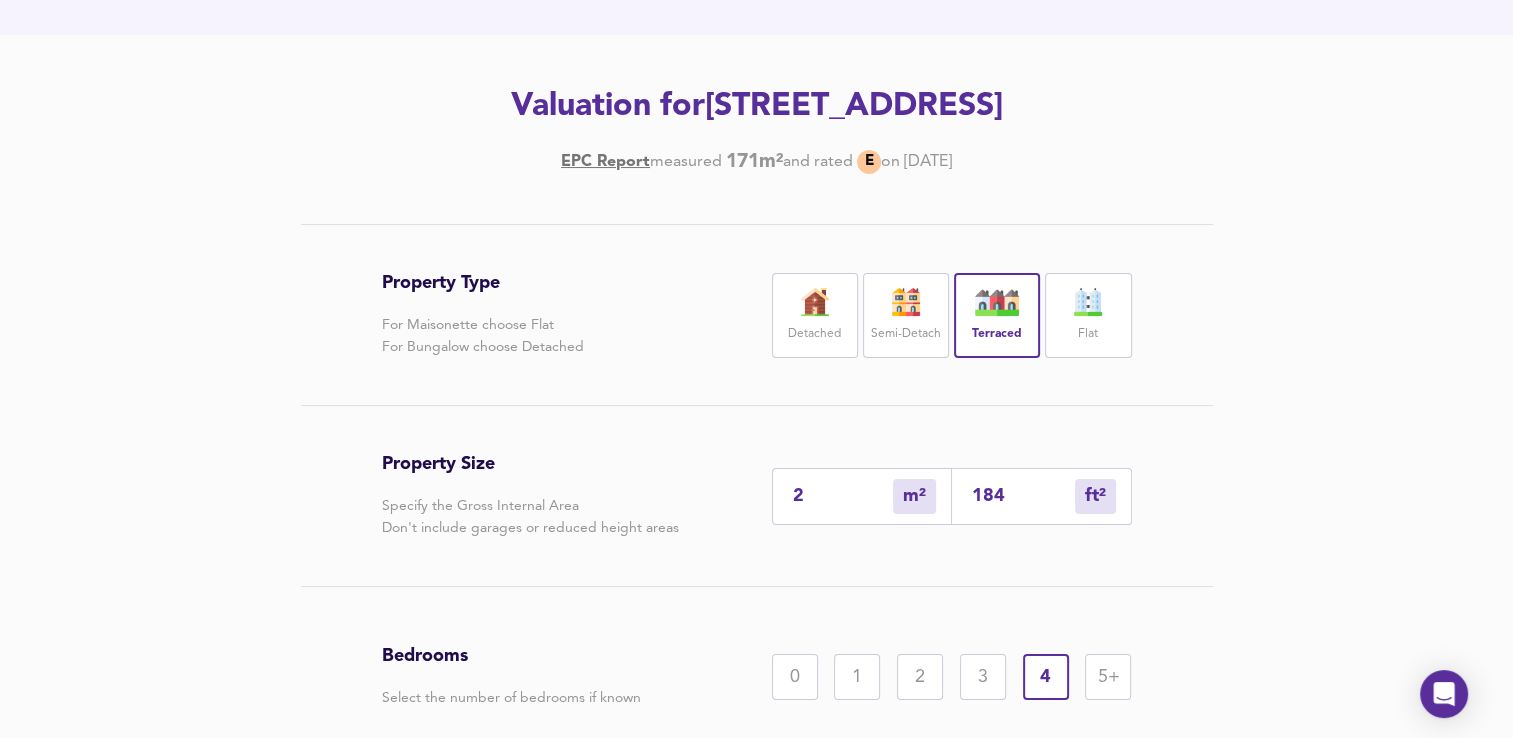 type on "18" 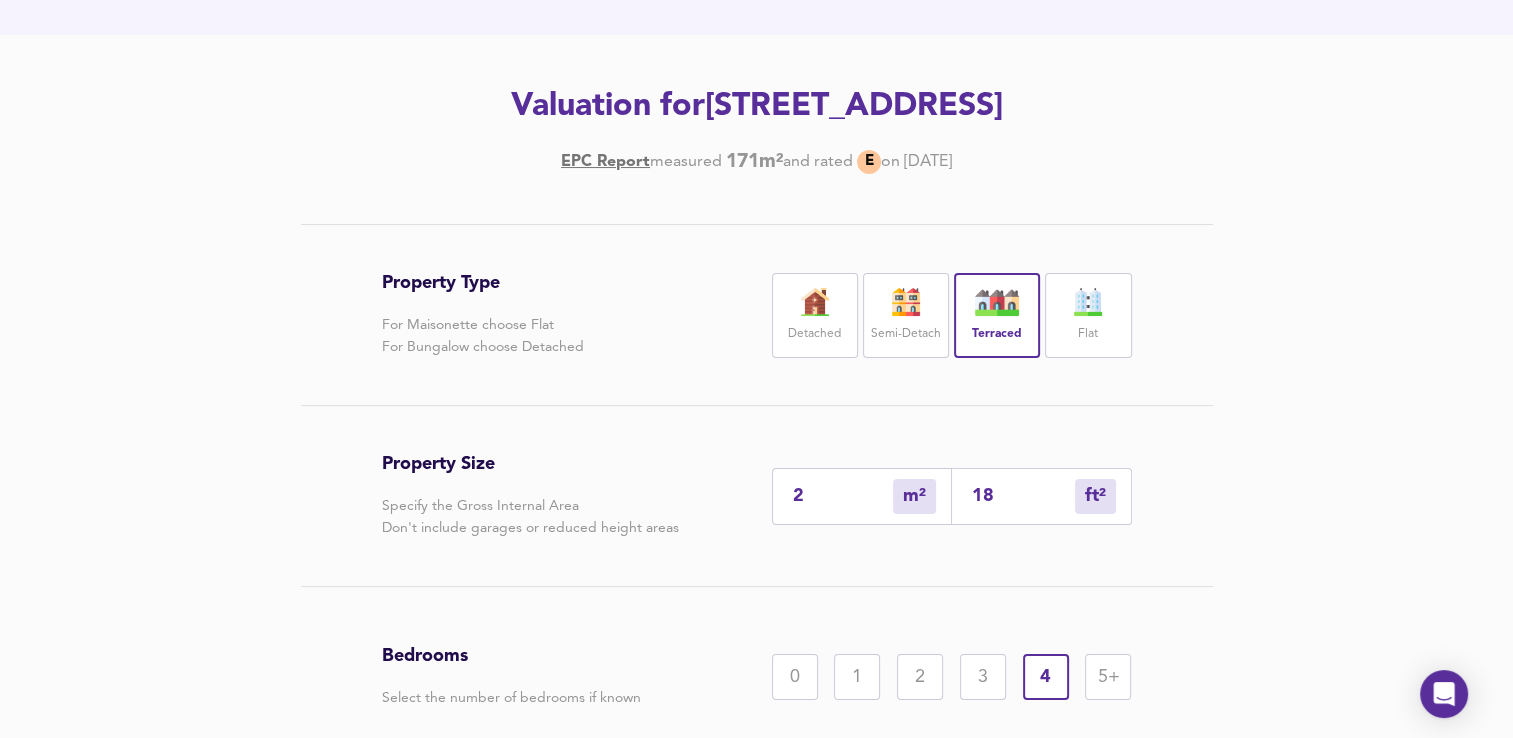 type on "0" 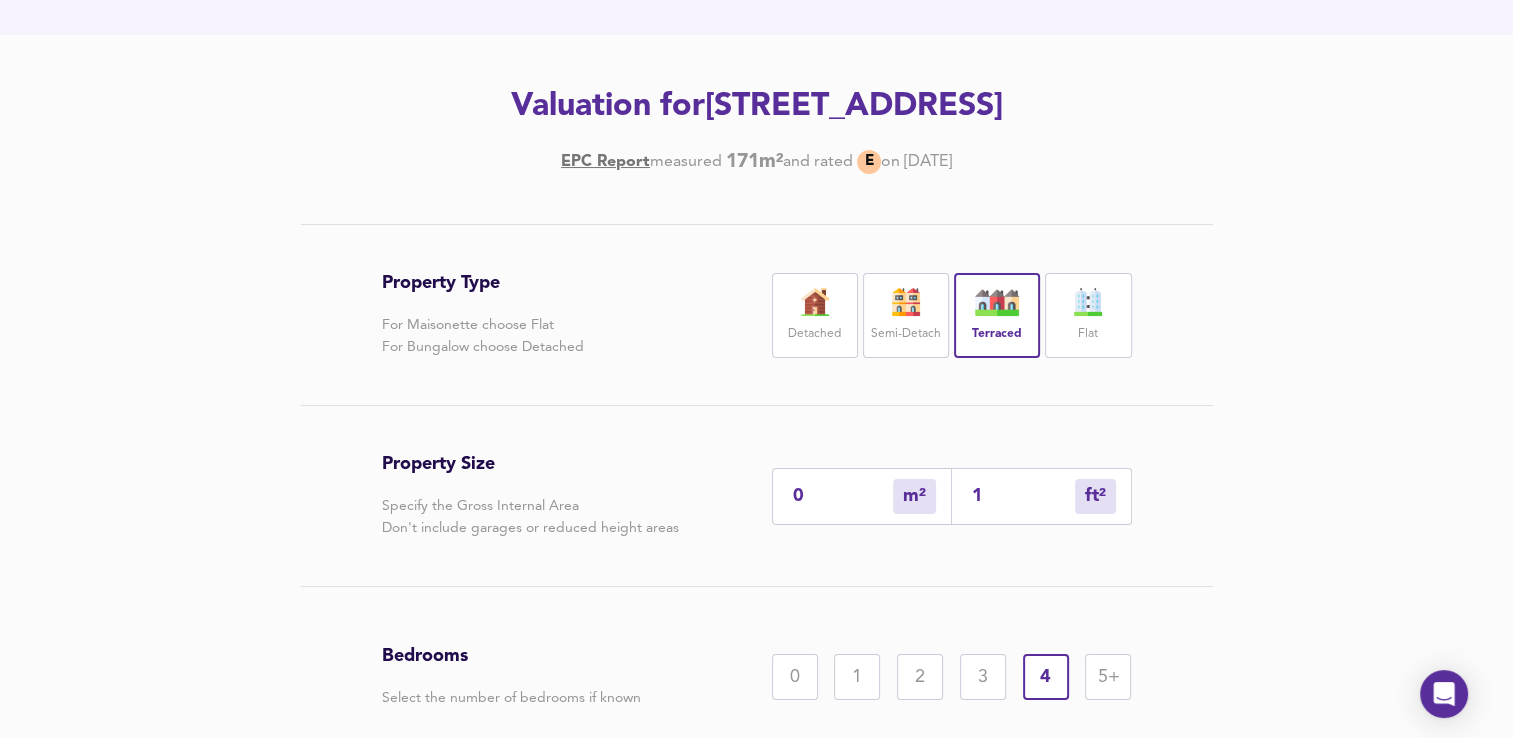 type 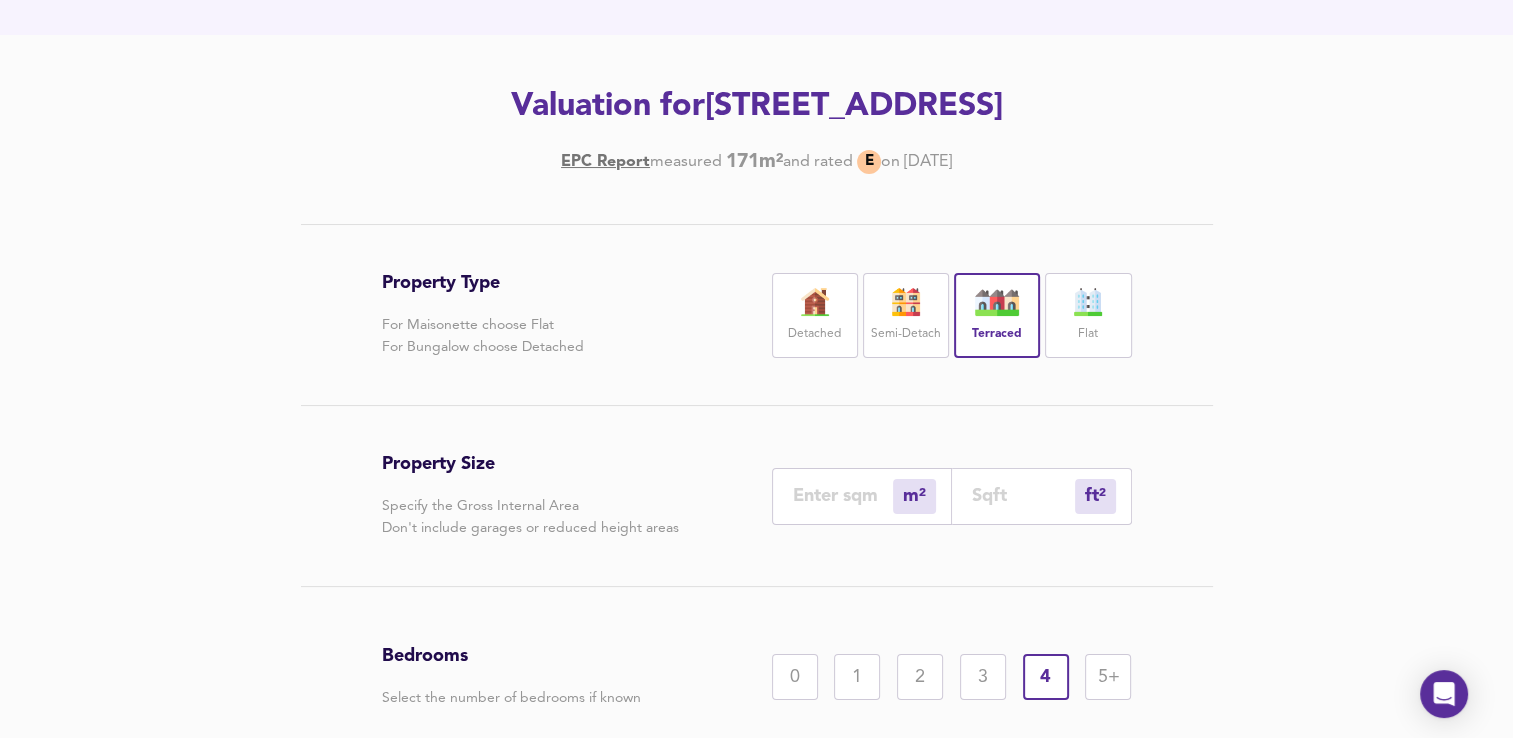 type on "1" 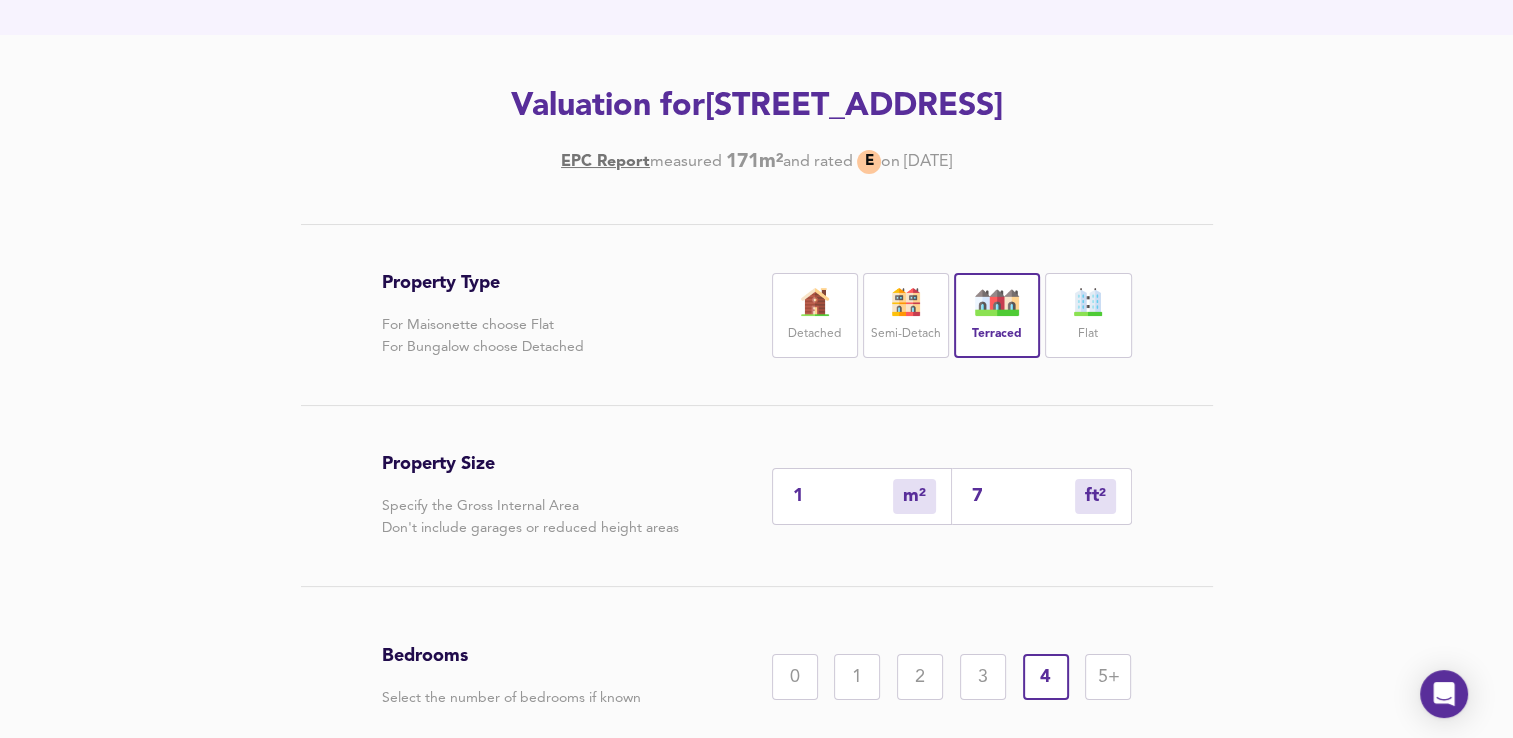 type on "7" 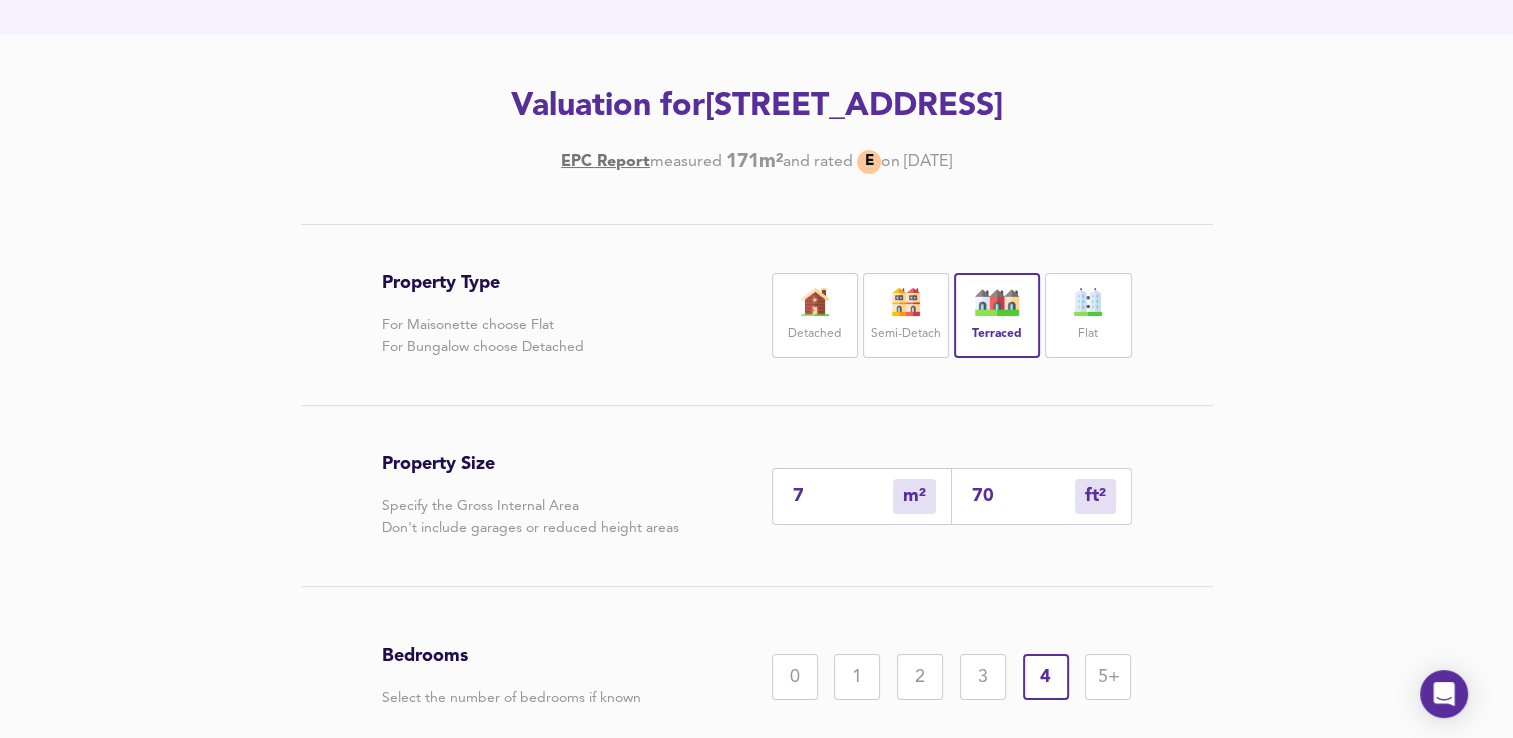 type on "65" 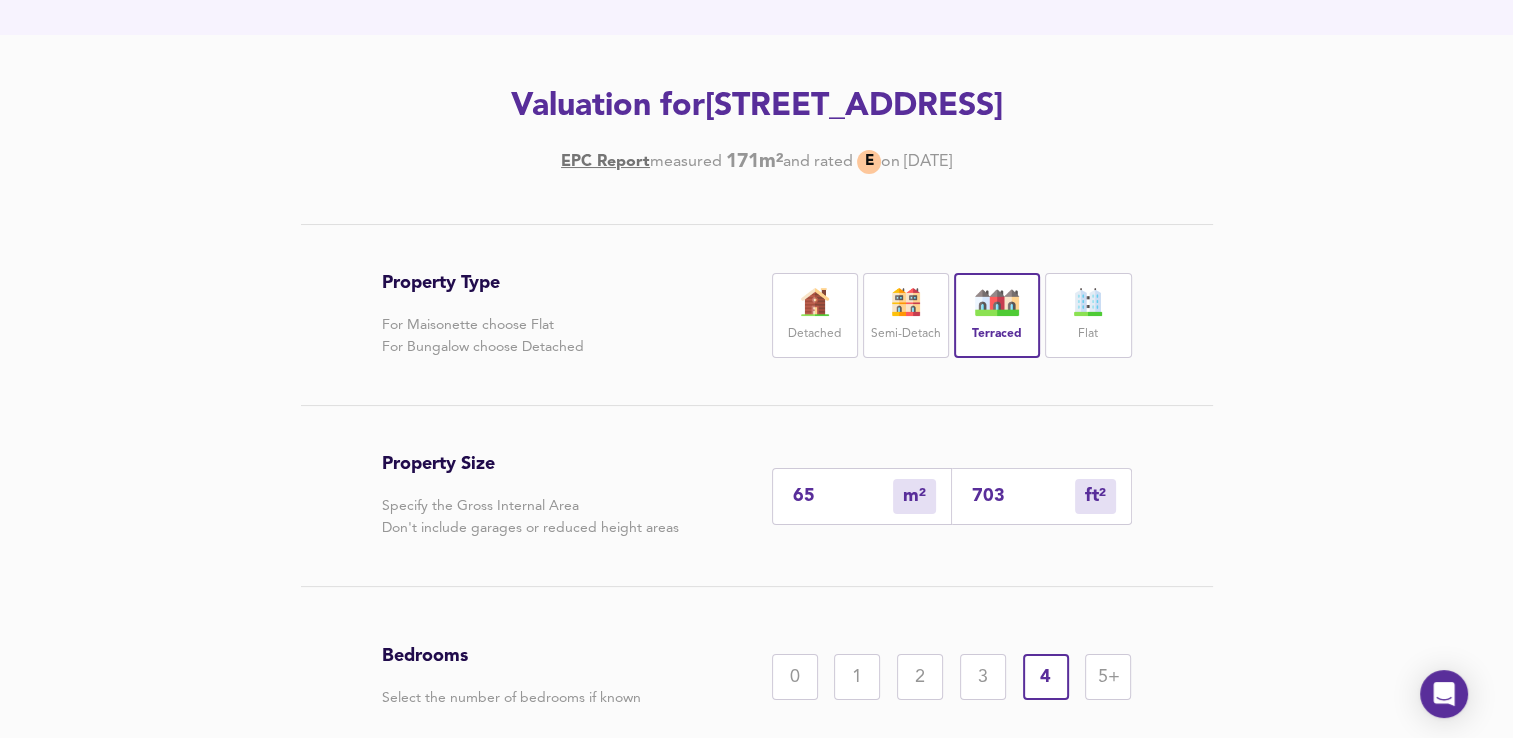 type on "703" 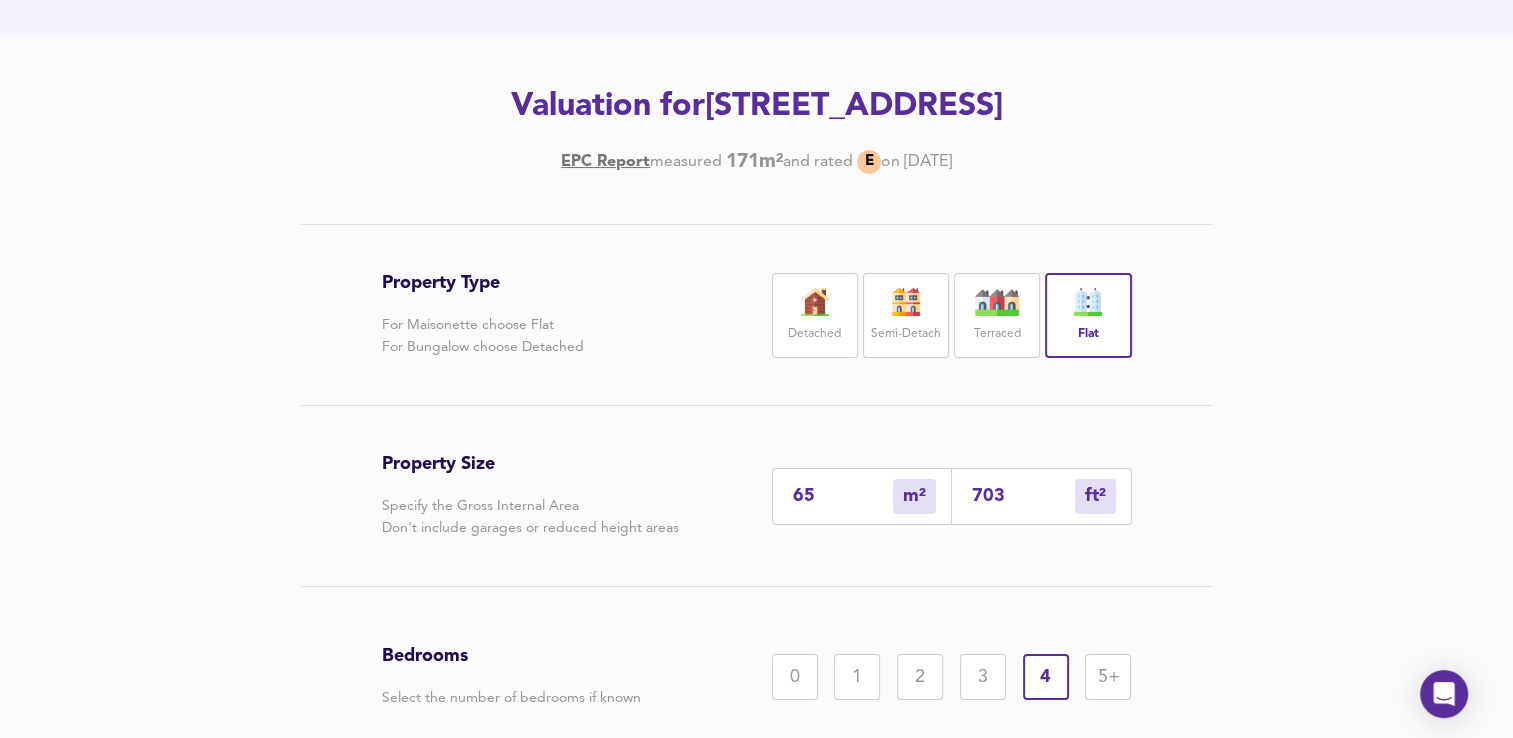 click on "3" at bounding box center [983, 677] 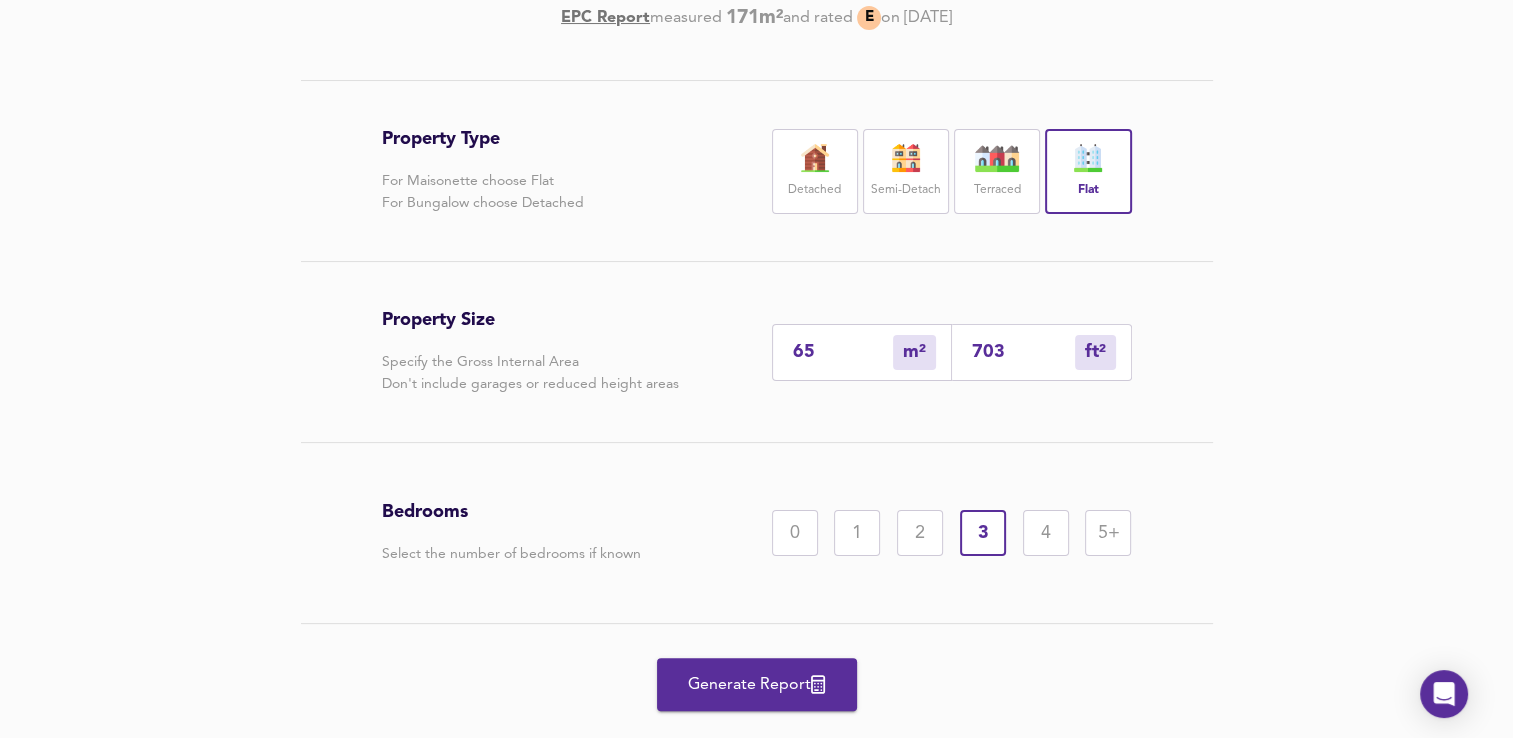 scroll, scrollTop: 372, scrollLeft: 0, axis: vertical 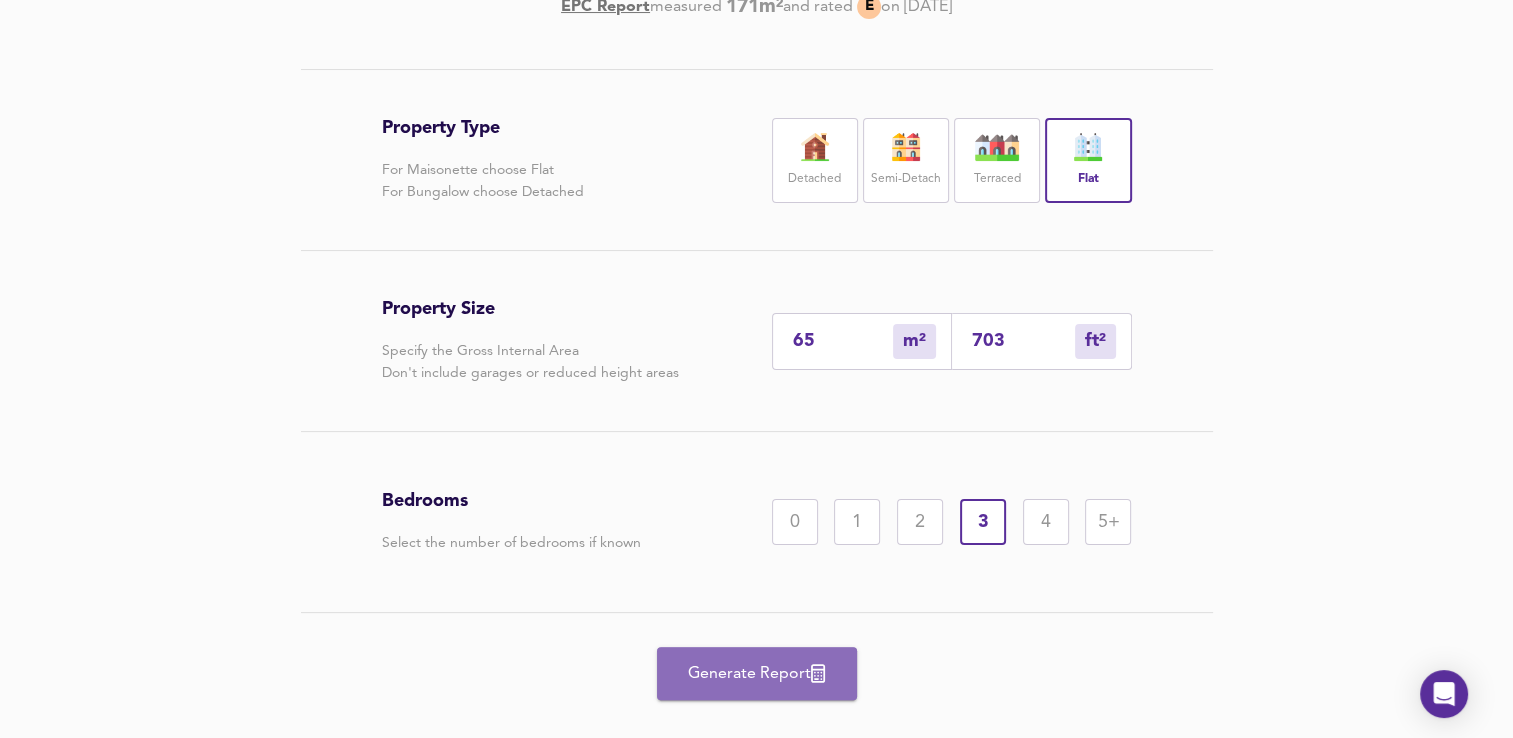 click on "Generate Report" at bounding box center [757, 674] 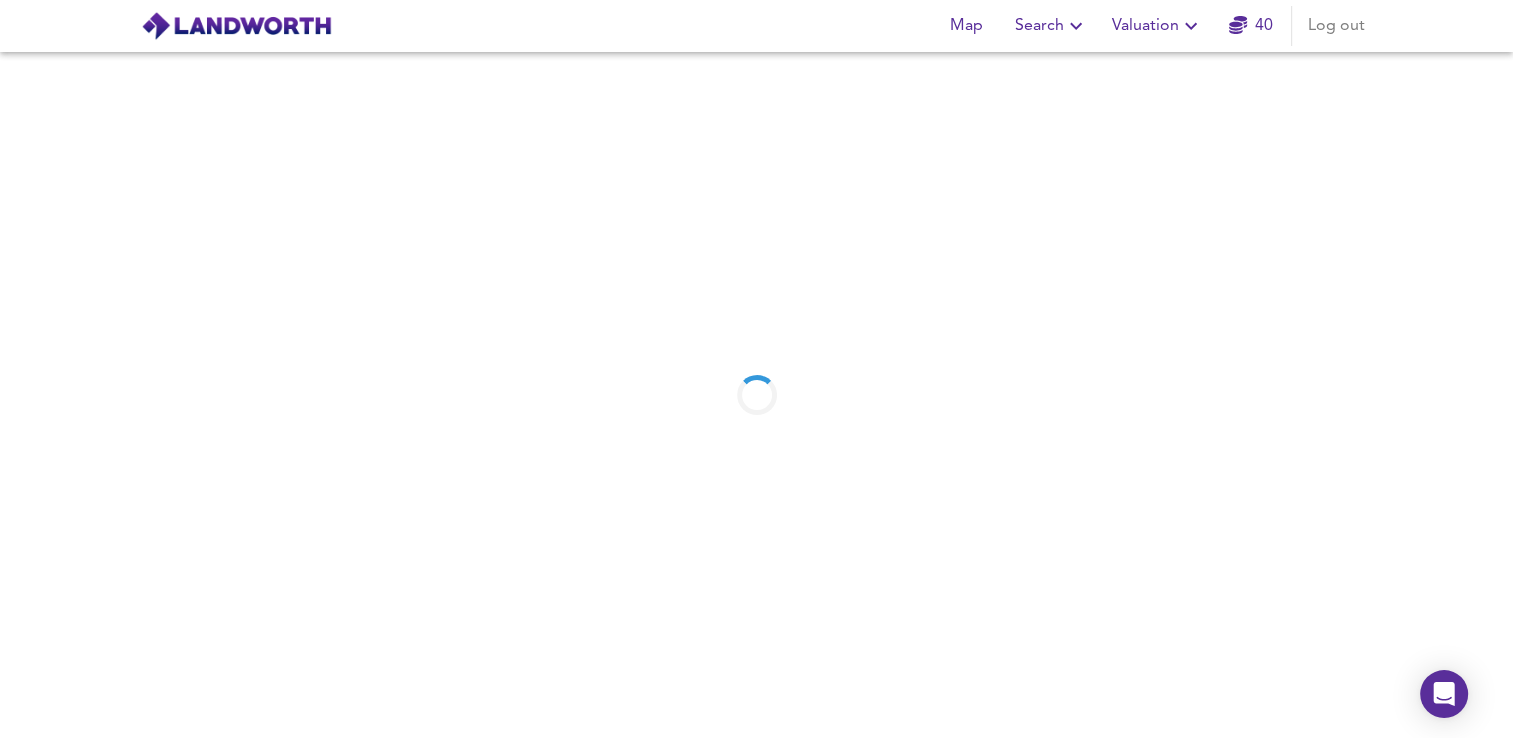 scroll, scrollTop: 0, scrollLeft: 0, axis: both 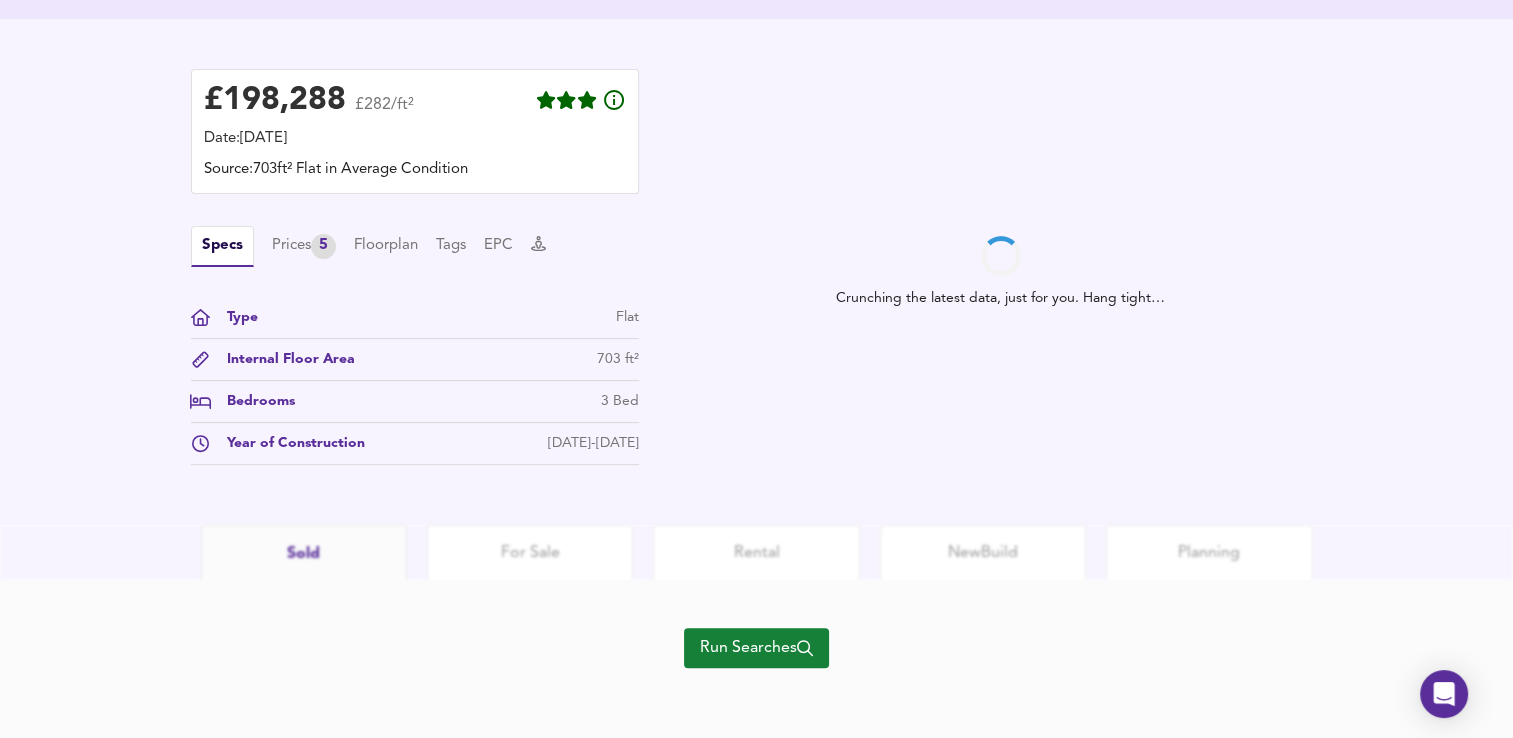 click on "Run Searches" at bounding box center [756, 648] 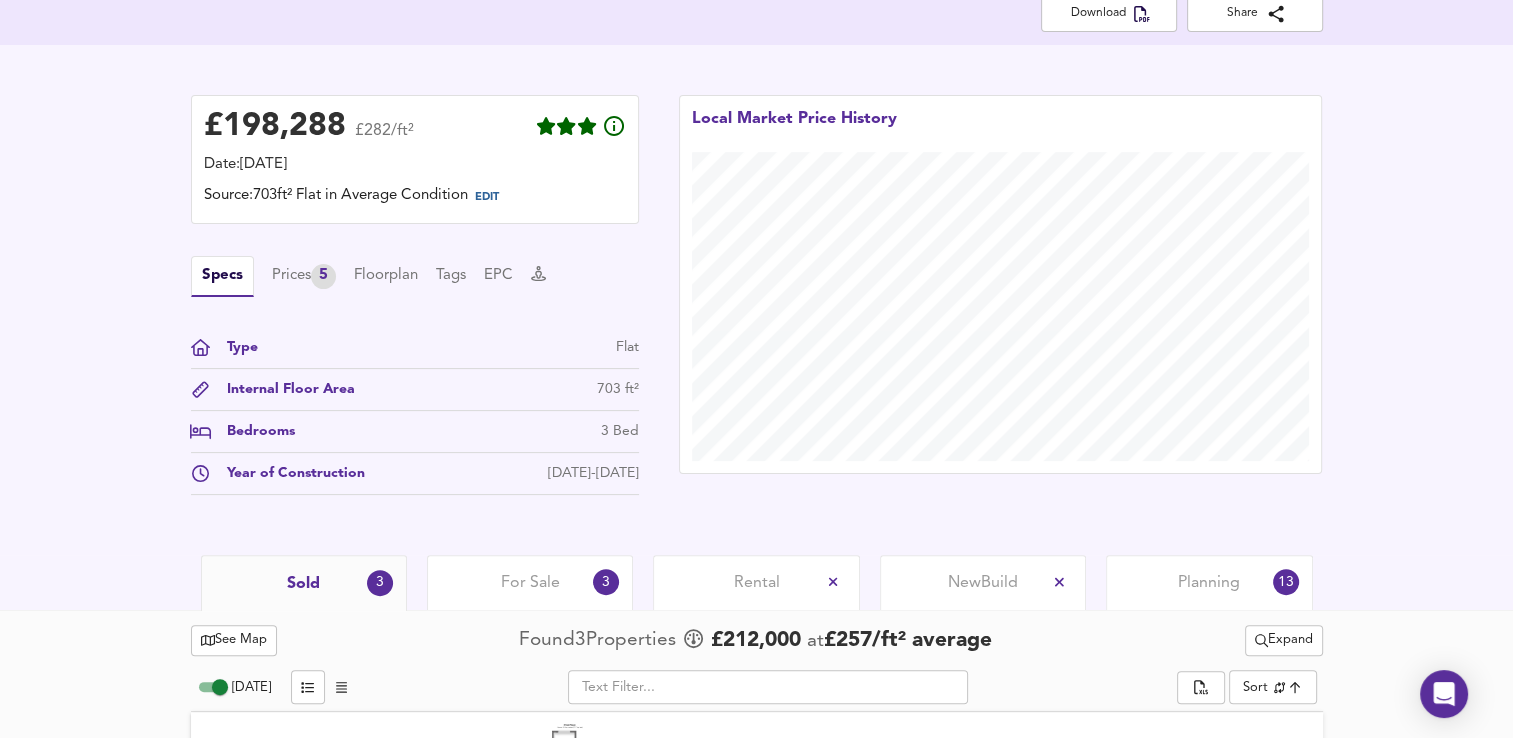 scroll, scrollTop: 458, scrollLeft: 0, axis: vertical 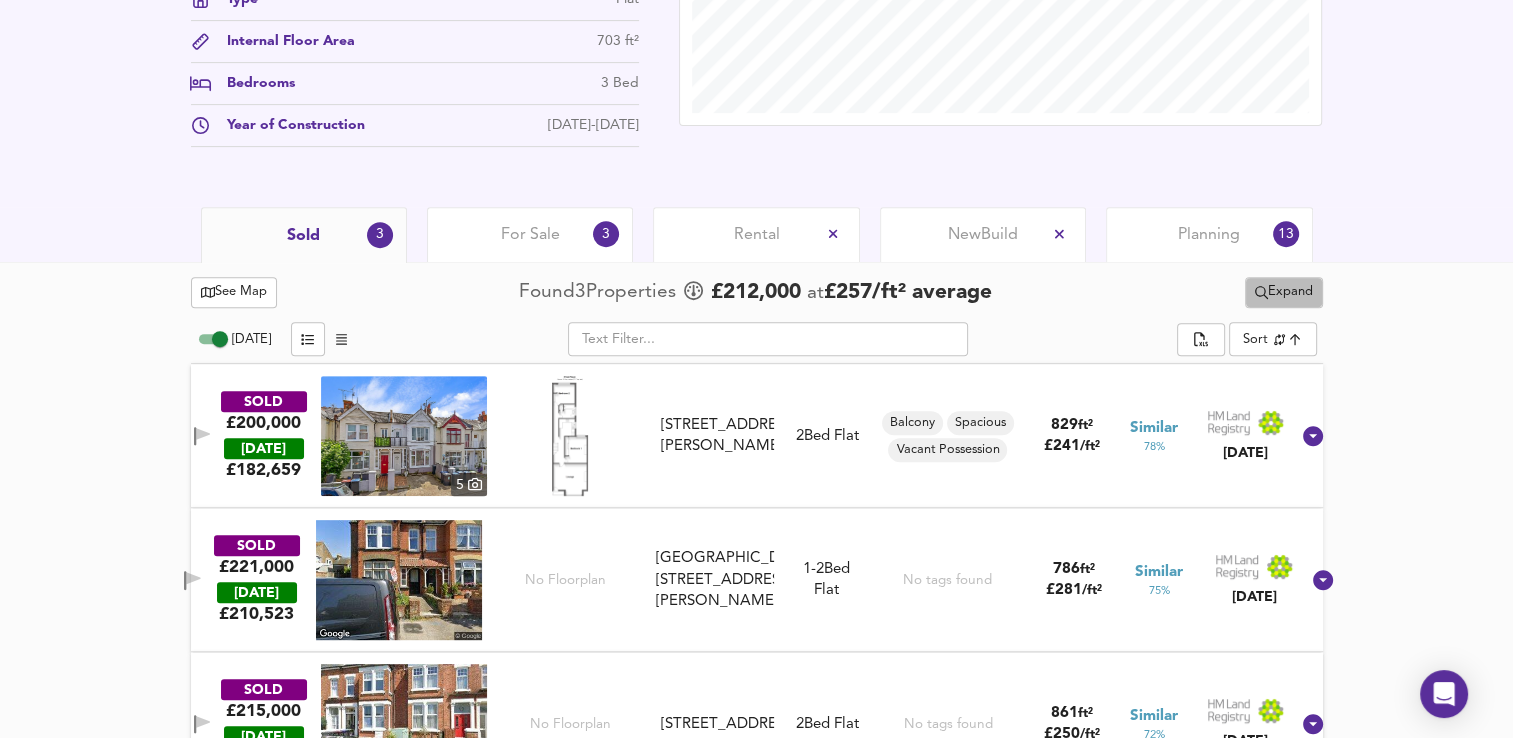 click on "Expand" at bounding box center (1284, 292) 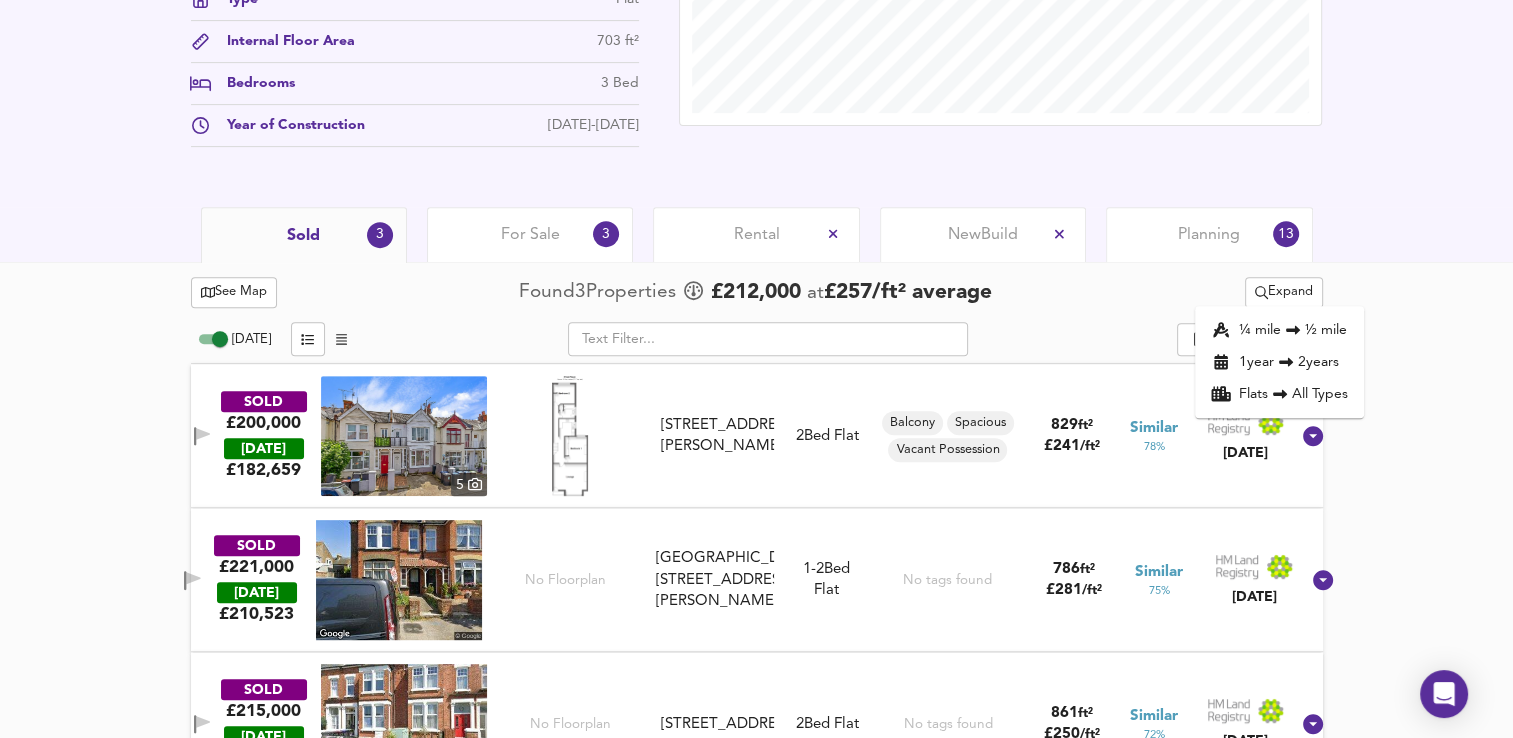 drag, startPoint x: 1252, startPoint y: 347, endPoint x: 1251, endPoint y: 336, distance: 11.045361 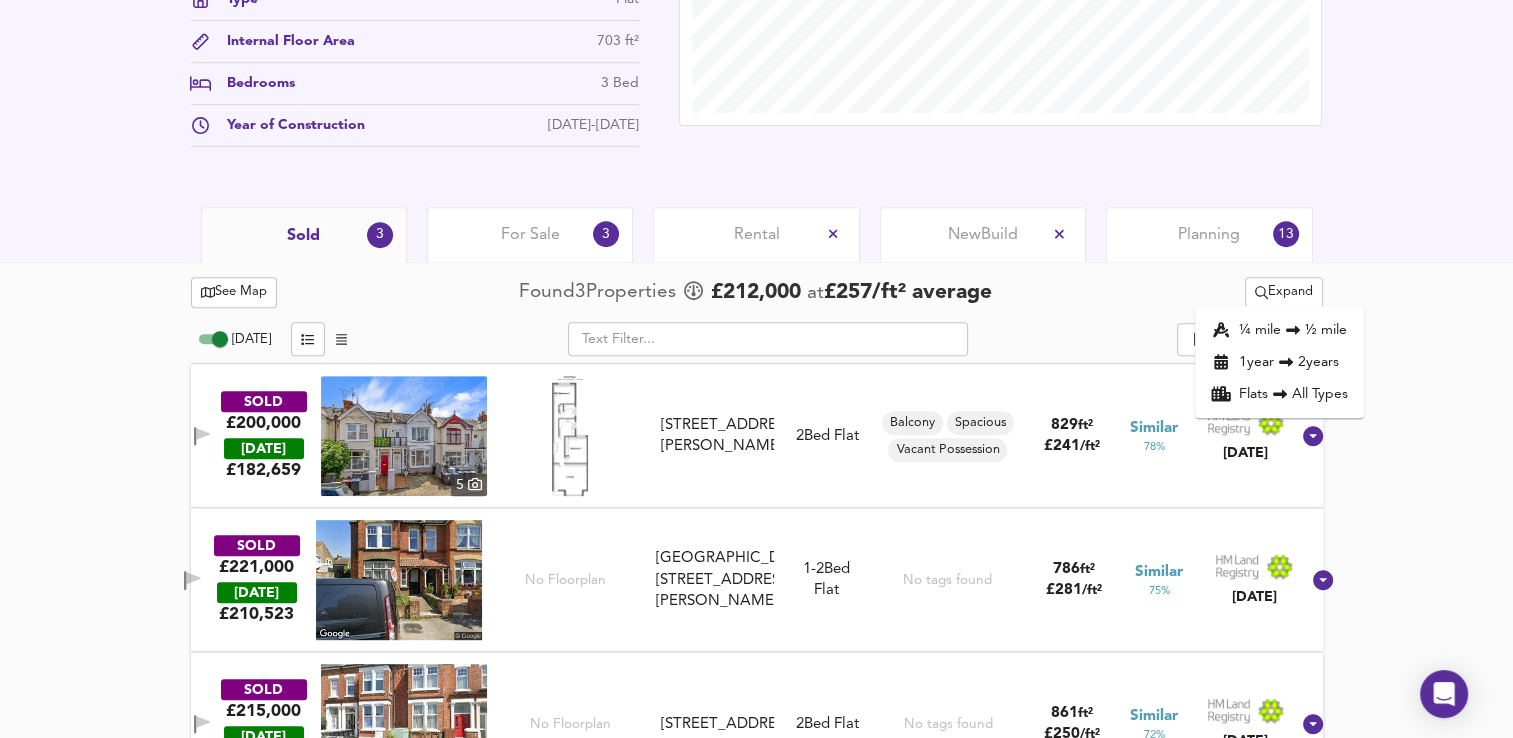 click on "¼ mile ½ mile" at bounding box center [1279, 330] 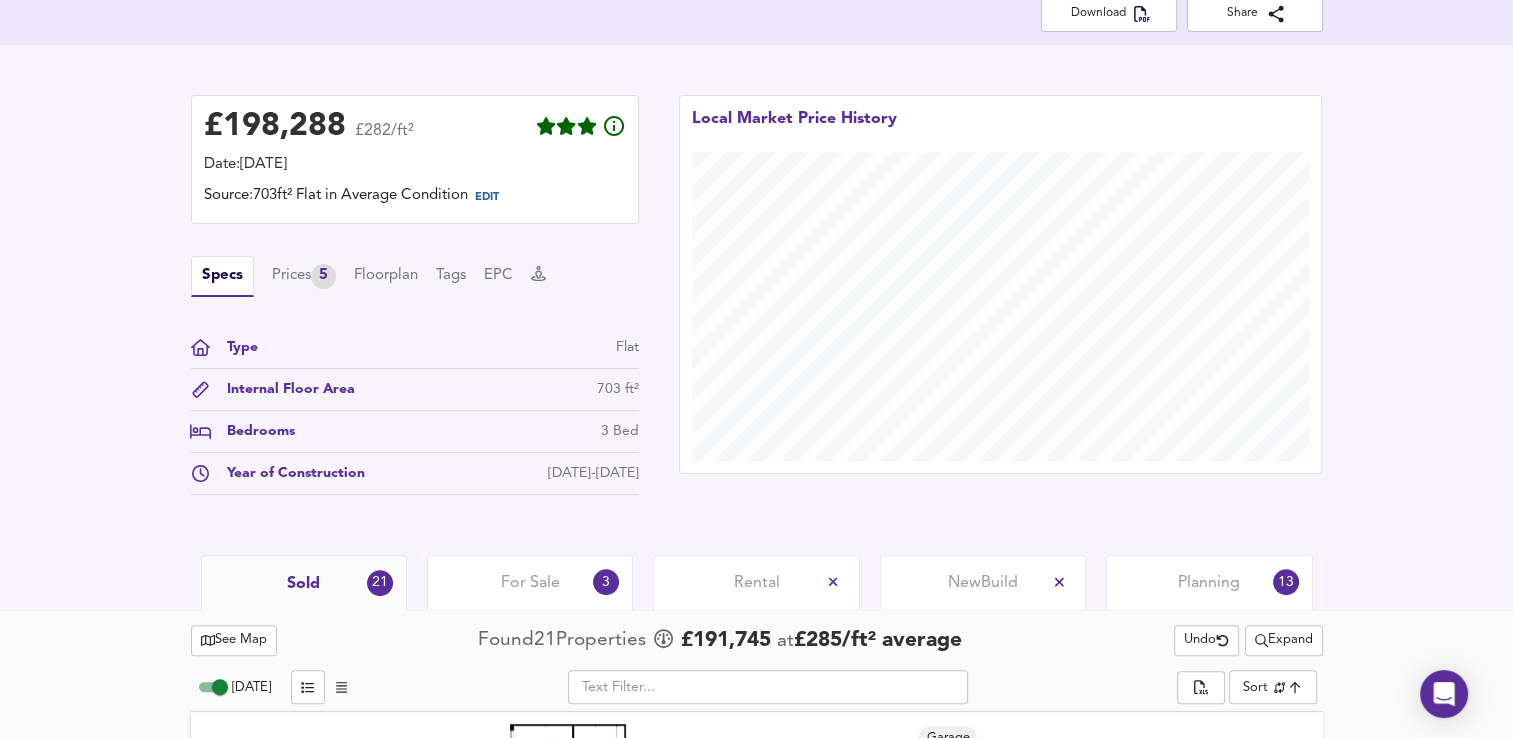 scroll, scrollTop: 780, scrollLeft: 0, axis: vertical 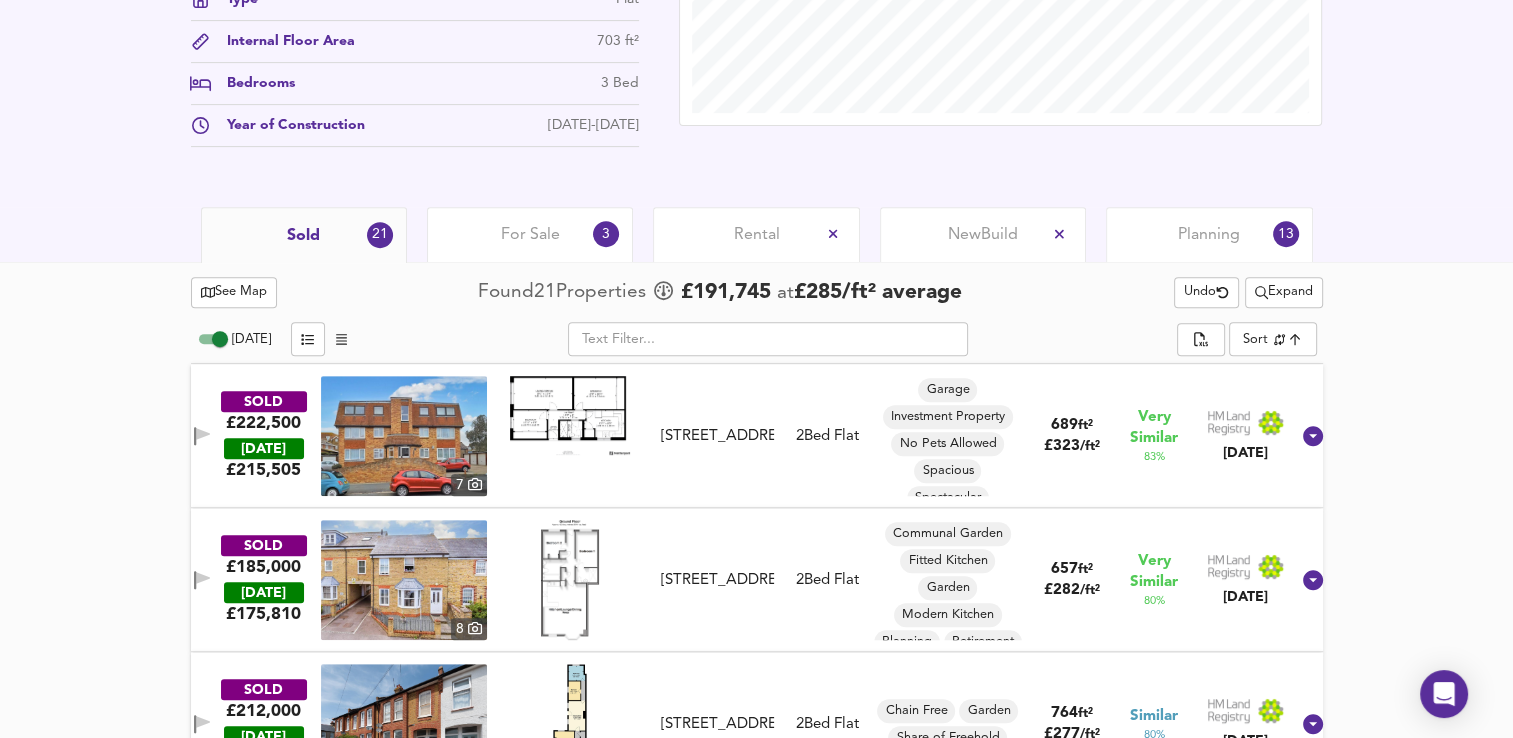 click on "Map Search Valuation    39 Log out [STREET_ADDRESS] Download Share £ 198,288   £282/ft²   Date:  [DATE] Source:  703ft² Flat in Average Condition EDIT Specs Prices   5 Floorplan Tags EPC Type Flat Internal Floor Area 703 ft² Bedrooms 3 Bed Year of Construction [DATE]-[DATE]   Local Market Price History   Sold 21 For Sale 3 Rental New  Build Planning 13   See Map Found  21  Propert ies     £ 191,745   at  £ 285 / ft²   average    Undo       Expand [DATE]           ​       Sort   similarityscore ​ SOLD £222,500   [DATE]  £ 215,505   [GEOGRAPHIC_DATA][STREET_ADDRESS] 2  Bed   Flat Garage Investment Property No Pets Allowed Spacious Spectacular 689 ft² £ 323 / ft² Very Similar 83 % [DATE] SOLD £185,000   [DATE]  £ 175,810   8     [STREET_ADDRESS][GEOGRAPHIC_DATA][STREET_ADDRESS] 2  Bed   Flat Communal Garden Fitted Kitchen Garden" at bounding box center (756, -411) 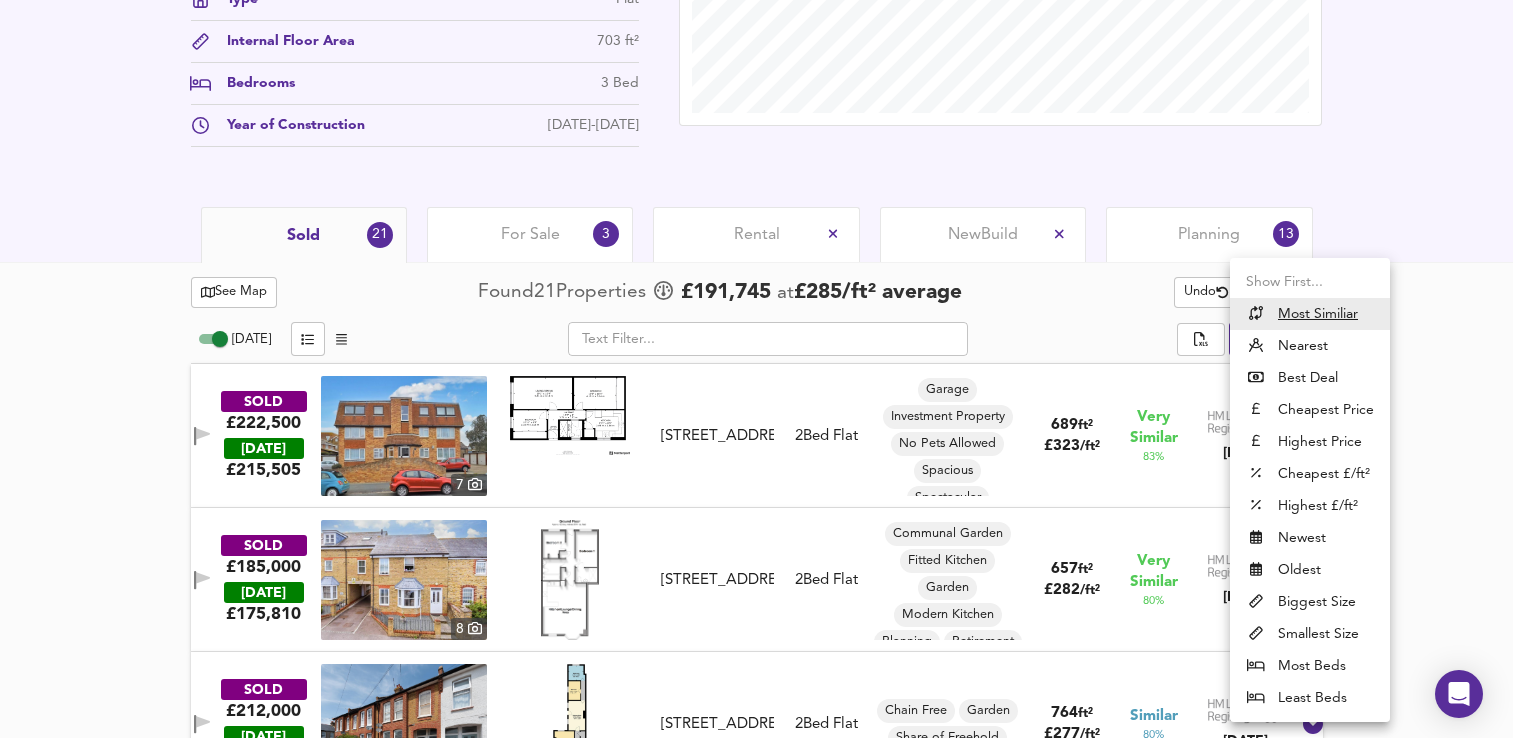 click on "Nearest" at bounding box center [1310, 346] 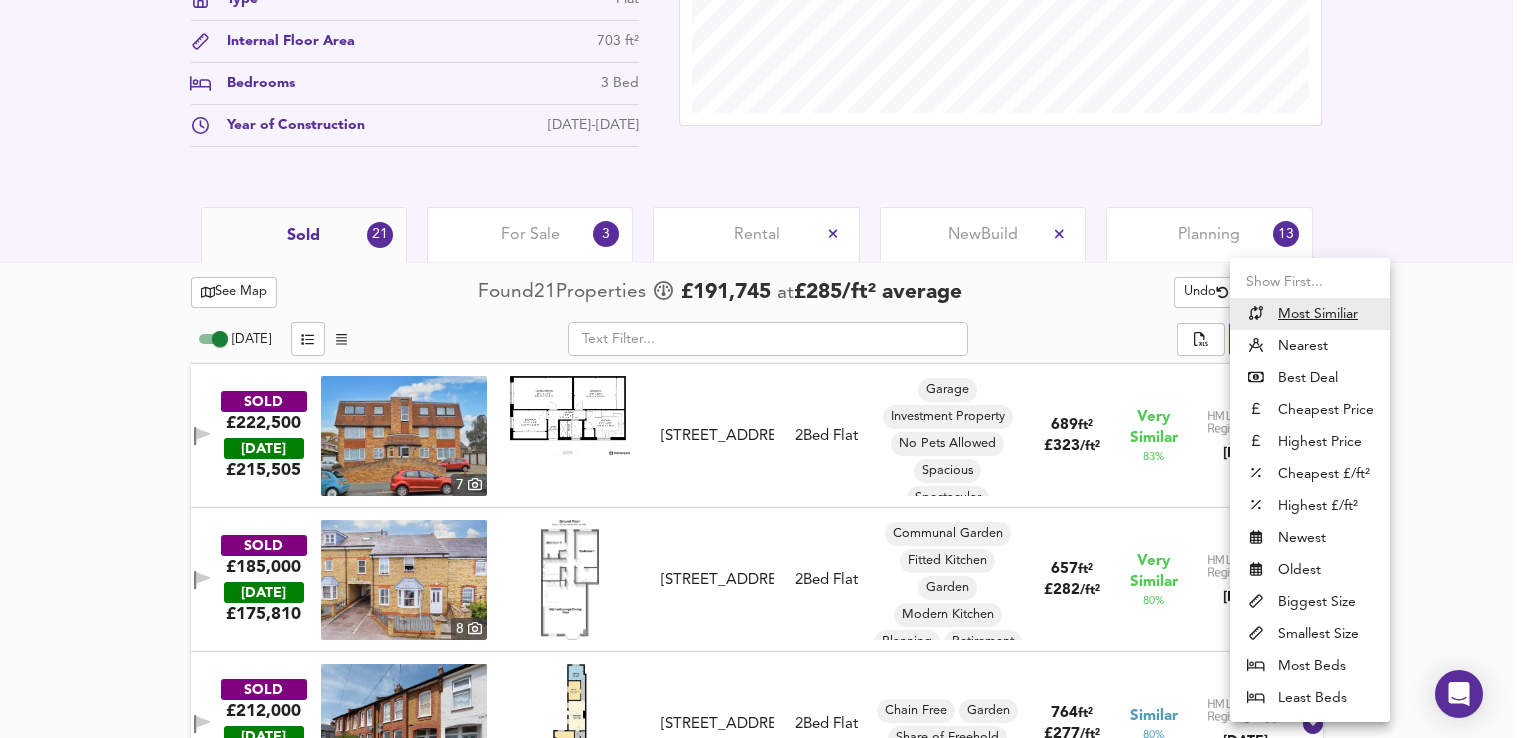 type on "distancetocenter" 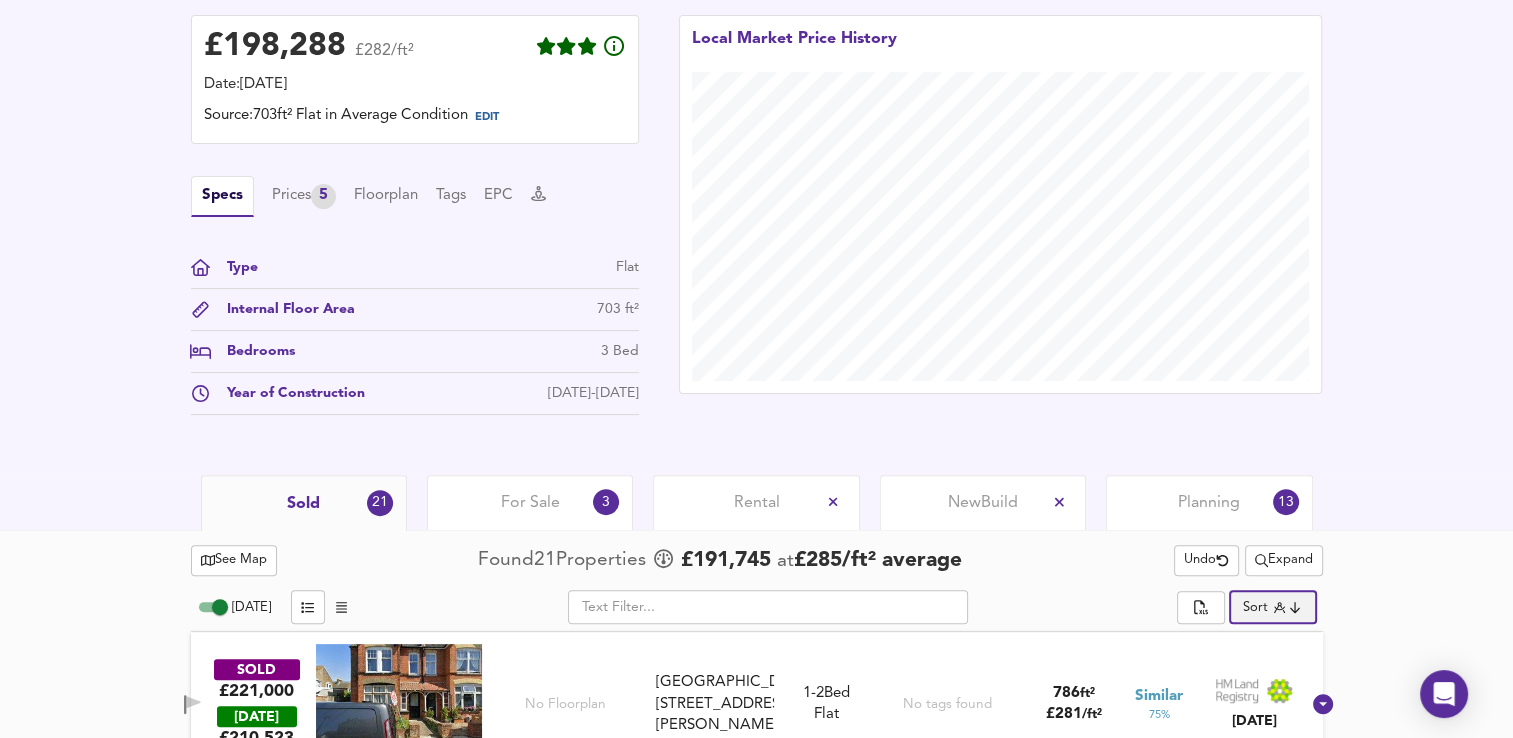 scroll, scrollTop: 512, scrollLeft: 0, axis: vertical 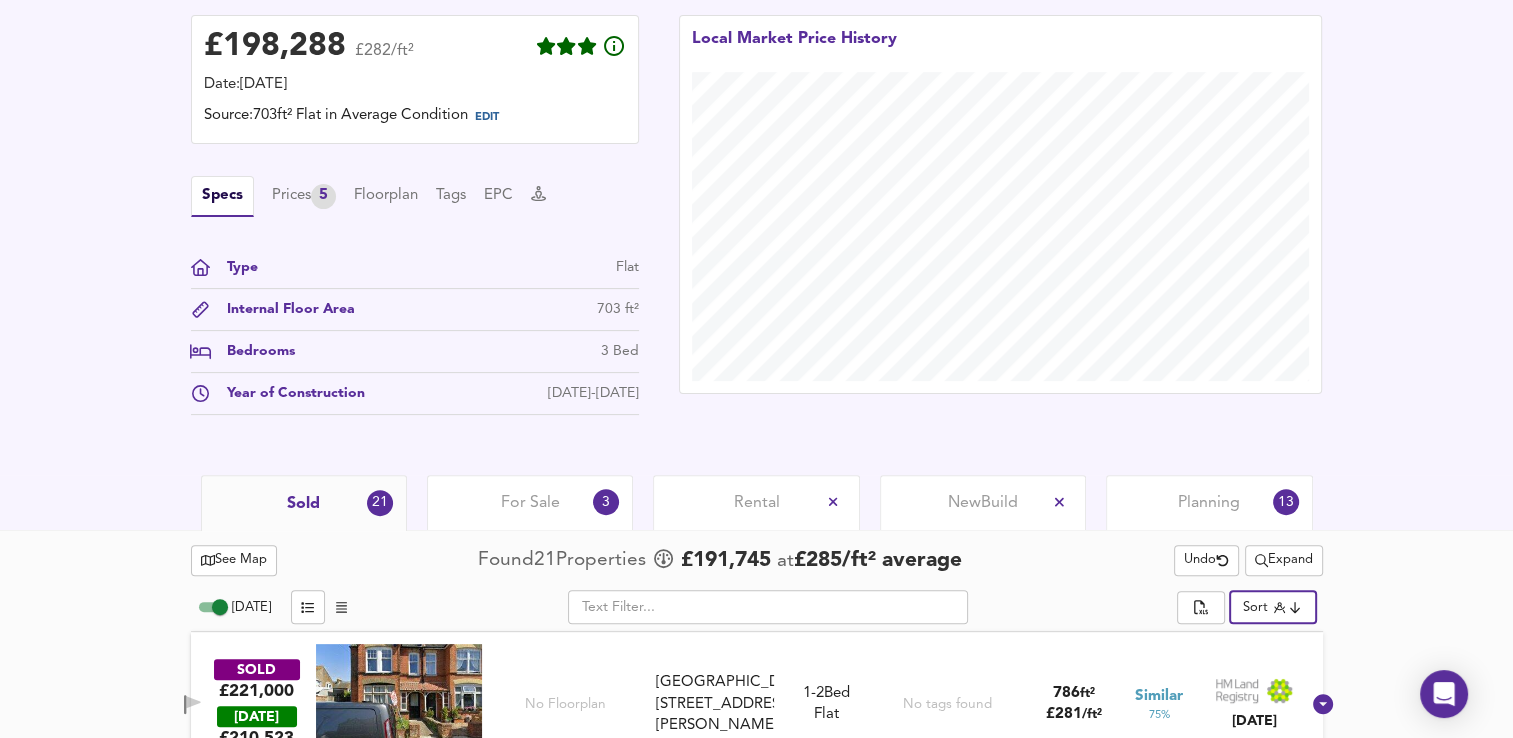 click 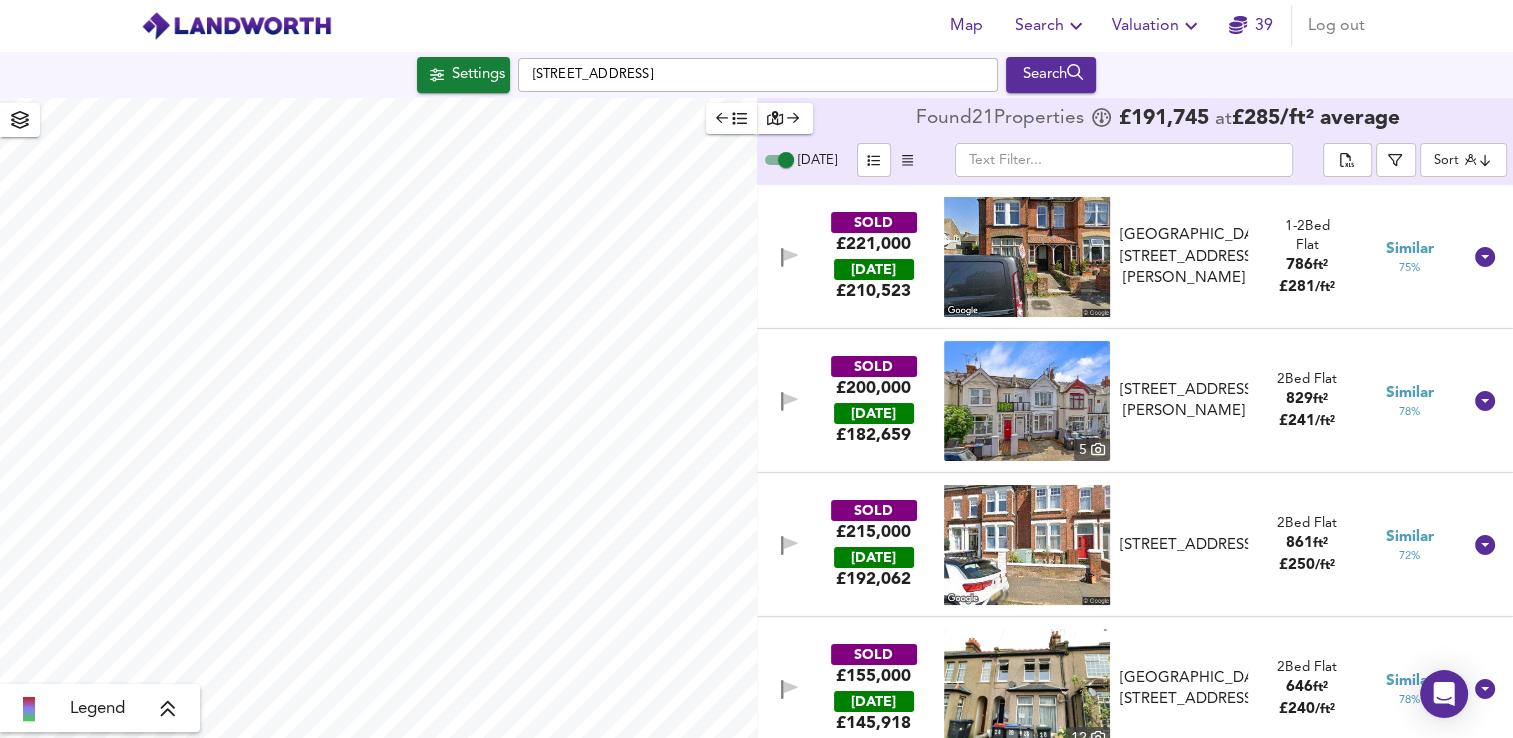 scroll, scrollTop: 0, scrollLeft: 0, axis: both 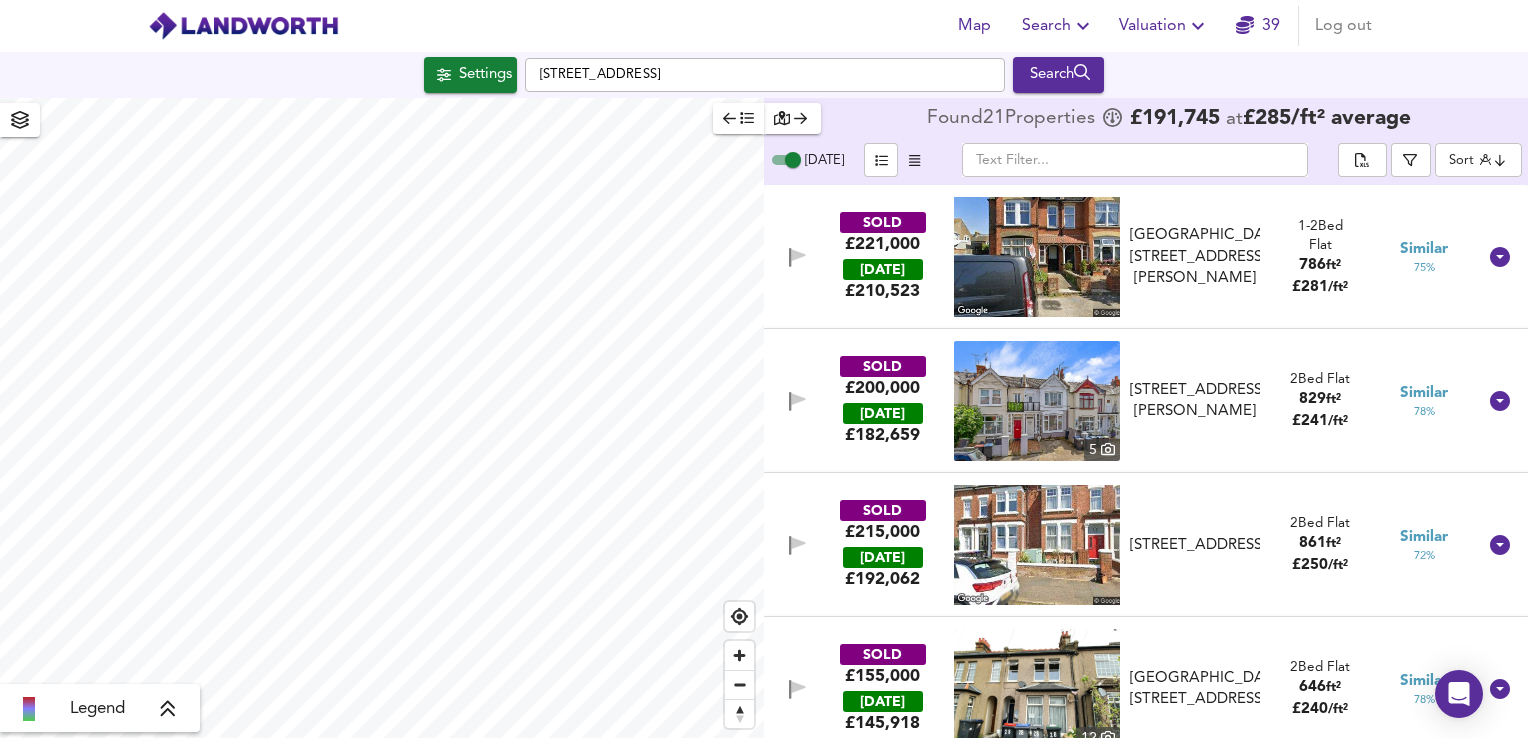 checkbox on "false" 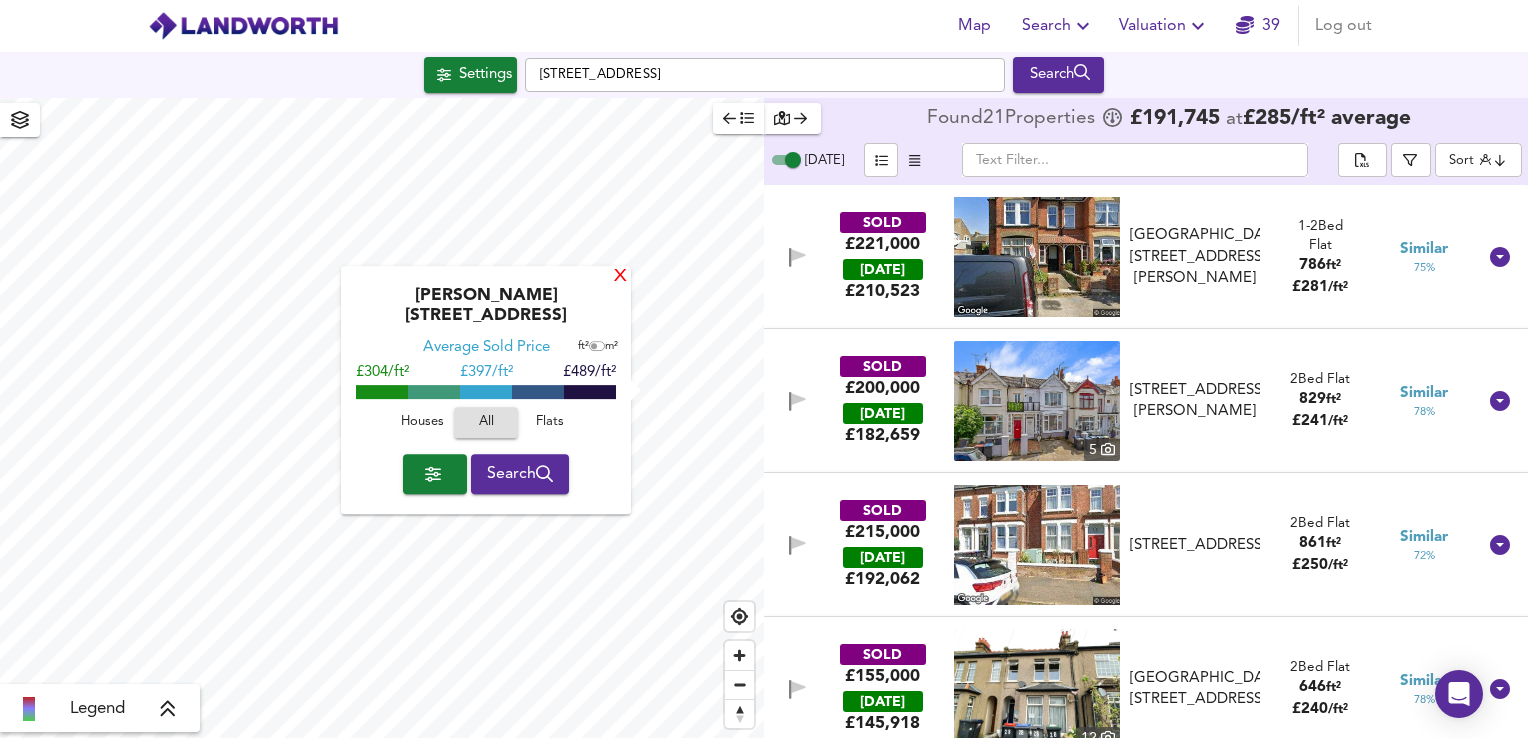 click on "X" at bounding box center (620, 277) 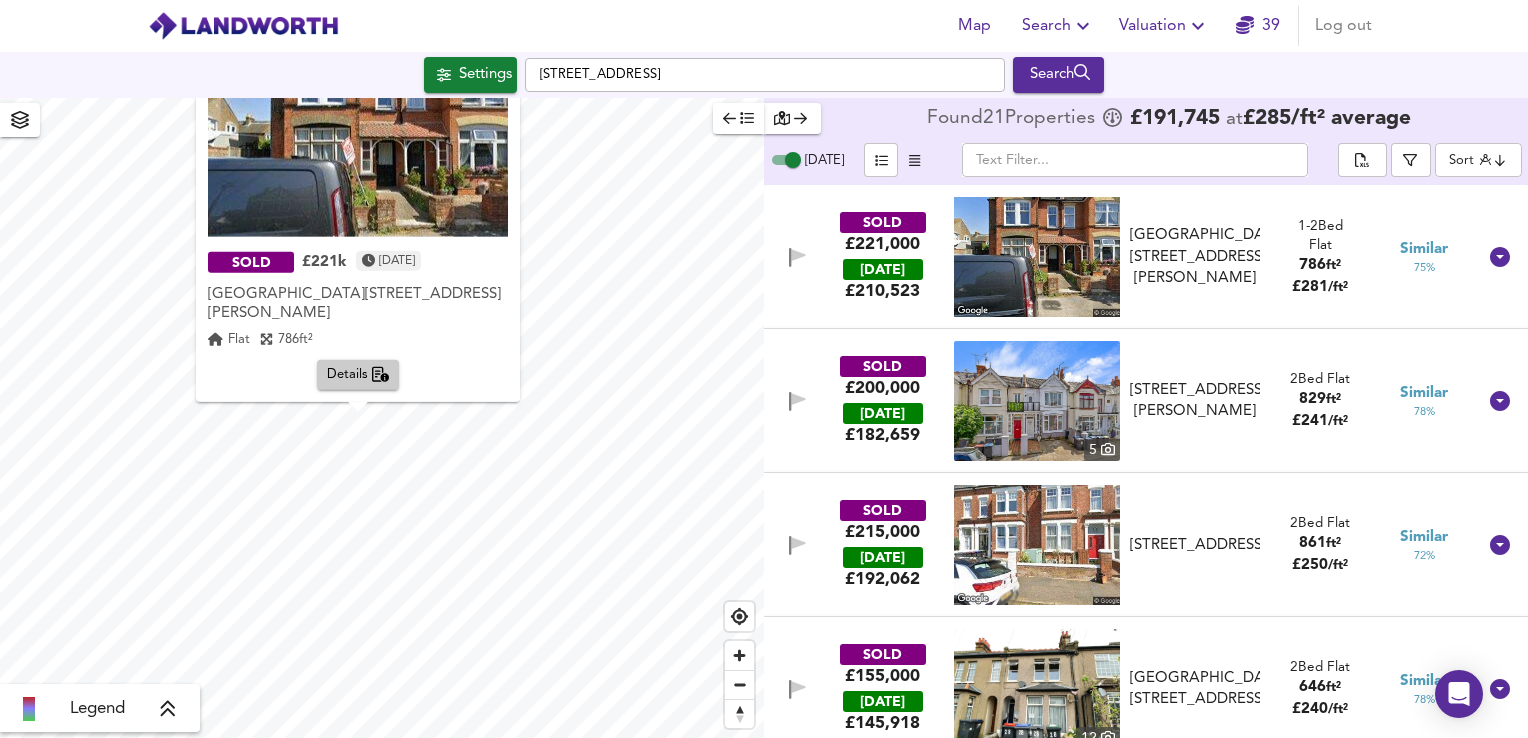 click on "X" at bounding box center (509, 85) 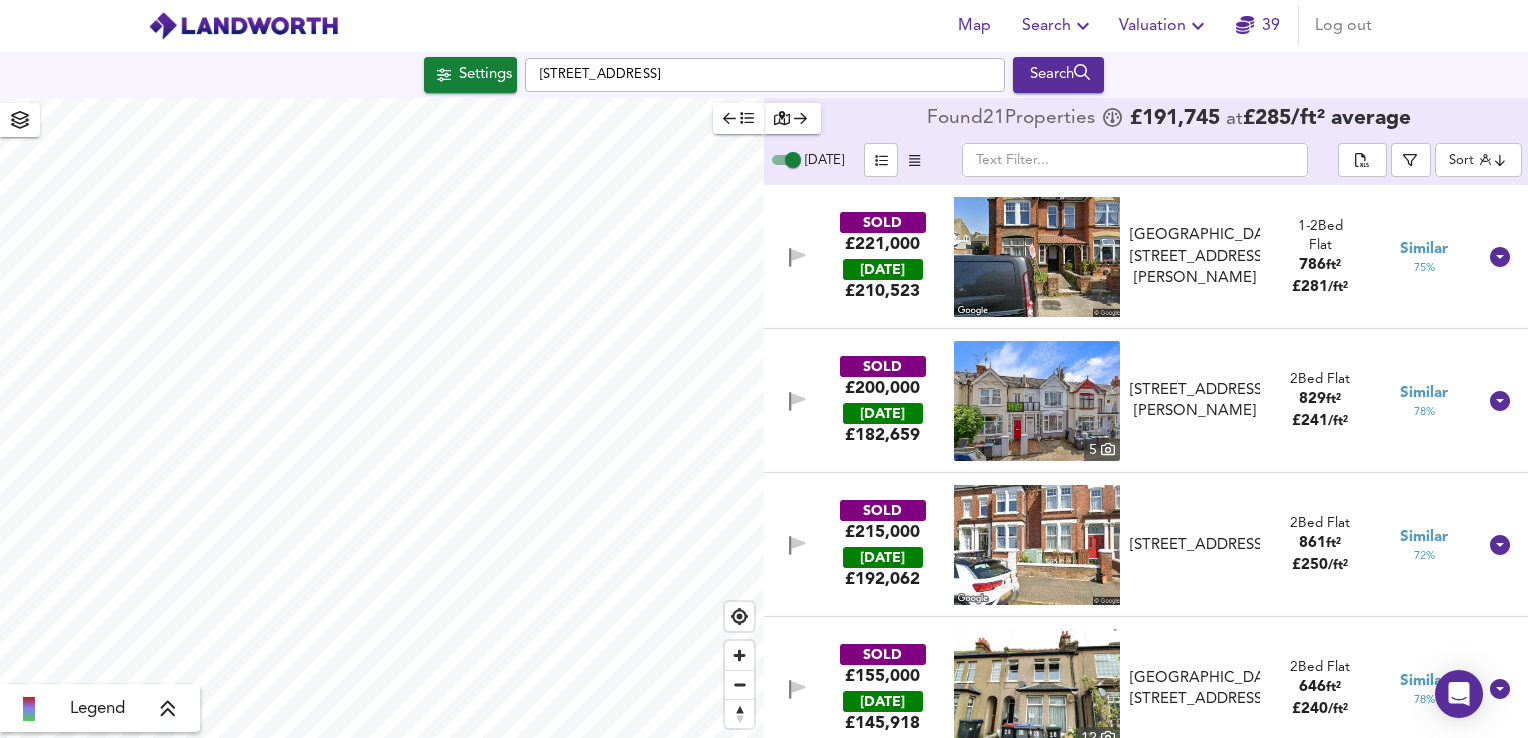click on "Valuation" at bounding box center [1164, 26] 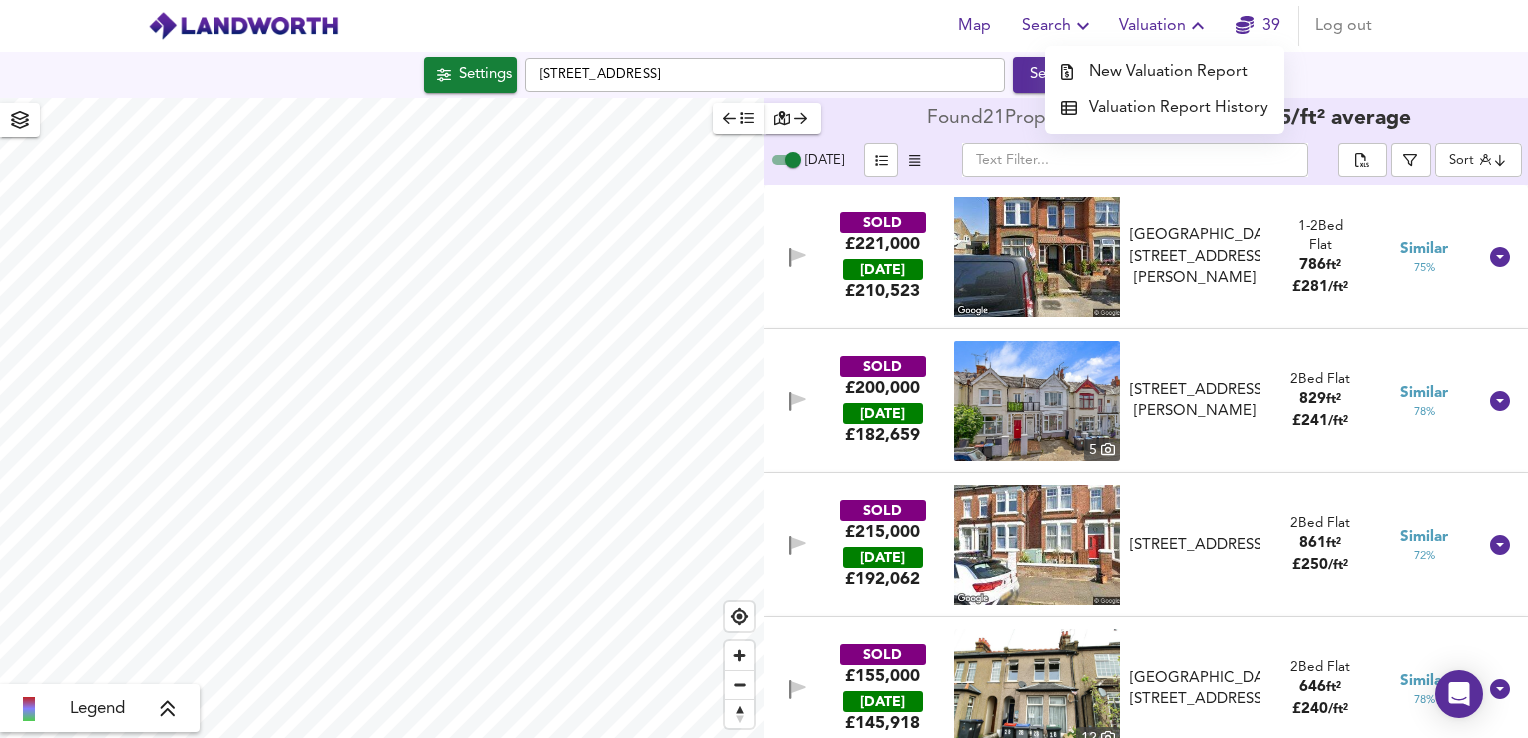 click on "New Valuation Report" at bounding box center [1164, 72] 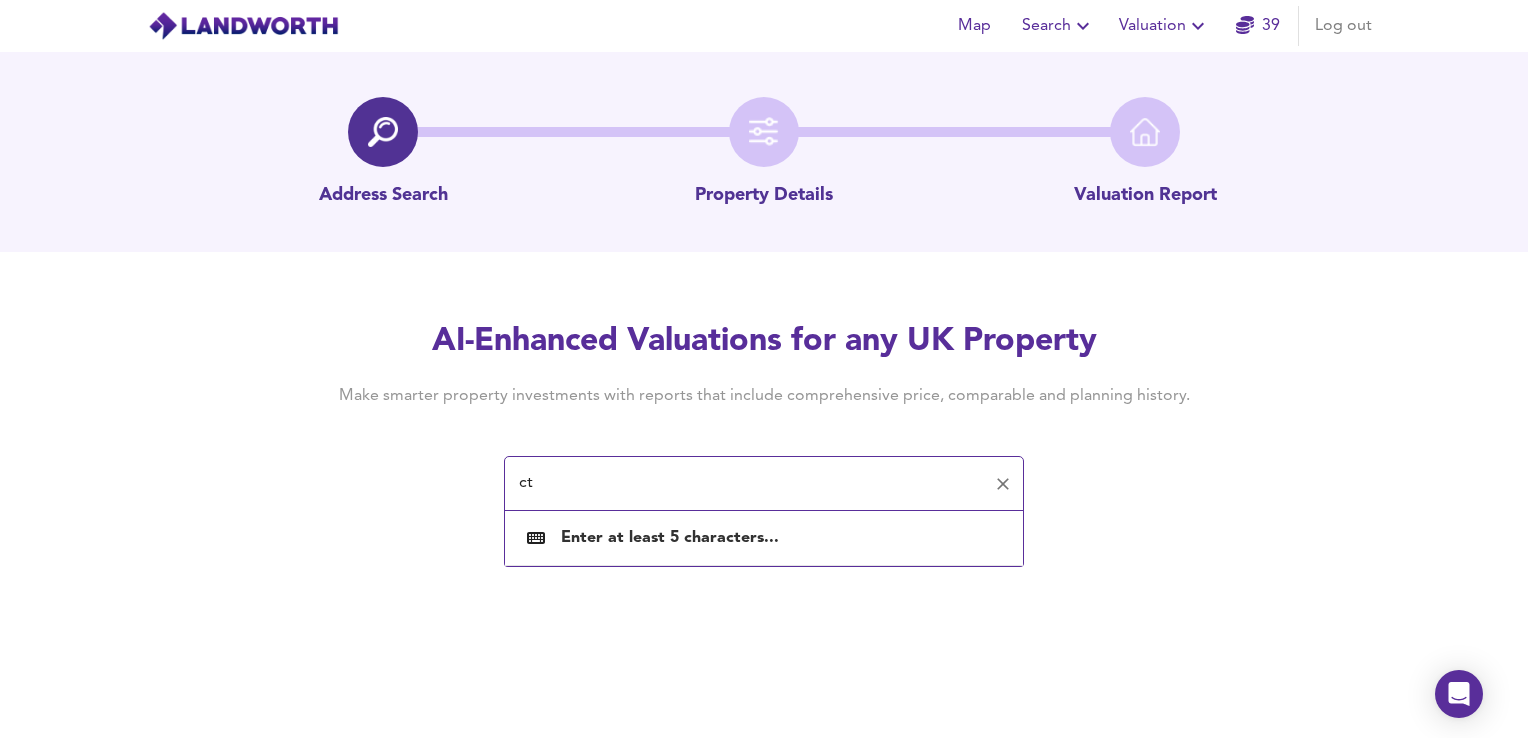 type on "c" 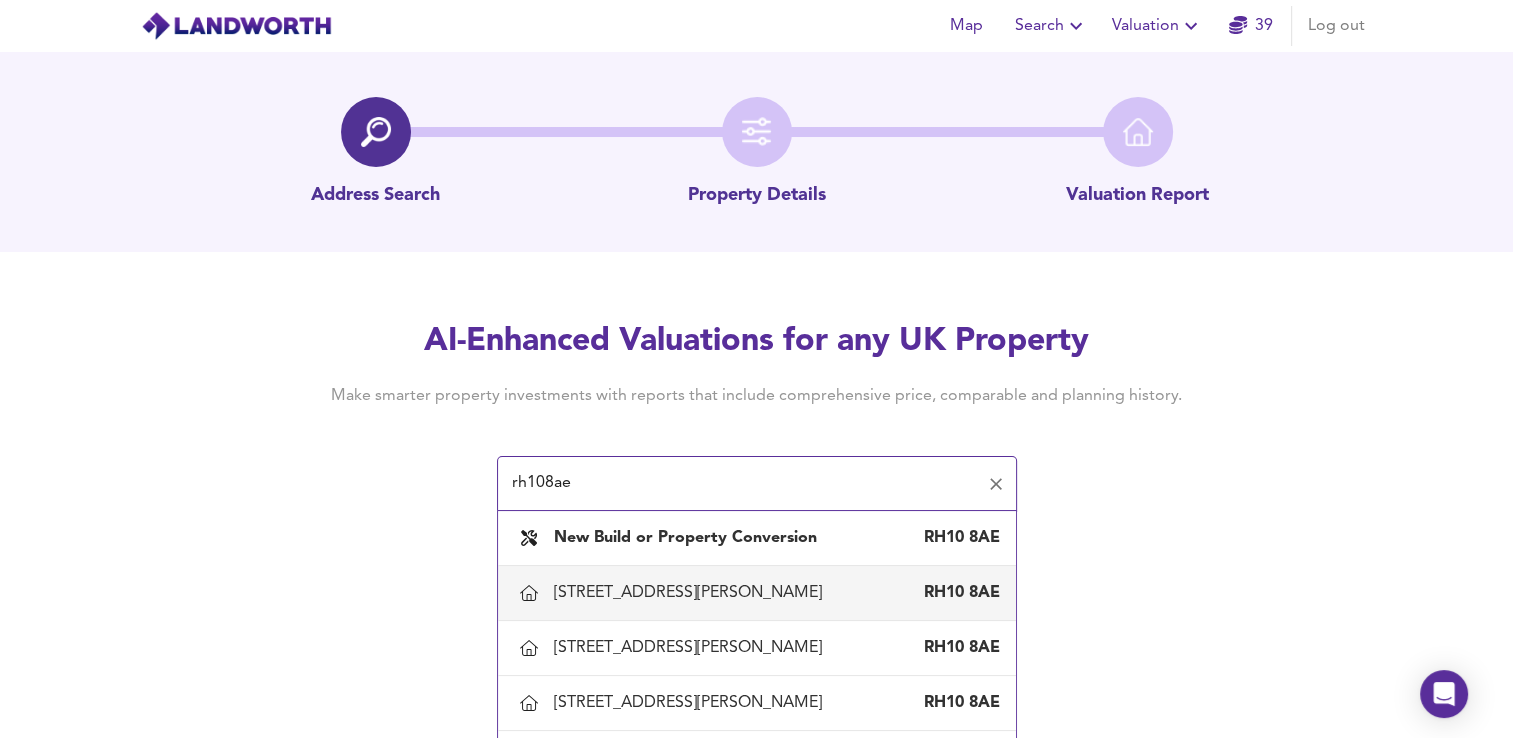 click on "[STREET_ADDRESS][PERSON_NAME]" at bounding box center [692, 593] 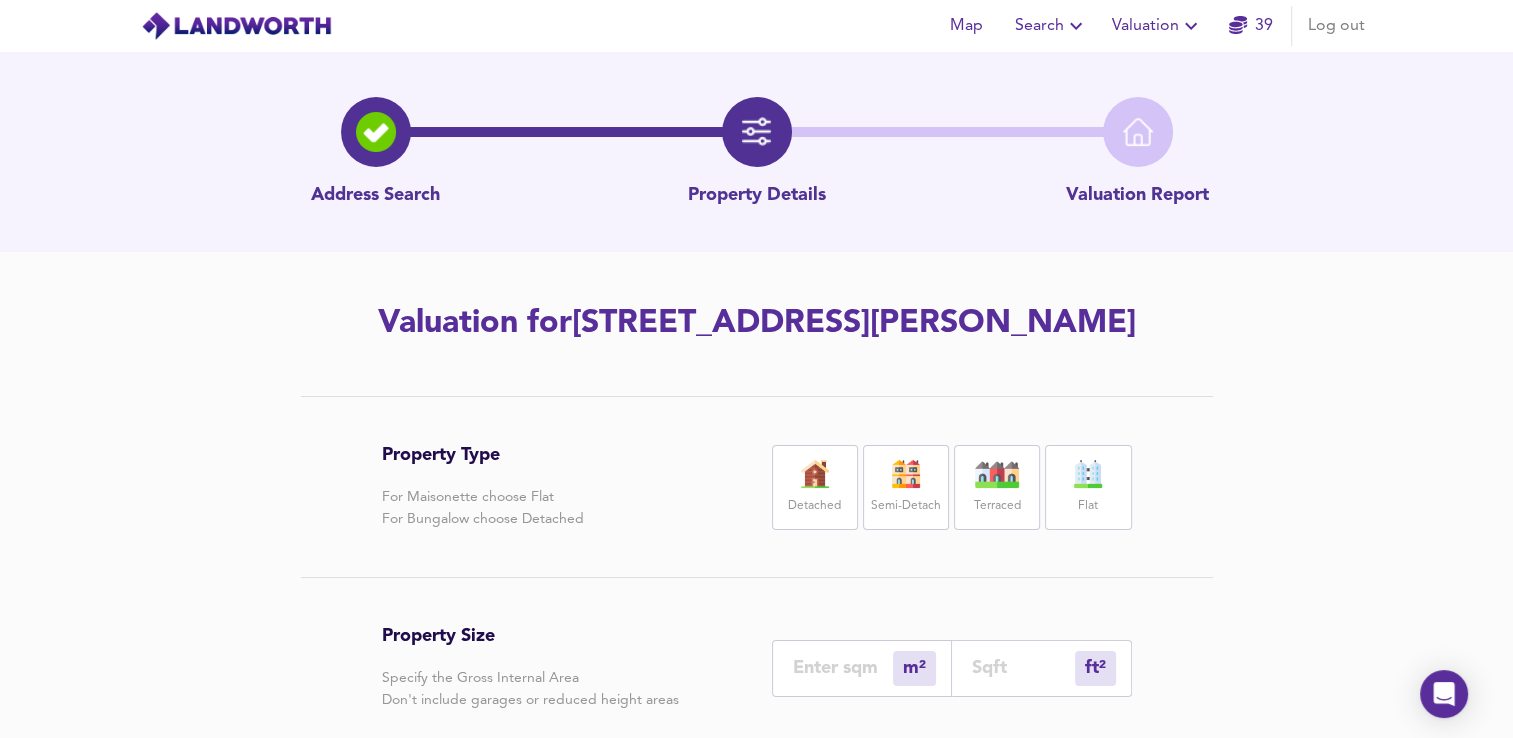click on "Flat" at bounding box center [1088, 487] 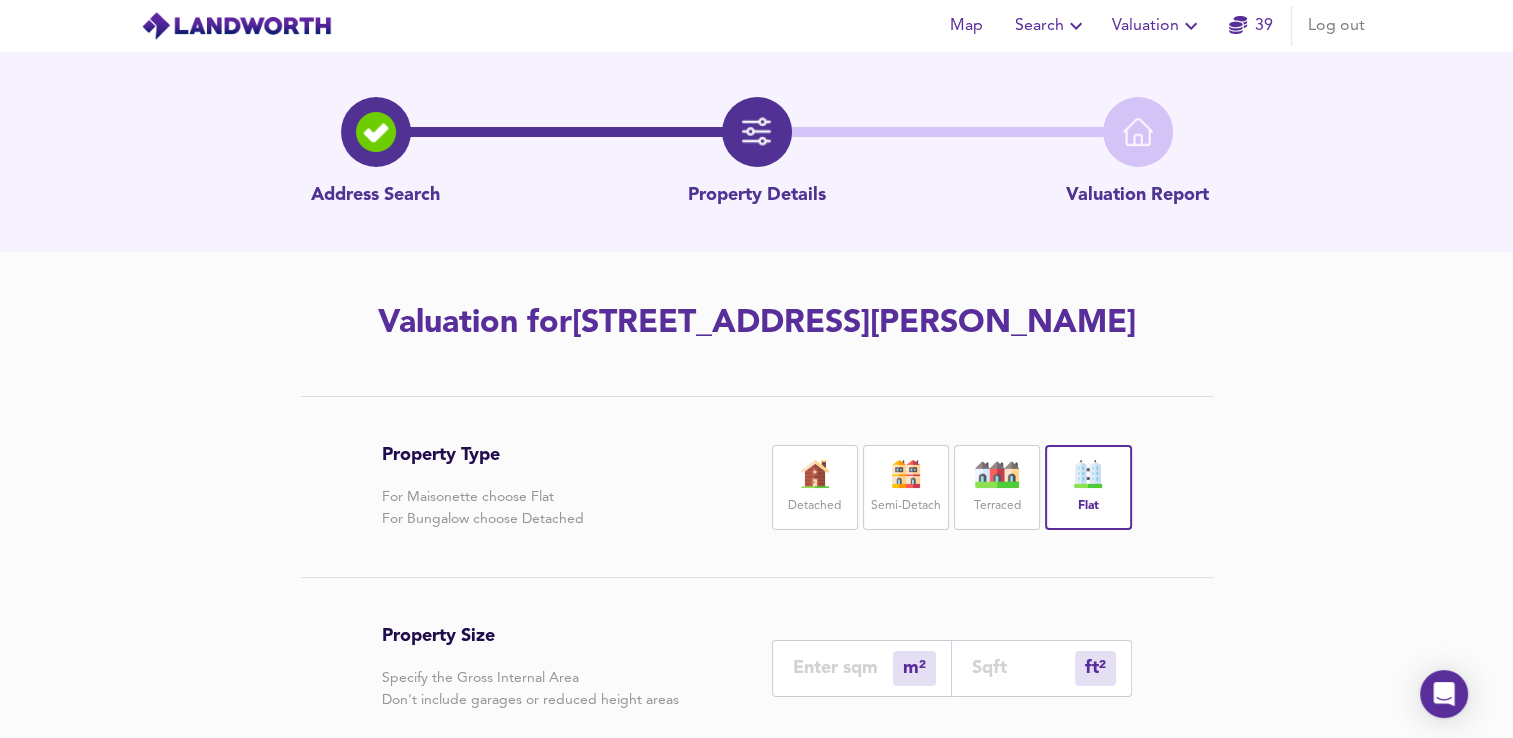 click at bounding box center (1023, 667) 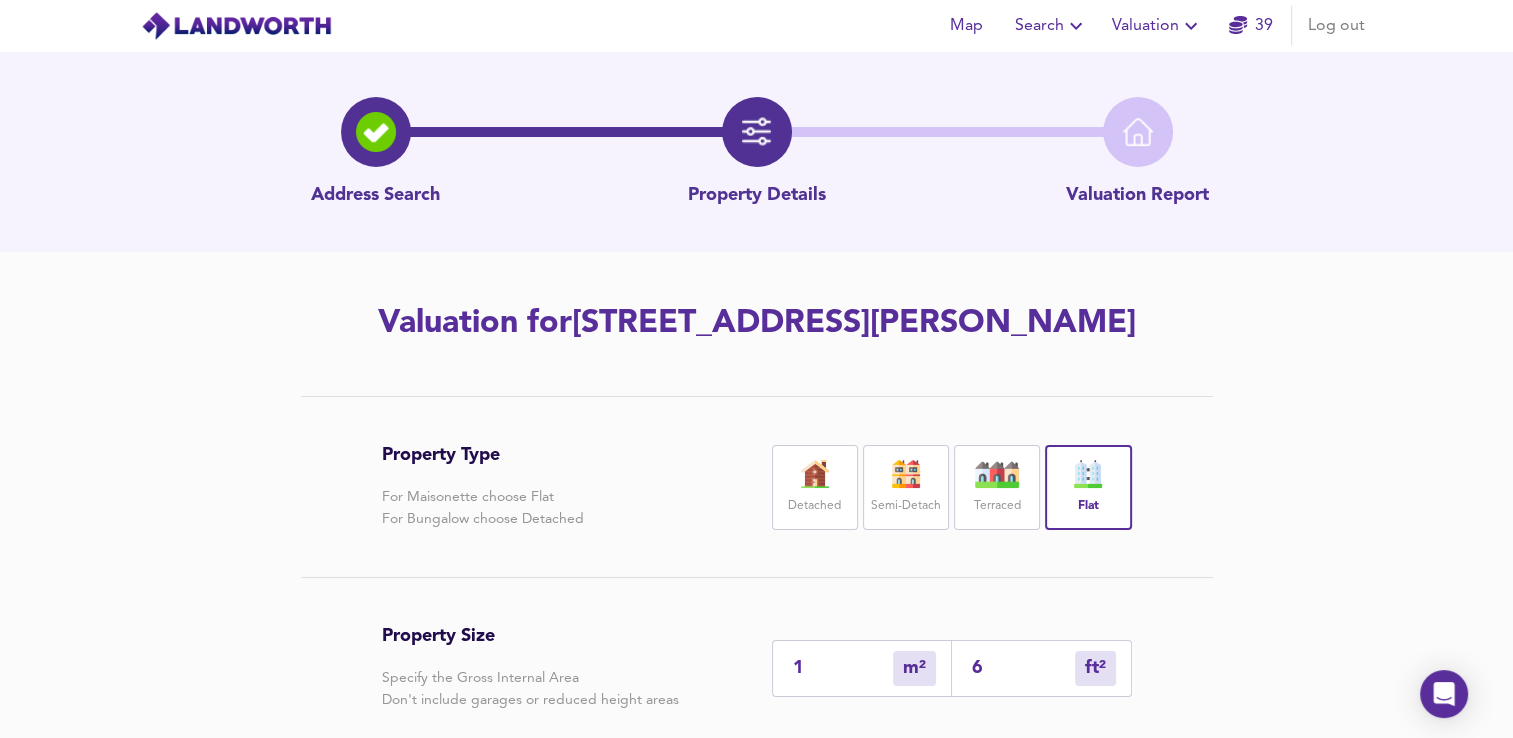 type on "6" 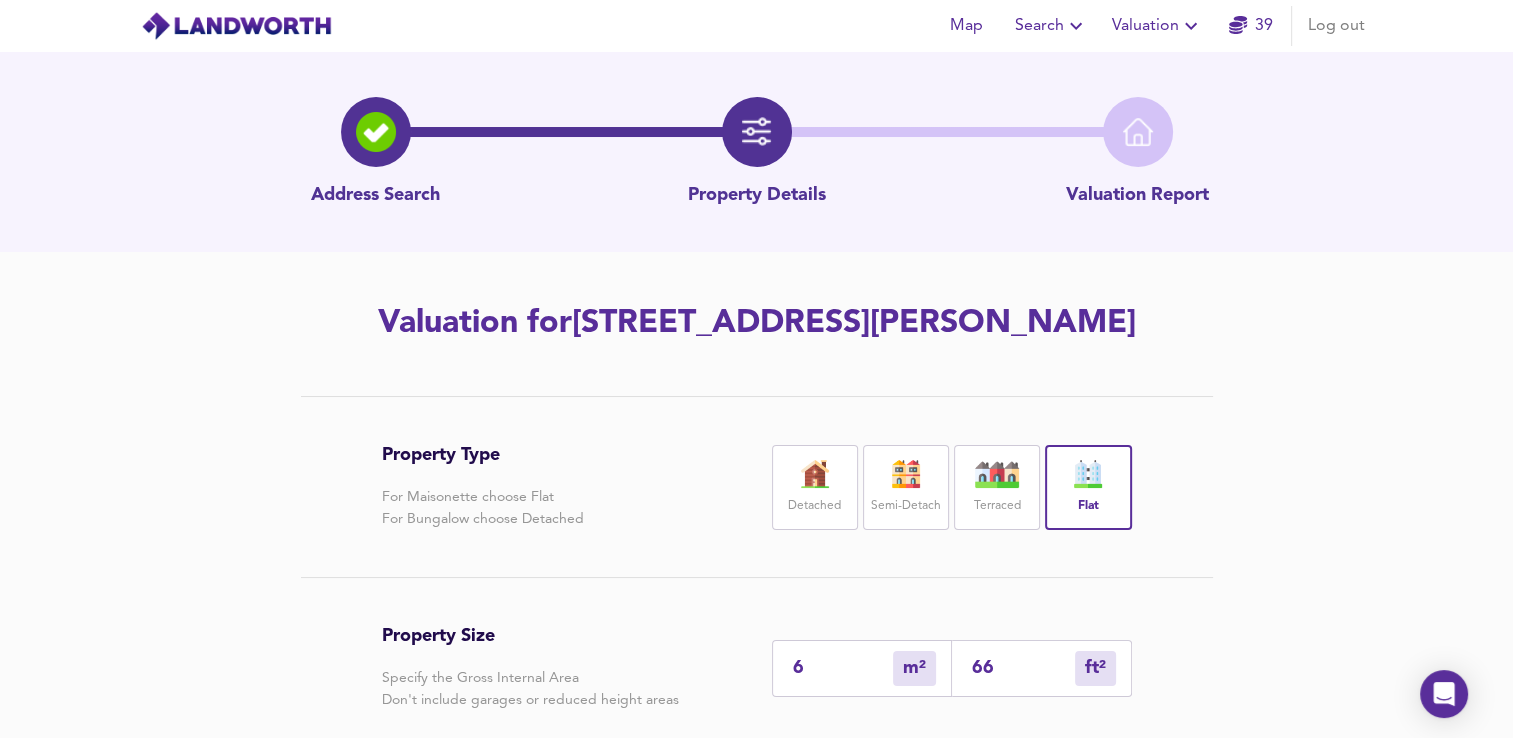 type on "62" 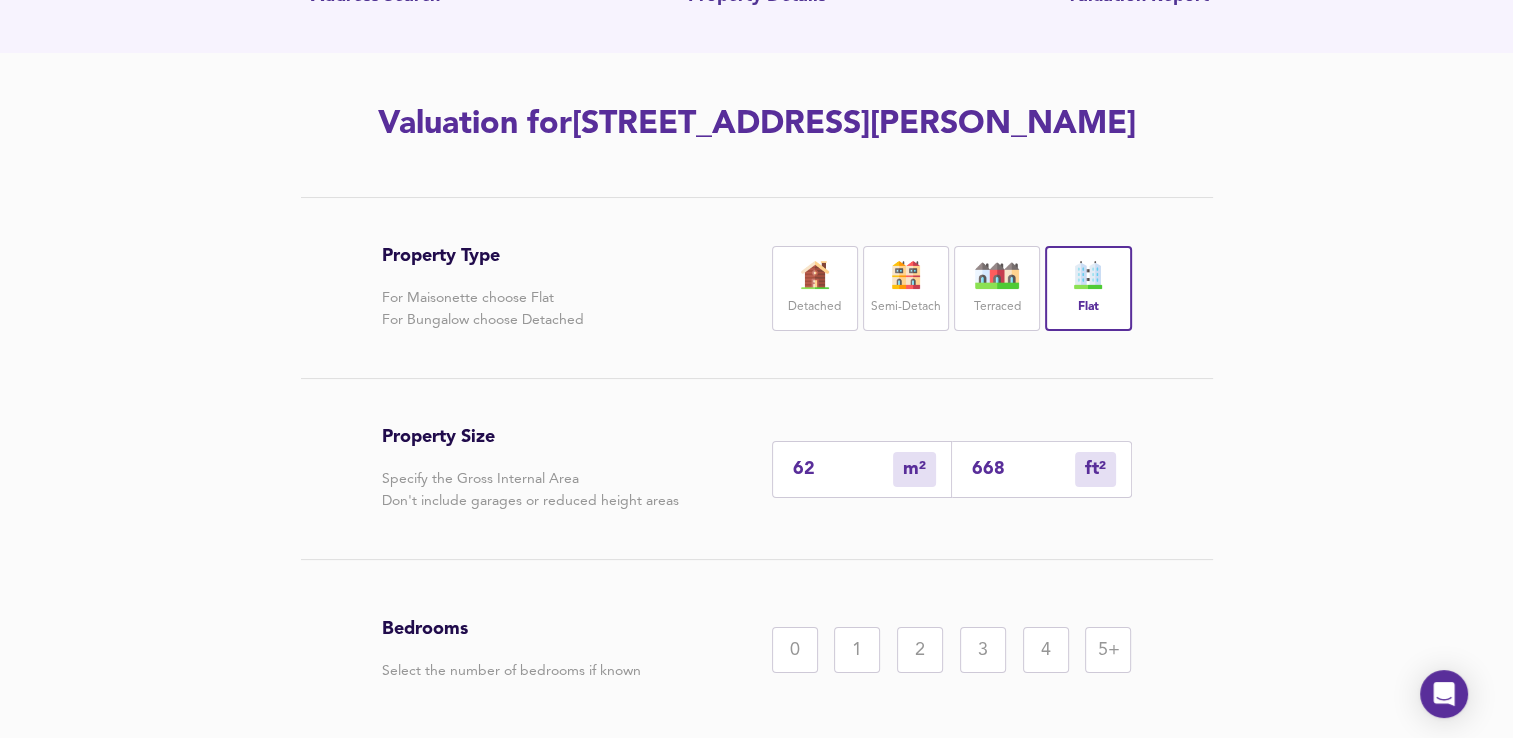 scroll, scrollTop: 200, scrollLeft: 0, axis: vertical 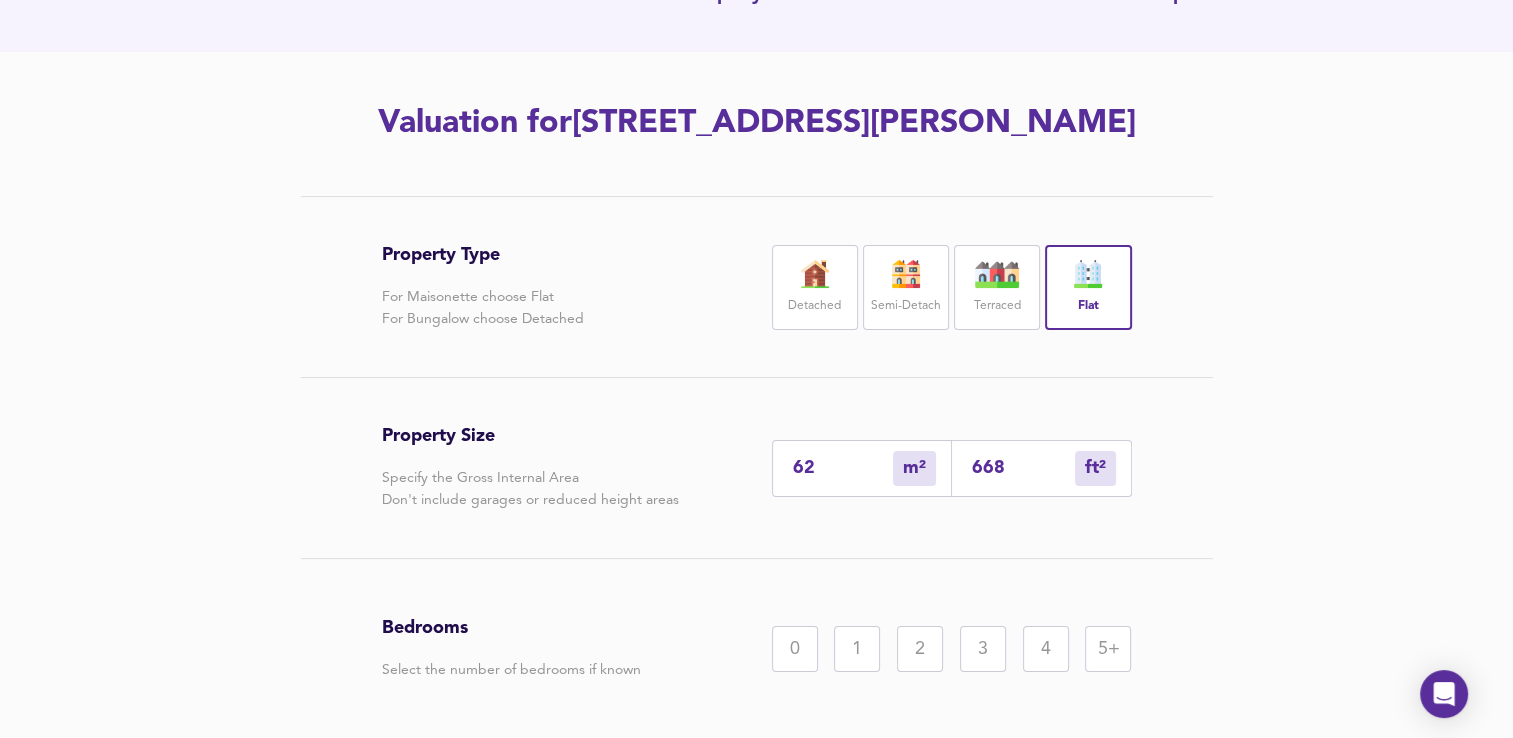 type on "668" 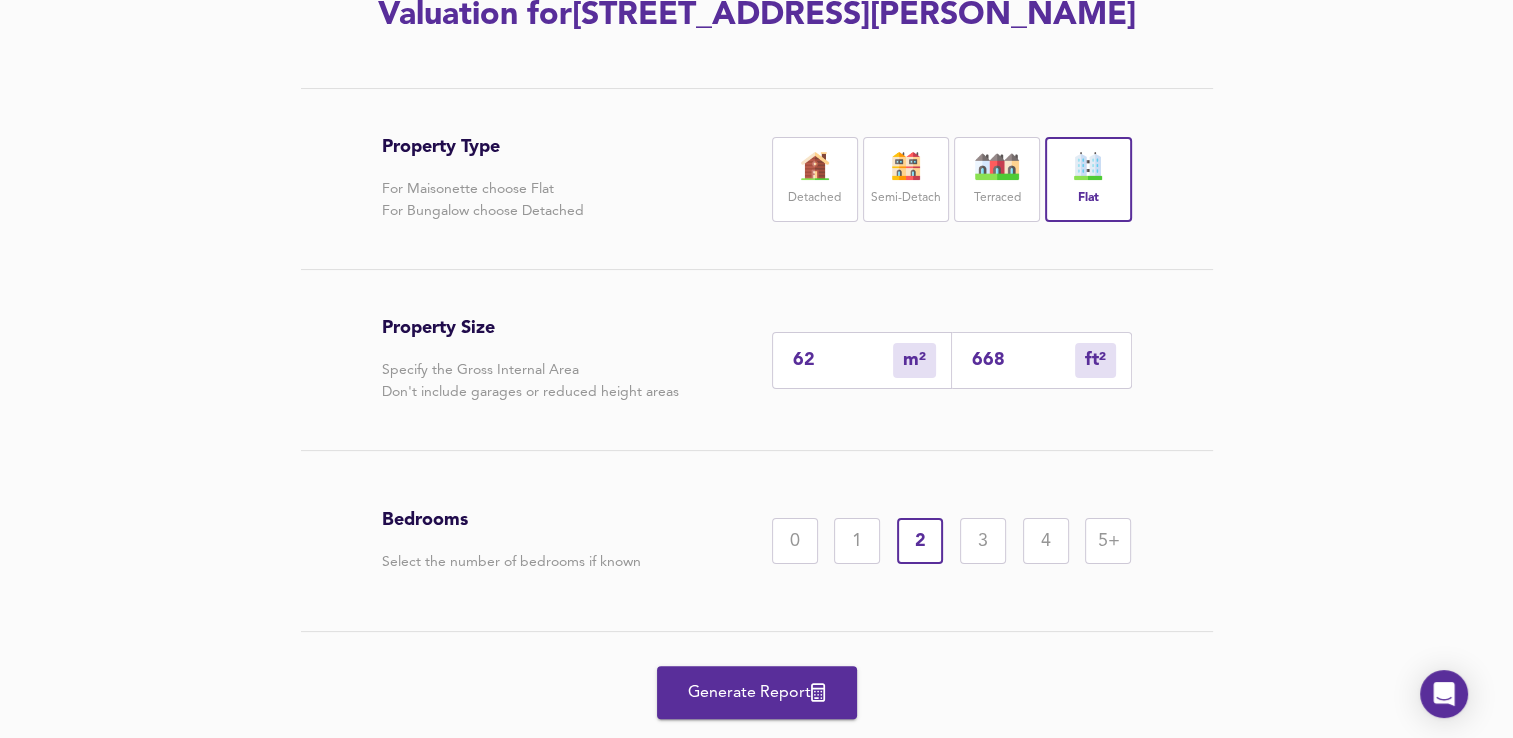 scroll, scrollTop: 316, scrollLeft: 0, axis: vertical 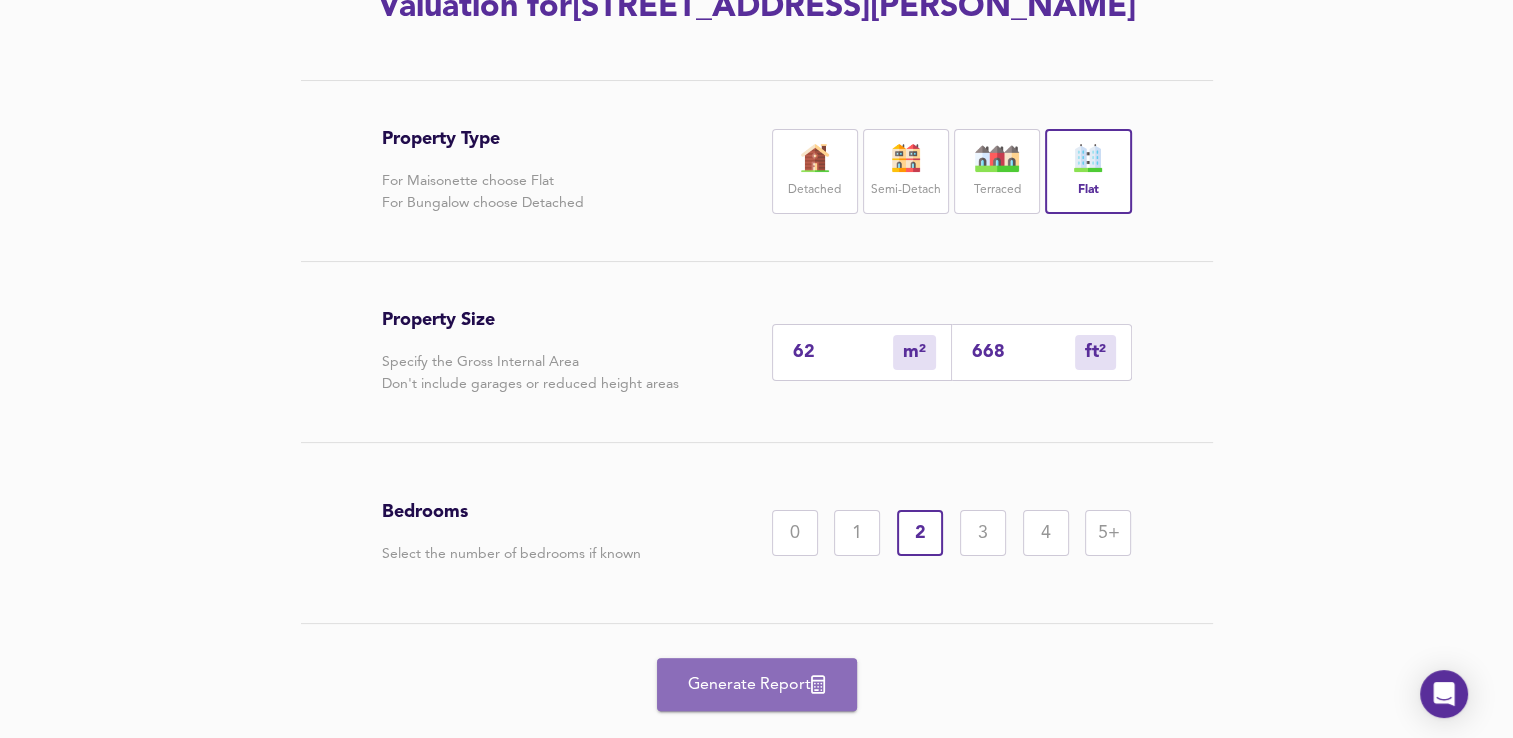 click on "Generate Report" at bounding box center [757, 685] 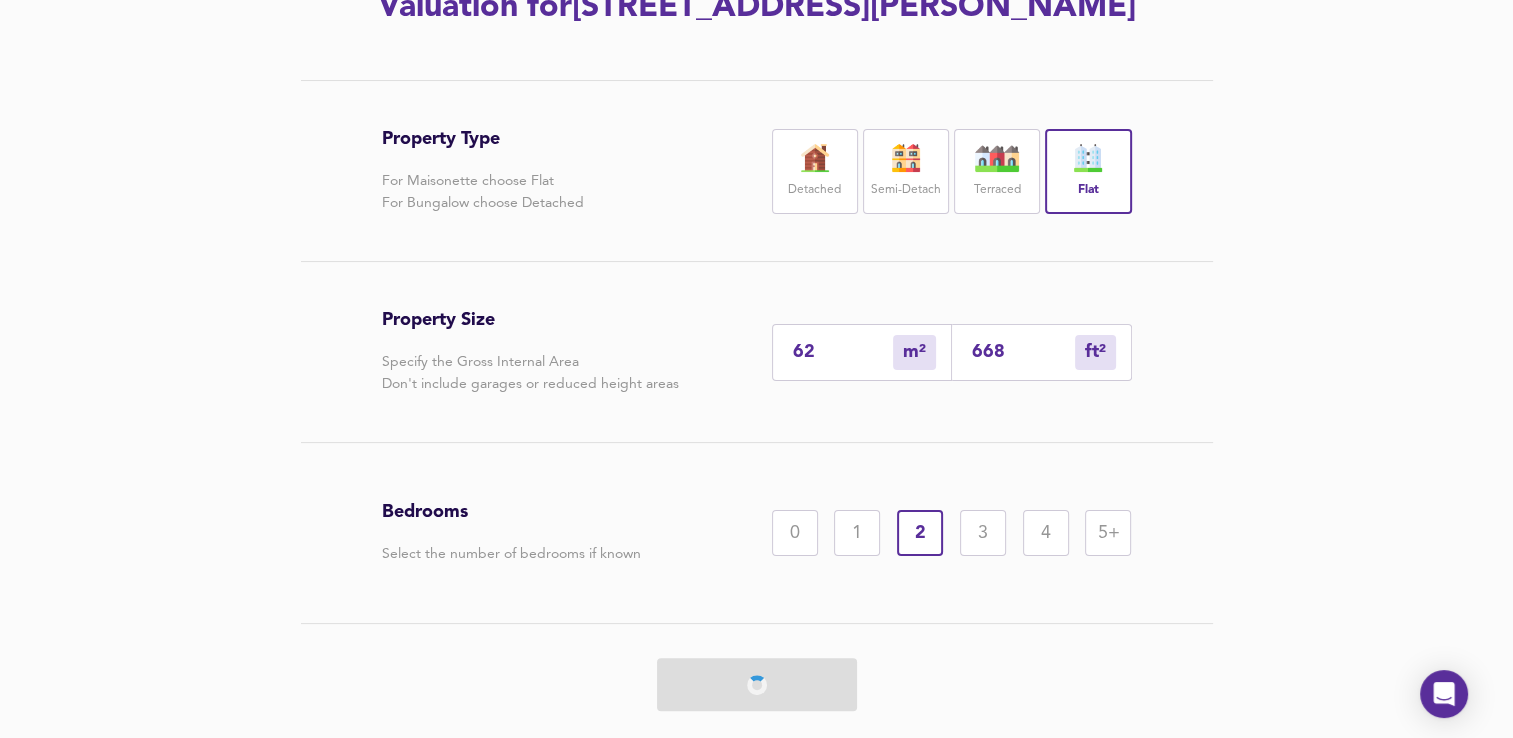 scroll, scrollTop: 0, scrollLeft: 0, axis: both 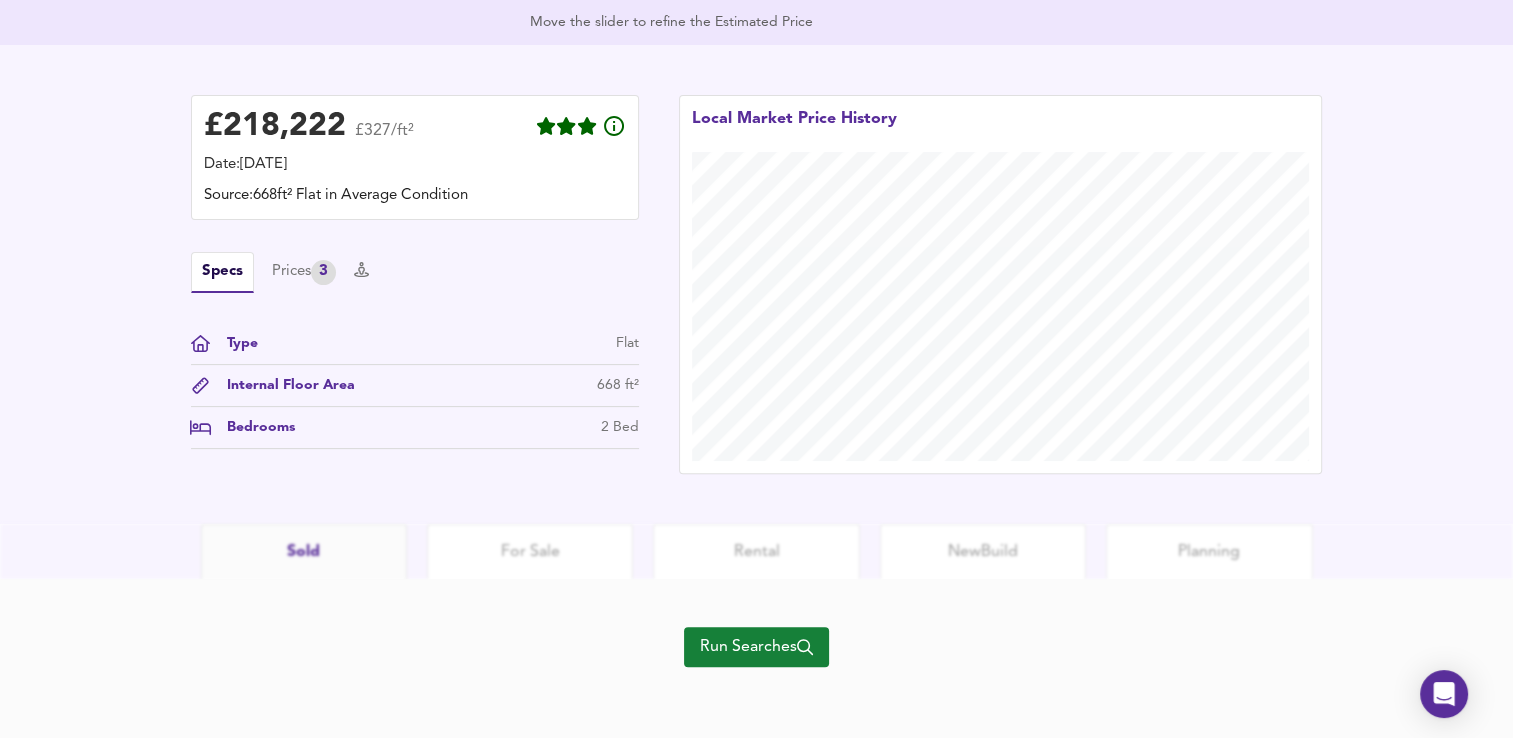 click on "Run Searches" at bounding box center [756, 647] 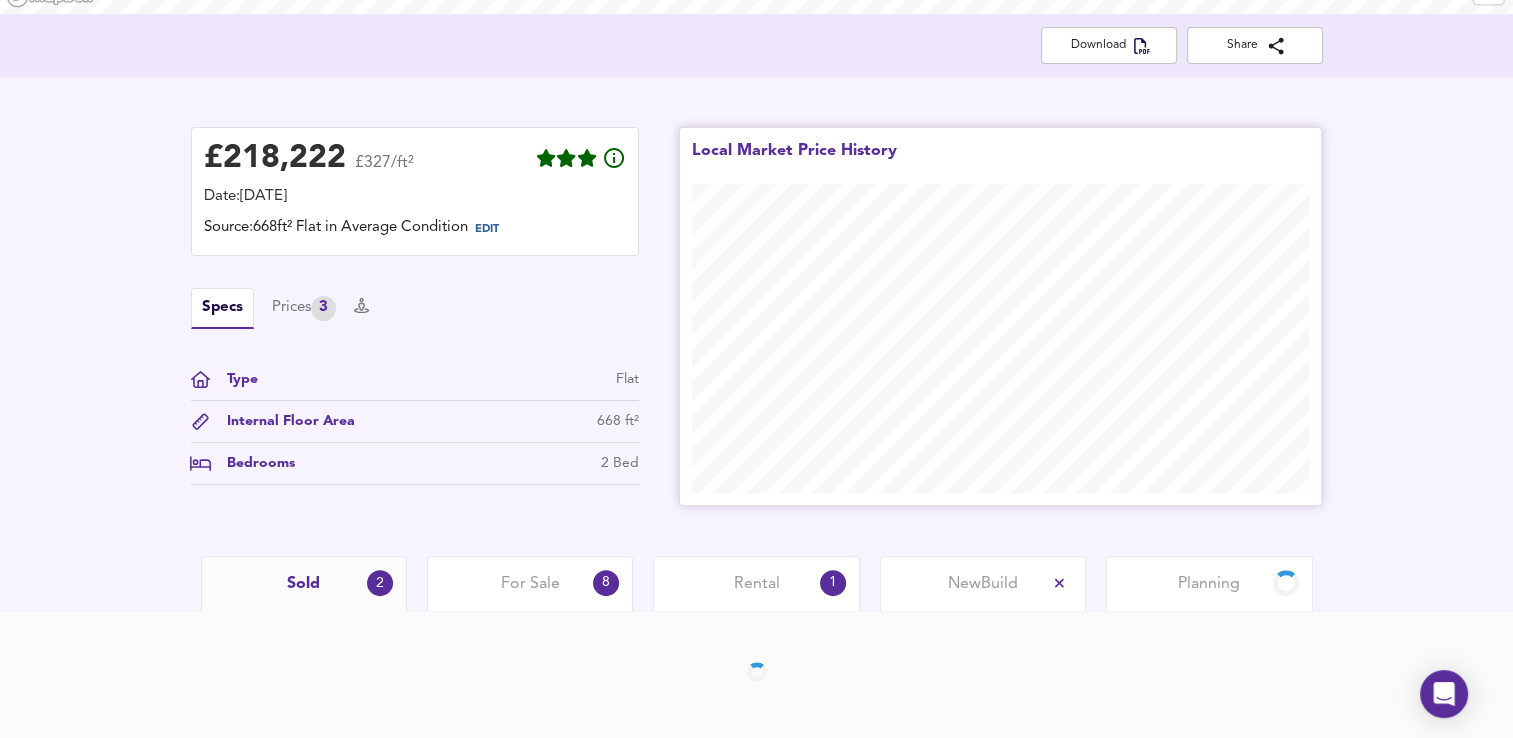 scroll, scrollTop: 432, scrollLeft: 0, axis: vertical 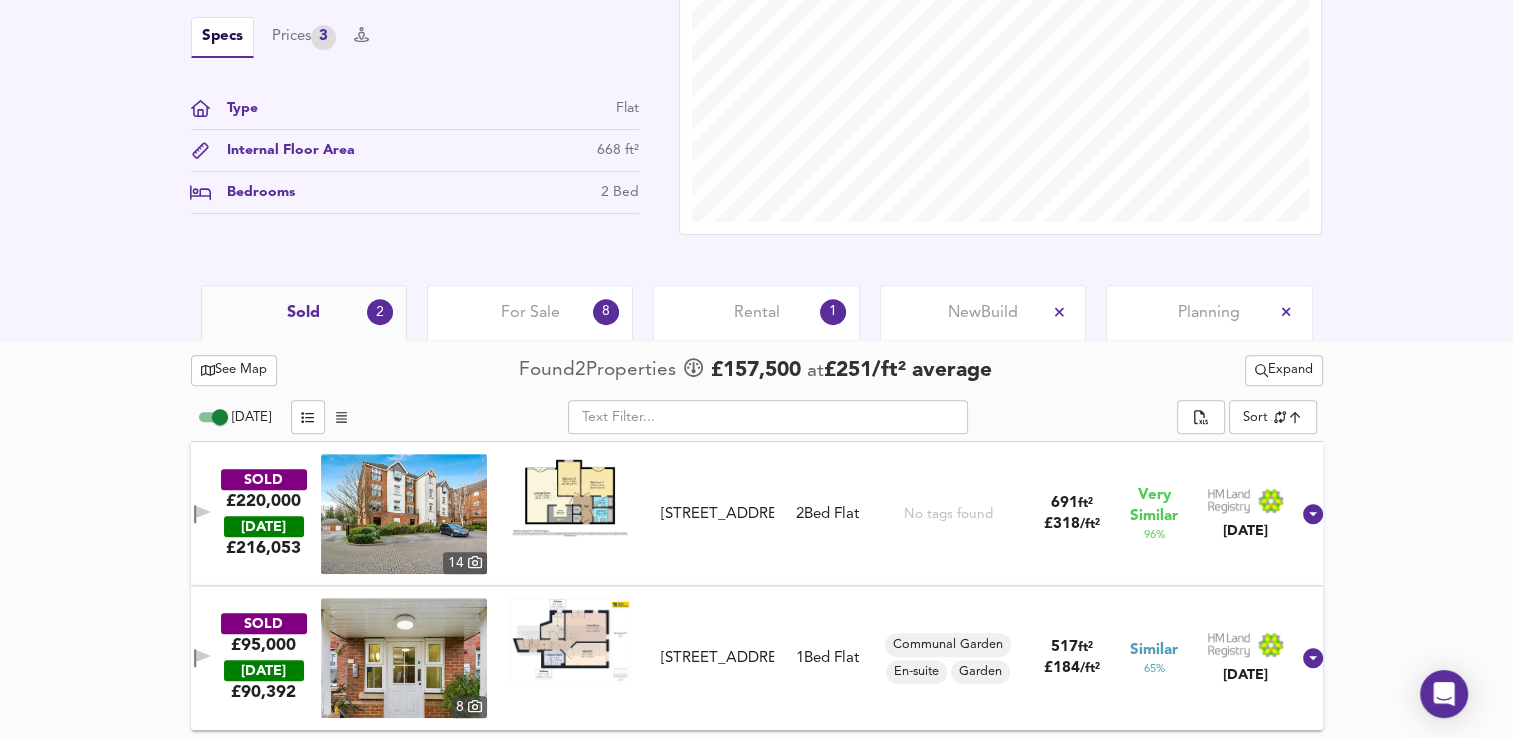 drag, startPoint x: 1503, startPoint y: 525, endPoint x: 1503, endPoint y: 574, distance: 49 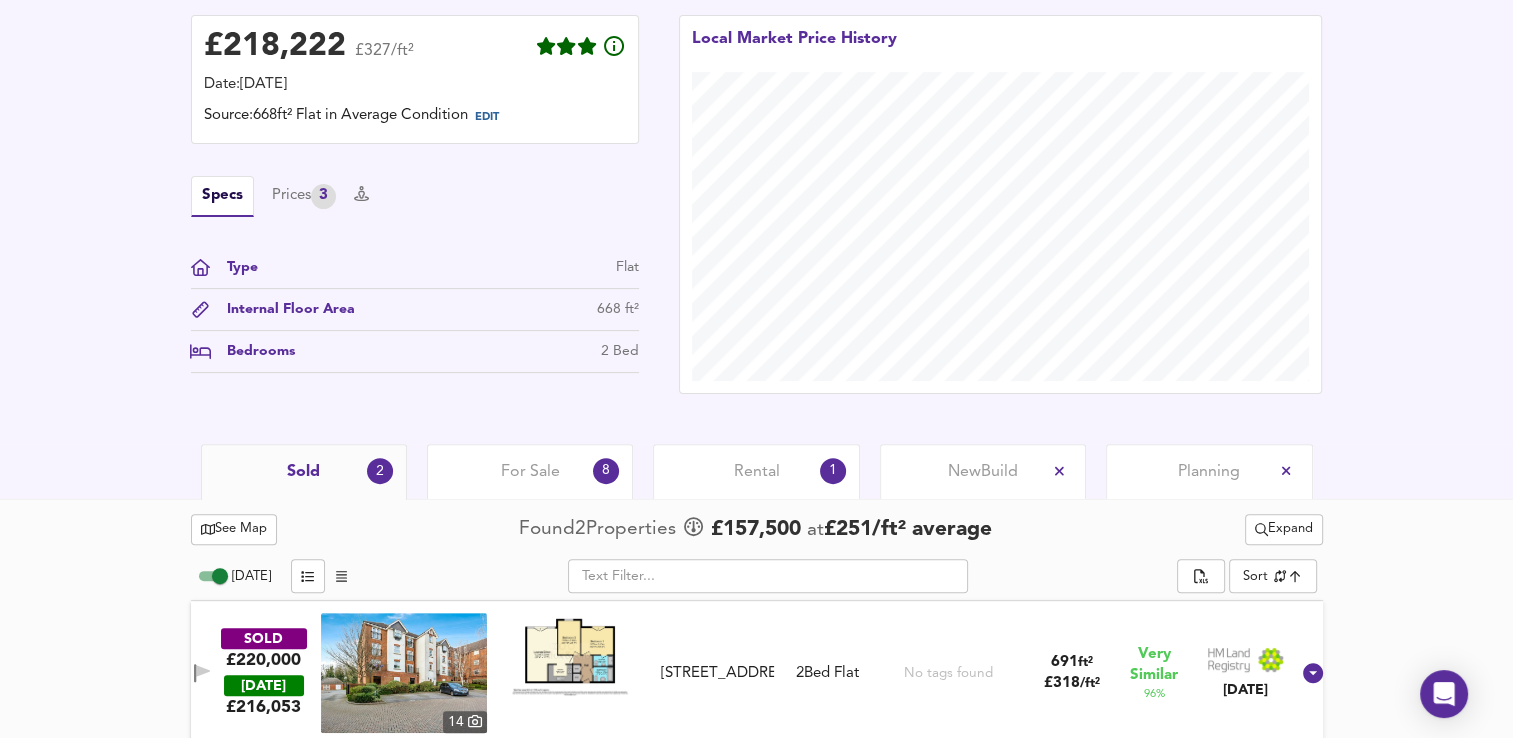 scroll, scrollTop: 671, scrollLeft: 0, axis: vertical 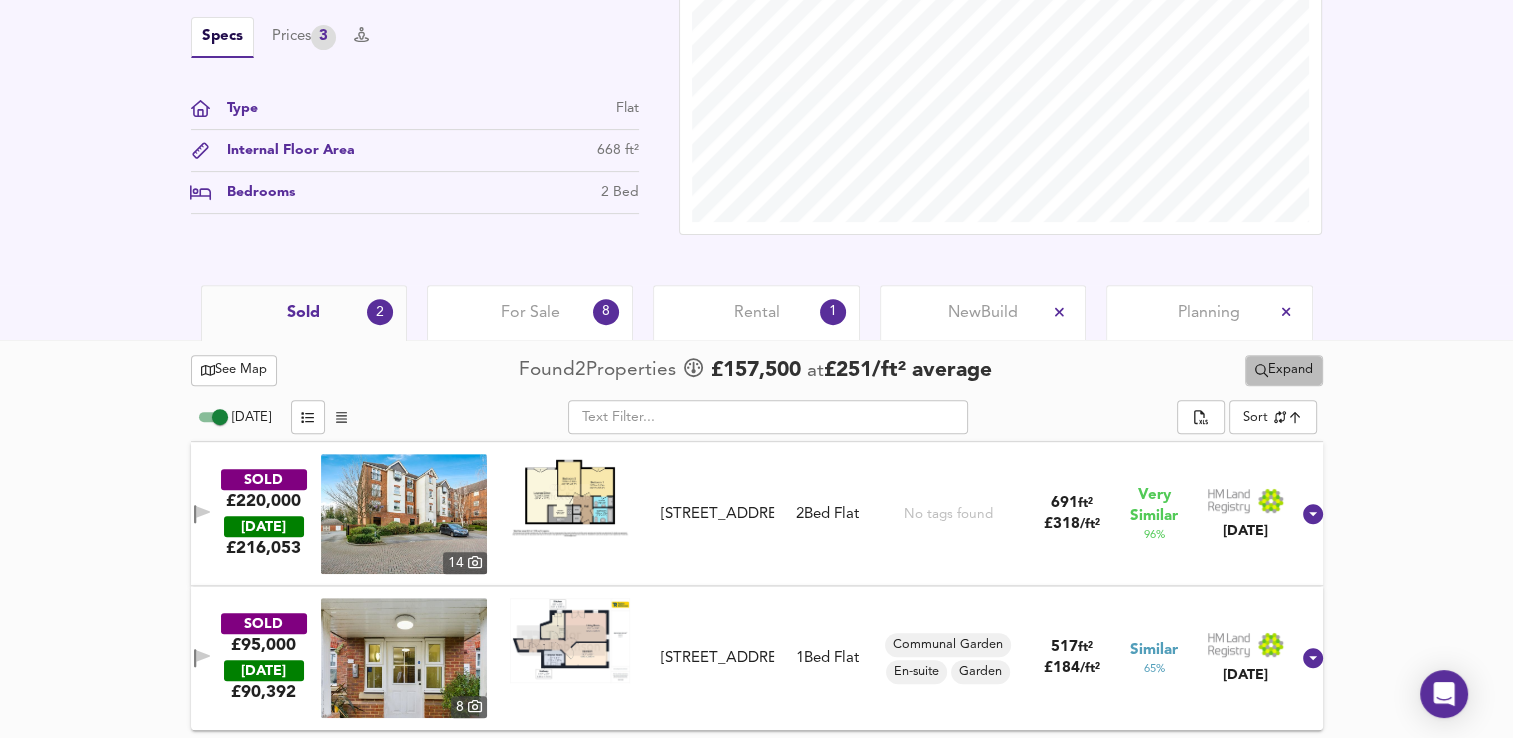 click on "Expand" at bounding box center (1284, 370) 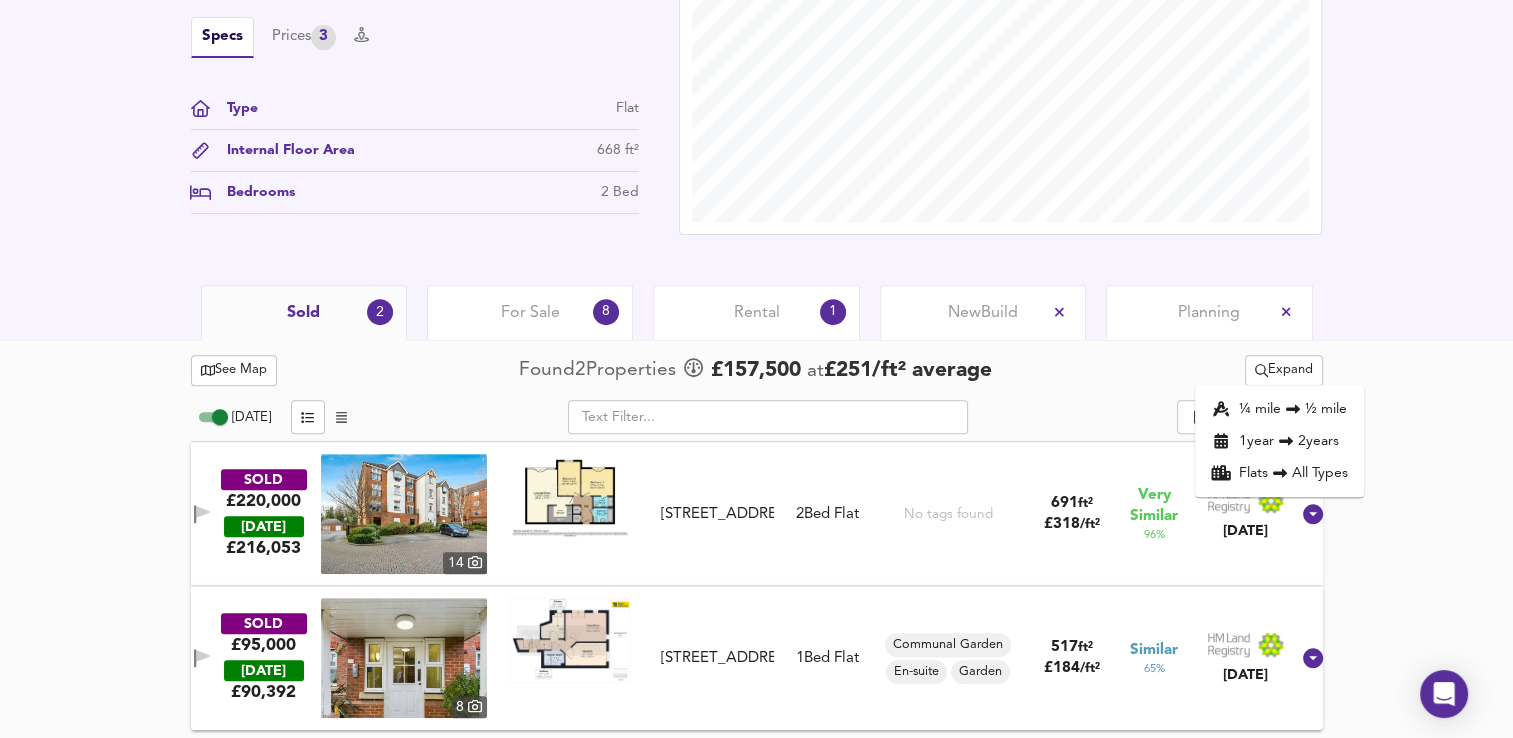 click on "¼ mile ½ mile" at bounding box center (1279, 409) 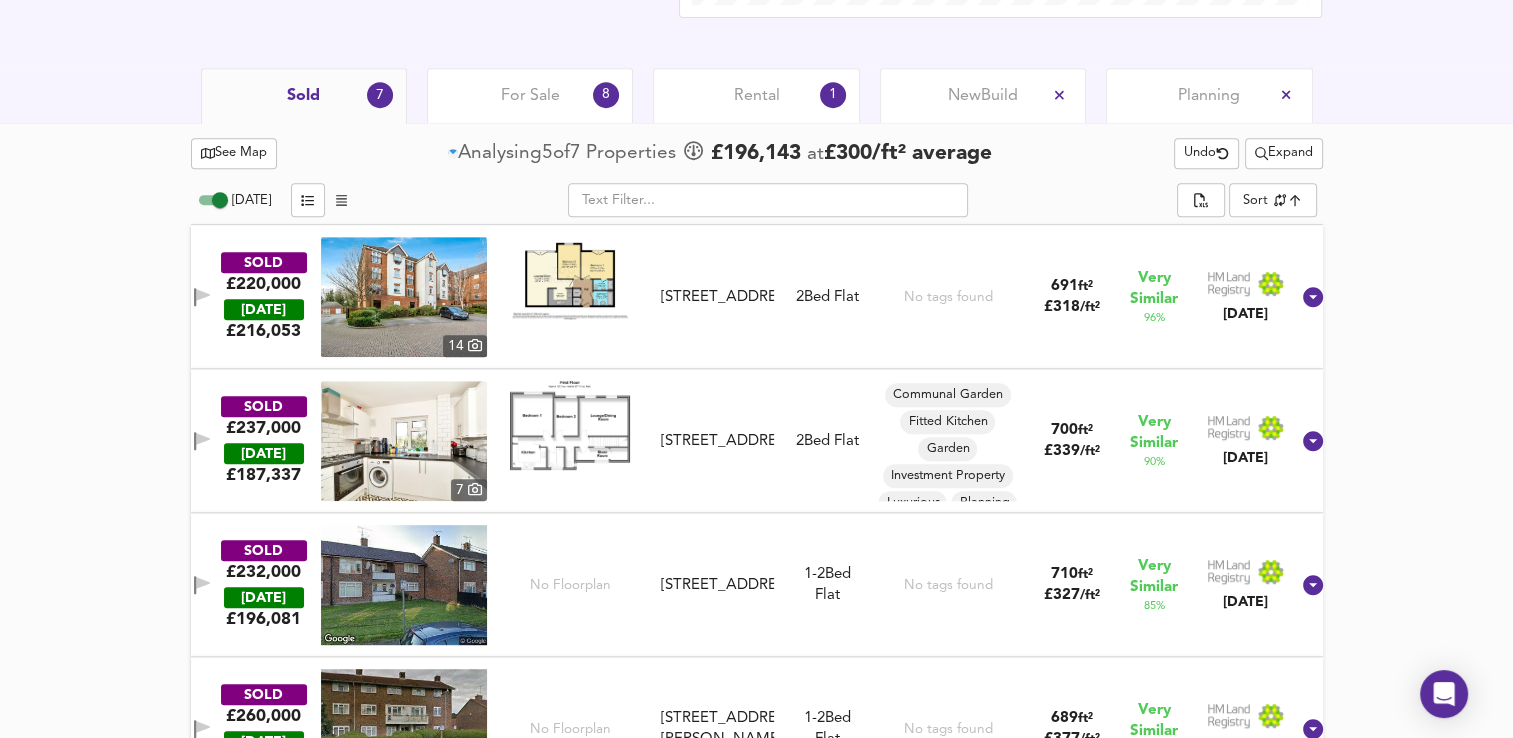 scroll, scrollTop: 896, scrollLeft: 0, axis: vertical 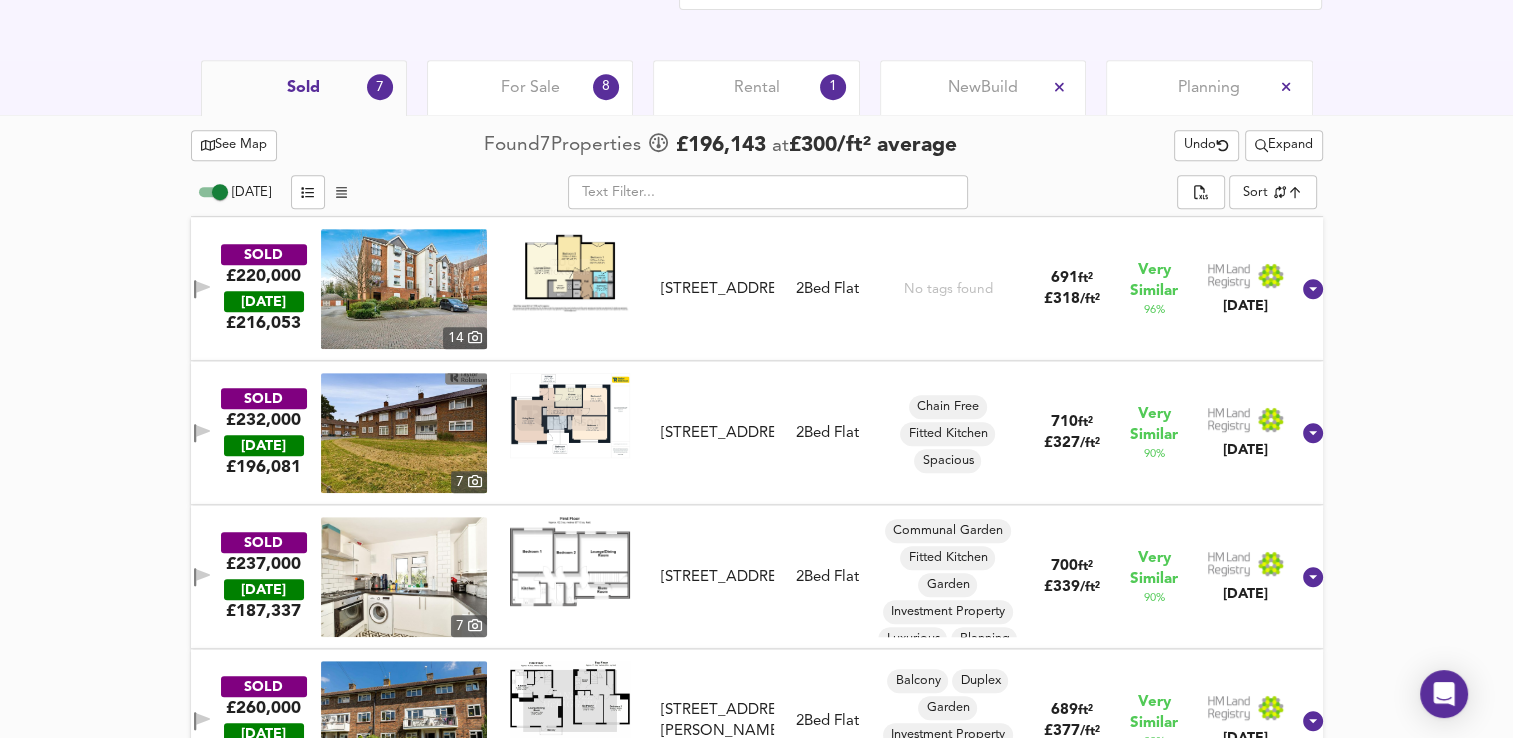 click at bounding box center (570, 271) 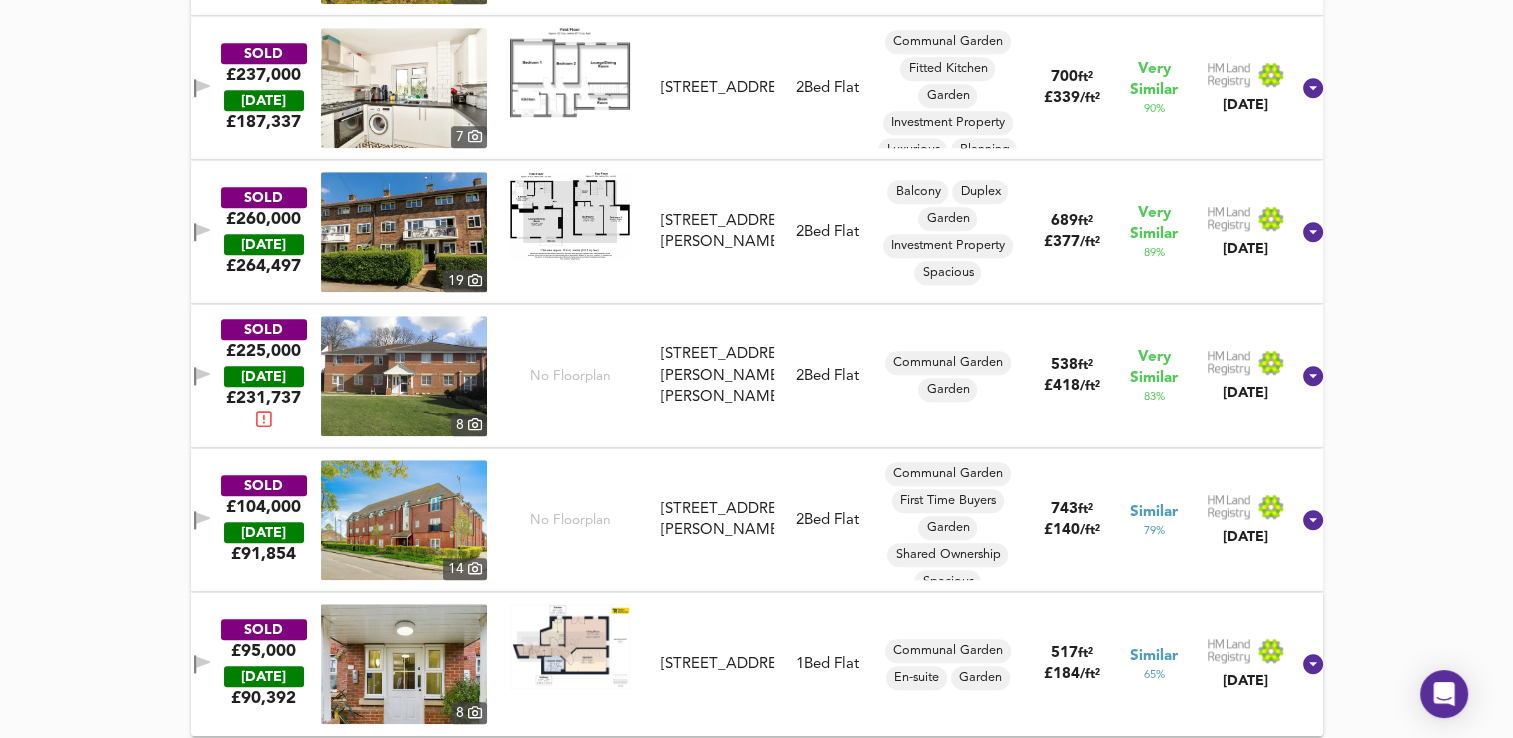 scroll, scrollTop: 1391, scrollLeft: 0, axis: vertical 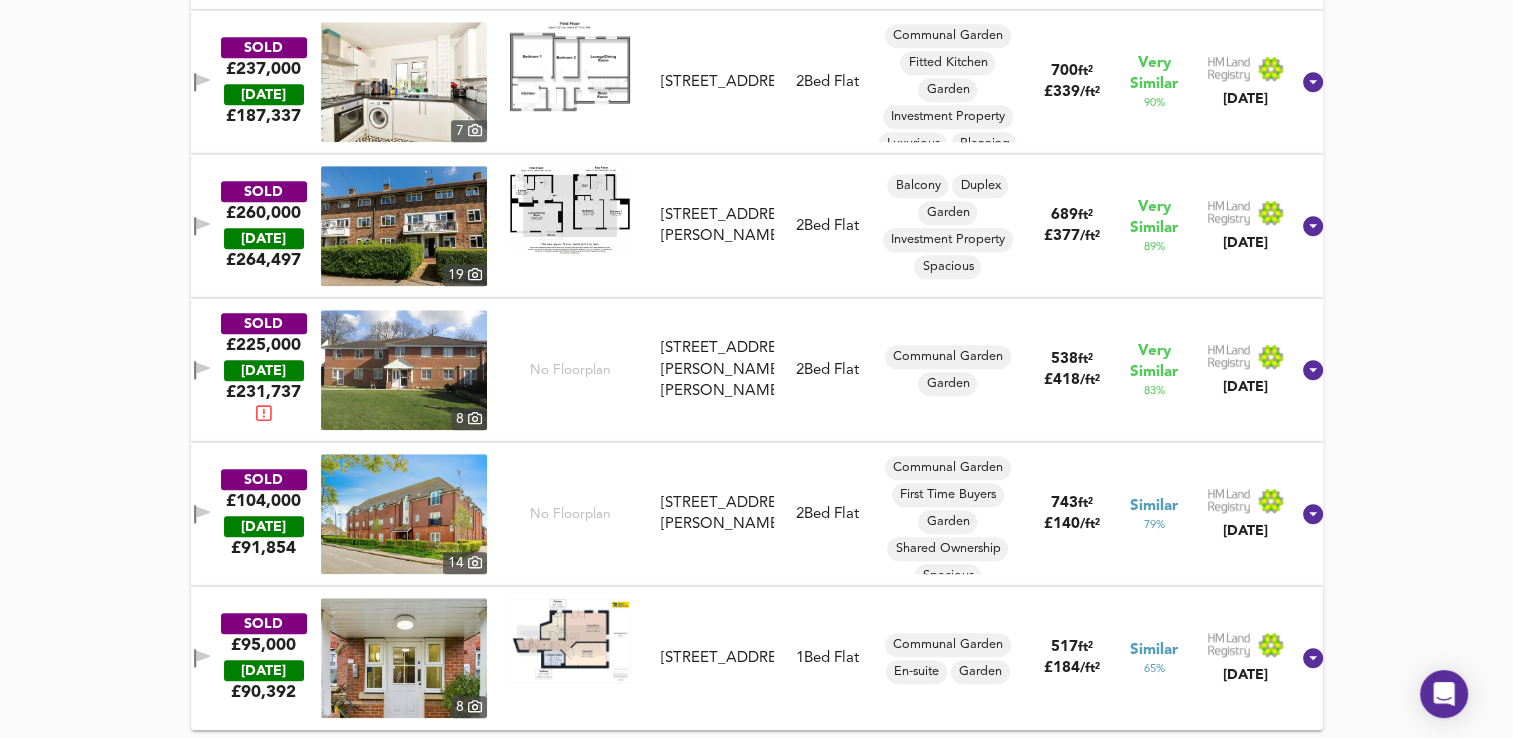 click at bounding box center [404, 658] 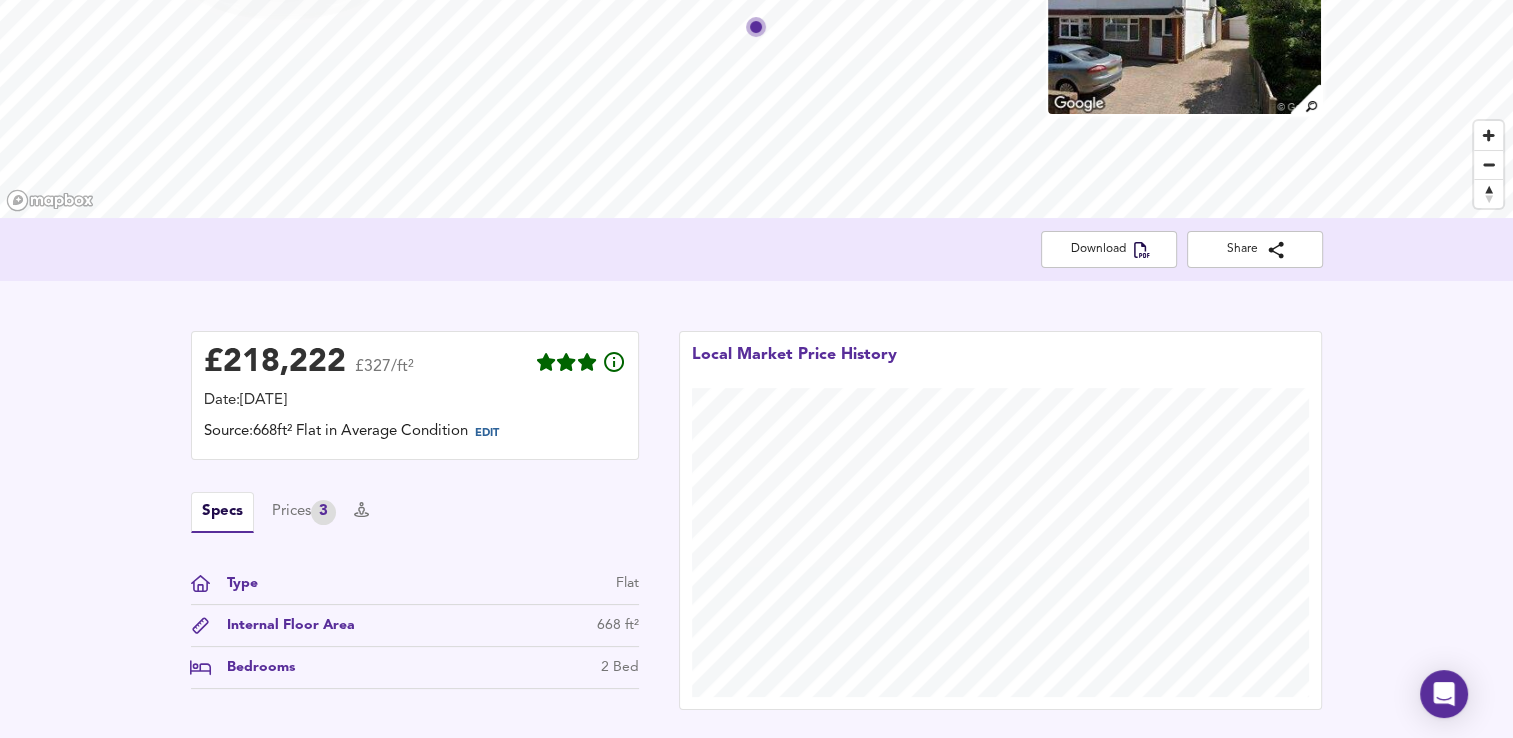 scroll, scrollTop: 1, scrollLeft: 0, axis: vertical 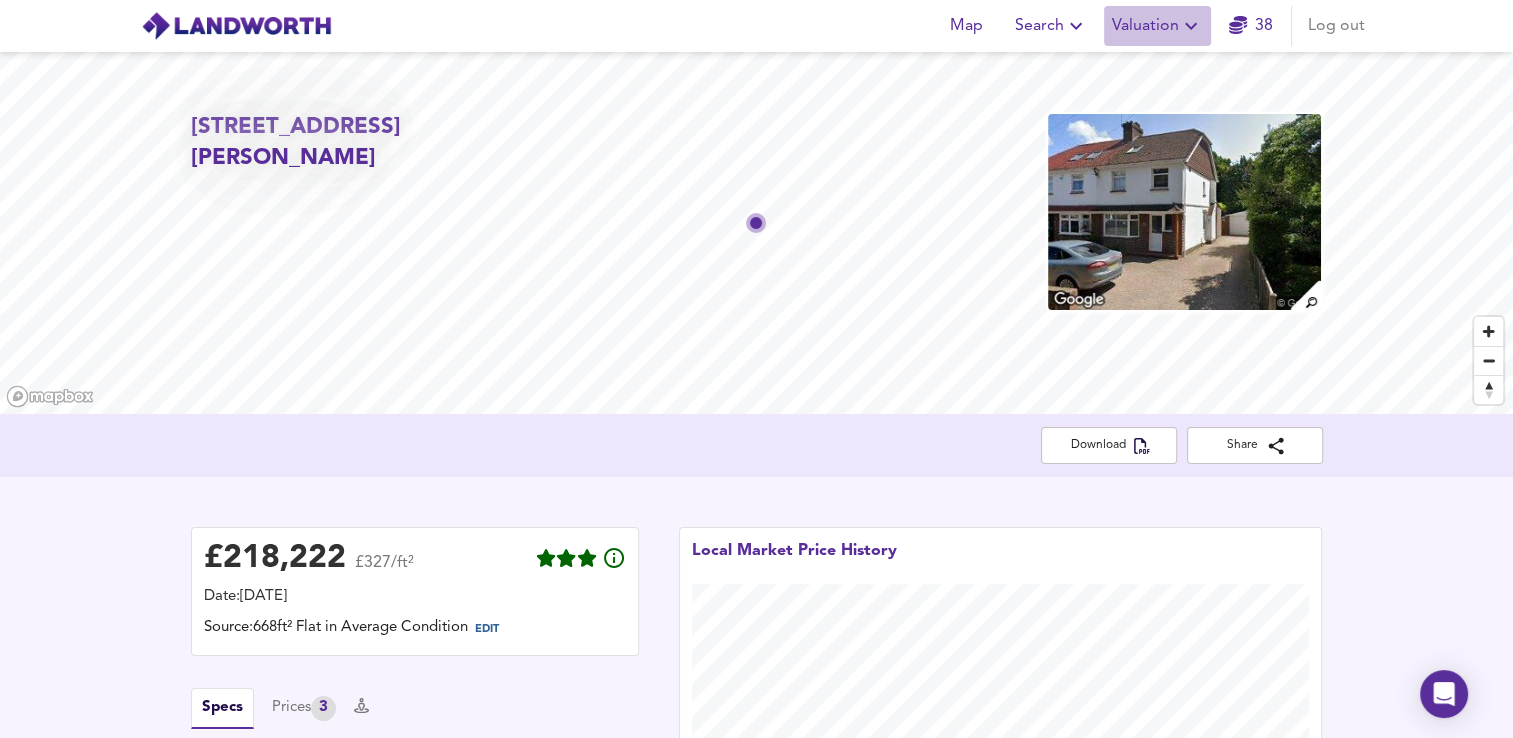 click on "Valuation" at bounding box center (1157, 26) 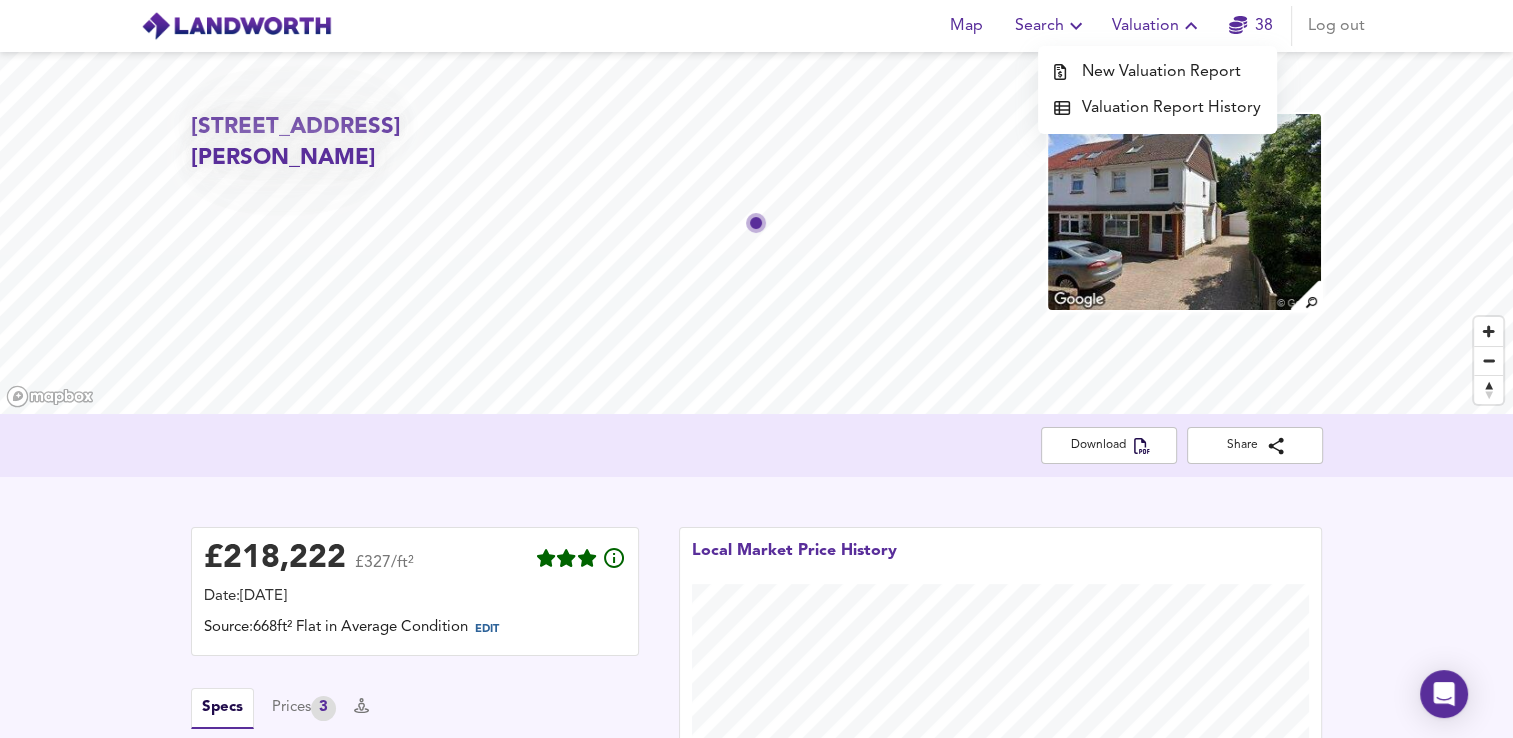 click on "New Valuation Report" at bounding box center [1157, 72] 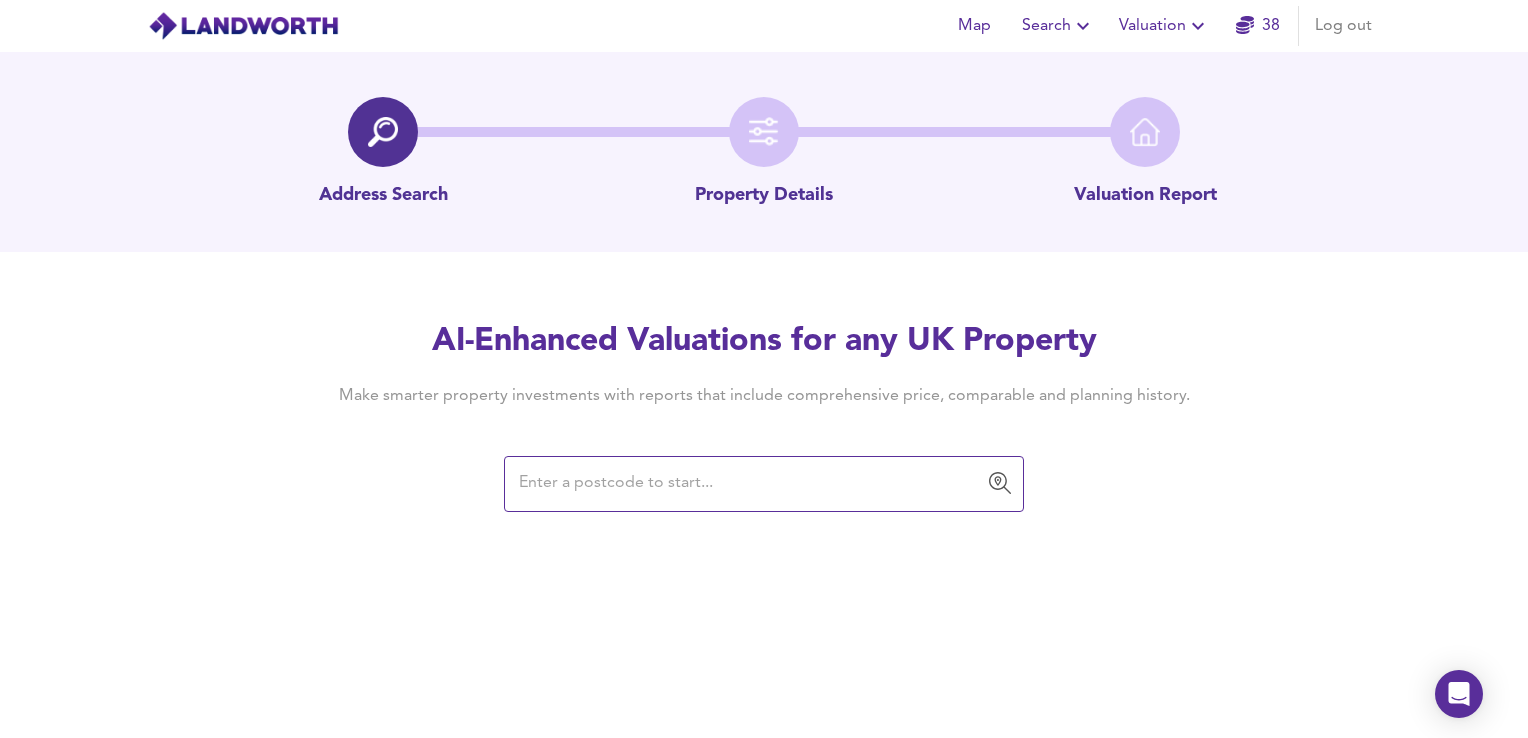 click on "​" at bounding box center [764, 484] 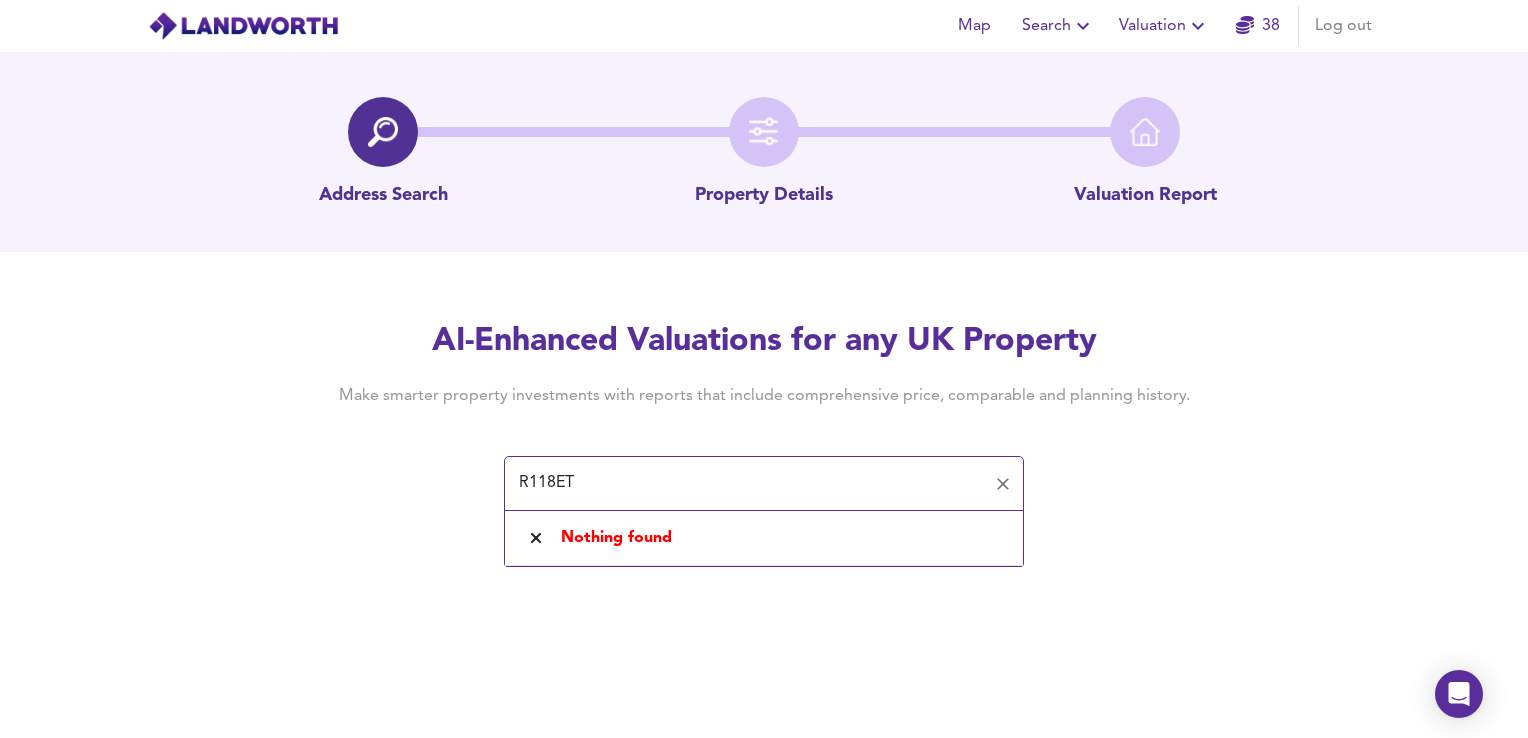 click on "R118ET" at bounding box center [749, 484] 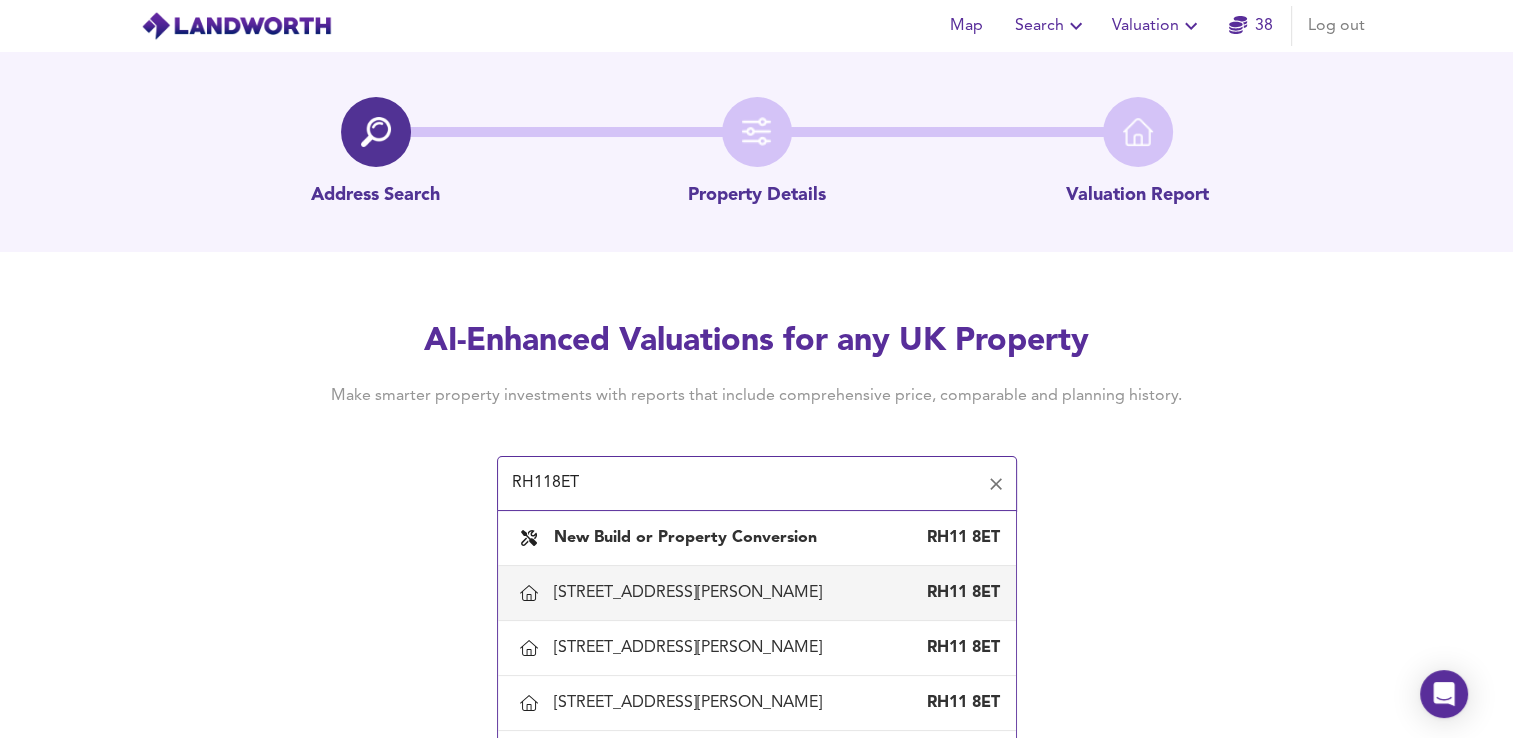 click on "[STREET_ADDRESS][PERSON_NAME]" at bounding box center [692, 593] 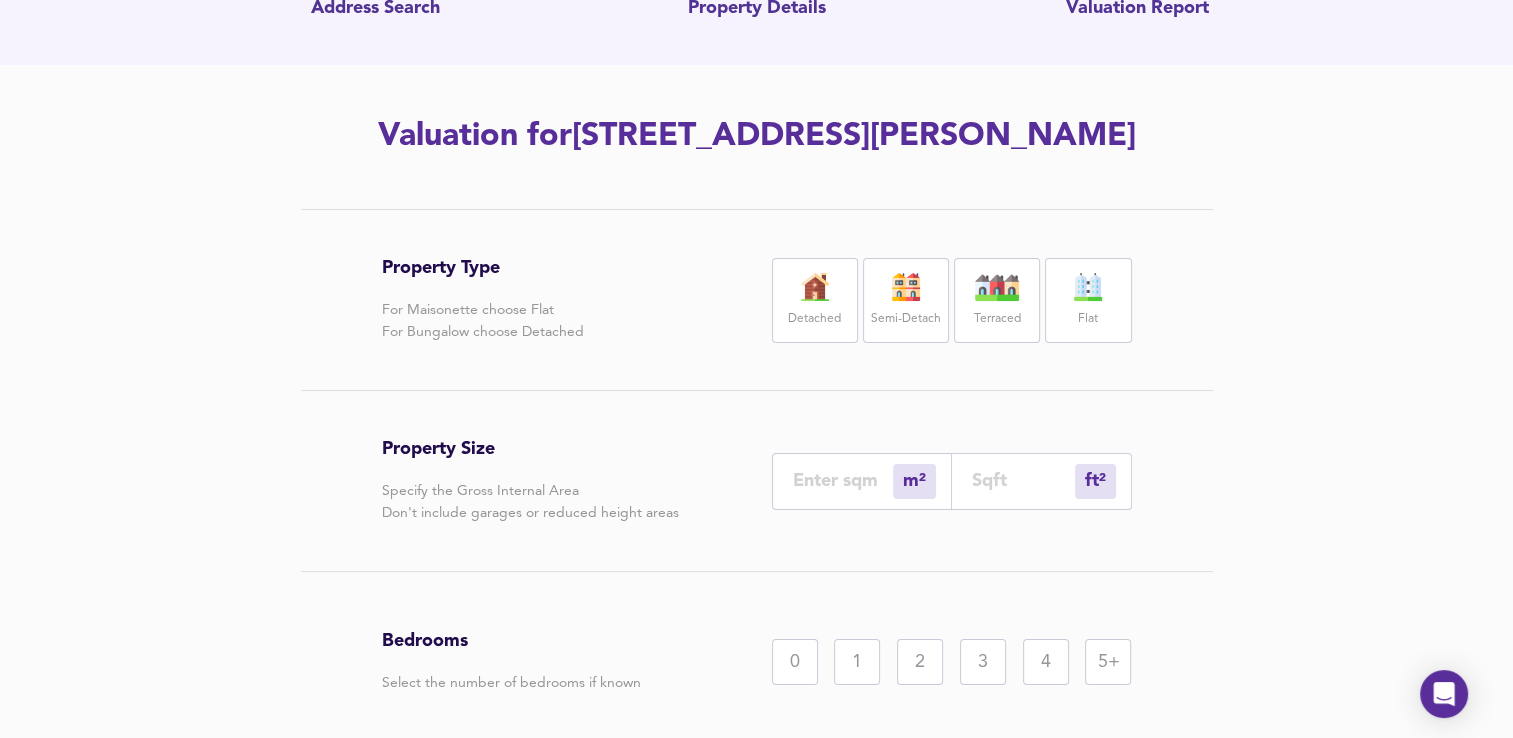 scroll, scrollTop: 199, scrollLeft: 0, axis: vertical 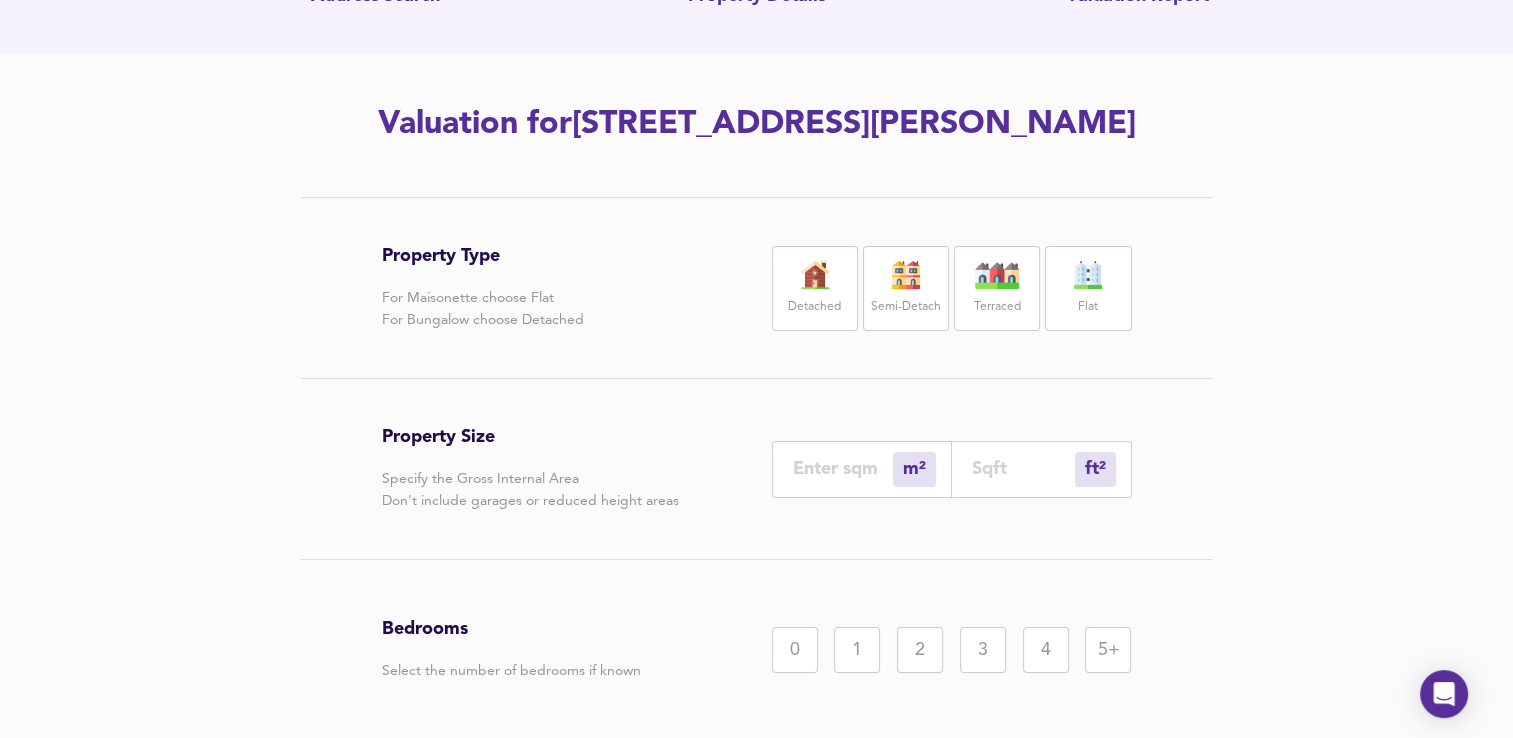 click at bounding box center (1023, 468) 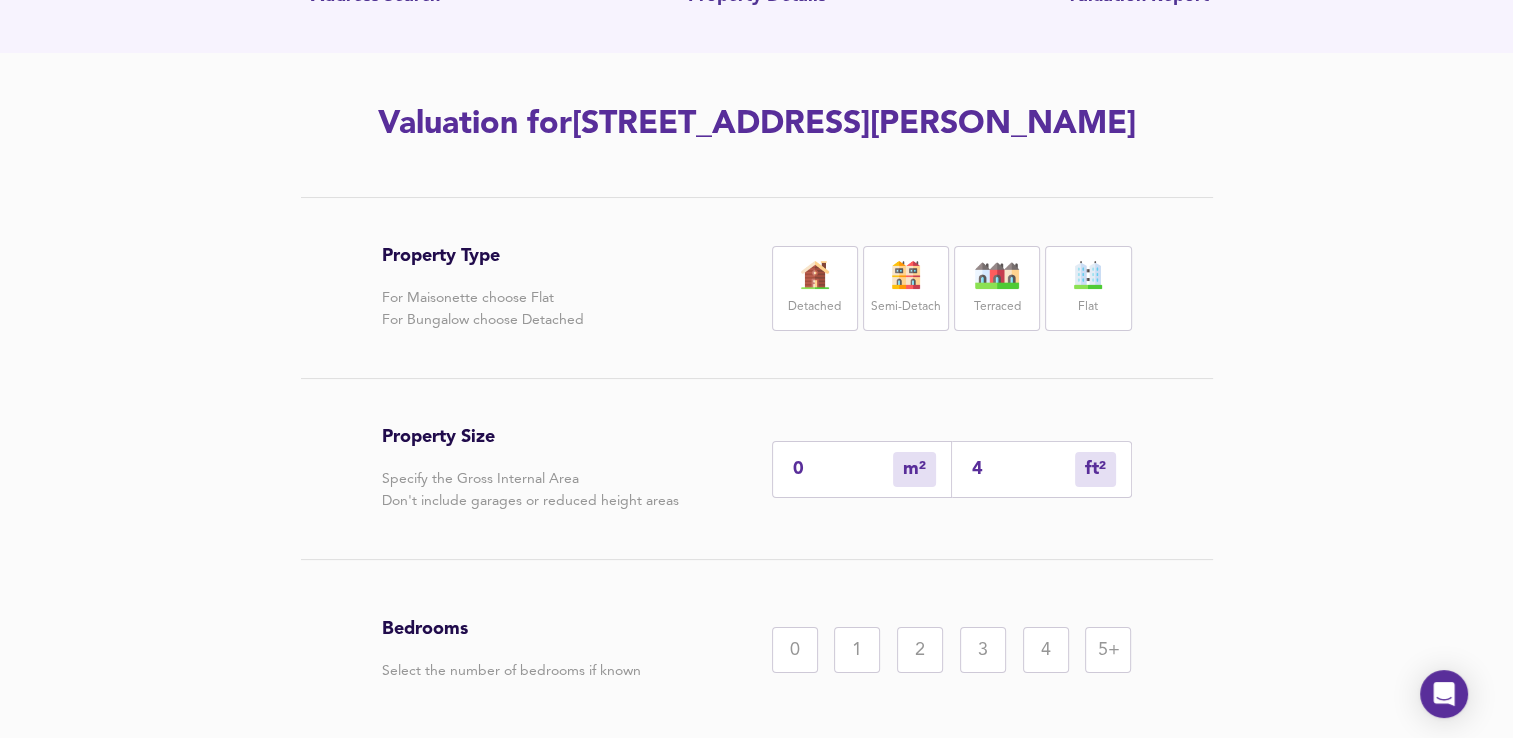 type on "4" 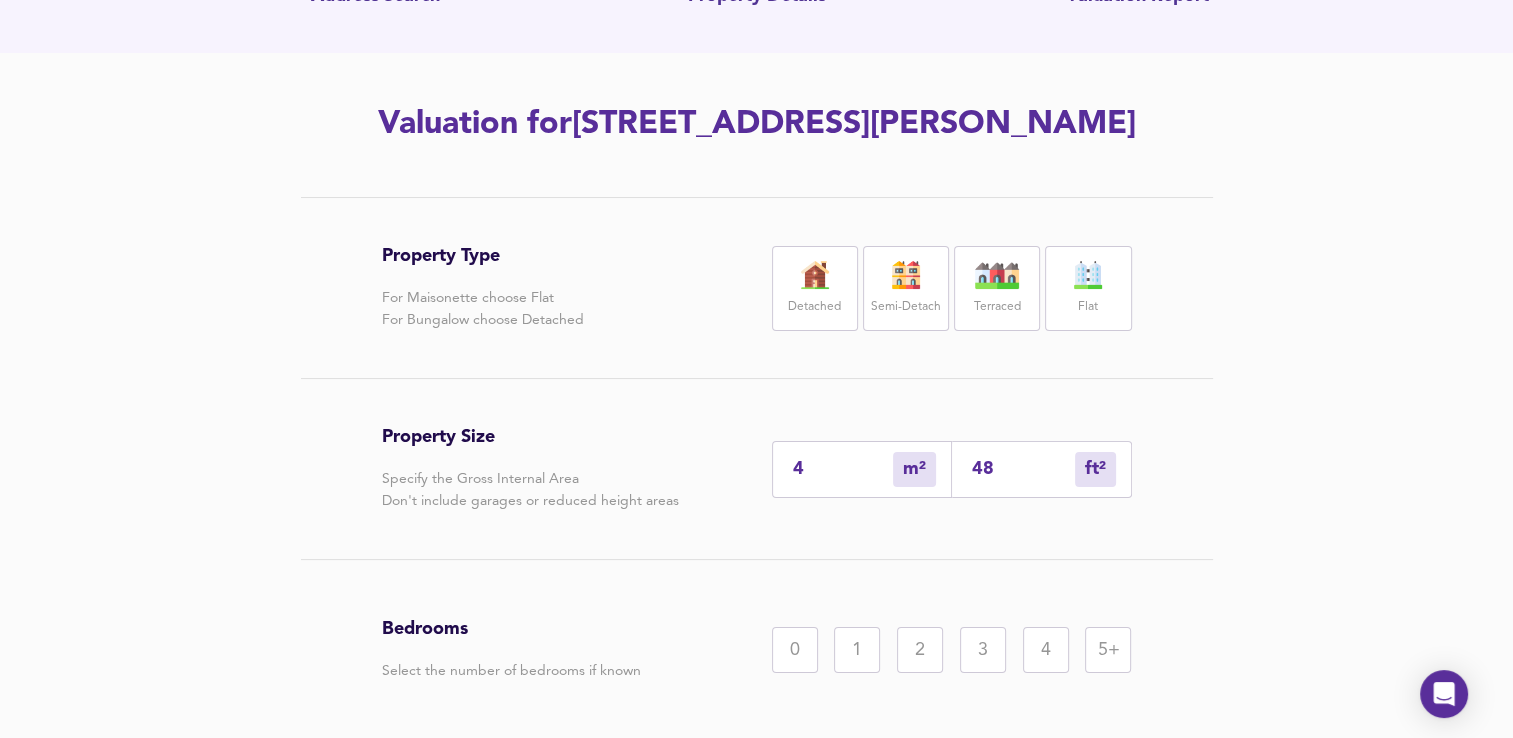 type on "45" 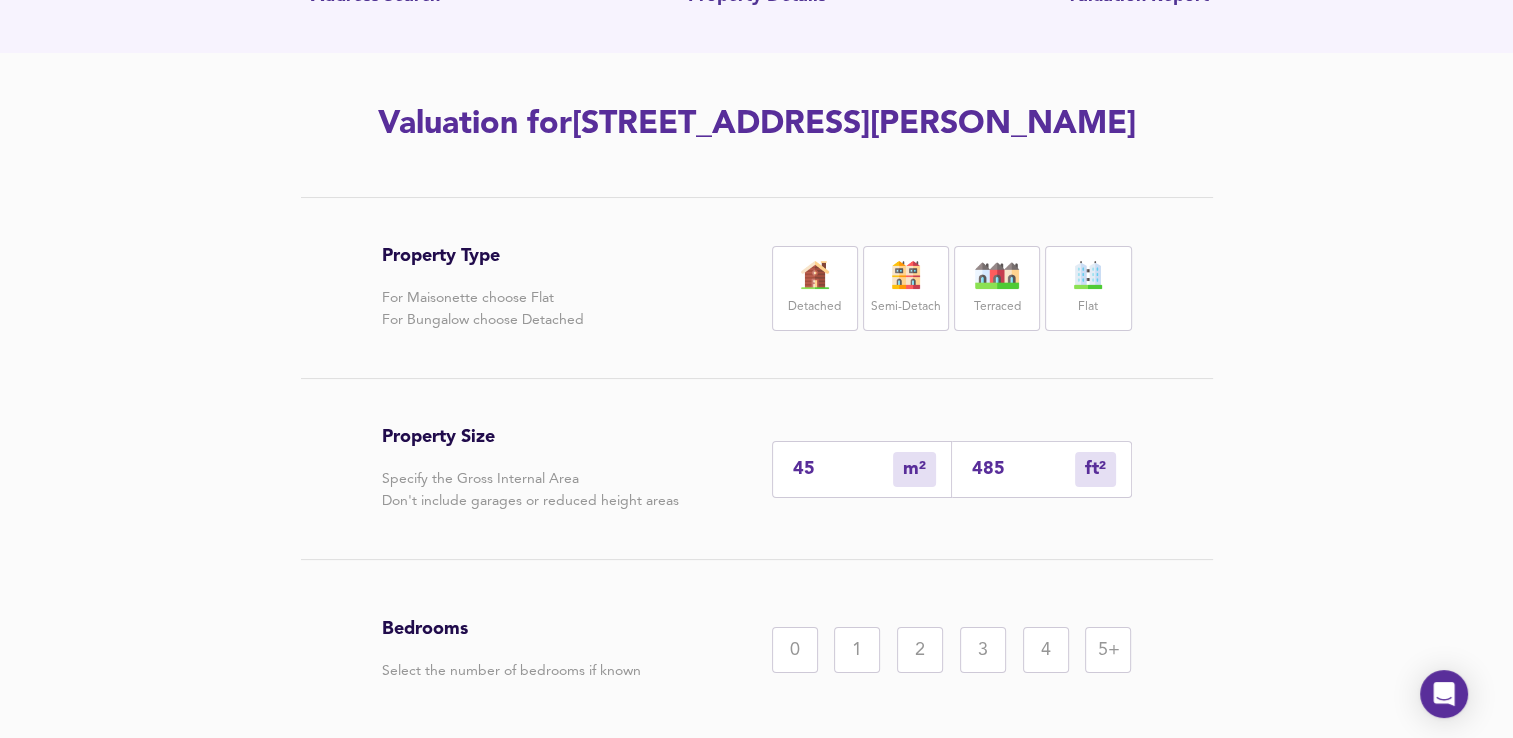 type on "485" 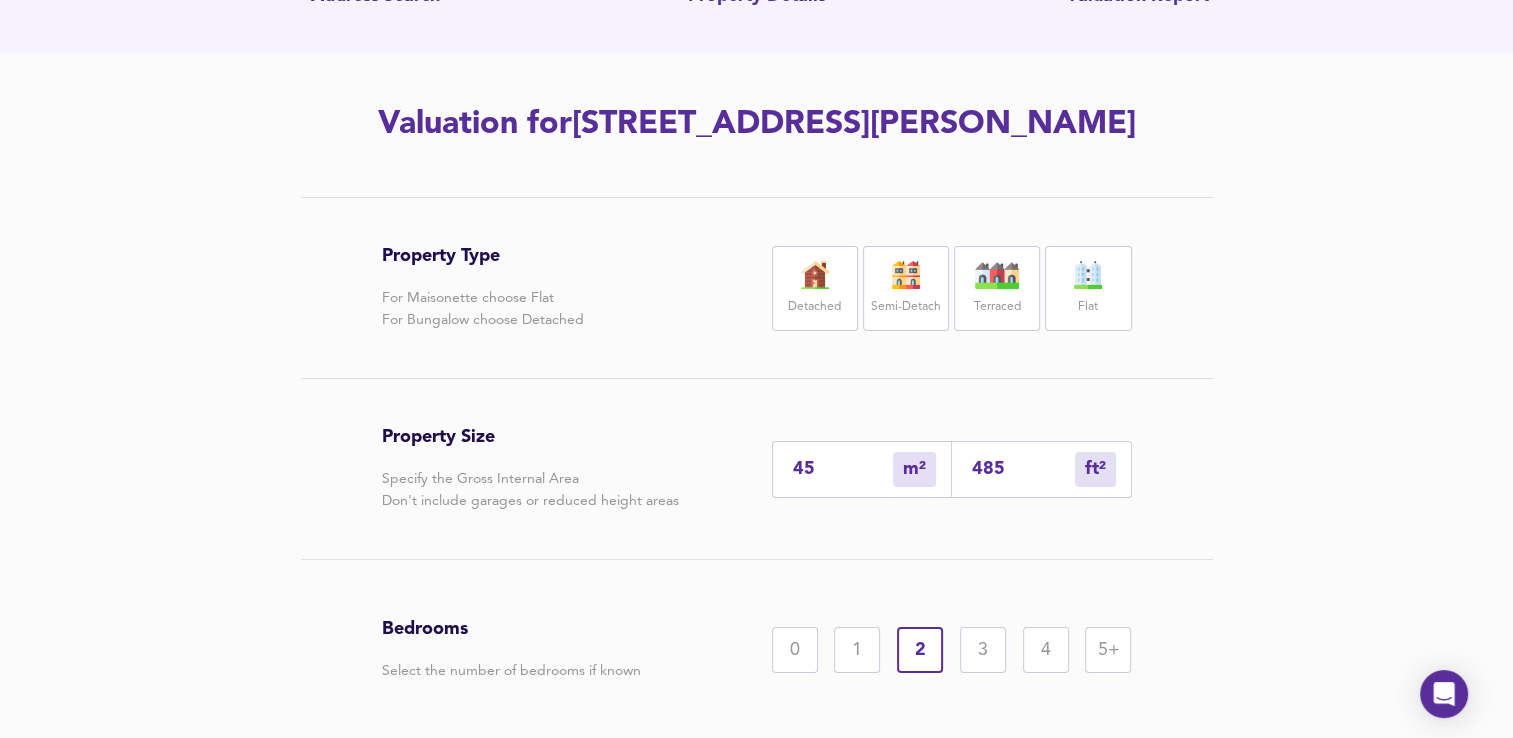 click at bounding box center [1088, 275] 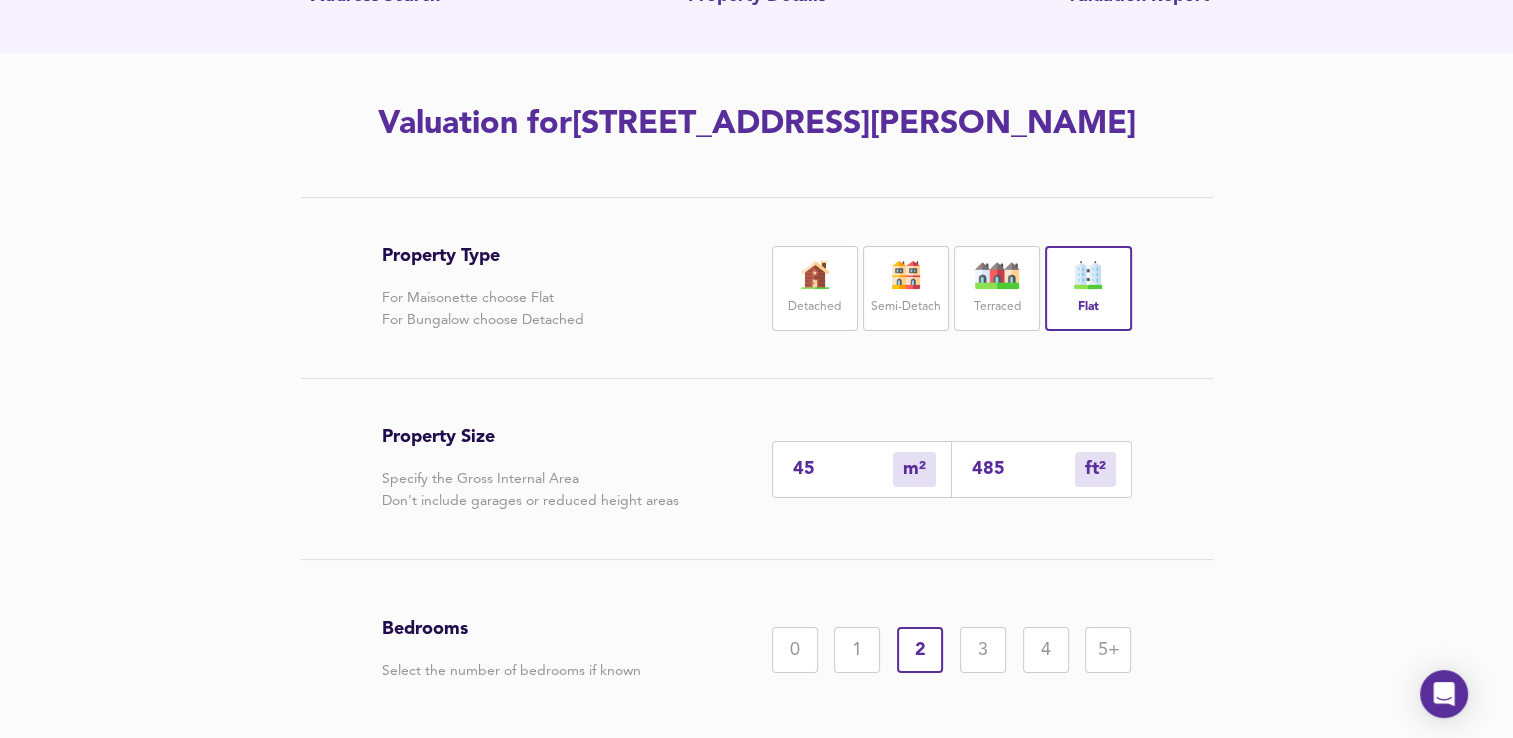 scroll, scrollTop: 362, scrollLeft: 0, axis: vertical 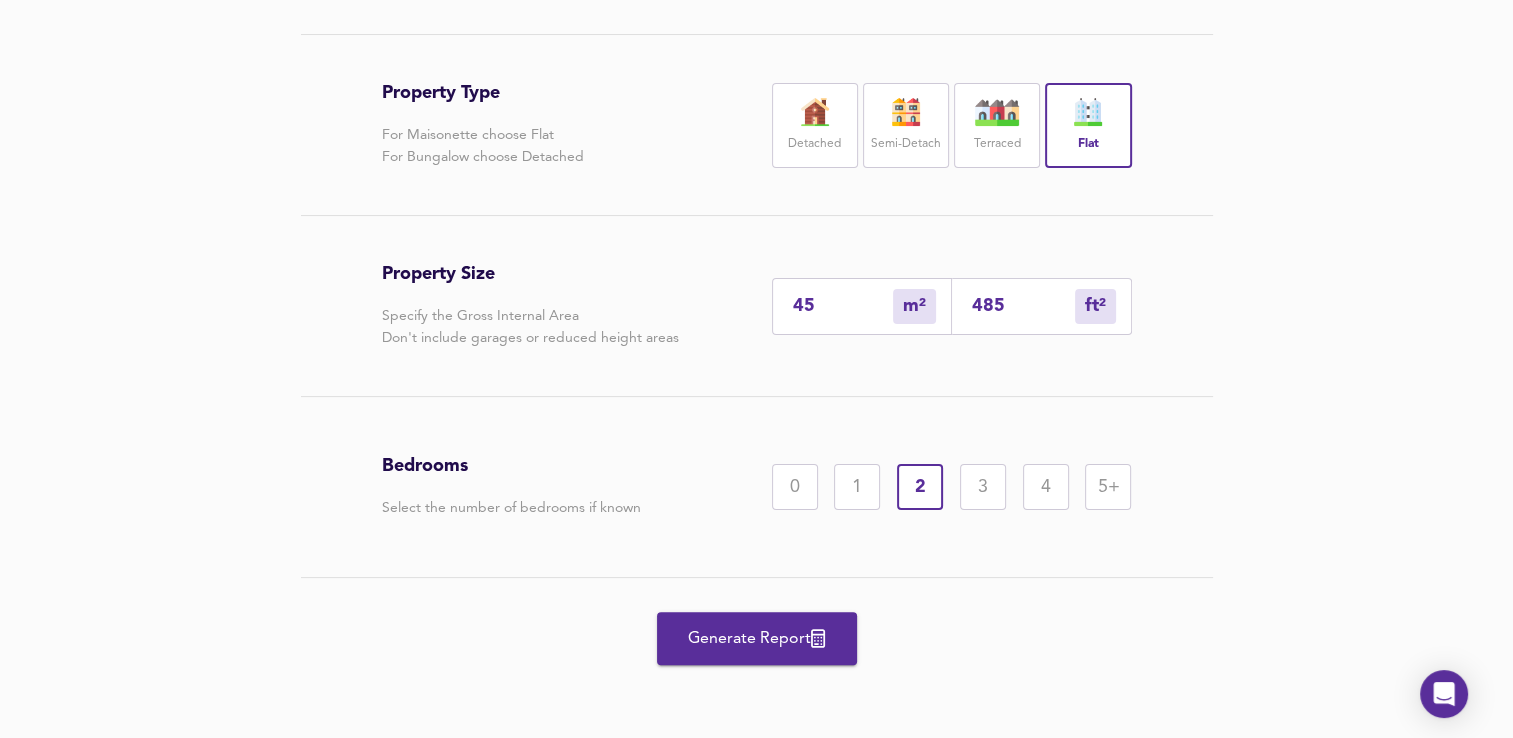 click on "Generate Report" at bounding box center [757, 639] 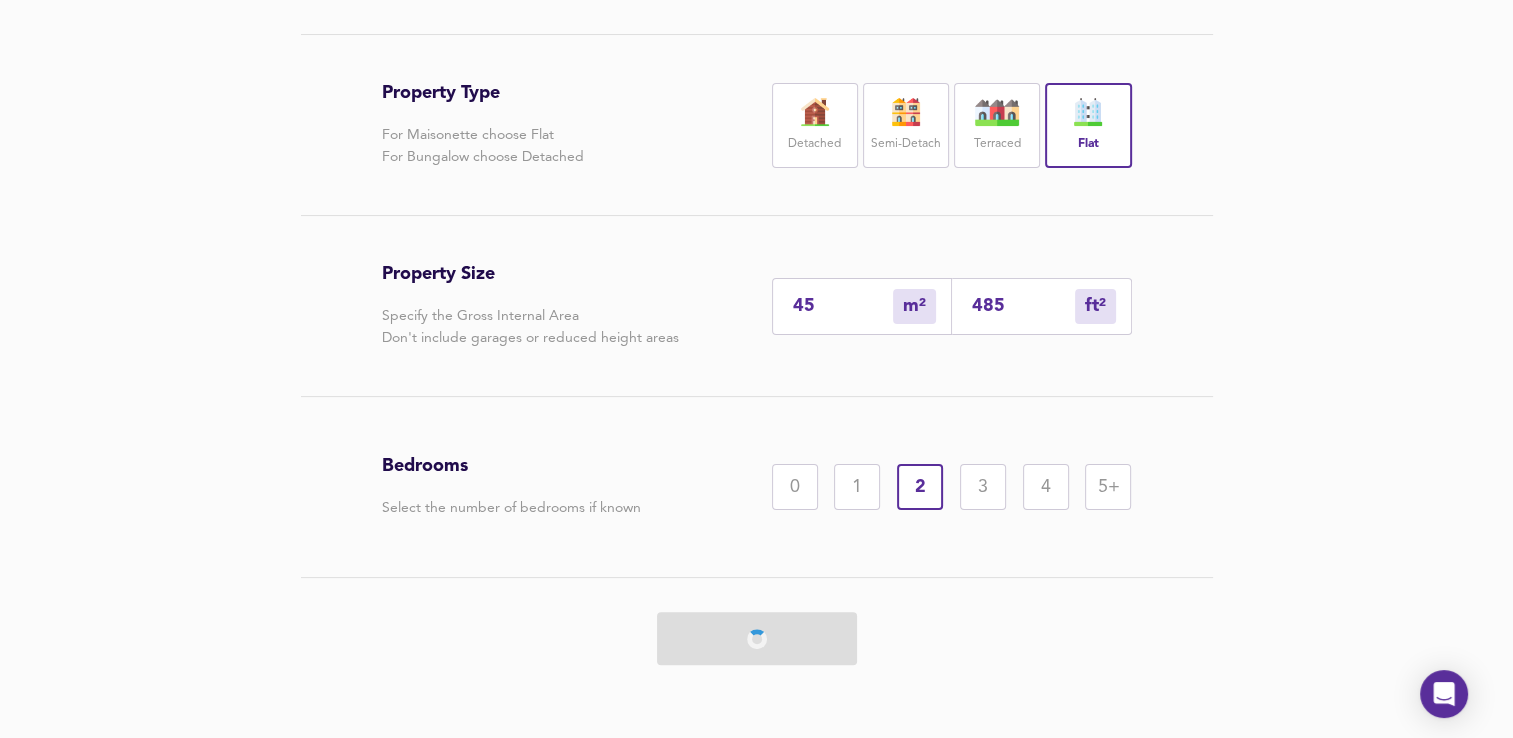 scroll, scrollTop: 0, scrollLeft: 0, axis: both 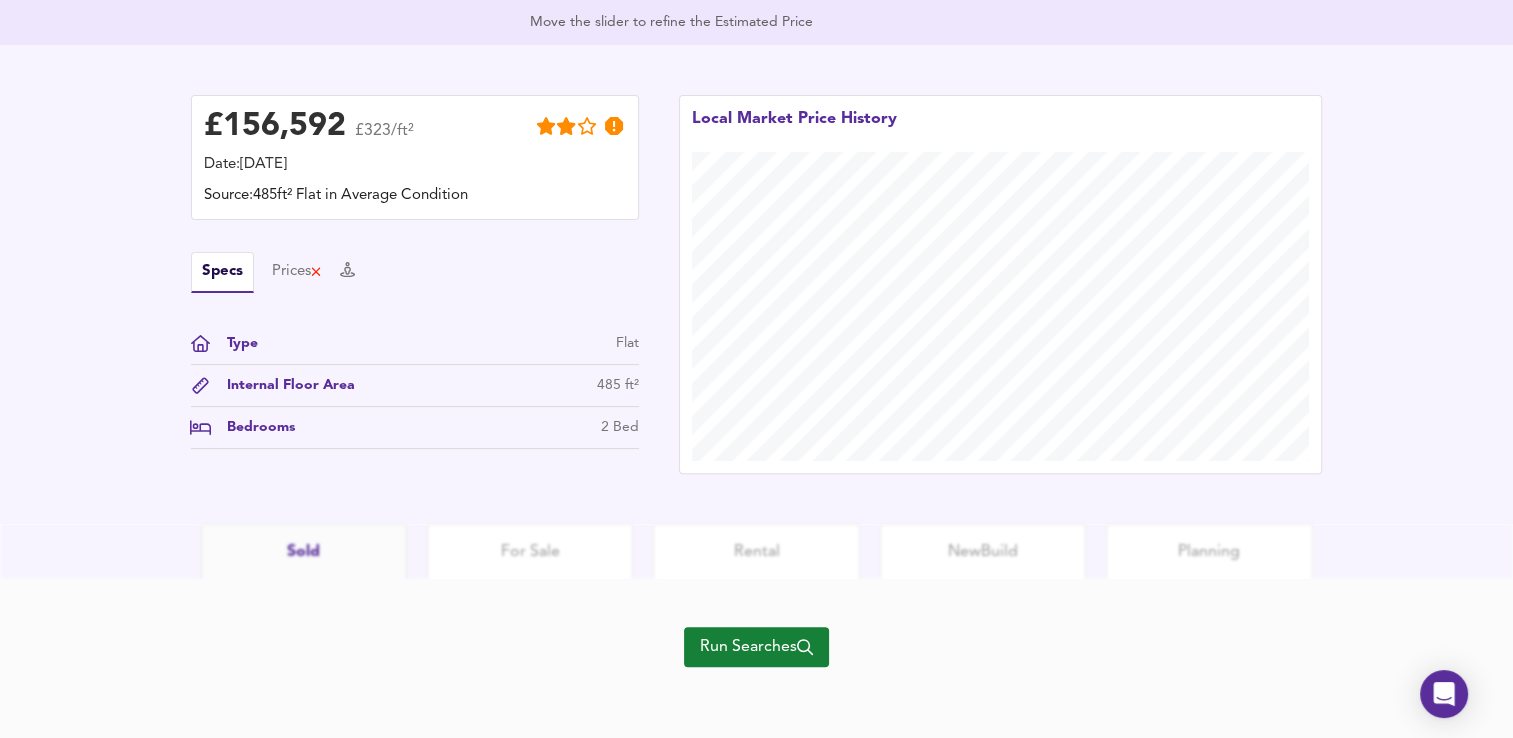 click on "Run Searches" at bounding box center (756, 647) 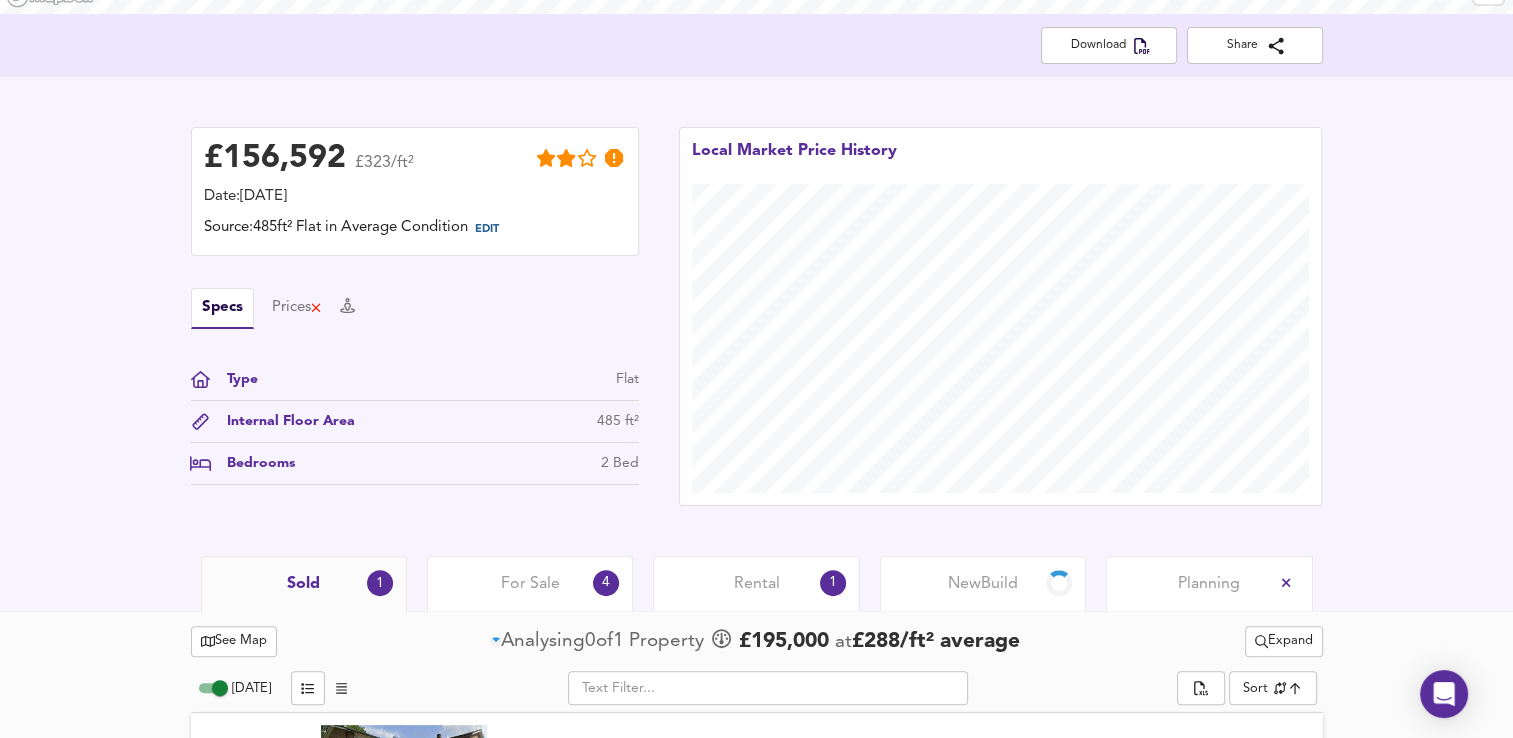 scroll, scrollTop: 432, scrollLeft: 0, axis: vertical 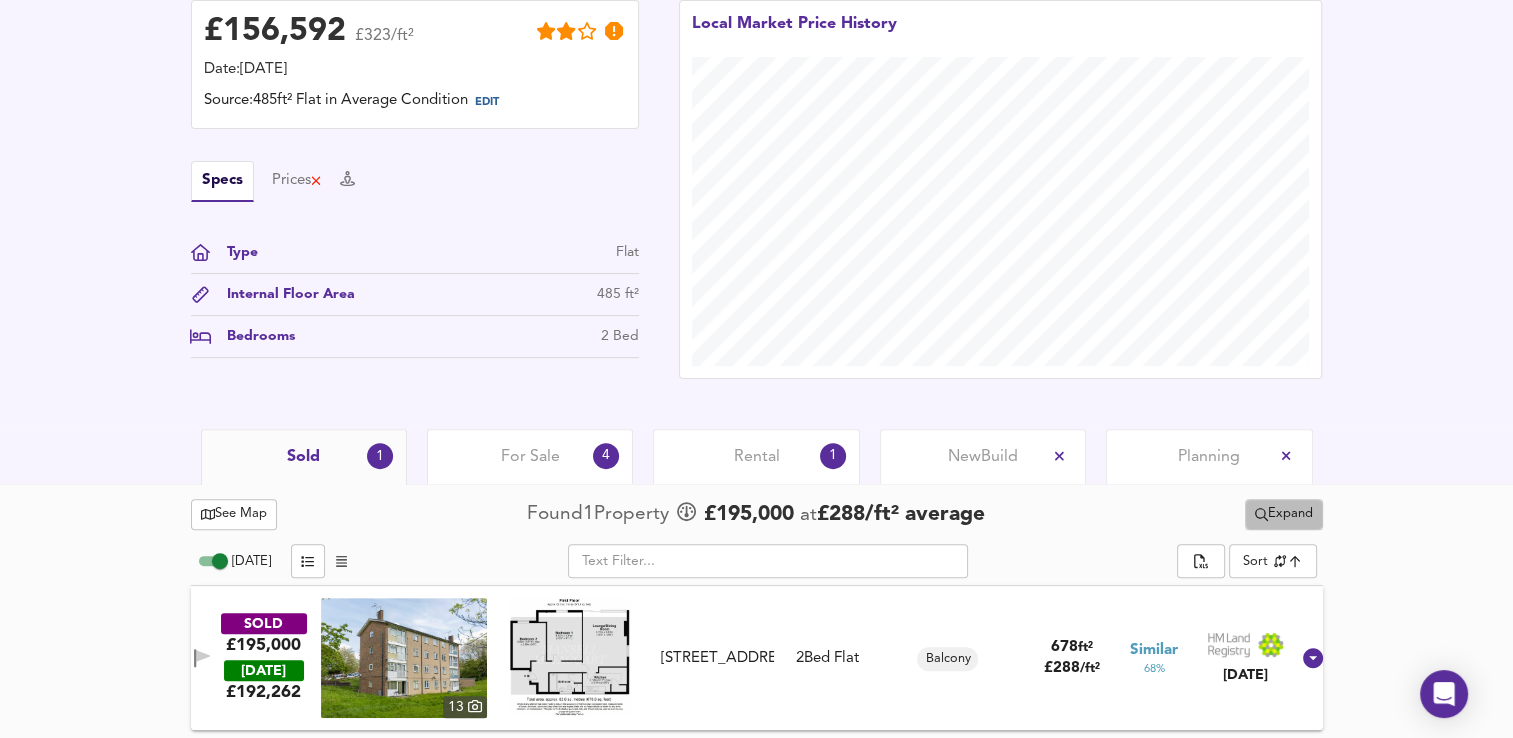 click on "Expand" at bounding box center [1284, 514] 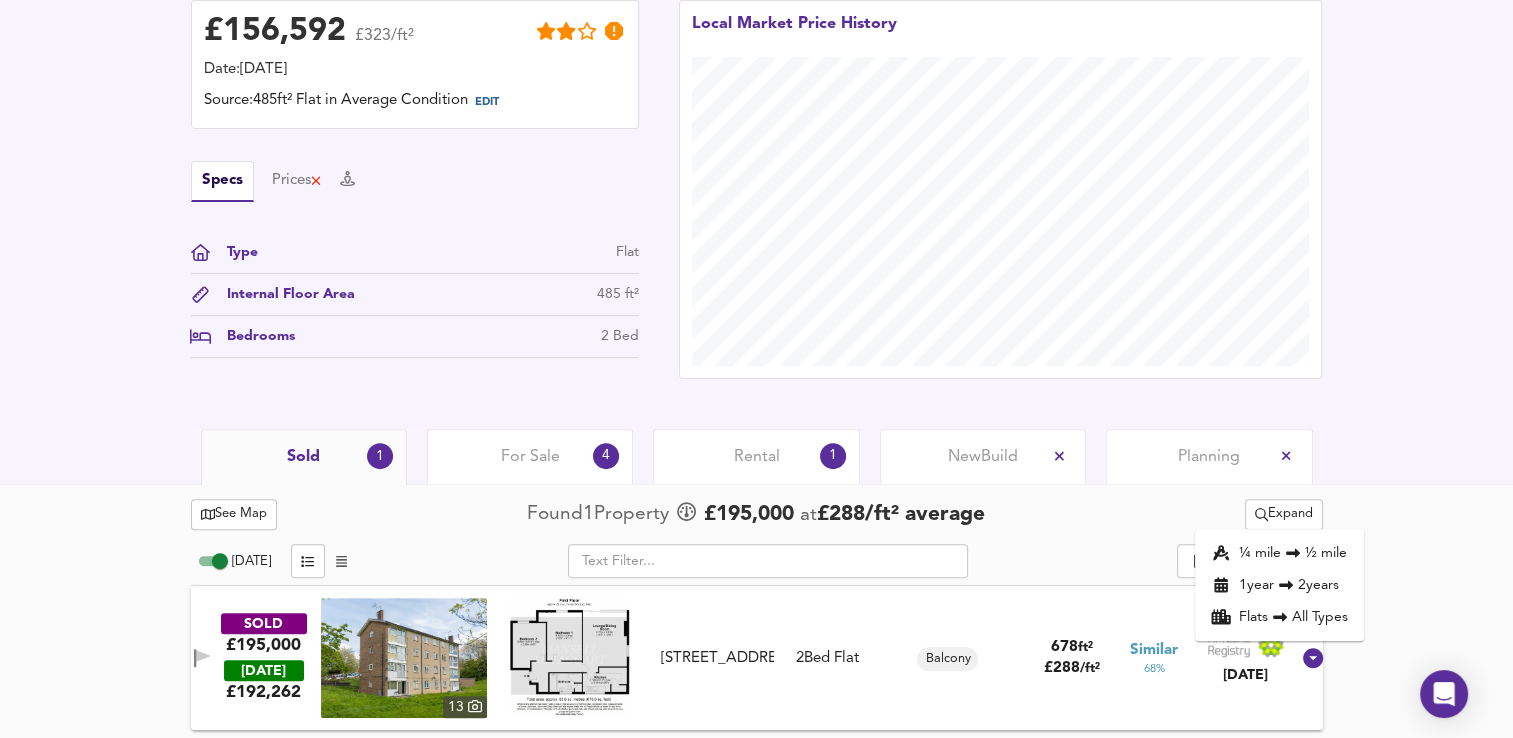 click on "¼ mile ½ mile" at bounding box center [1279, 553] 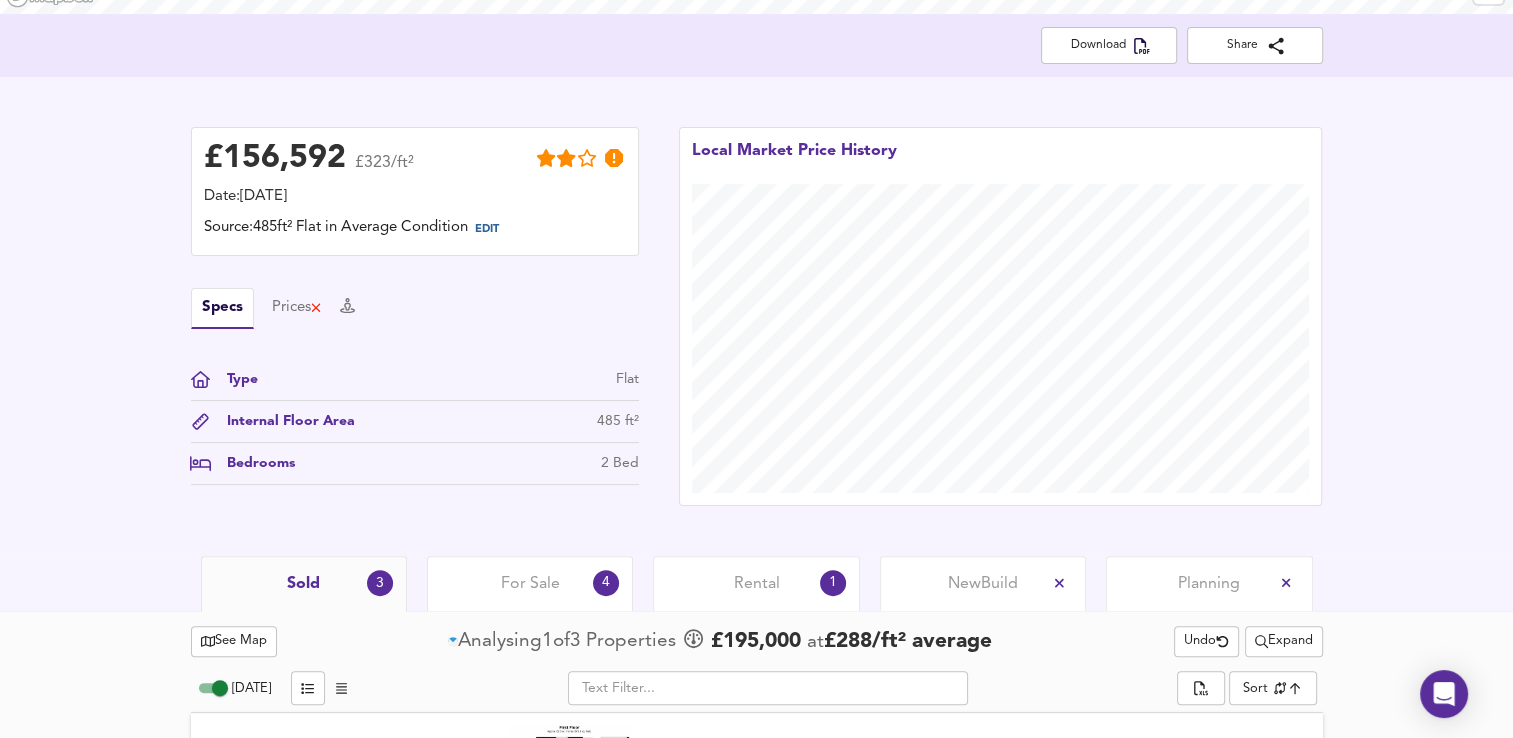scroll, scrollTop: 527, scrollLeft: 0, axis: vertical 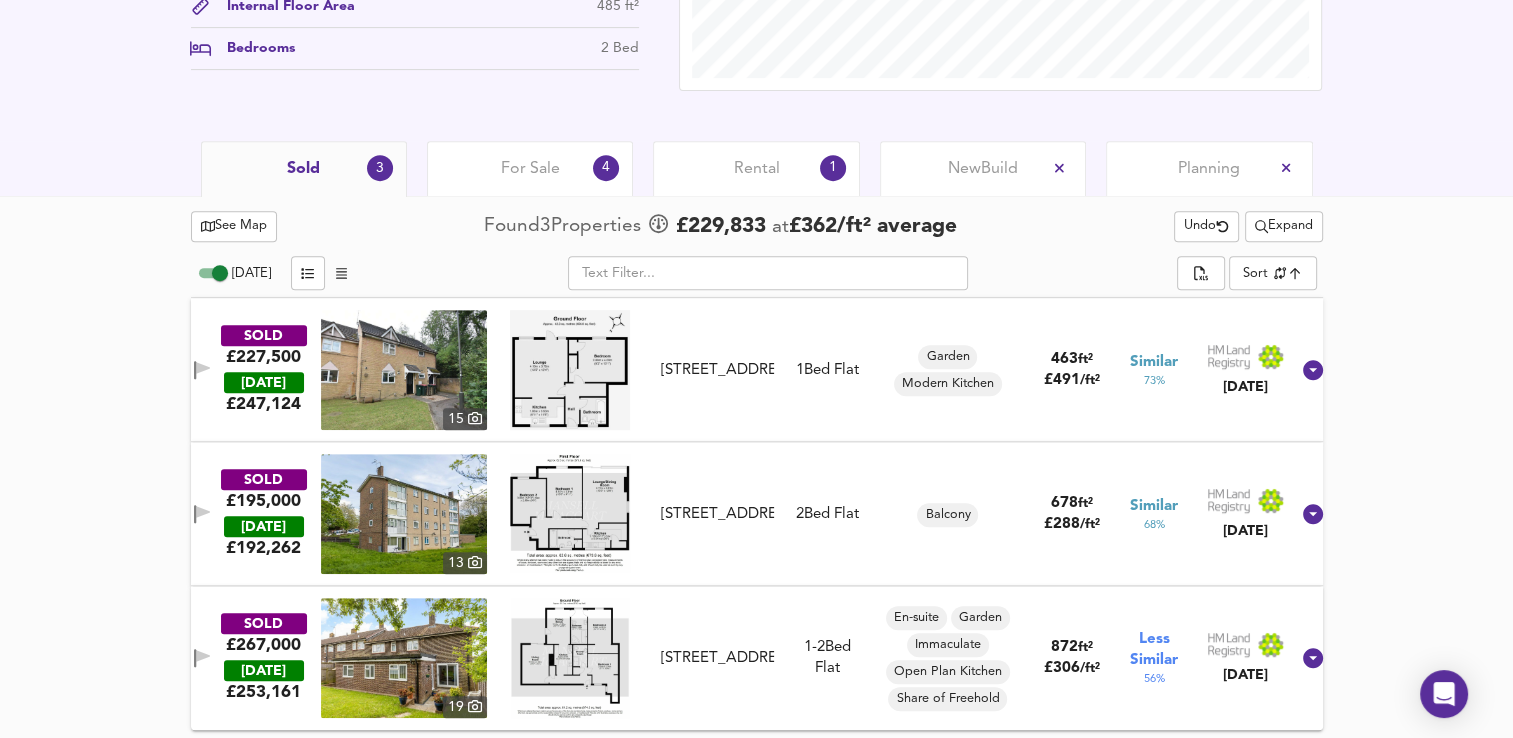 click on "See Map" at bounding box center (234, 226) 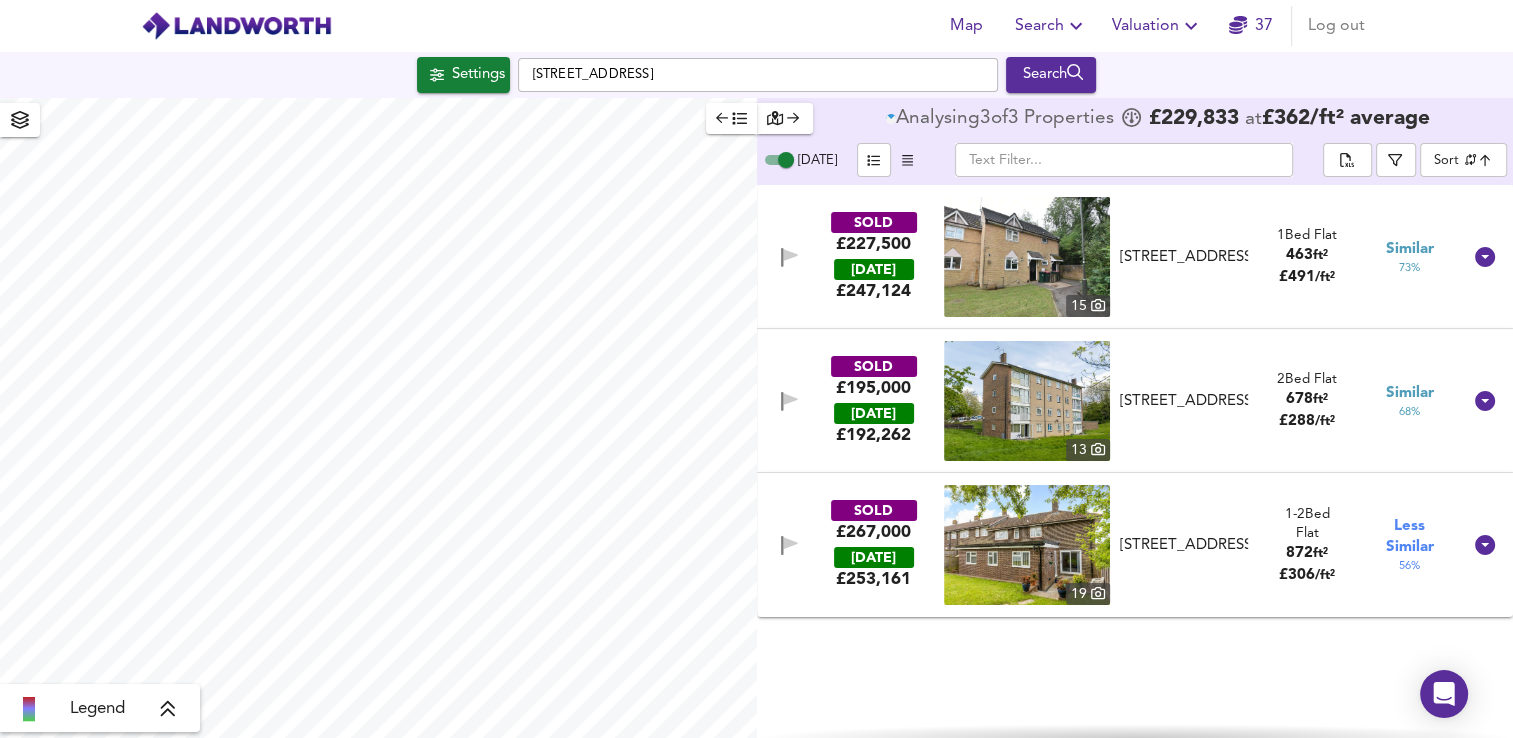 scroll, scrollTop: 0, scrollLeft: 0, axis: both 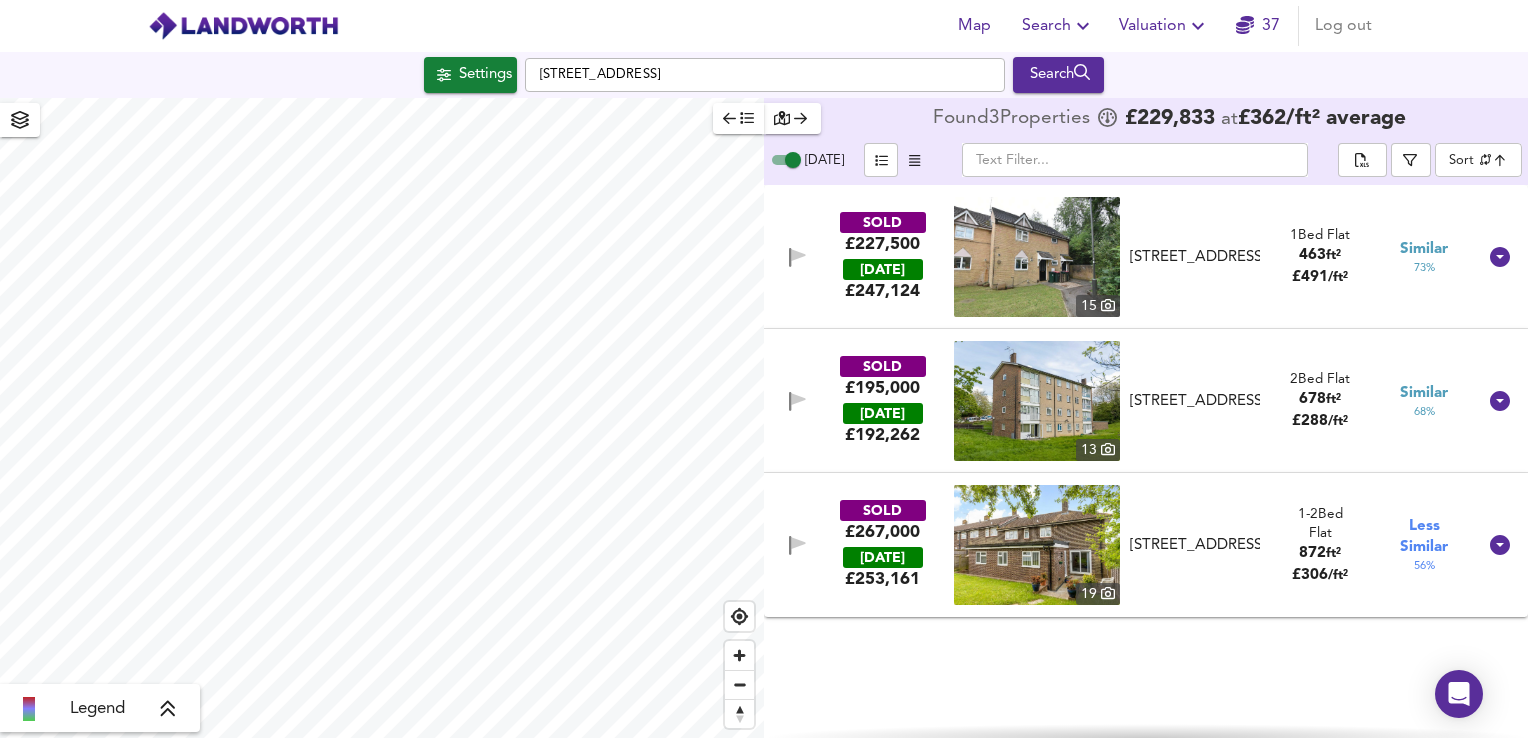 checkbox on "false" 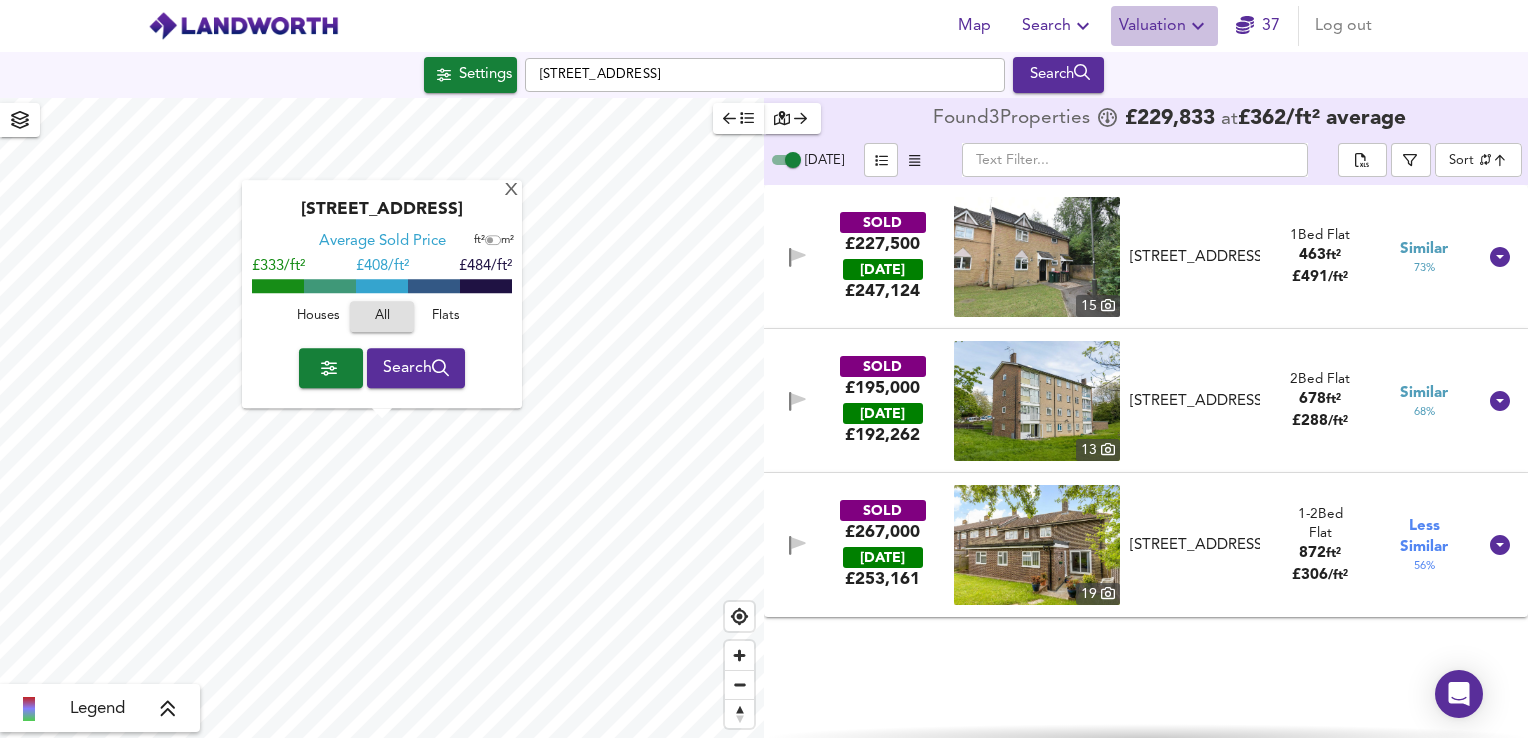 click on "Valuation" at bounding box center [1164, 26] 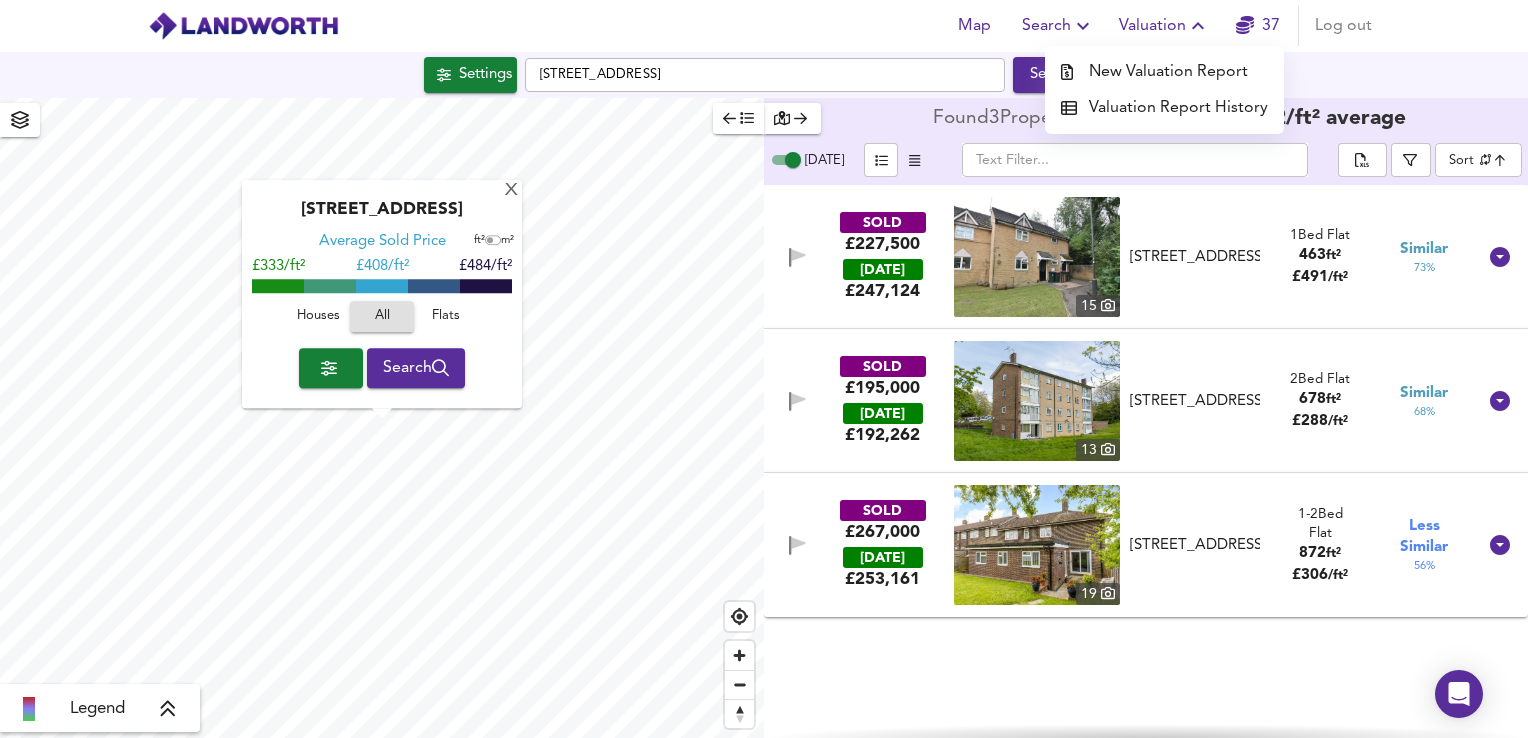 click on "New Valuation Report" at bounding box center (1164, 72) 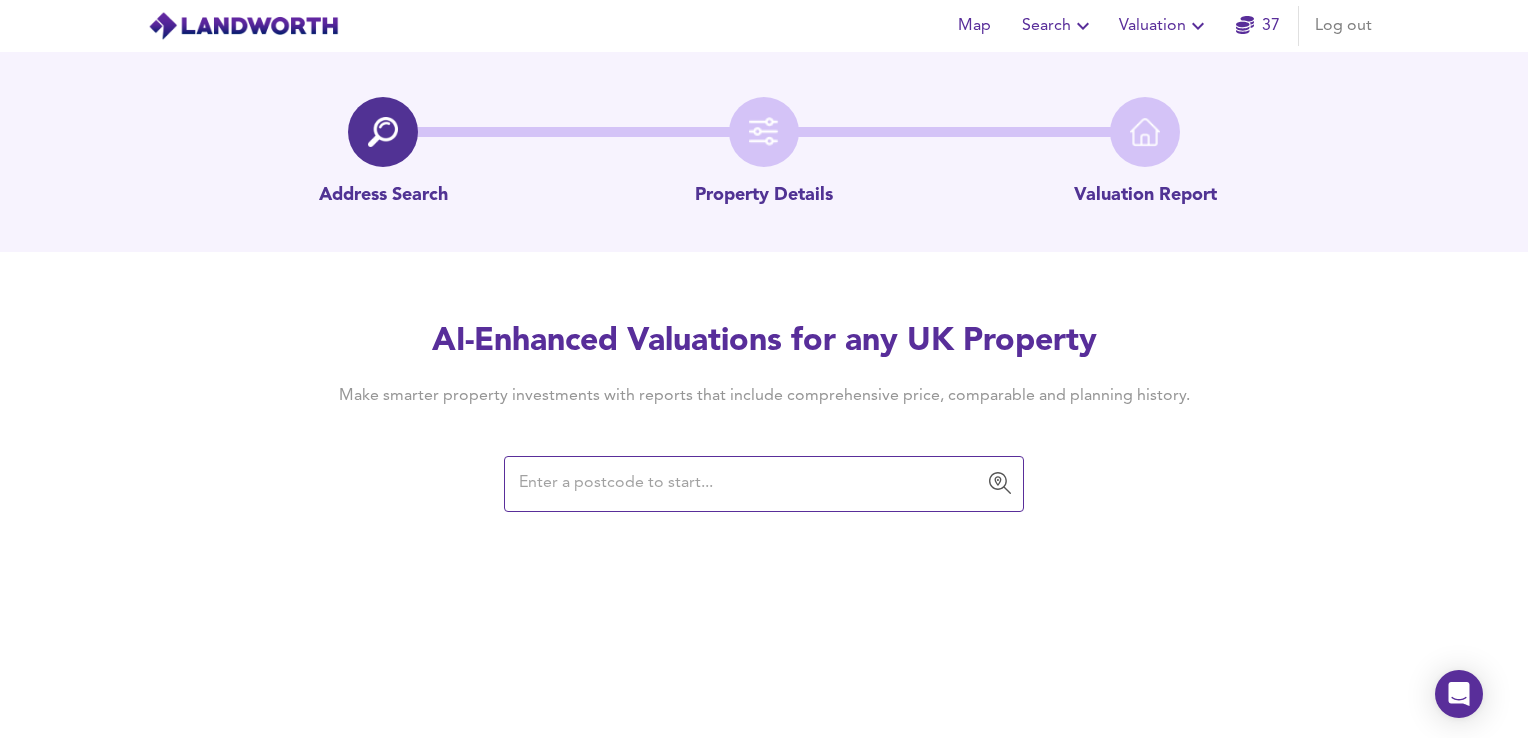 click on "​" at bounding box center [764, 484] 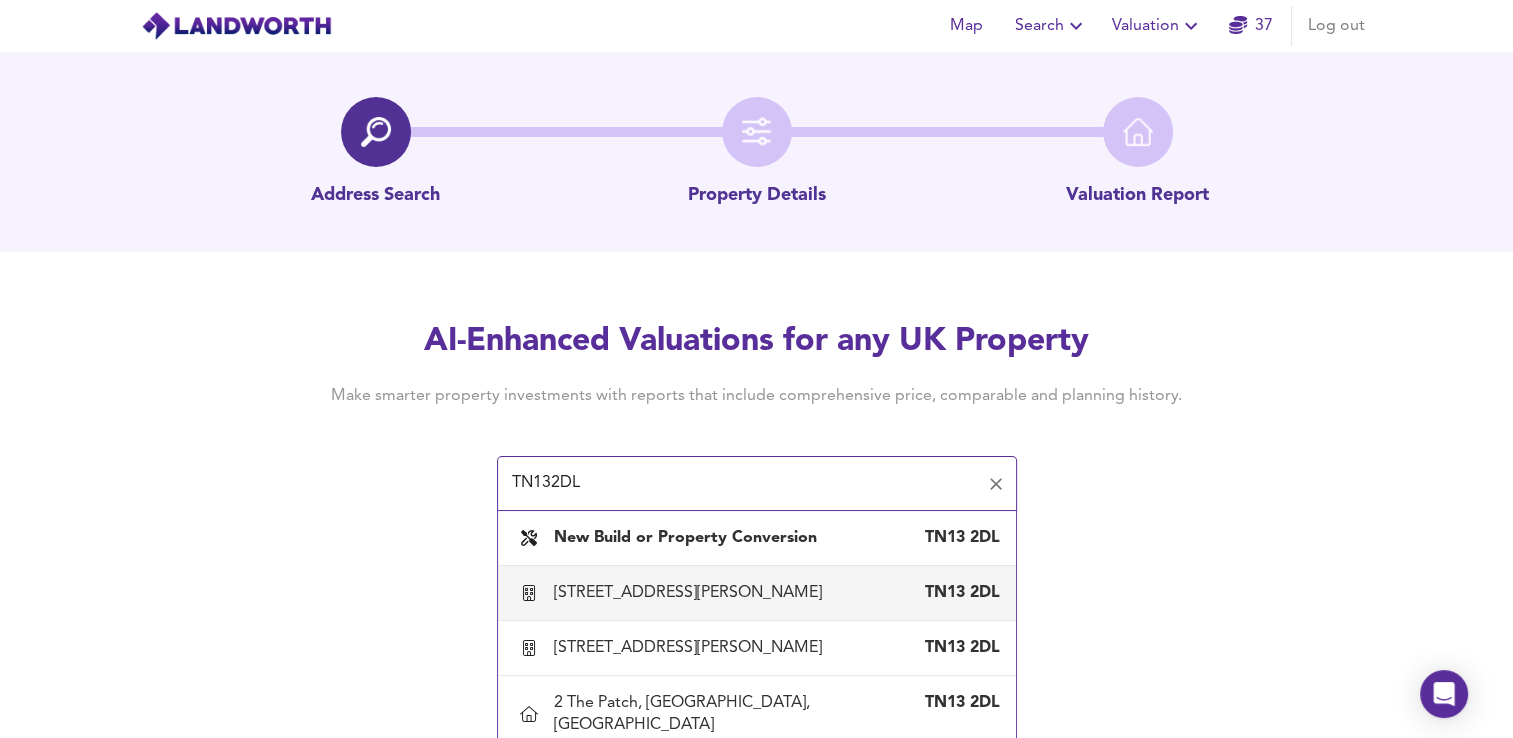 click on "[STREET_ADDRESS][PERSON_NAME]" at bounding box center [692, 593] 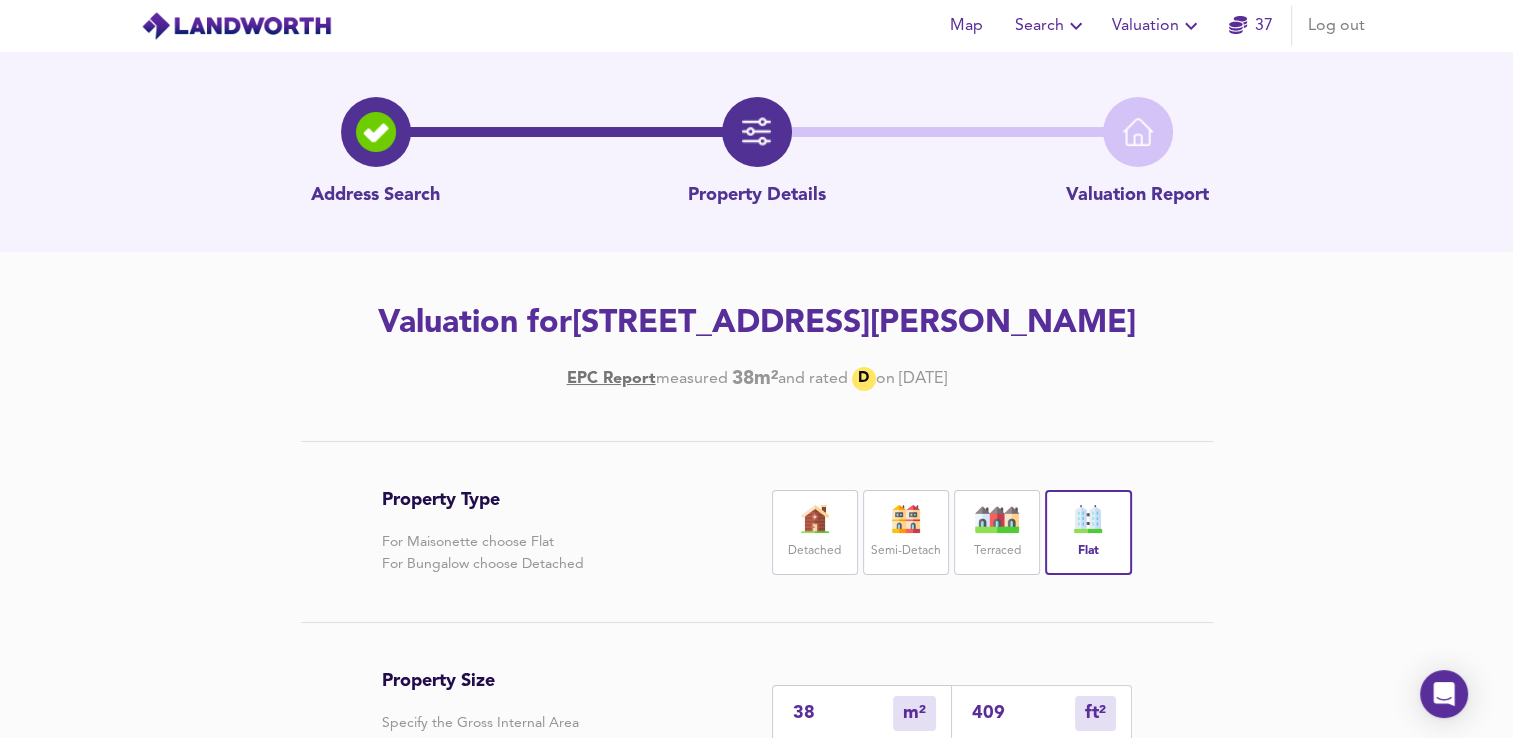 click on "409" at bounding box center [1023, 713] 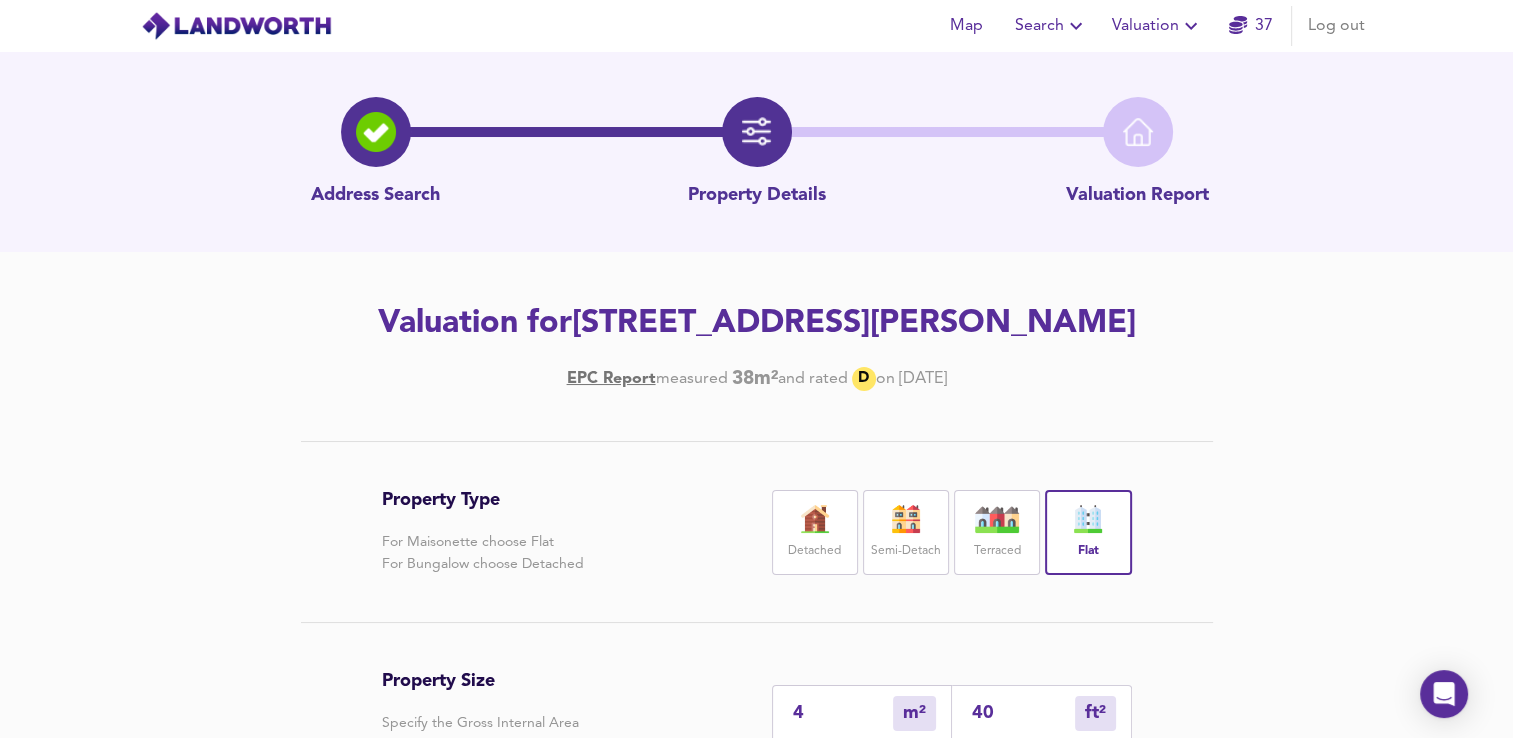 type on "0" 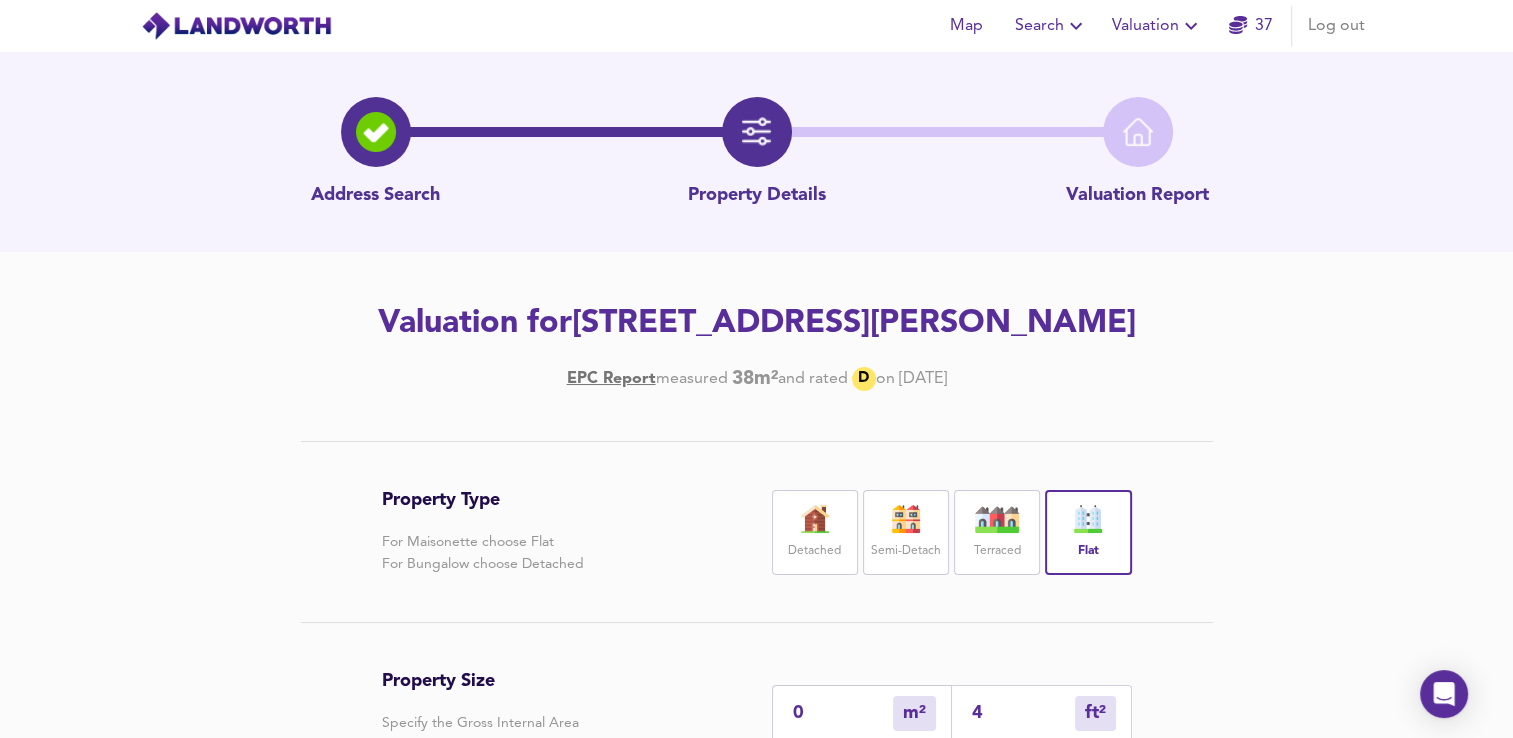 type 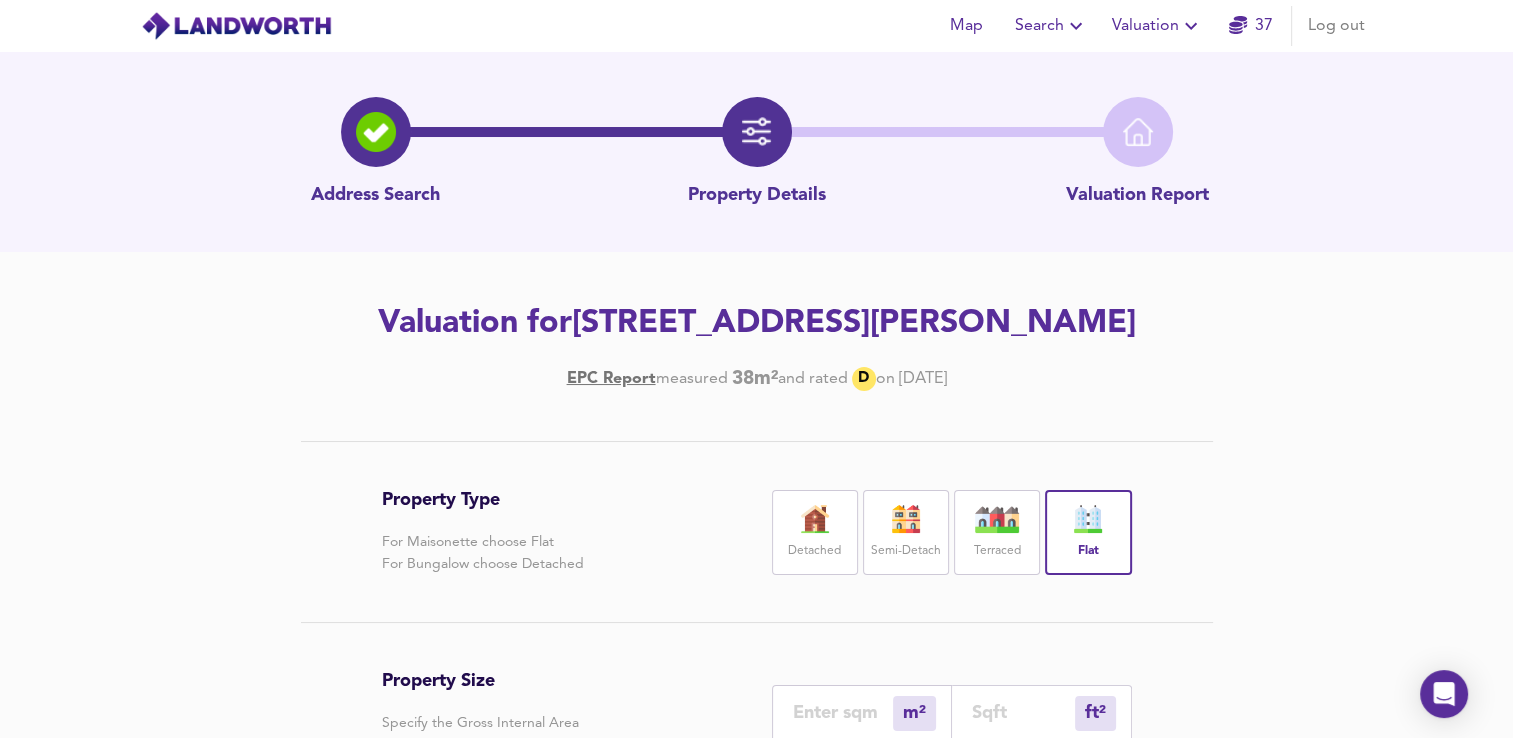 type on "0" 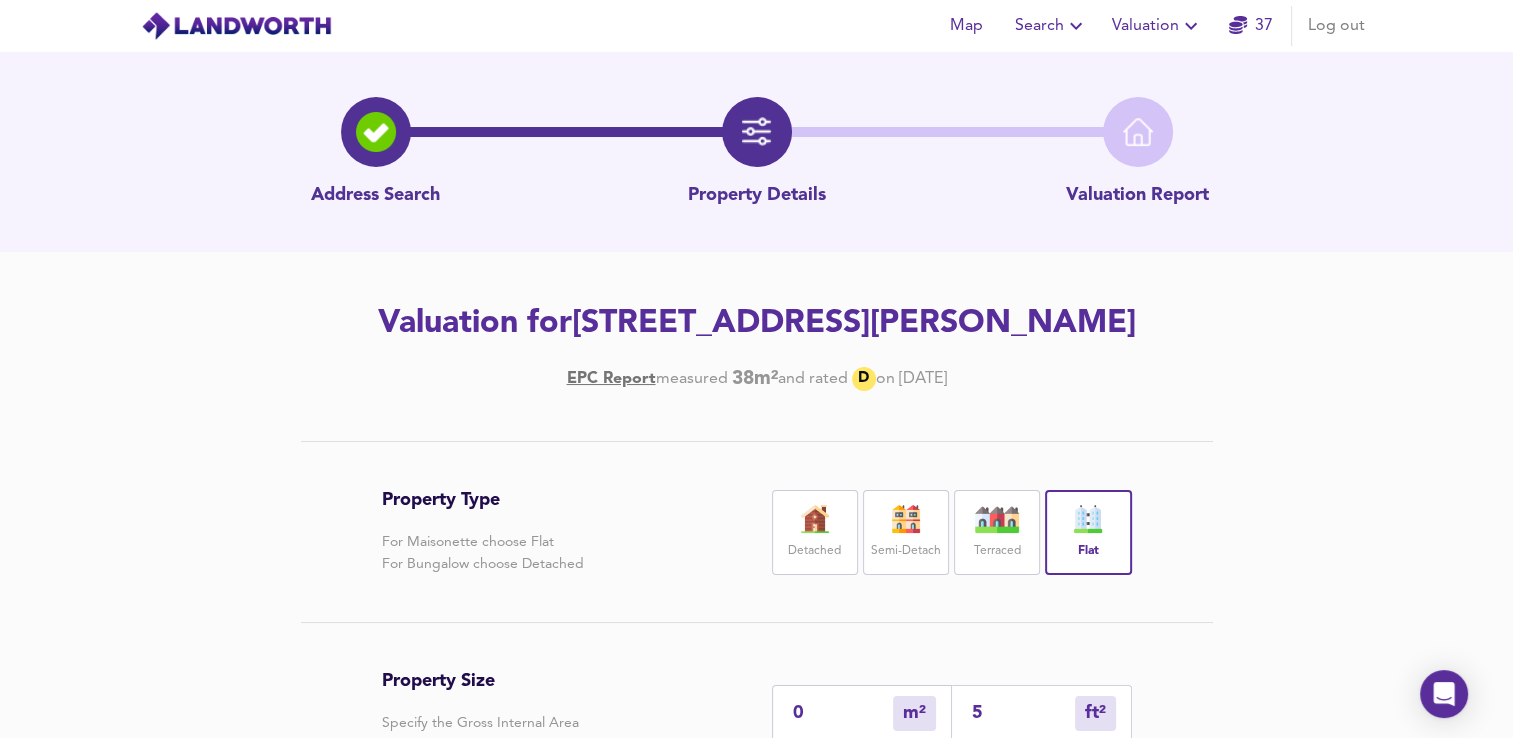 type on "5" 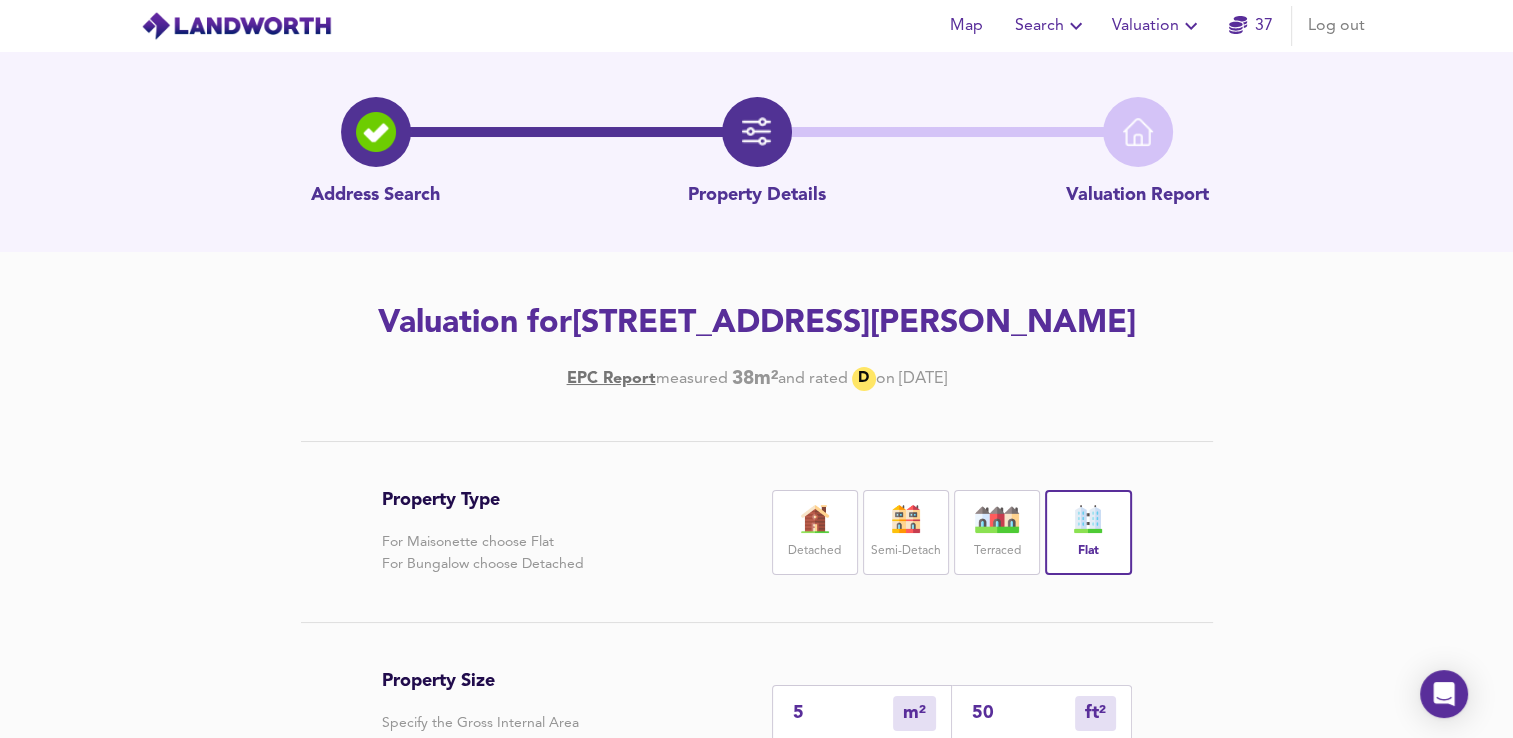type on "46" 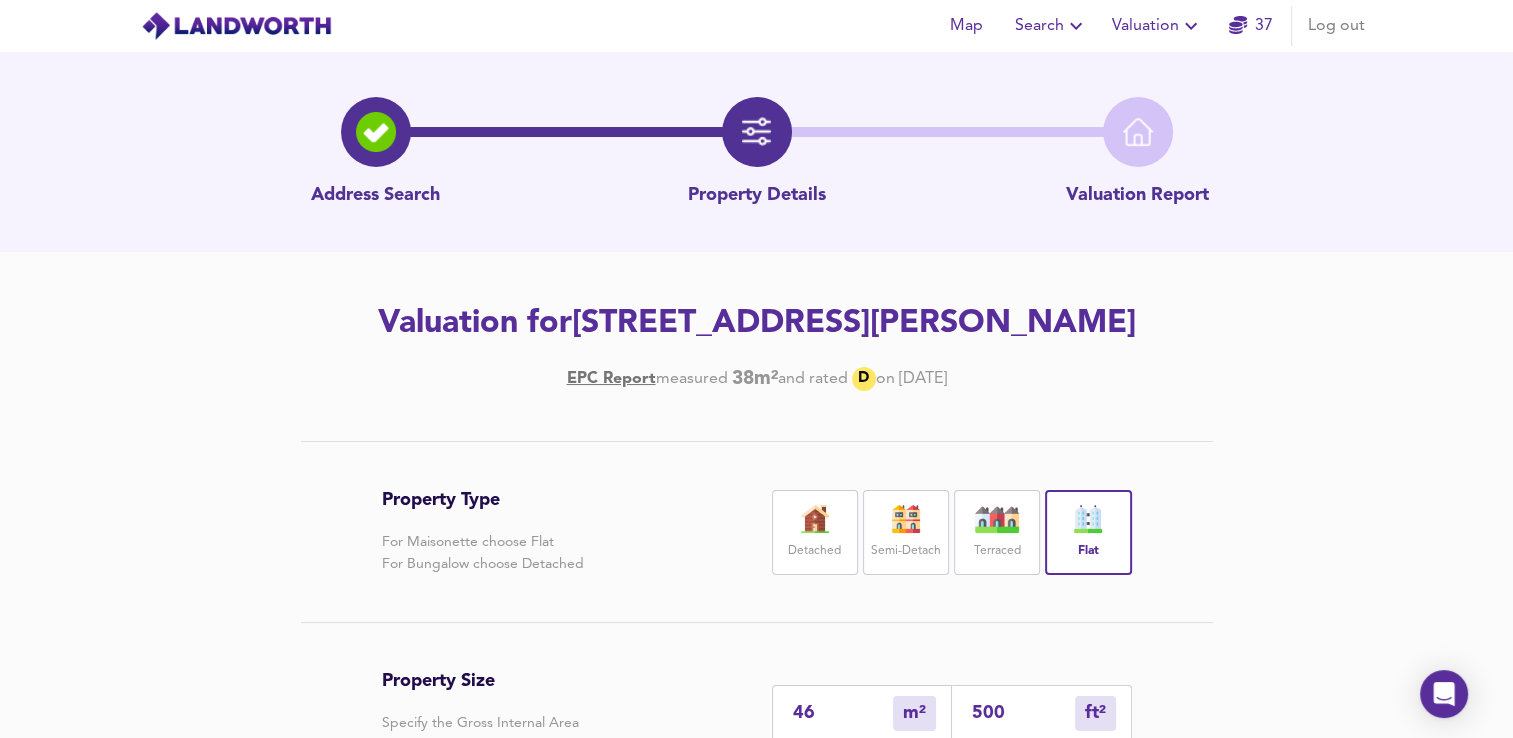type on "5" 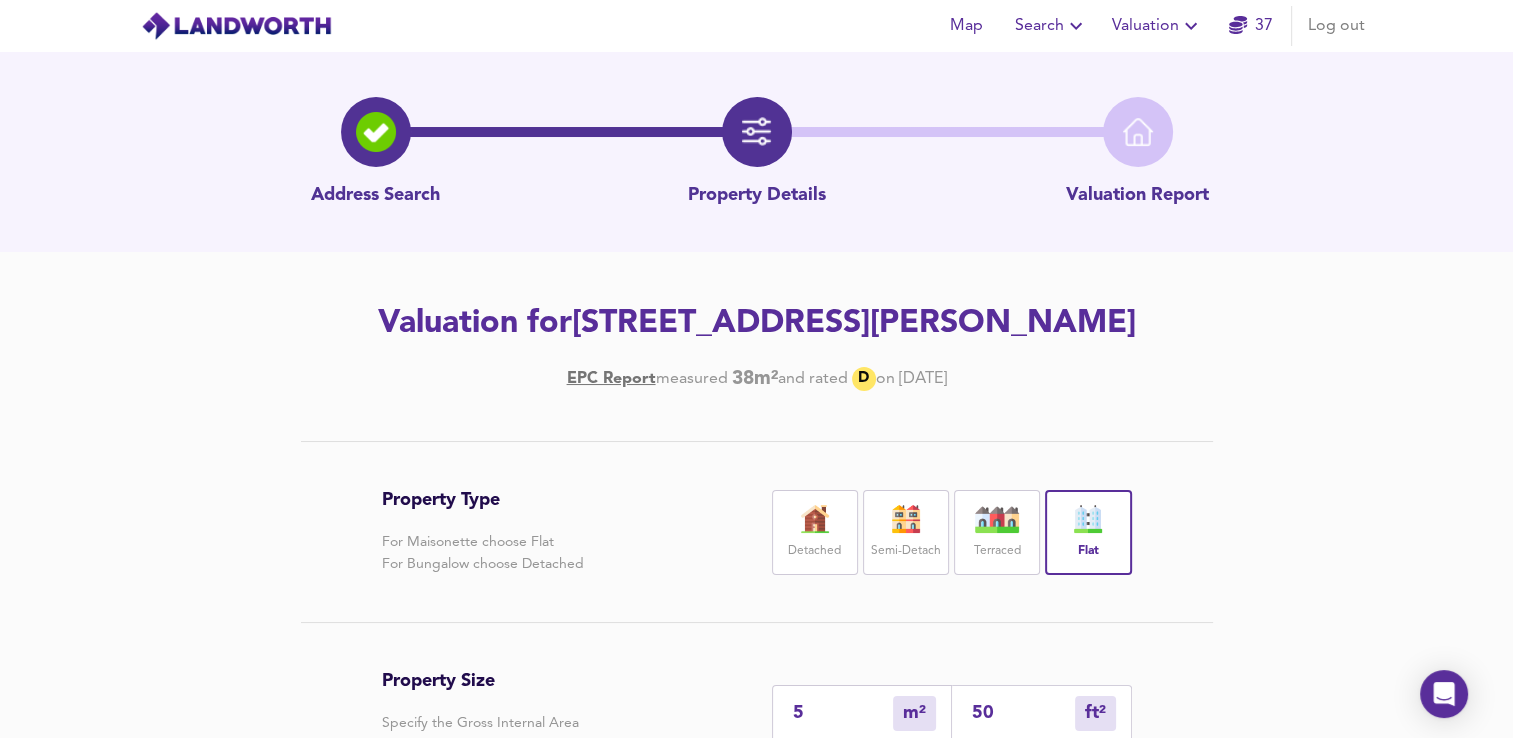 type on "0" 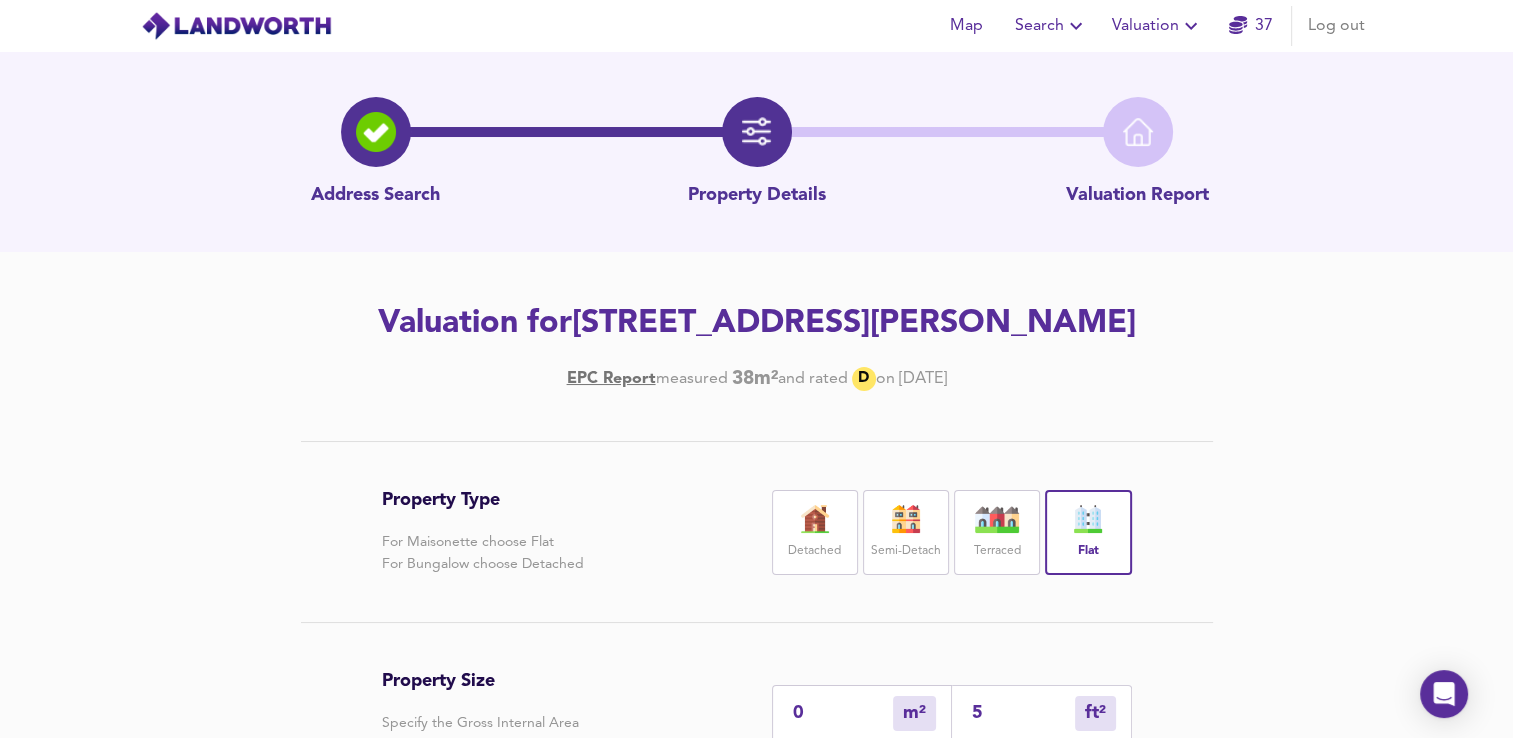 type on "5" 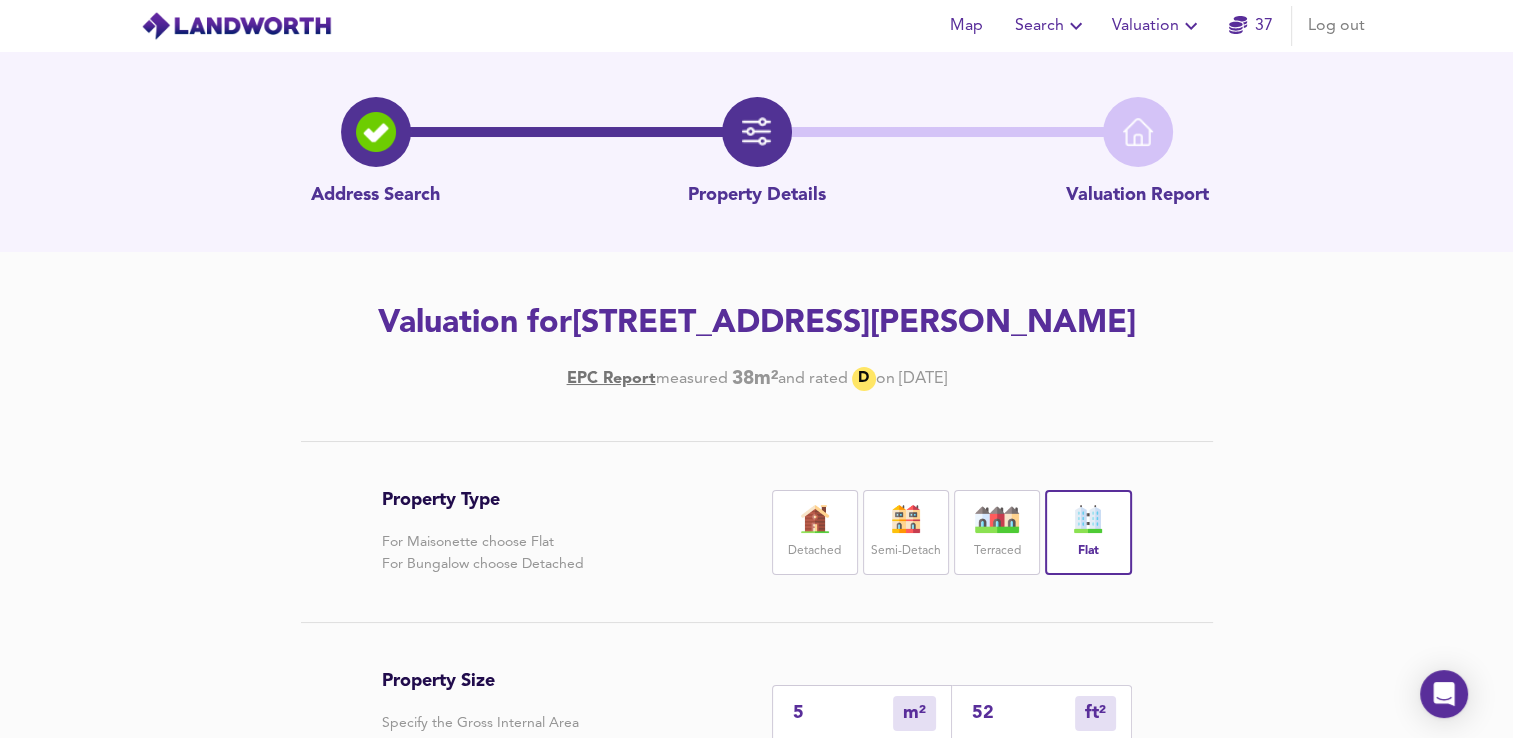 type on "48" 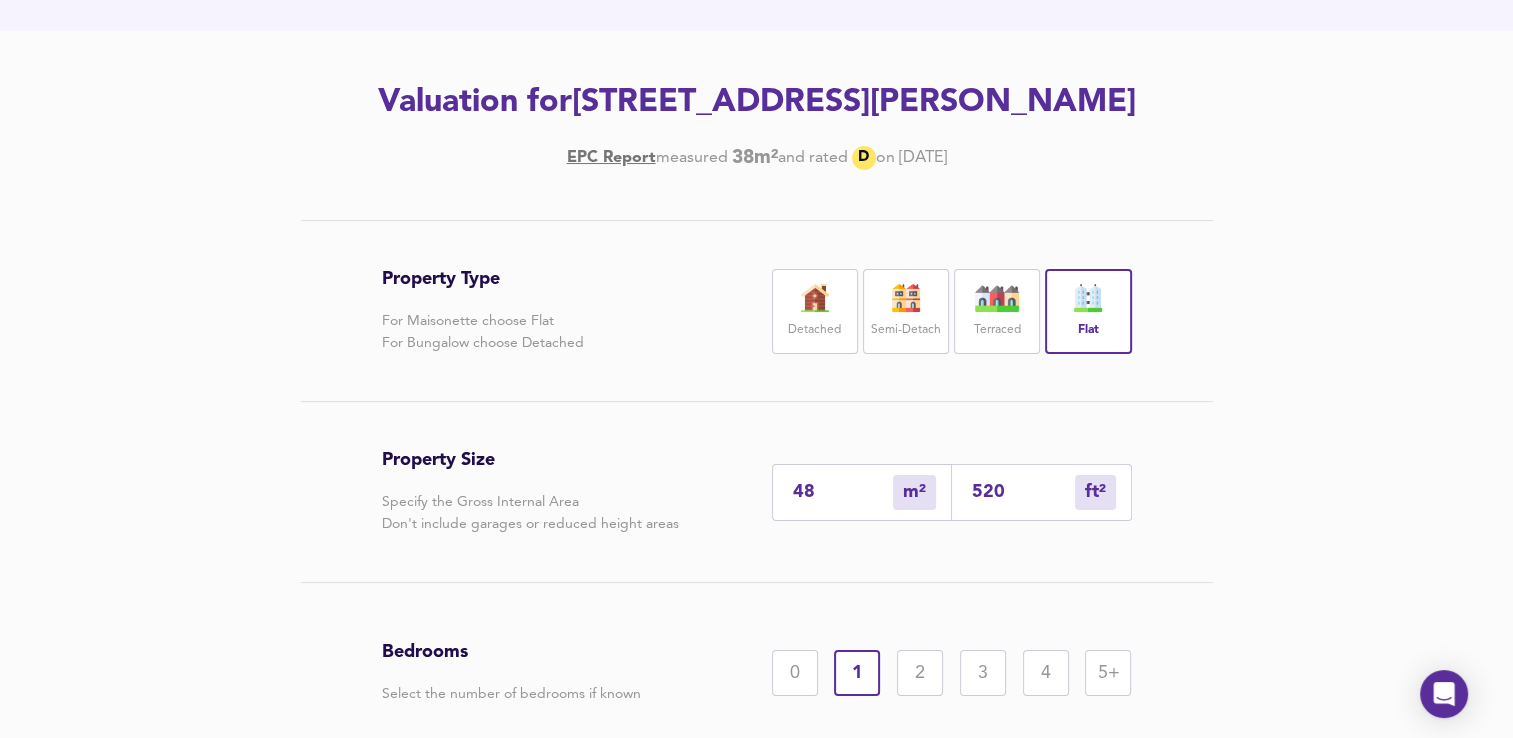 scroll, scrollTop: 249, scrollLeft: 0, axis: vertical 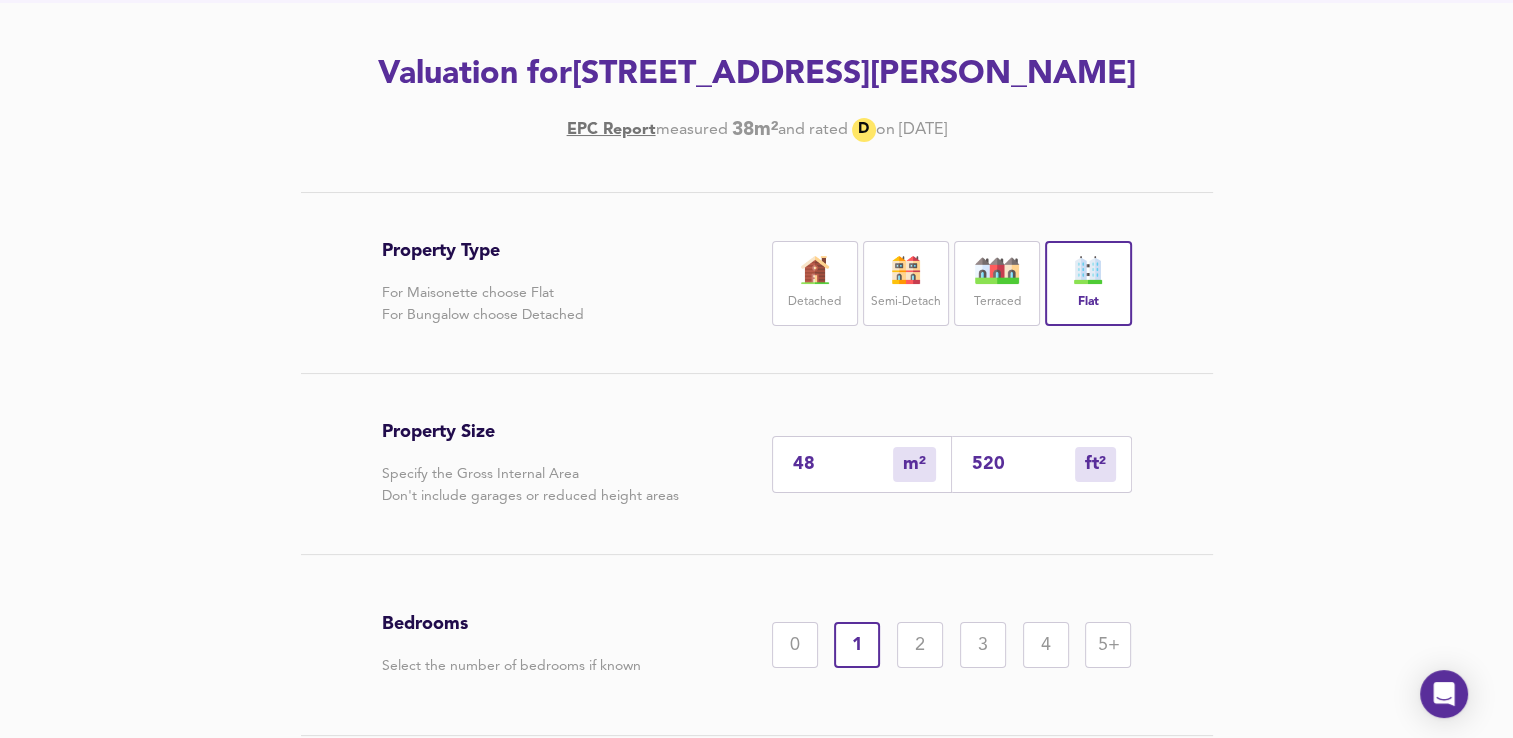 type on "520" 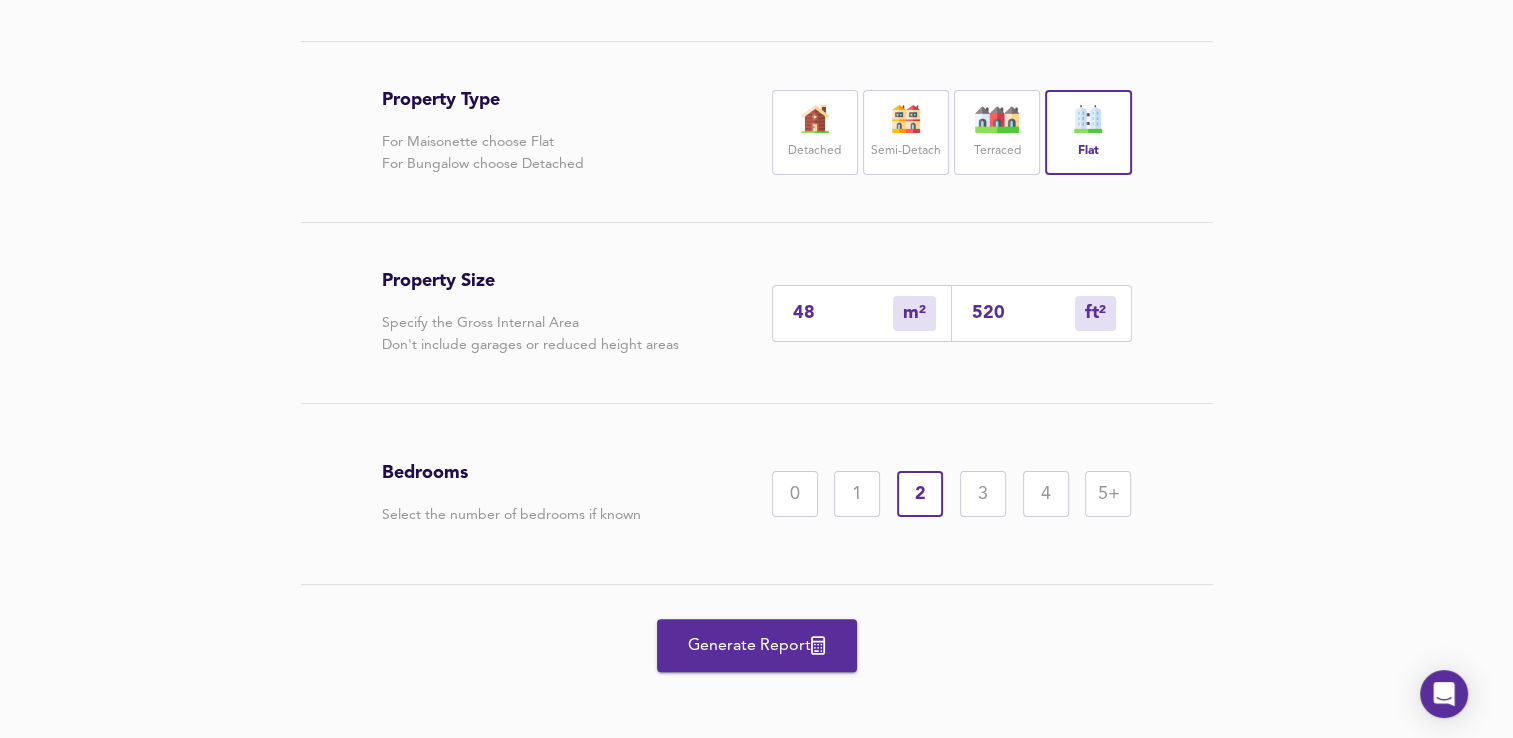 scroll, scrollTop: 398, scrollLeft: 0, axis: vertical 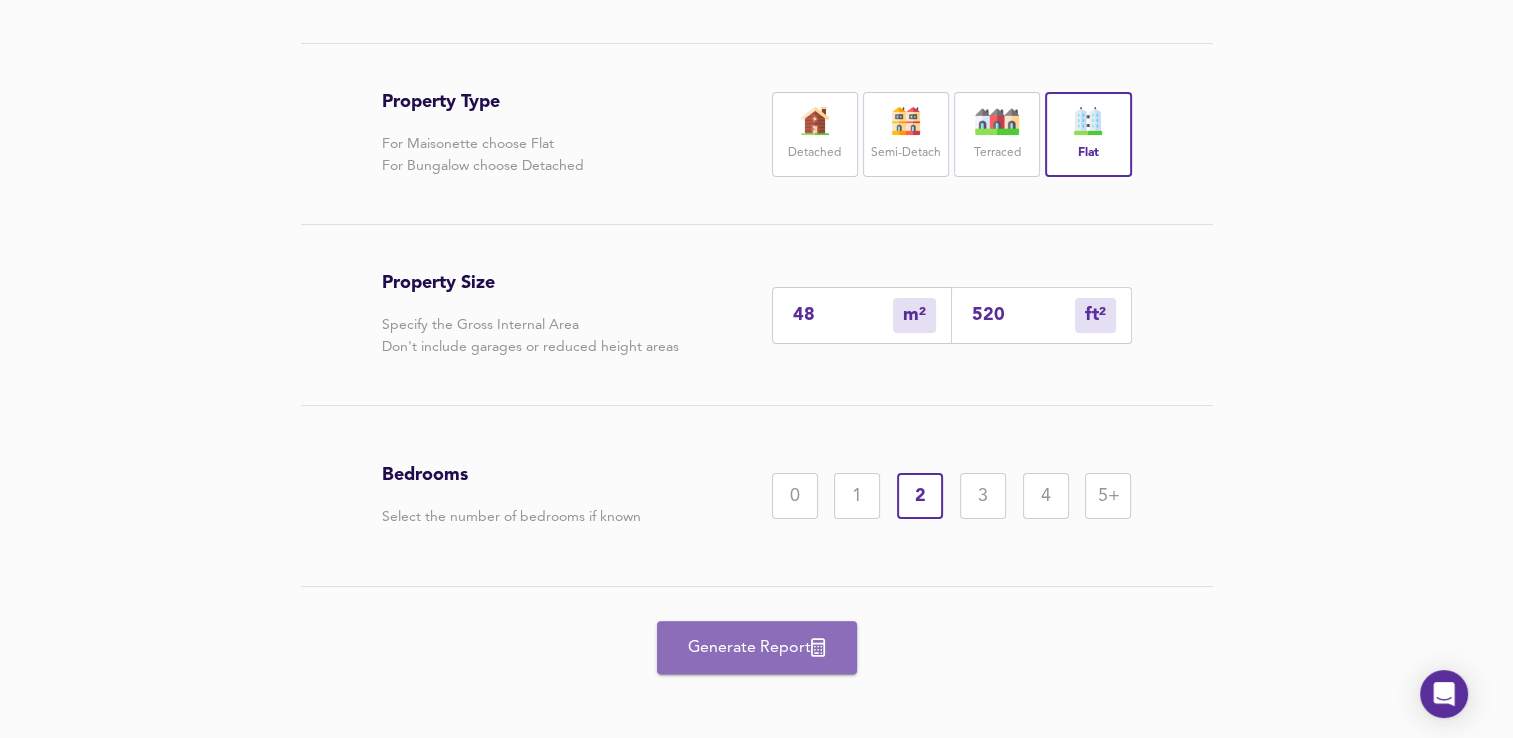 click on "Generate Report" at bounding box center (757, 648) 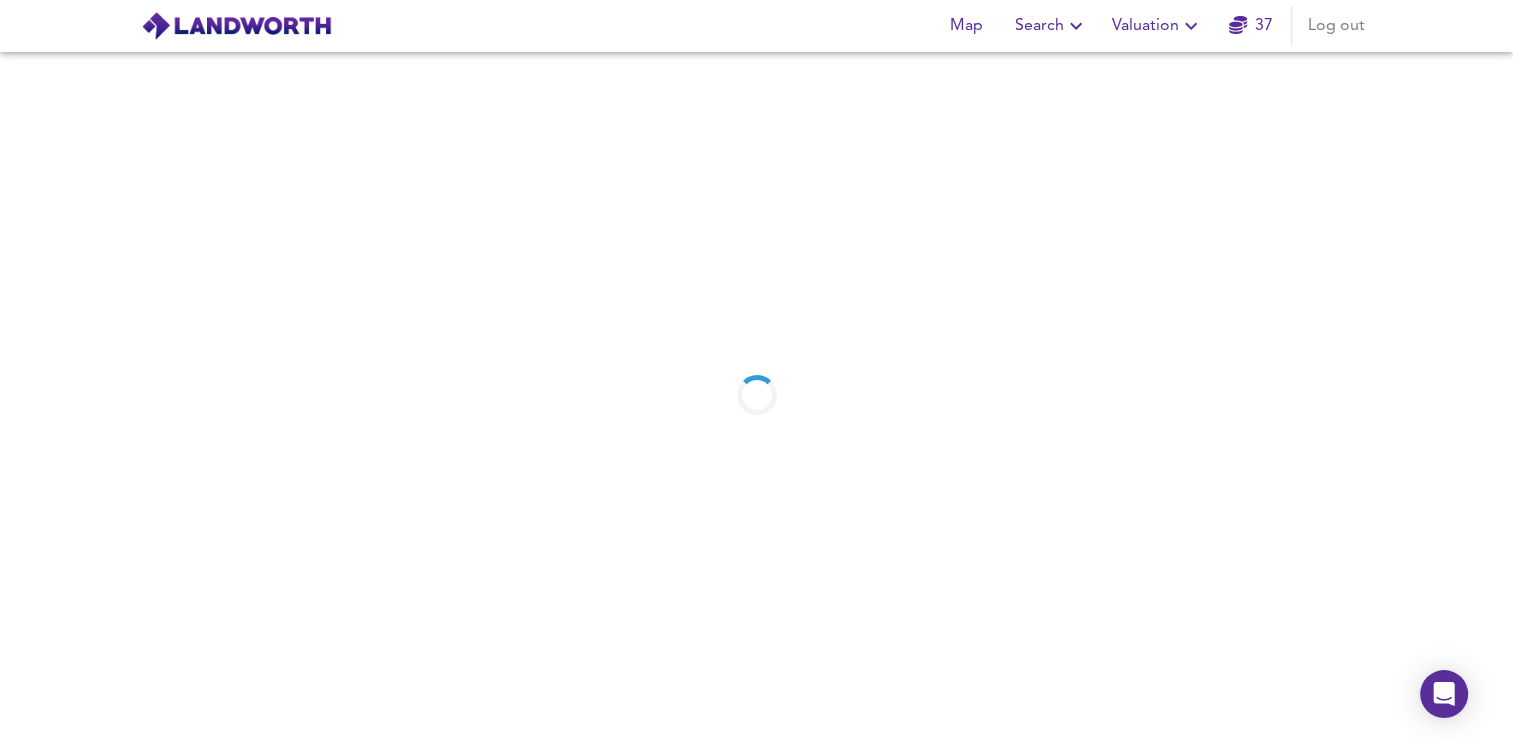 scroll, scrollTop: 0, scrollLeft: 0, axis: both 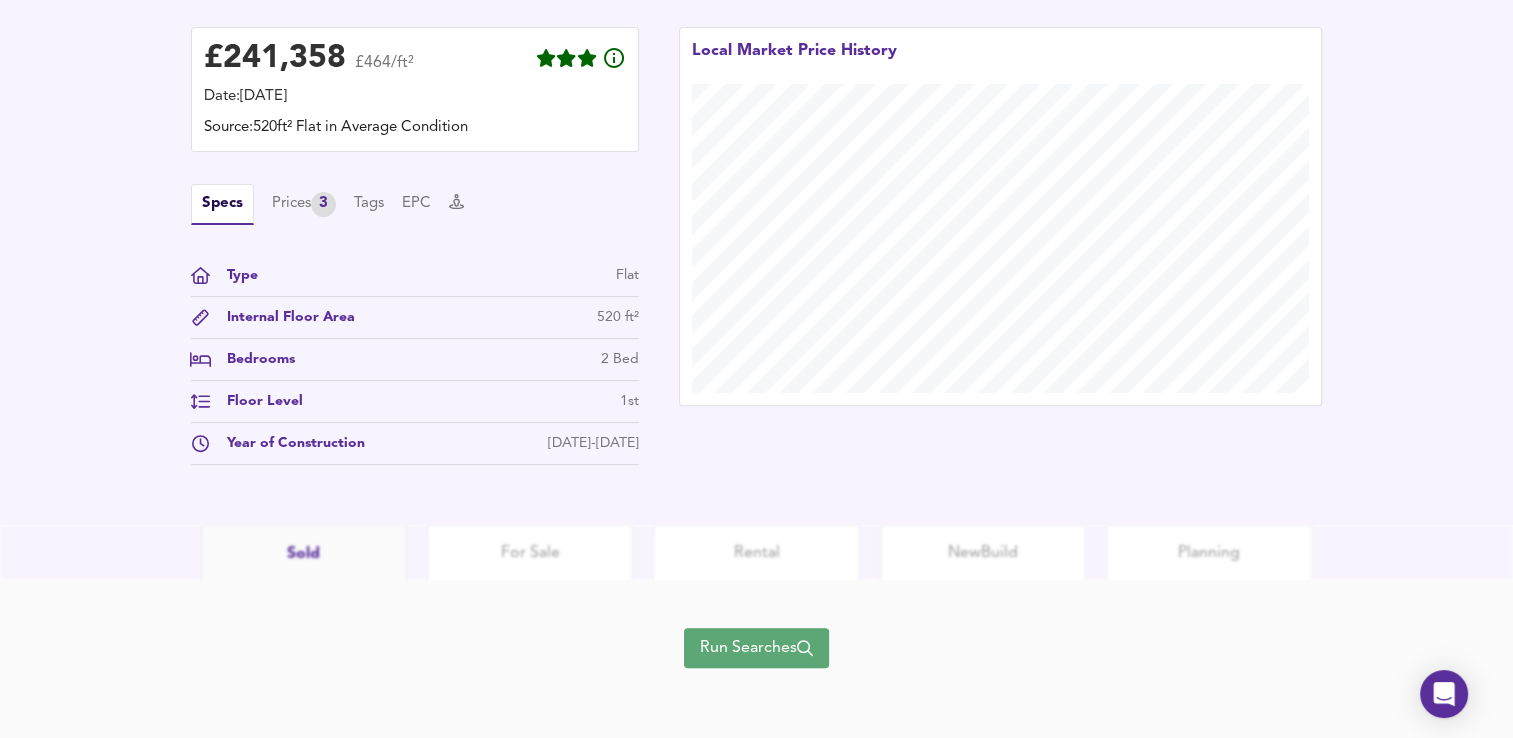 click on "Run Searches" at bounding box center (756, 648) 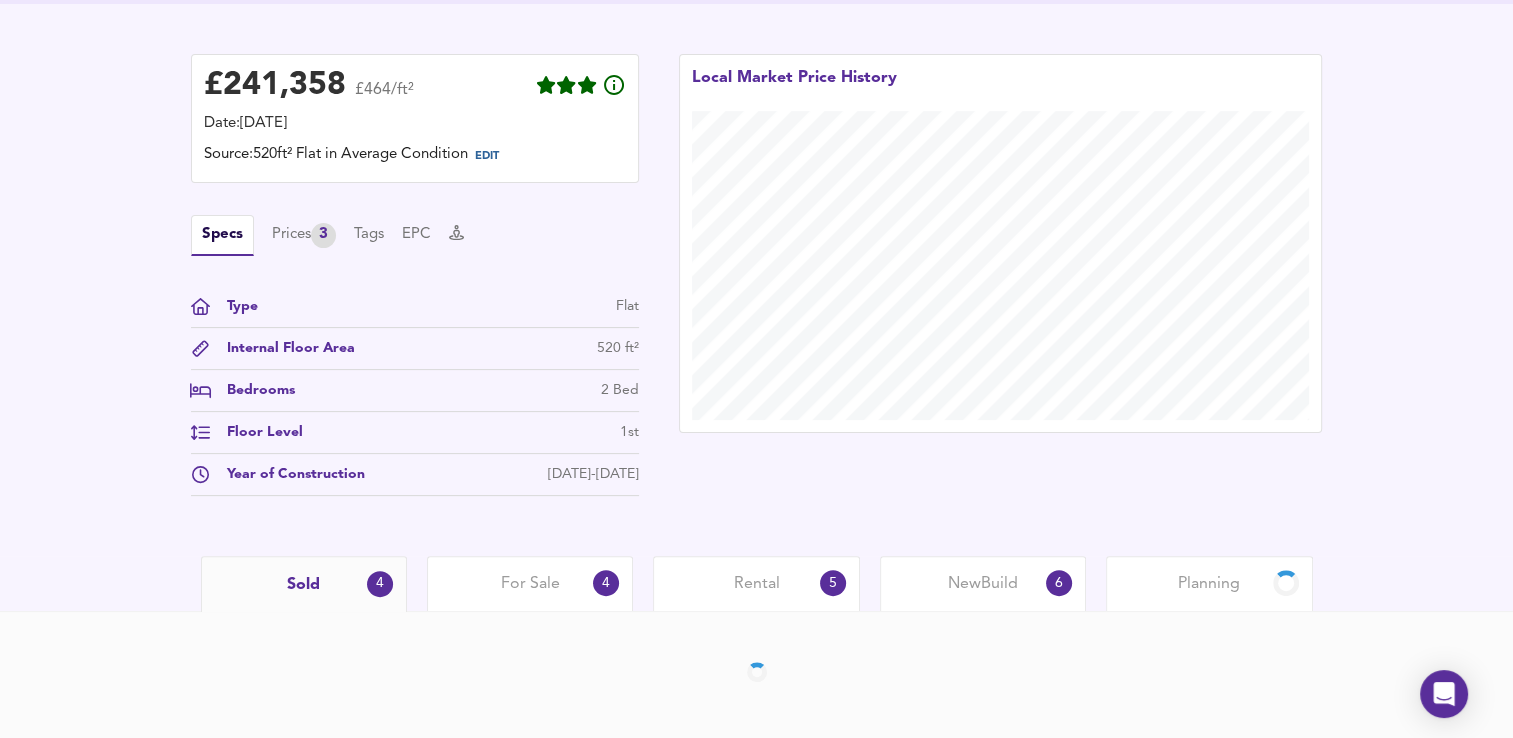 scroll, scrollTop: 500, scrollLeft: 0, axis: vertical 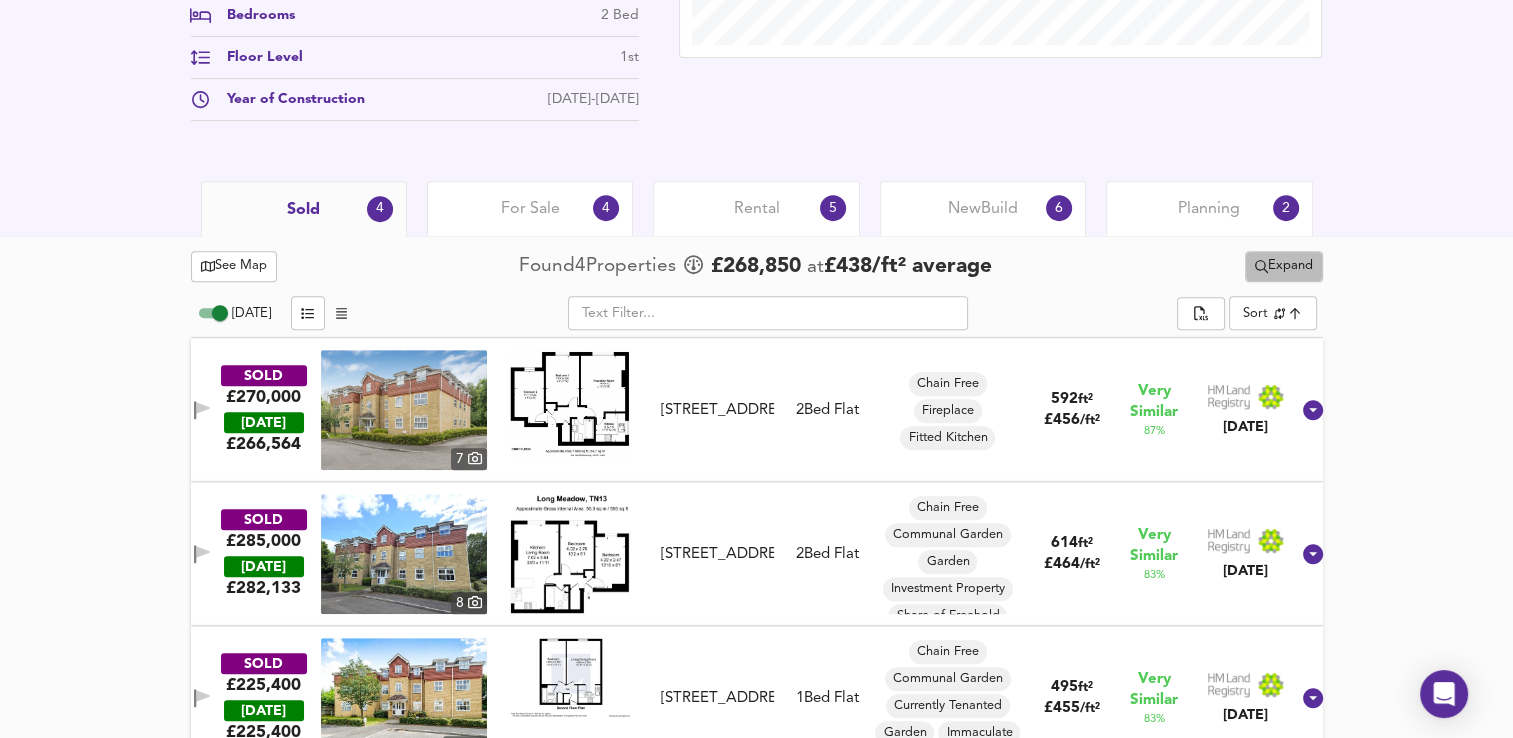 click on "Expand" at bounding box center (1284, 266) 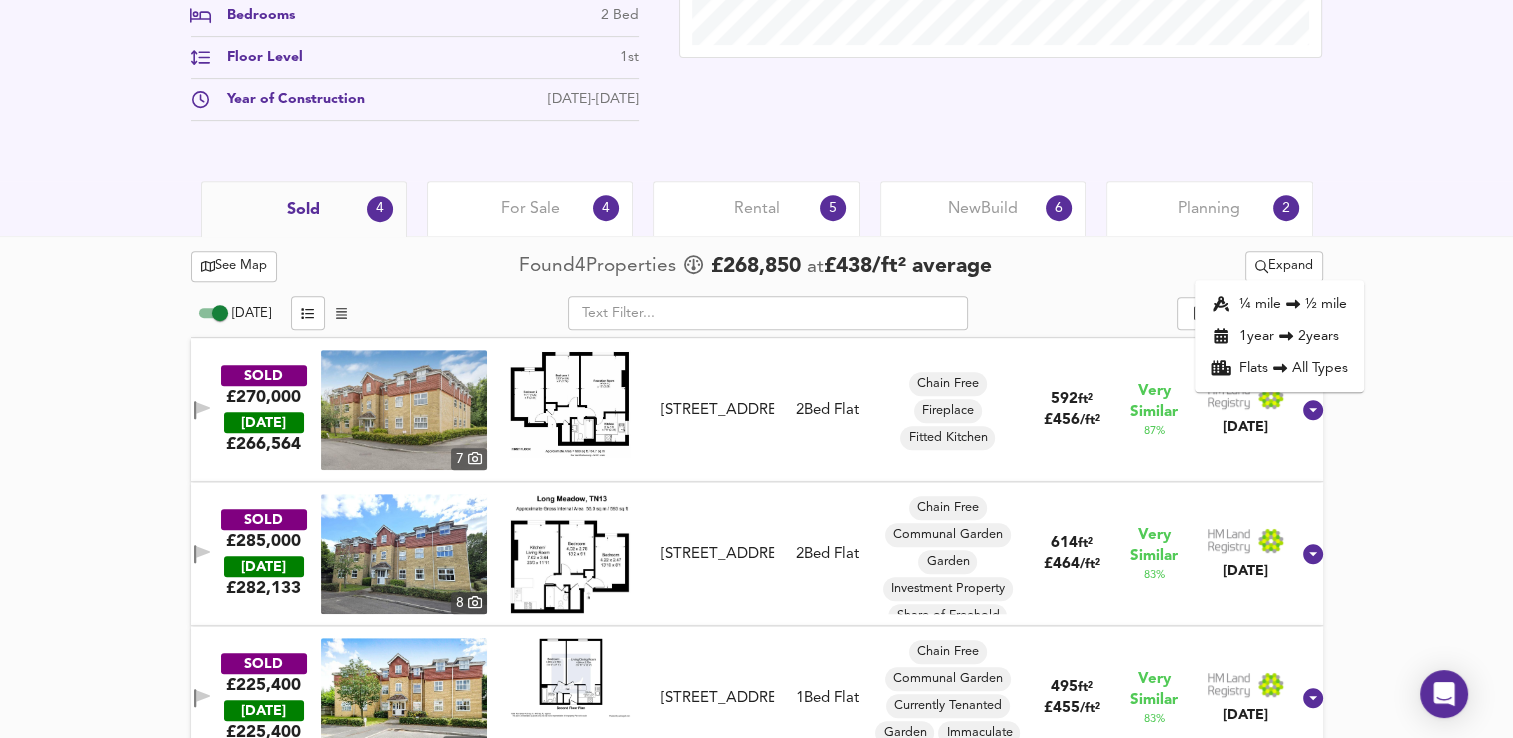 click on "¼ mile ½ mile" at bounding box center [1279, 304] 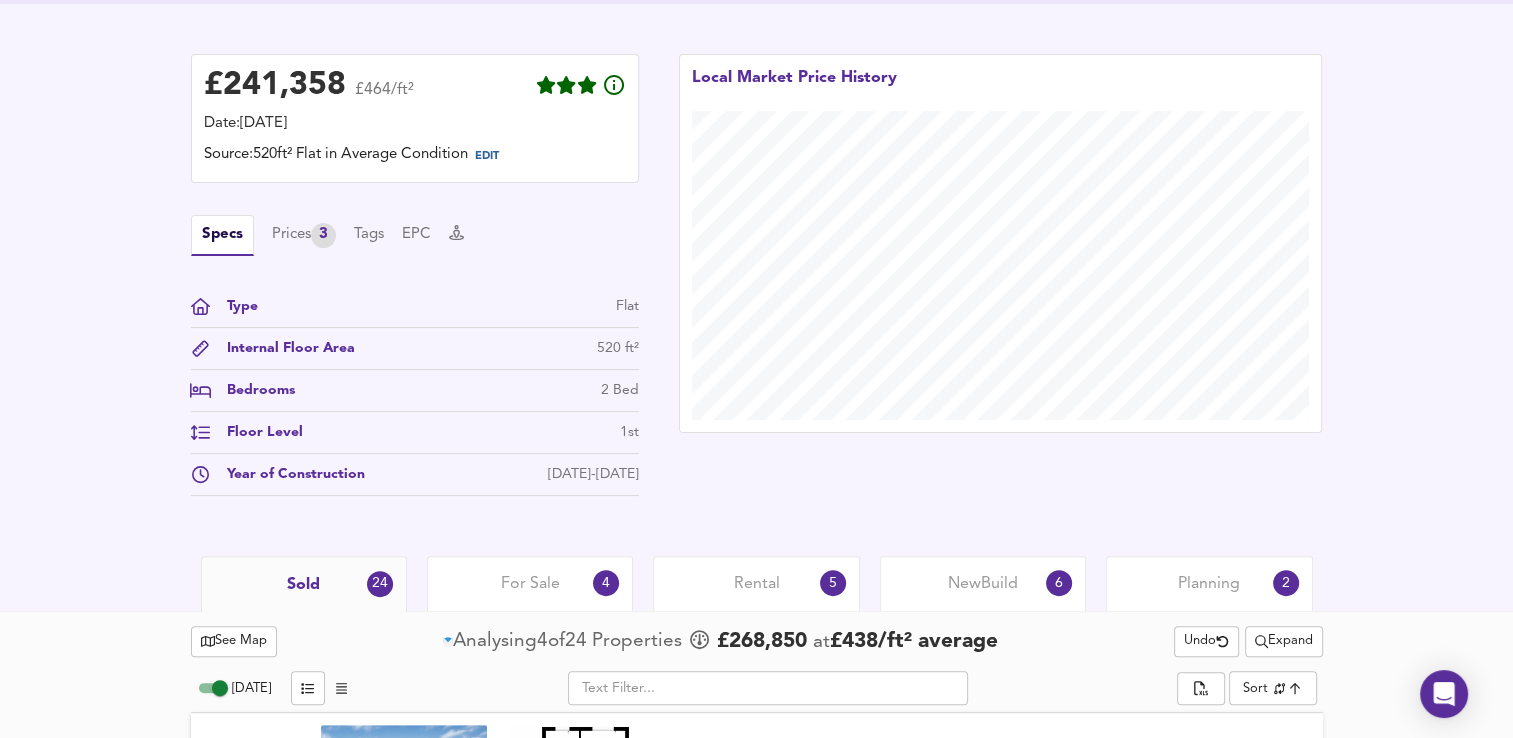 scroll, scrollTop: 848, scrollLeft: 0, axis: vertical 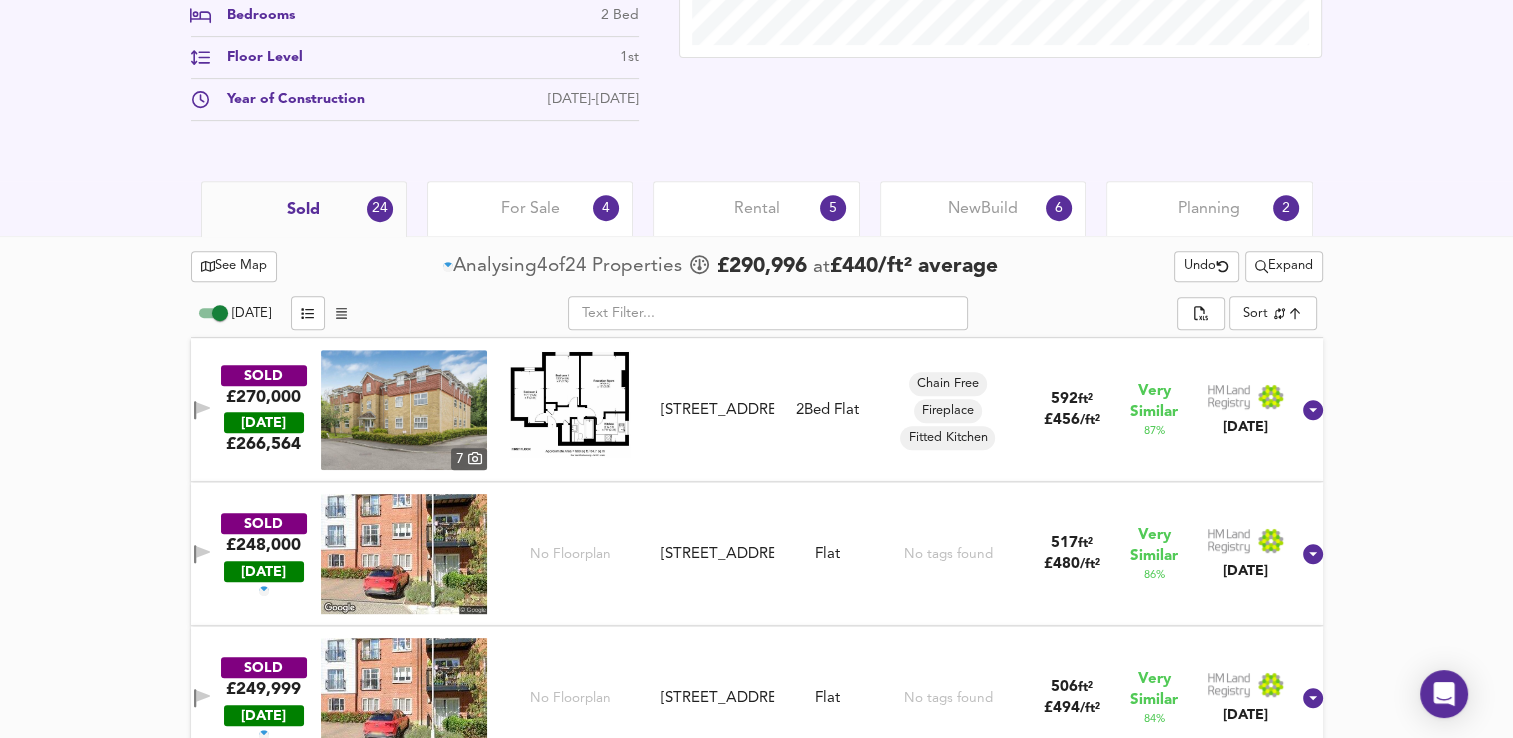 click on "Map Search Valuation    36 Log out [STREET_ADDRESS][PERSON_NAME] Download Share £ 241,358   £464/ft²   Date:  [DATE] Source:  520ft² Flat in Average Condition EDIT Specs Prices   3 Tags EPC Type Flat Internal Floor Area 520 ft² Bedrooms 2 Bed Floor Level 1st Year of Construction [DATE]-[DATE]   Local Market Price History   Sold 24 For Sale 4 Rental 5 New  Build 6 Planning 2   See Map   Analysing  4  of  24   Propert ies     £ 290,996   at  £ 440 / ft²   average    Undo       Expand [DATE]           ​       Sort   similarityscore ​ SOLD £270,000   [DATE]  £ 266,564   7     [STREET_ADDRESS] [STREET_ADDRESS] 2  Bed   Flat Chain Free Fireplace Fitted Kitchen 592 ft² £ 456 / ft² Very Similar 87 % [DATE] SOLD £248,000   [DATE]  [STREET_ADDRESS] [STREET_ADDRESS] Flat No tags found 517 ft² £ 480 / ft² Very Similar 86 % [DATE] SOLD £249,999   [DATE]  No Floorplan /" at bounding box center [756, -479] 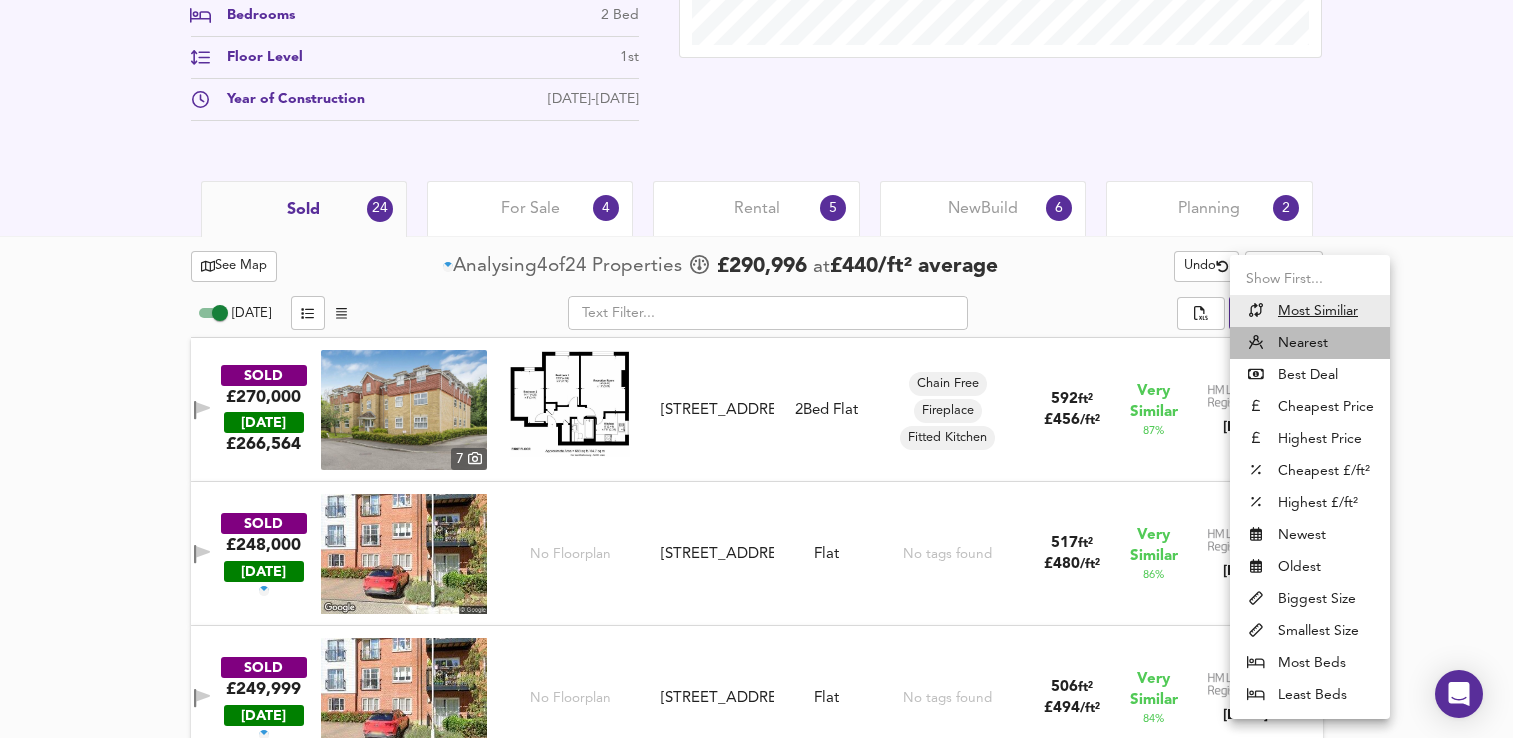 click on "Nearest" at bounding box center [1310, 343] 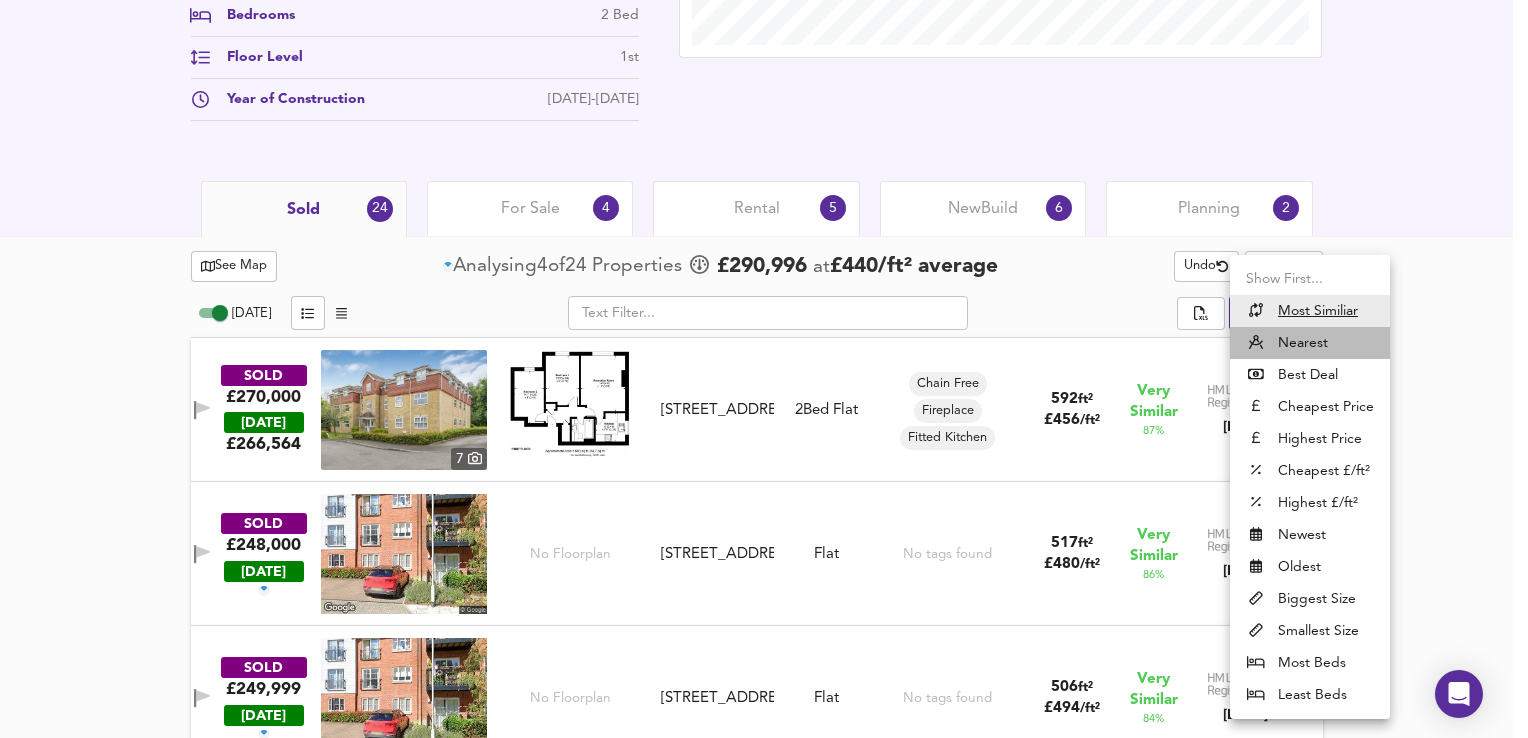 type on "distancetocenter" 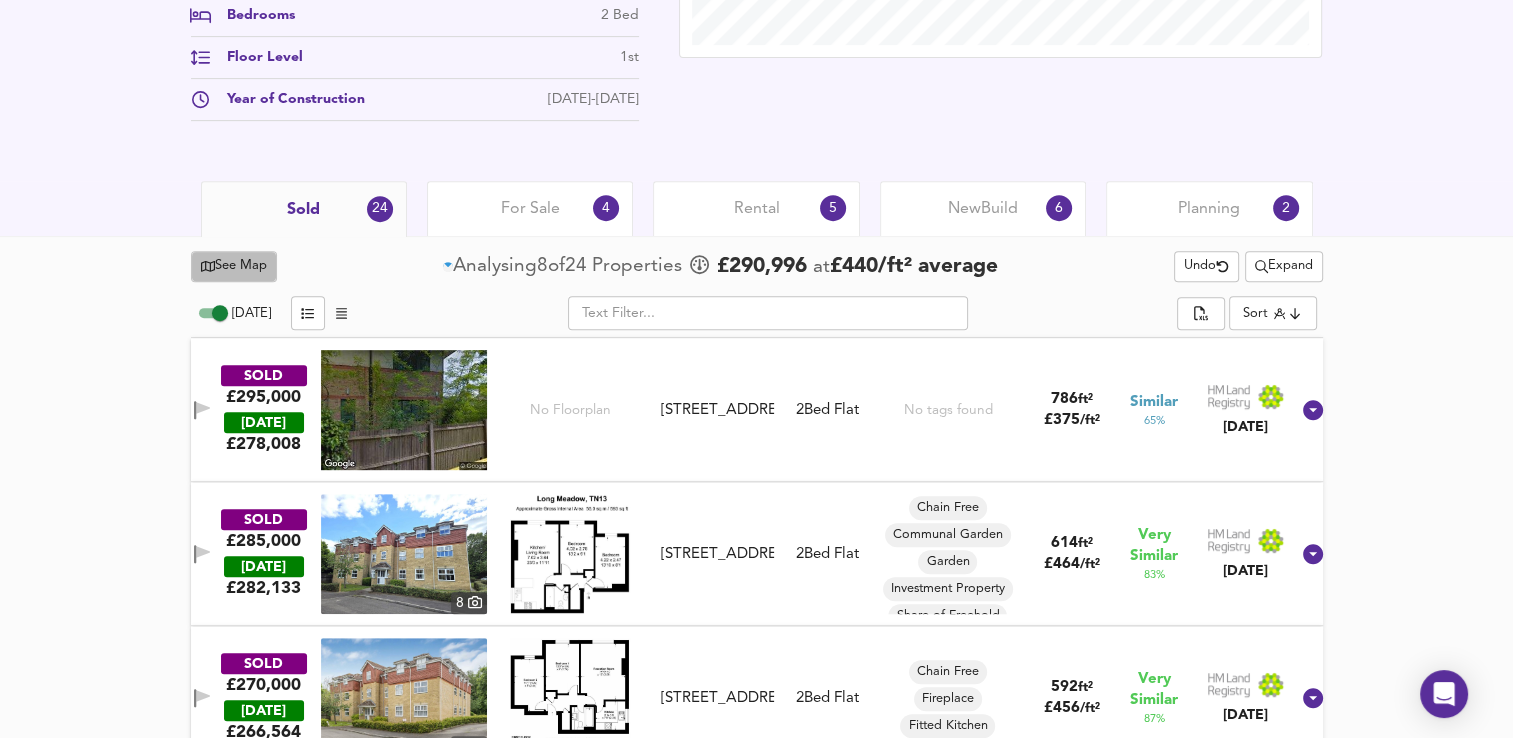 click on "See Map" at bounding box center [234, 266] 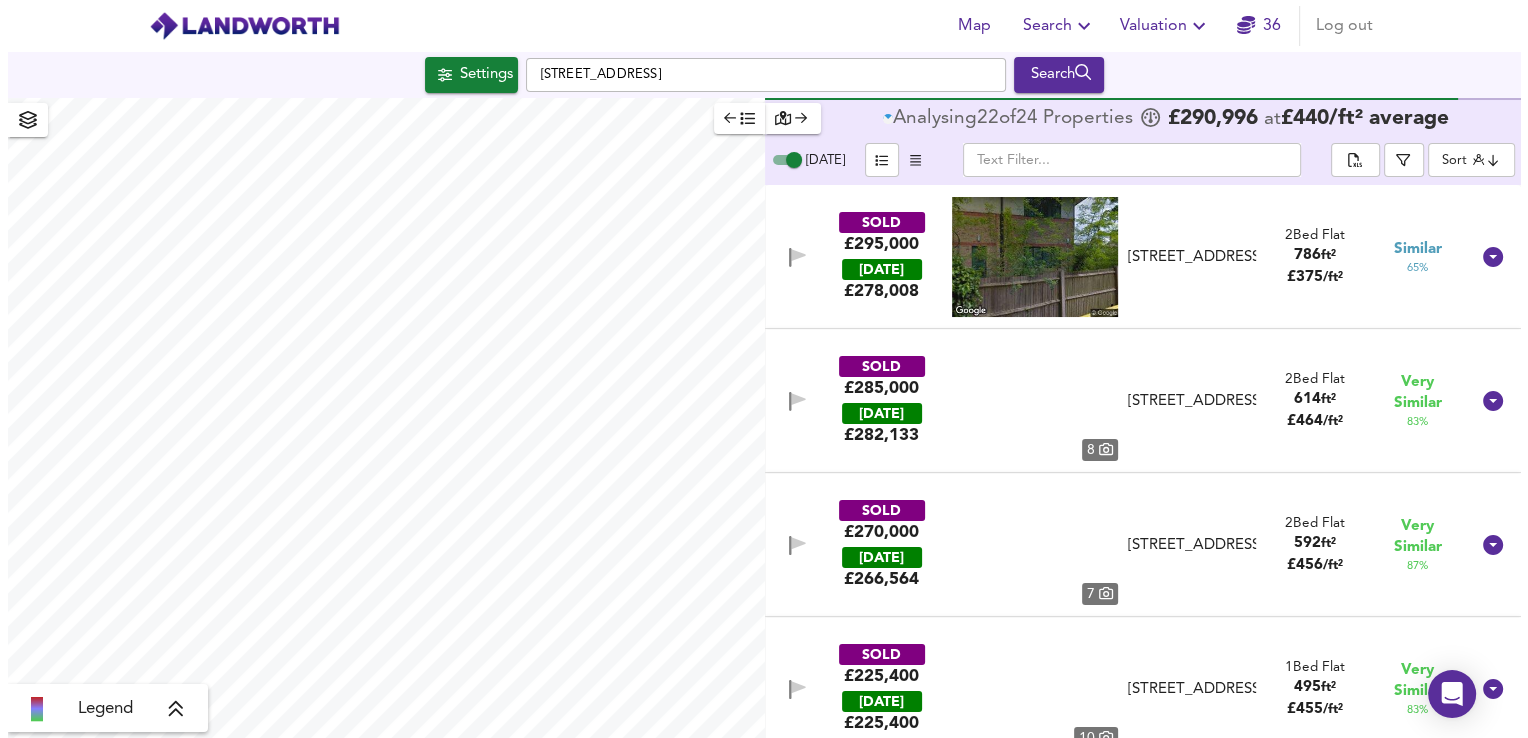 scroll, scrollTop: 0, scrollLeft: 0, axis: both 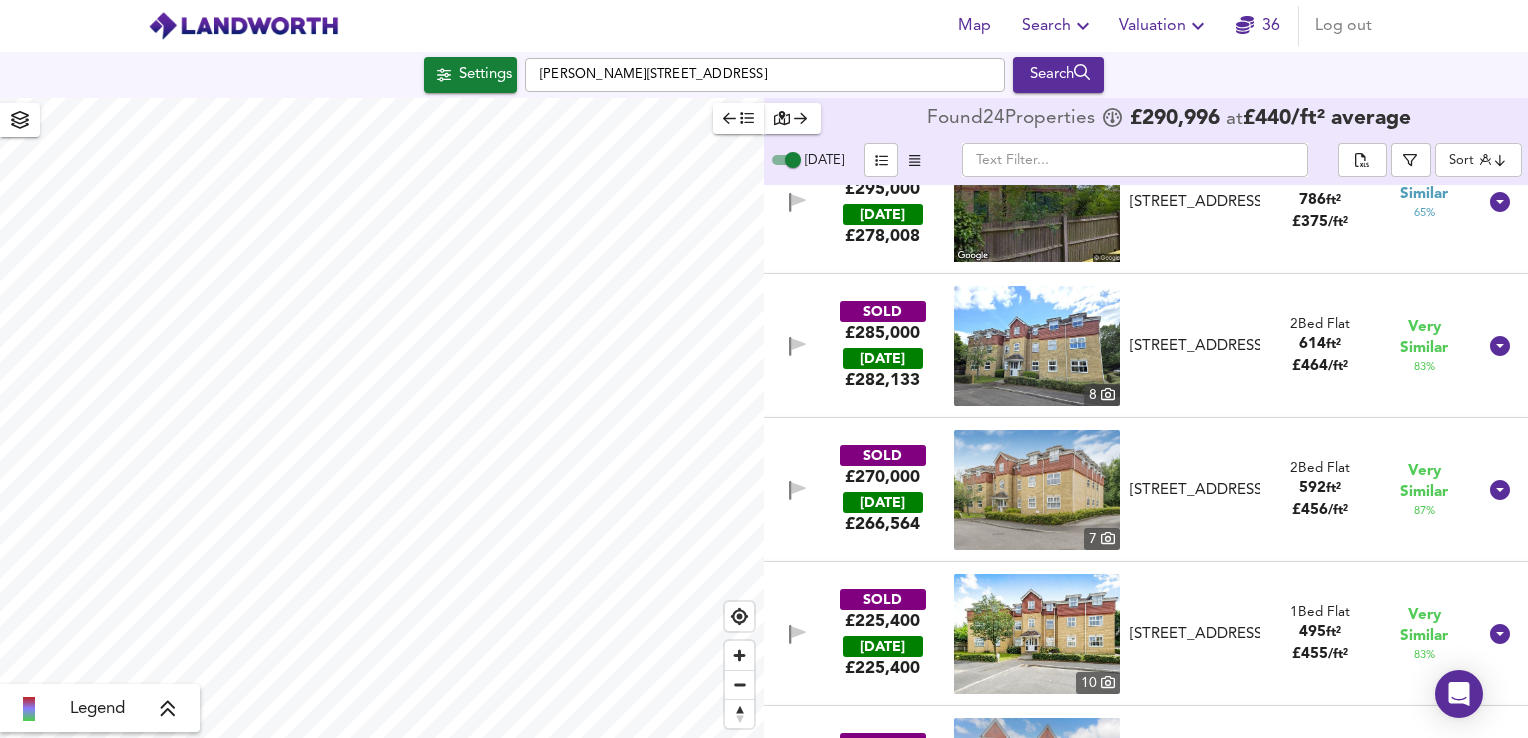 checkbox on "false" 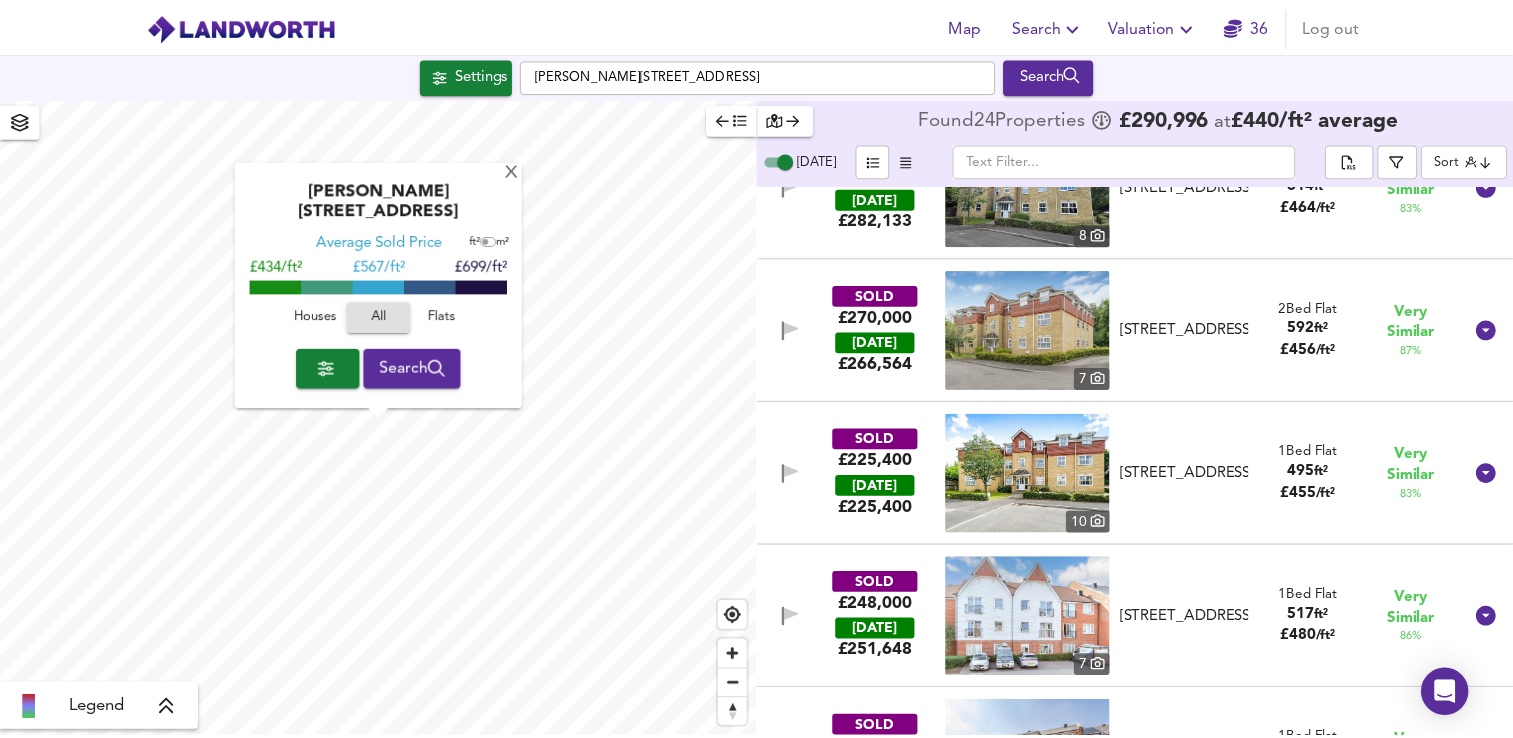 scroll, scrollTop: 0, scrollLeft: 0, axis: both 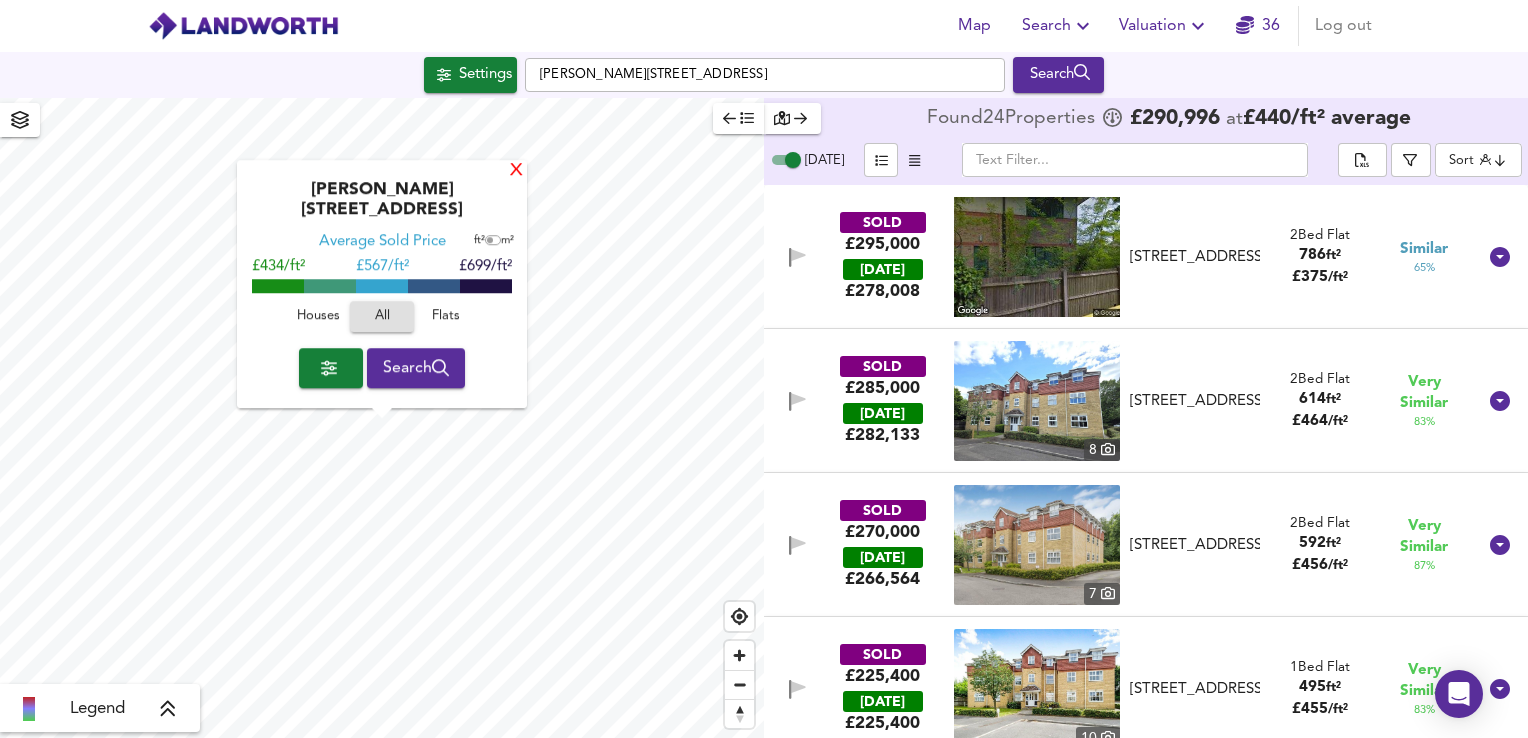 click on "X" at bounding box center (516, 171) 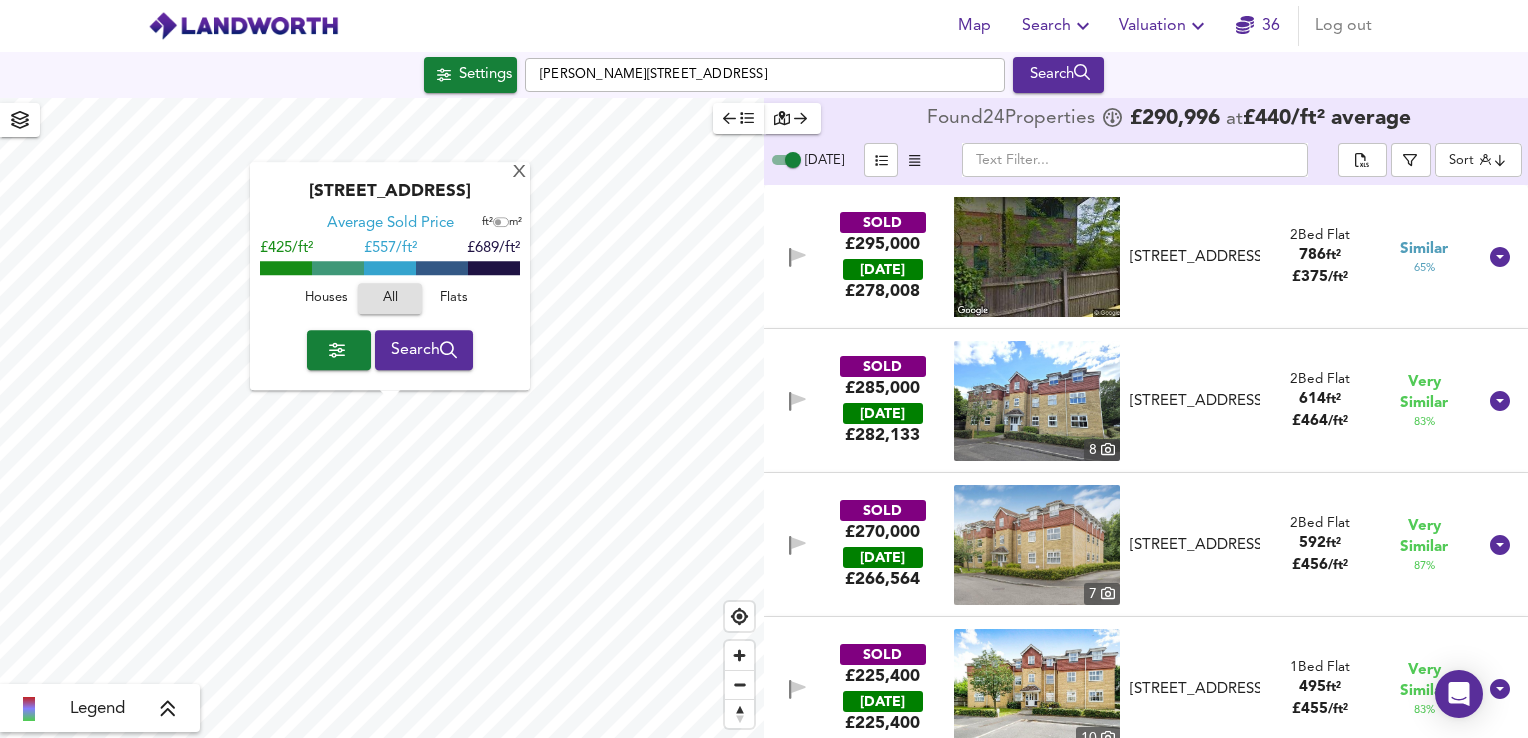 click at bounding box center [797, 257] 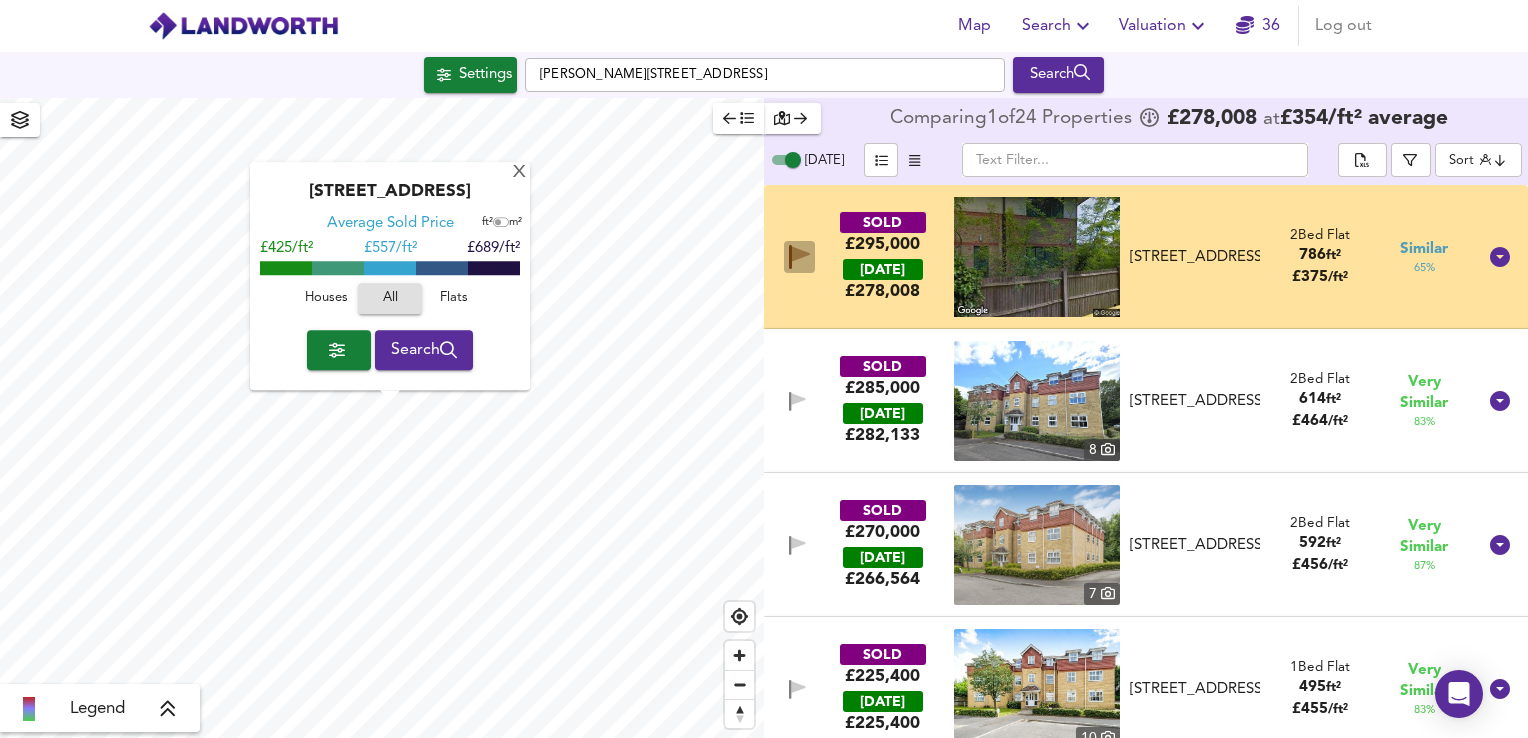 click at bounding box center [799, 257] 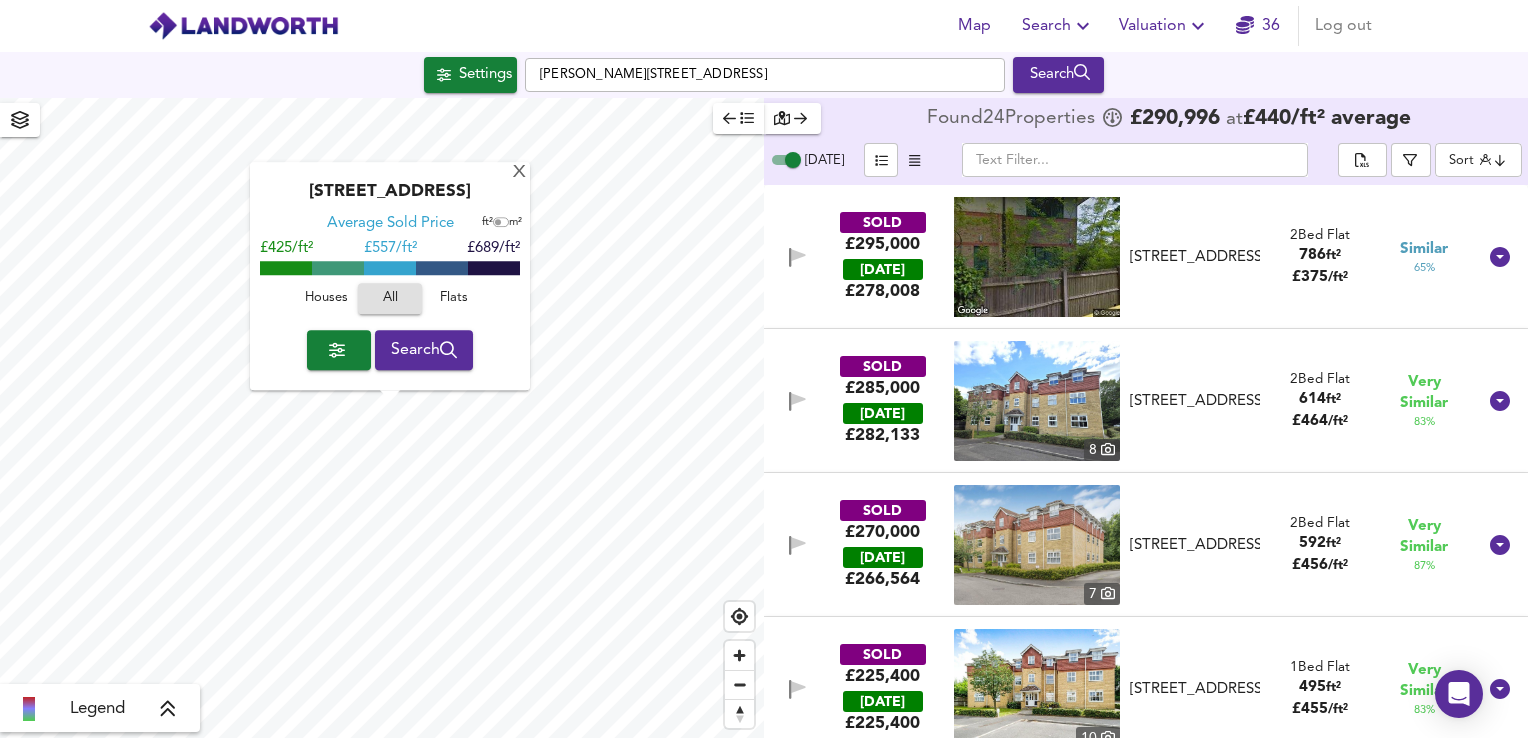 click on "[STREET_ADDRESS]" at bounding box center [1195, 257] 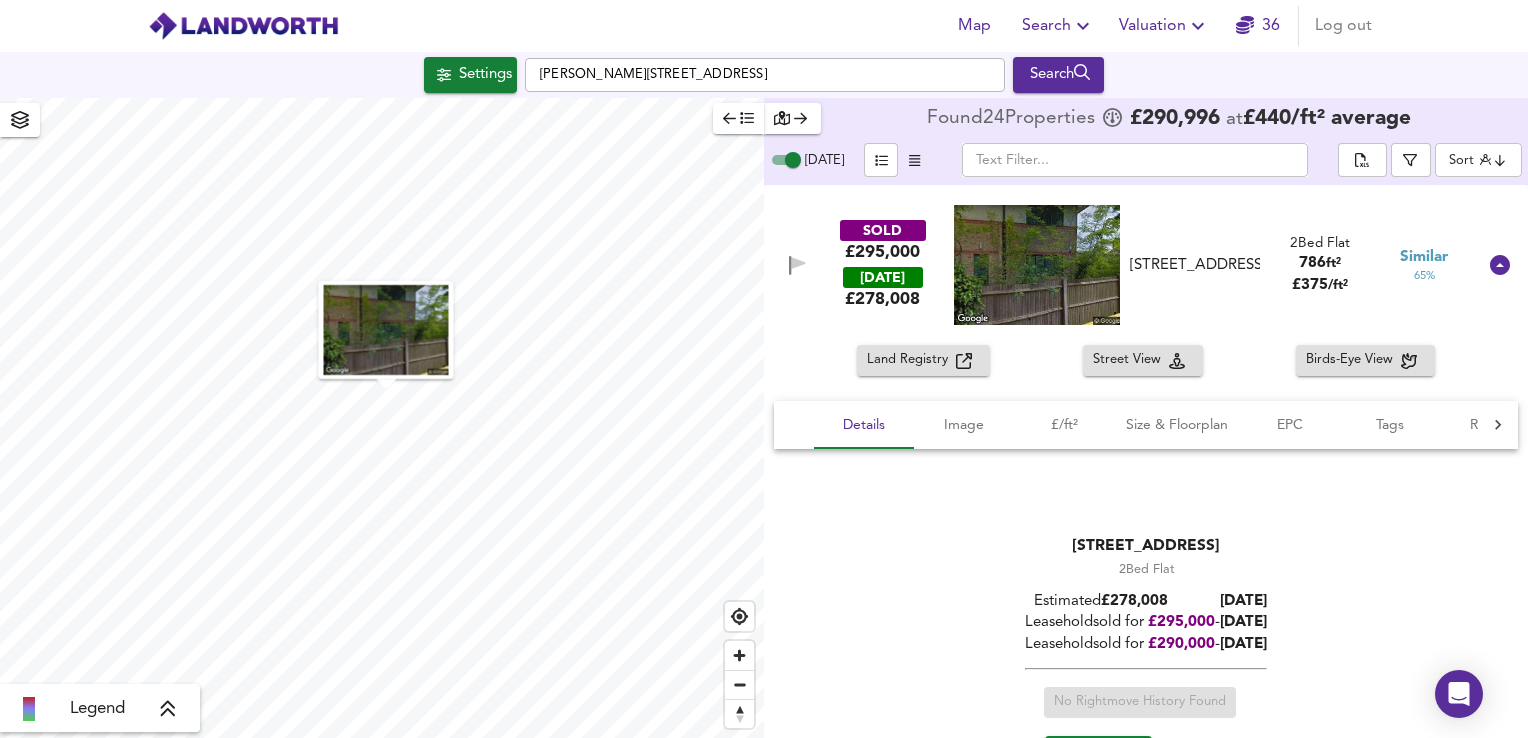 click at bounding box center (1037, 265) 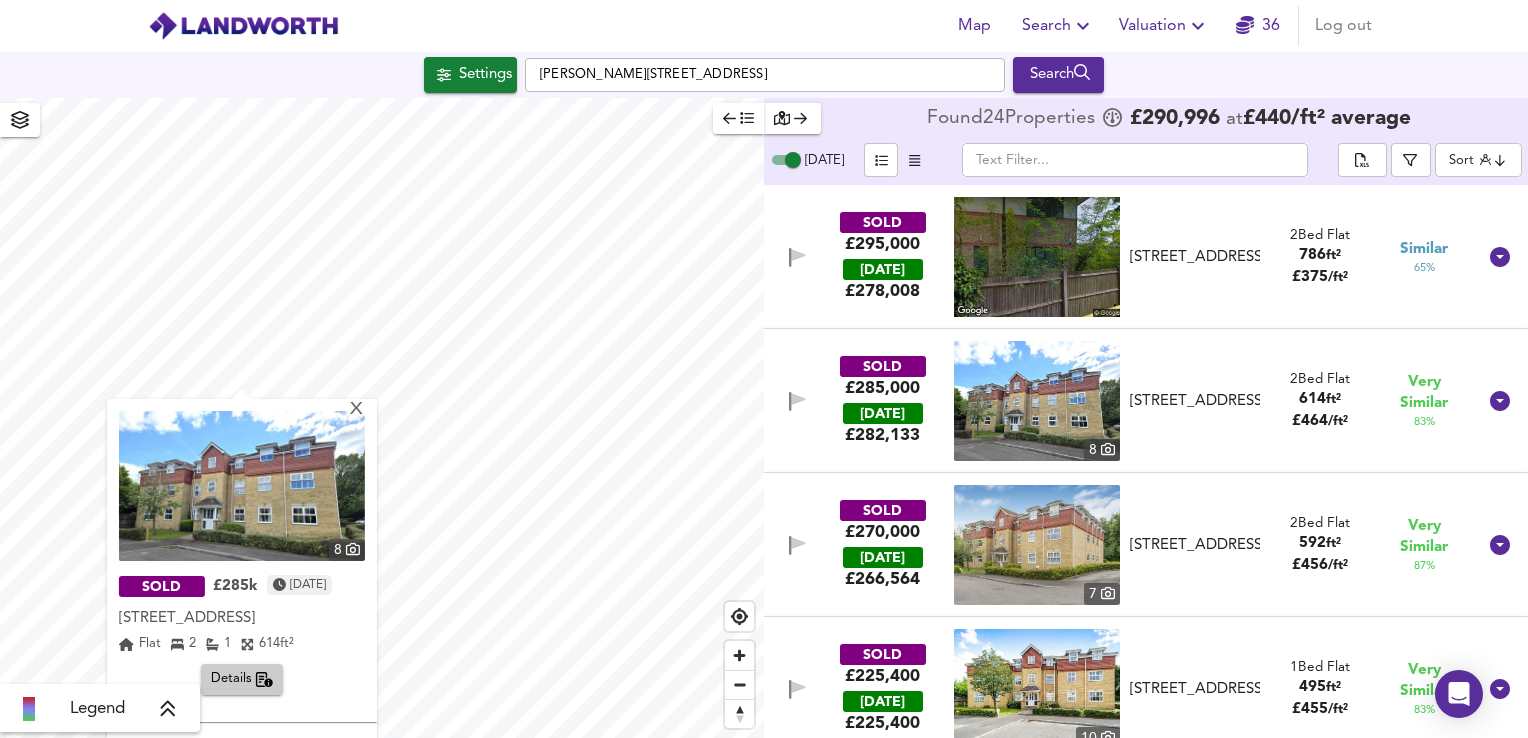 click at bounding box center [1037, 401] 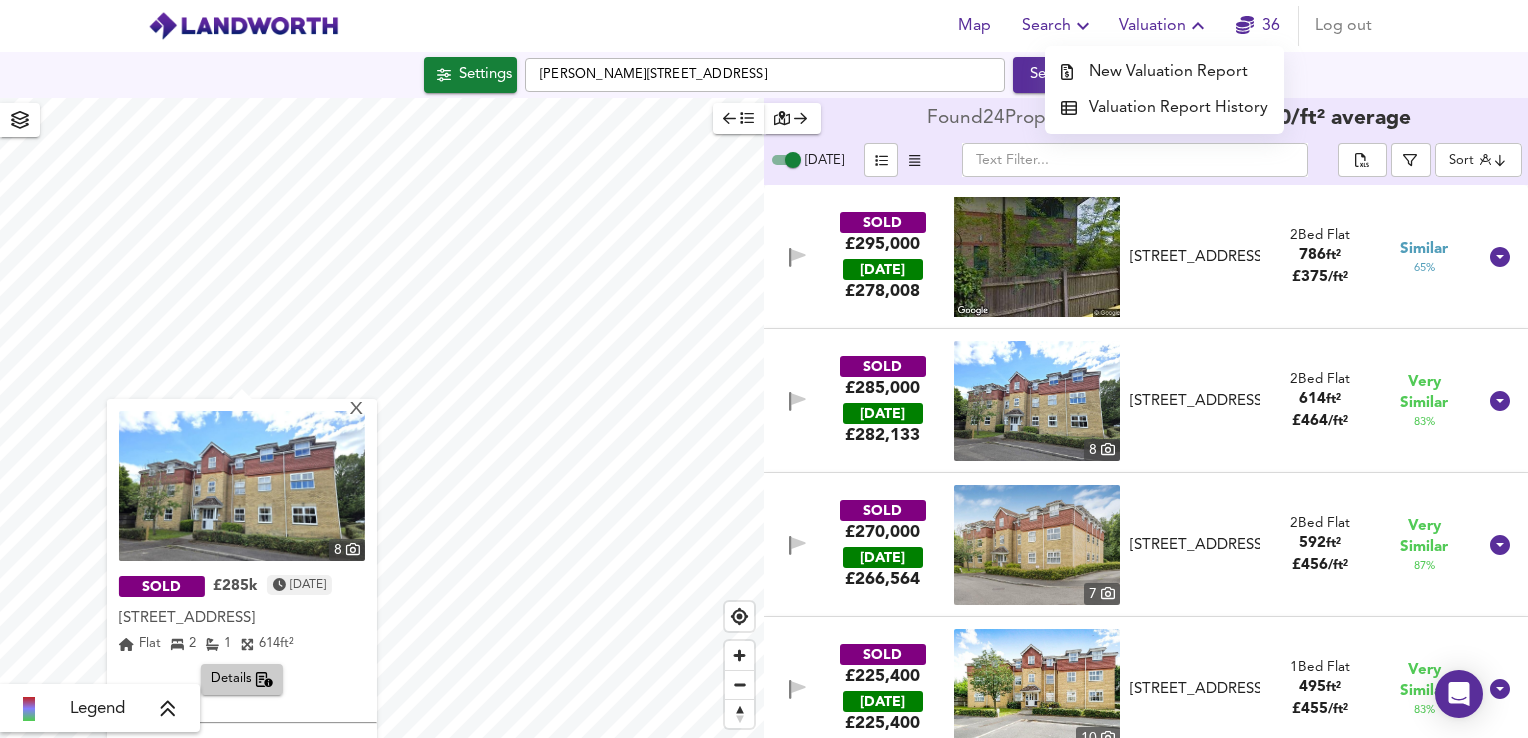 click on "New Valuation Report" at bounding box center (1164, 72) 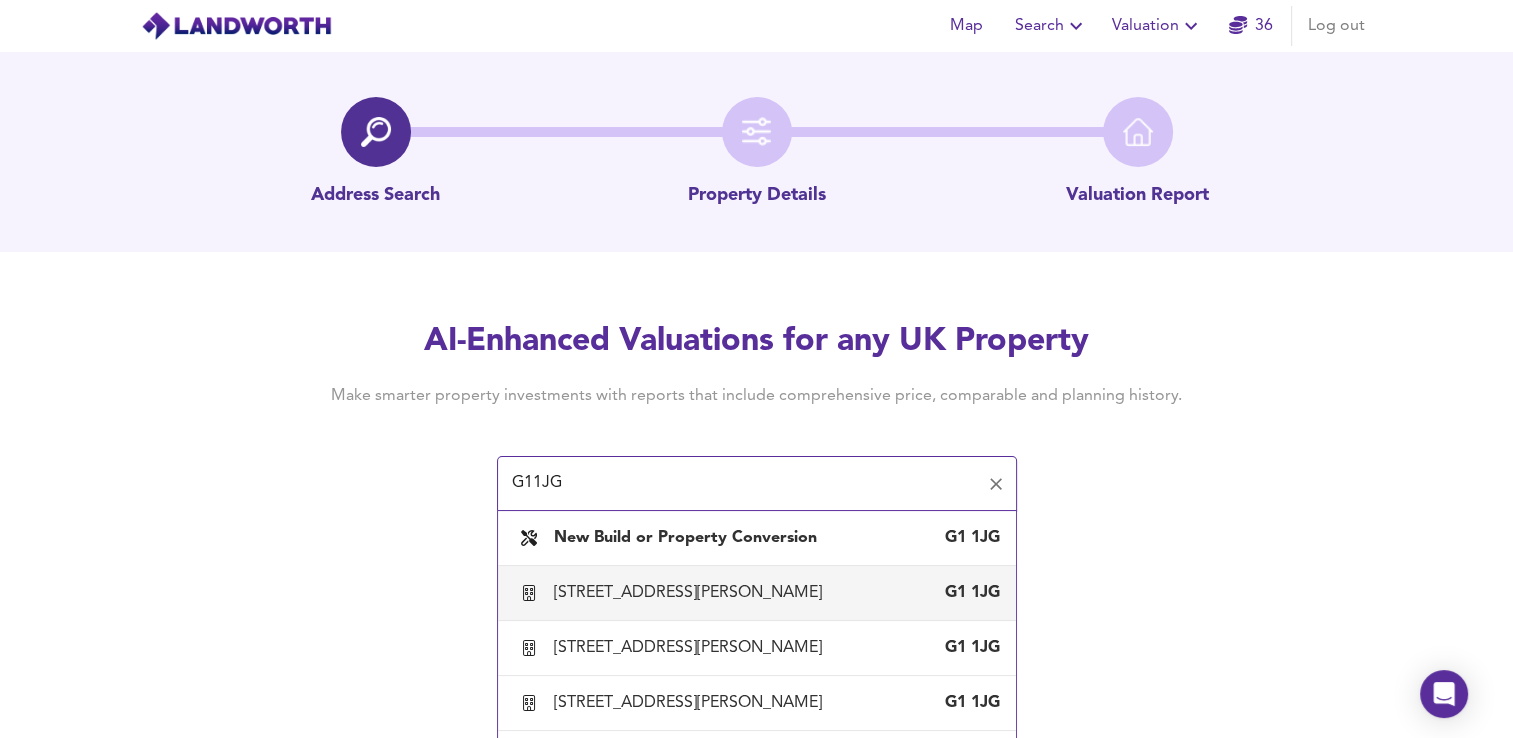 click on "[STREET_ADDRESS][PERSON_NAME]" at bounding box center (692, 593) 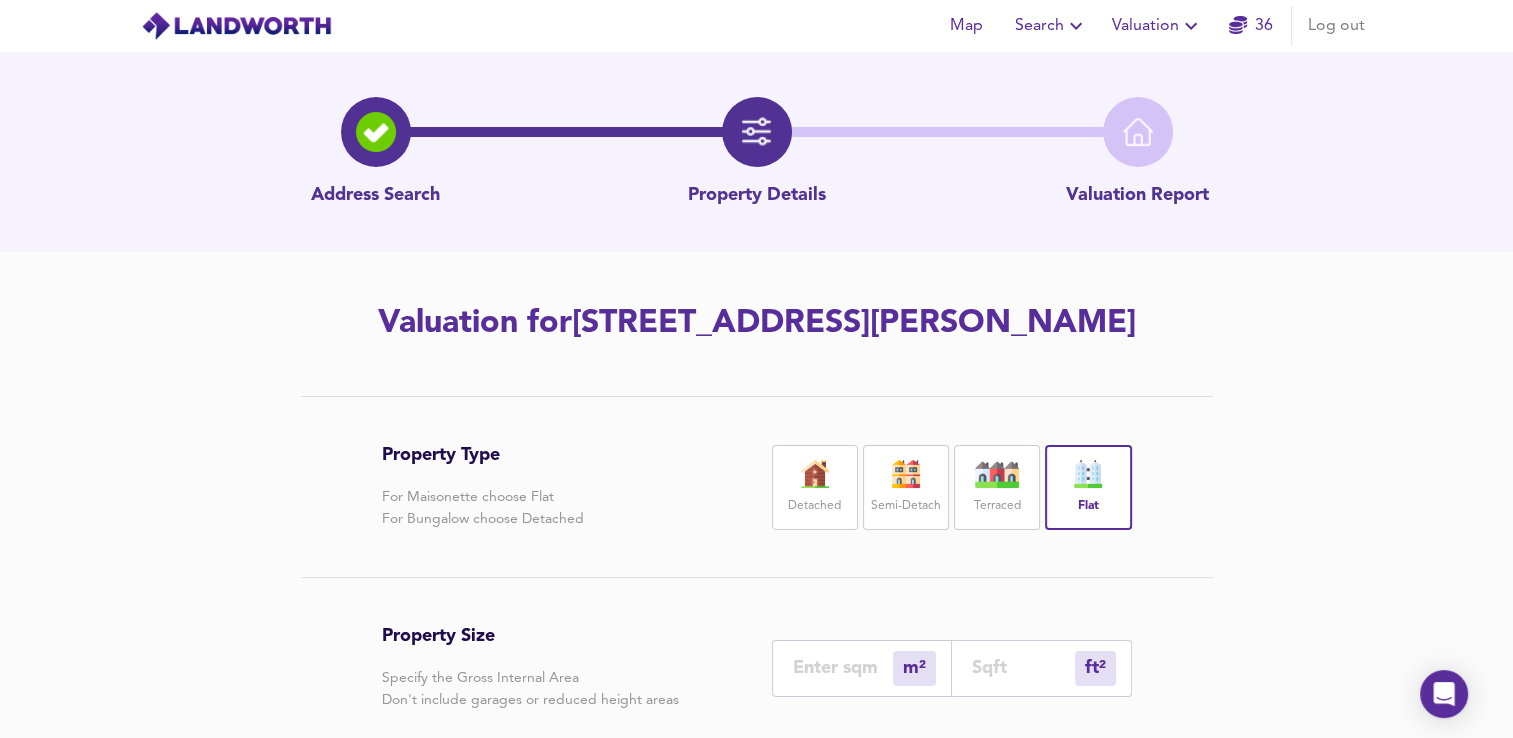 click on "ft² sqft" at bounding box center (1042, 668) 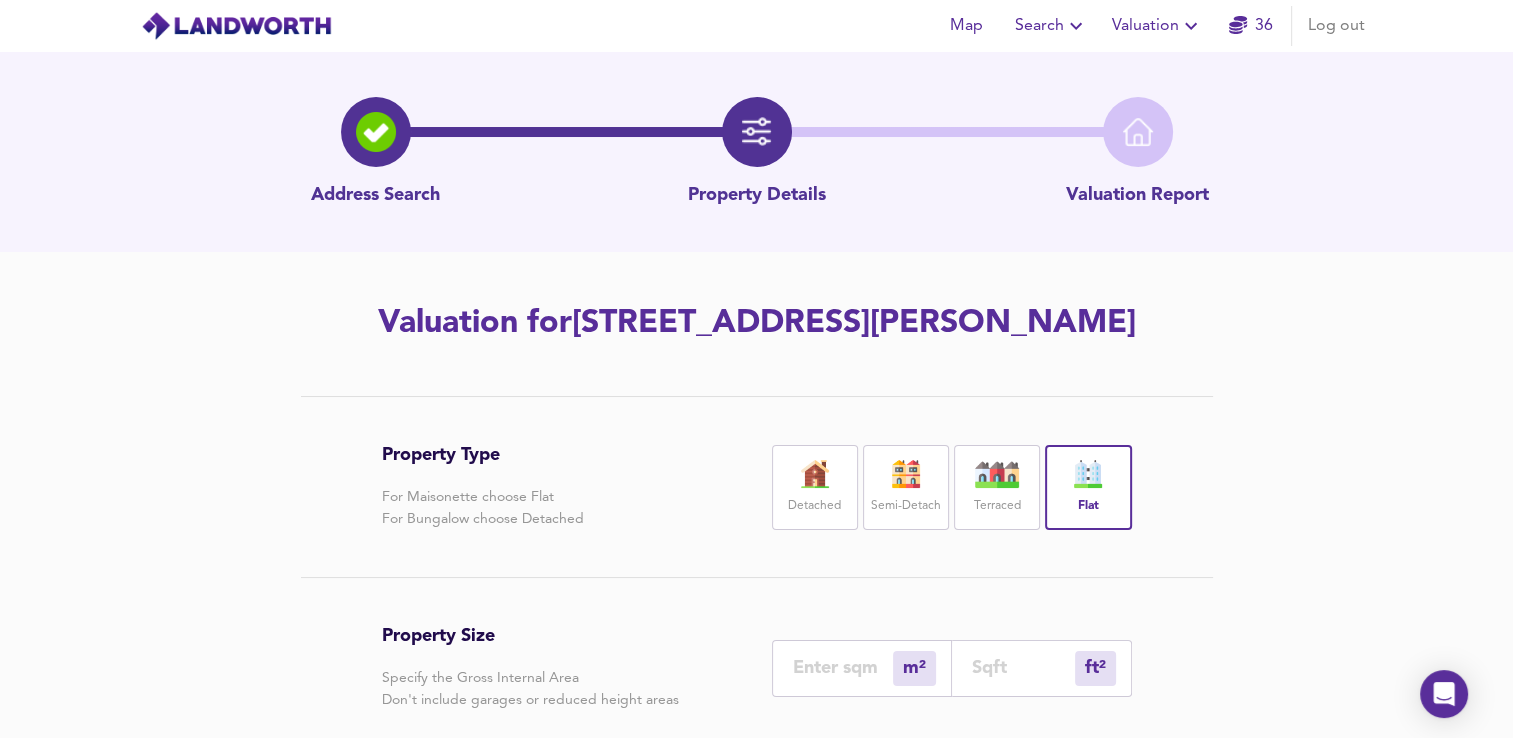 type on "1" 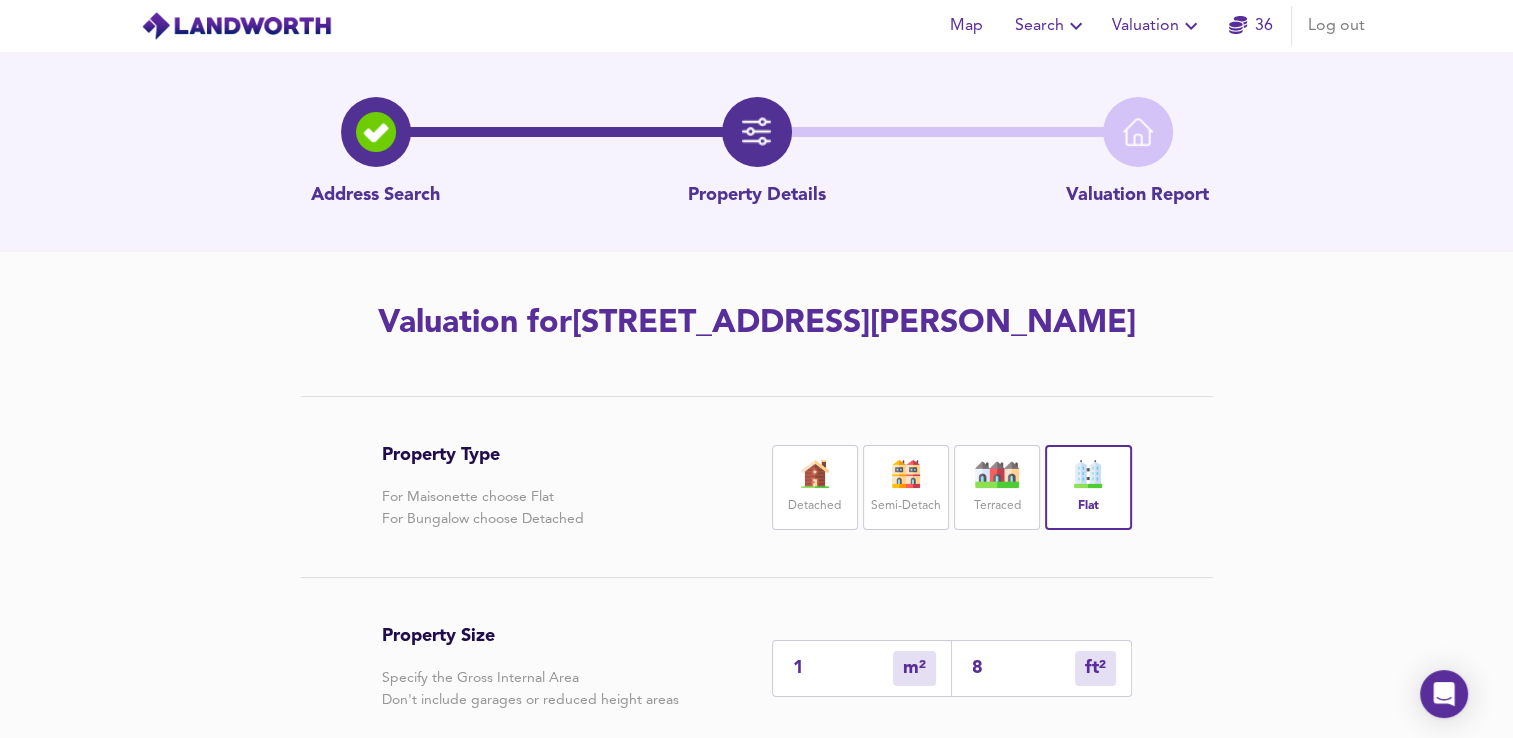 type 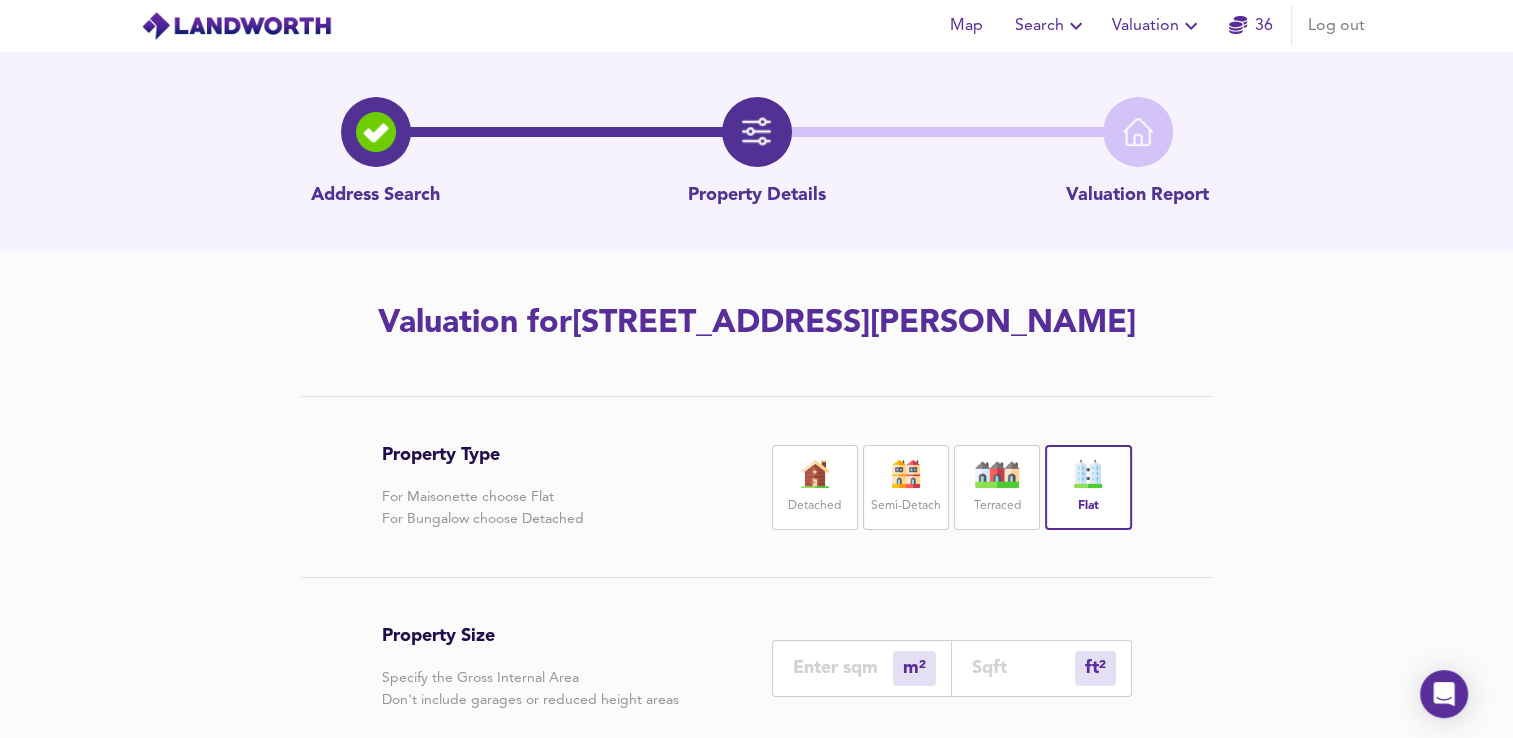 type on "1" 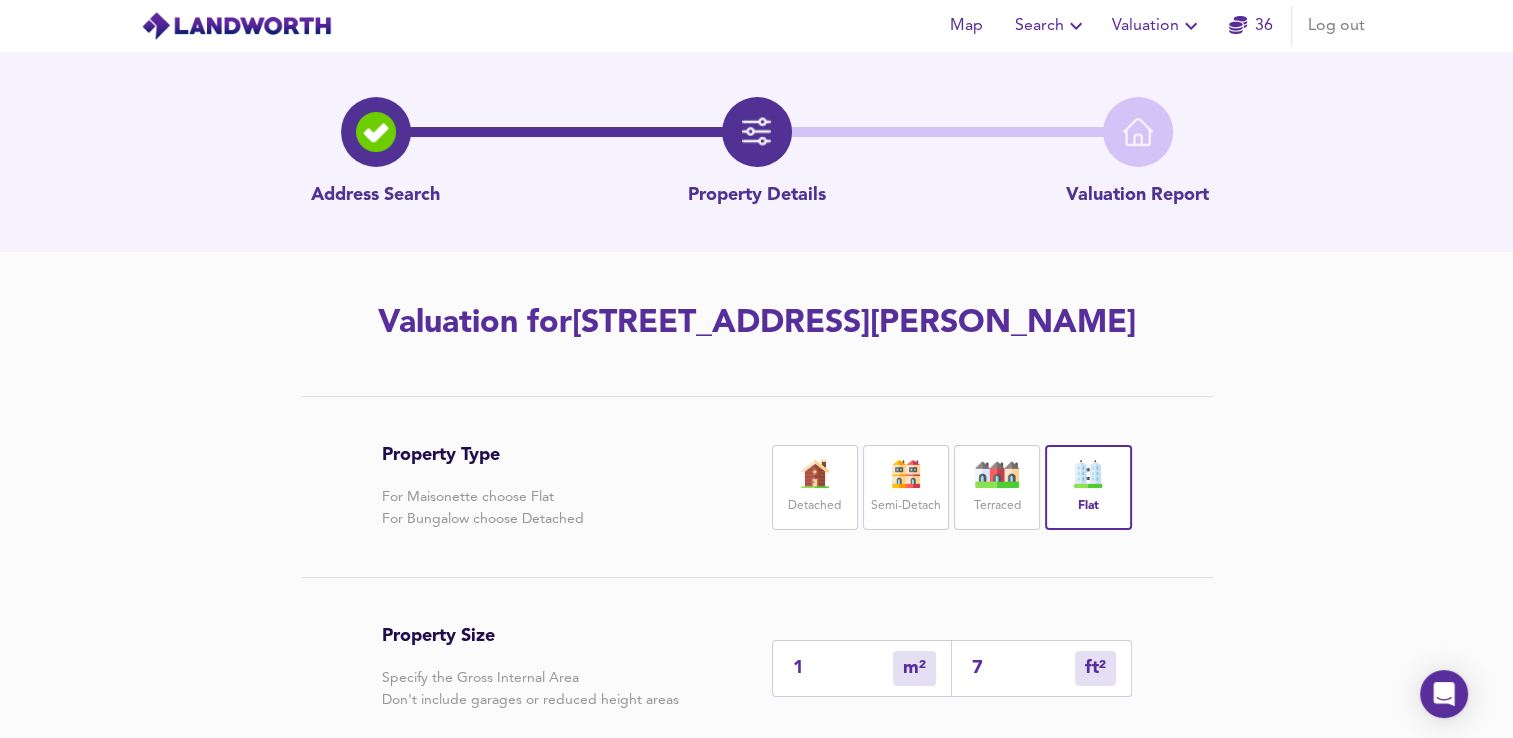 type on "7" 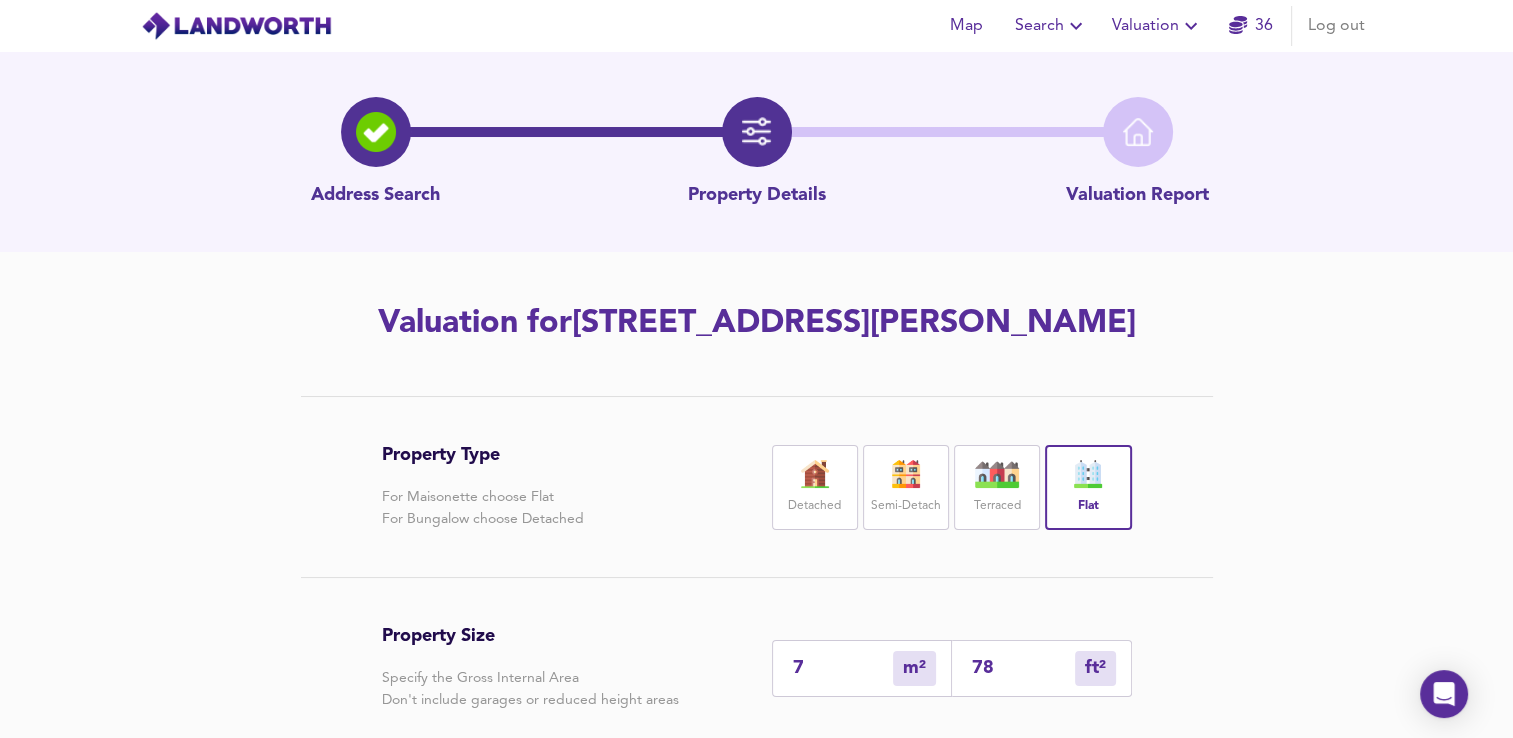 type on "73" 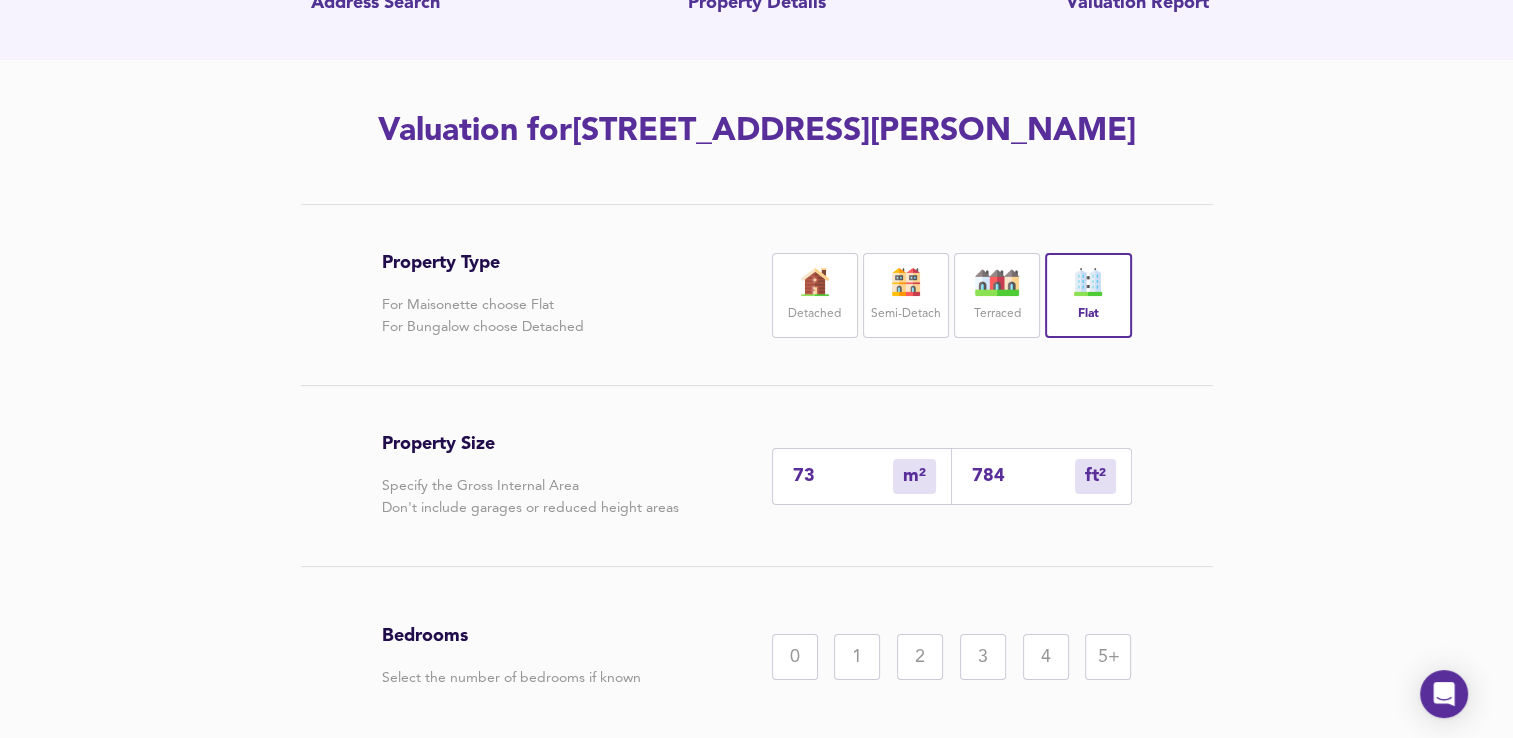 scroll, scrollTop: 266, scrollLeft: 0, axis: vertical 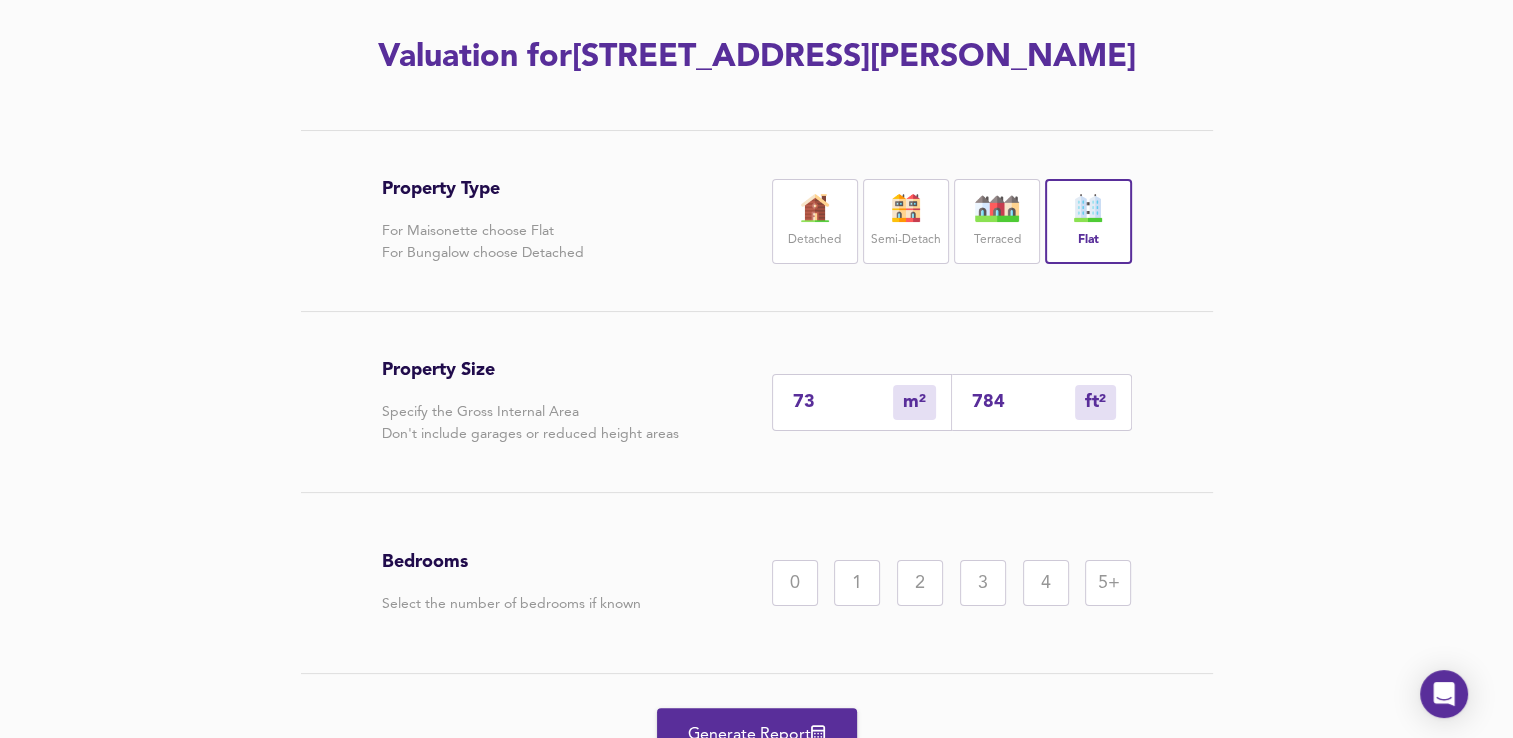 type on "784" 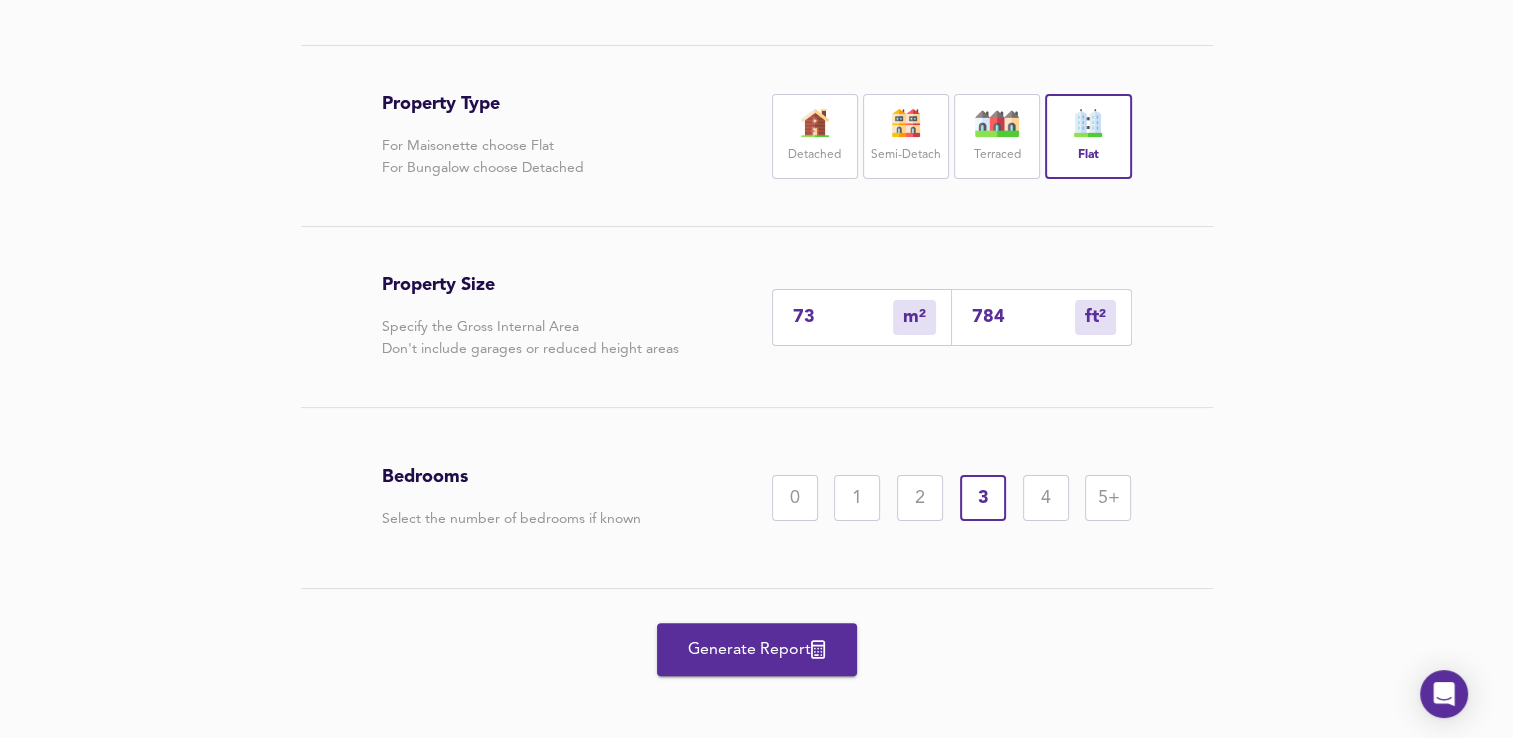 scroll, scrollTop: 406, scrollLeft: 0, axis: vertical 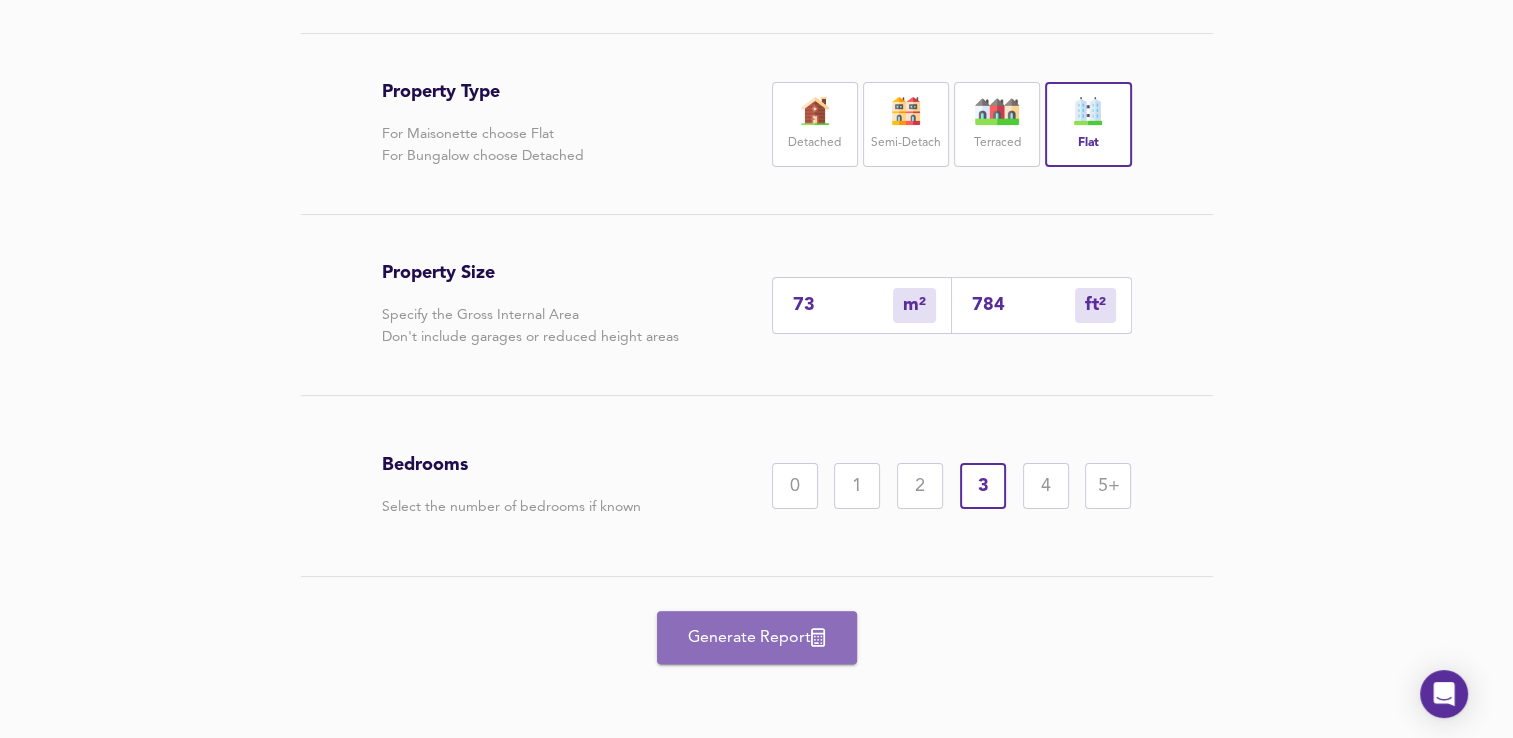 click on "Generate Report" at bounding box center [757, 637] 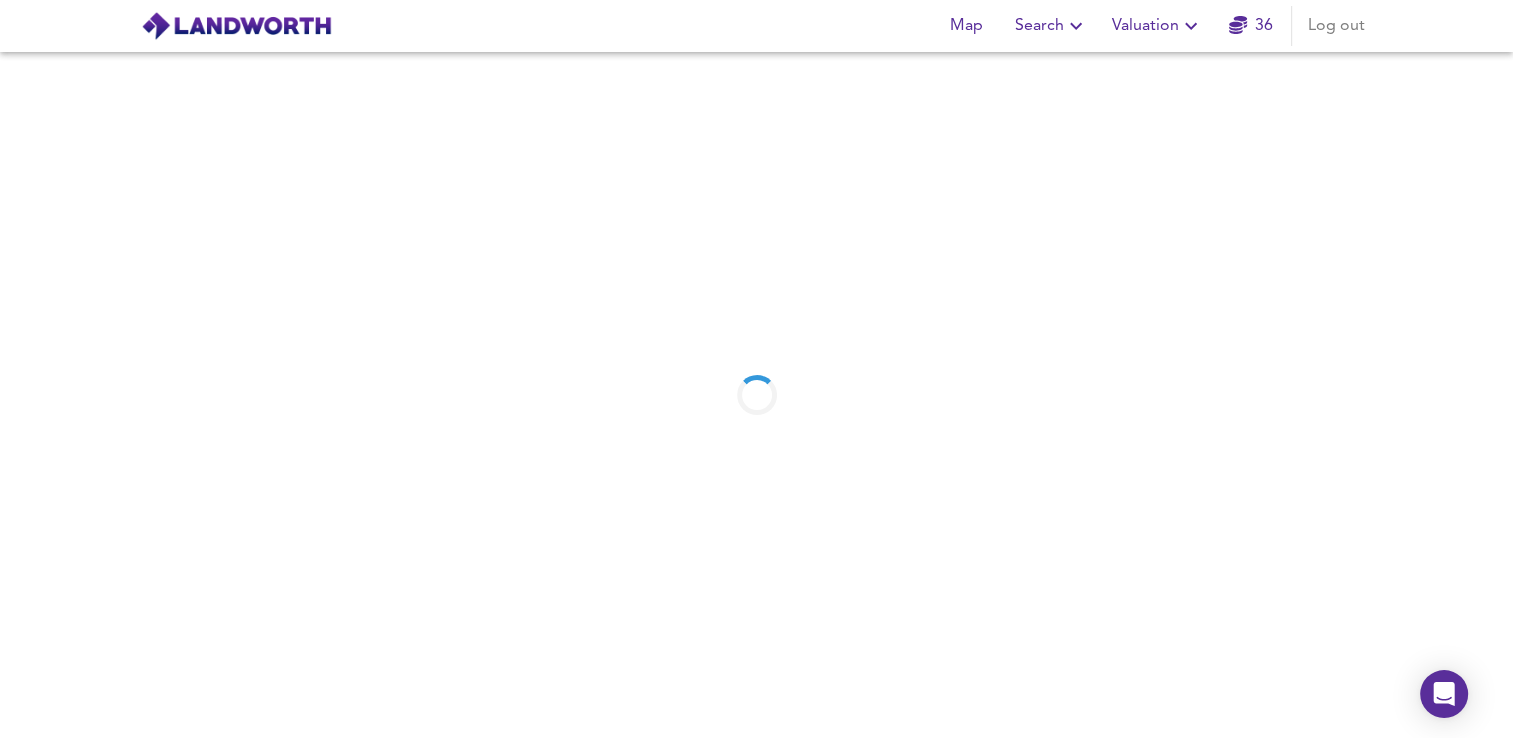 scroll, scrollTop: 0, scrollLeft: 0, axis: both 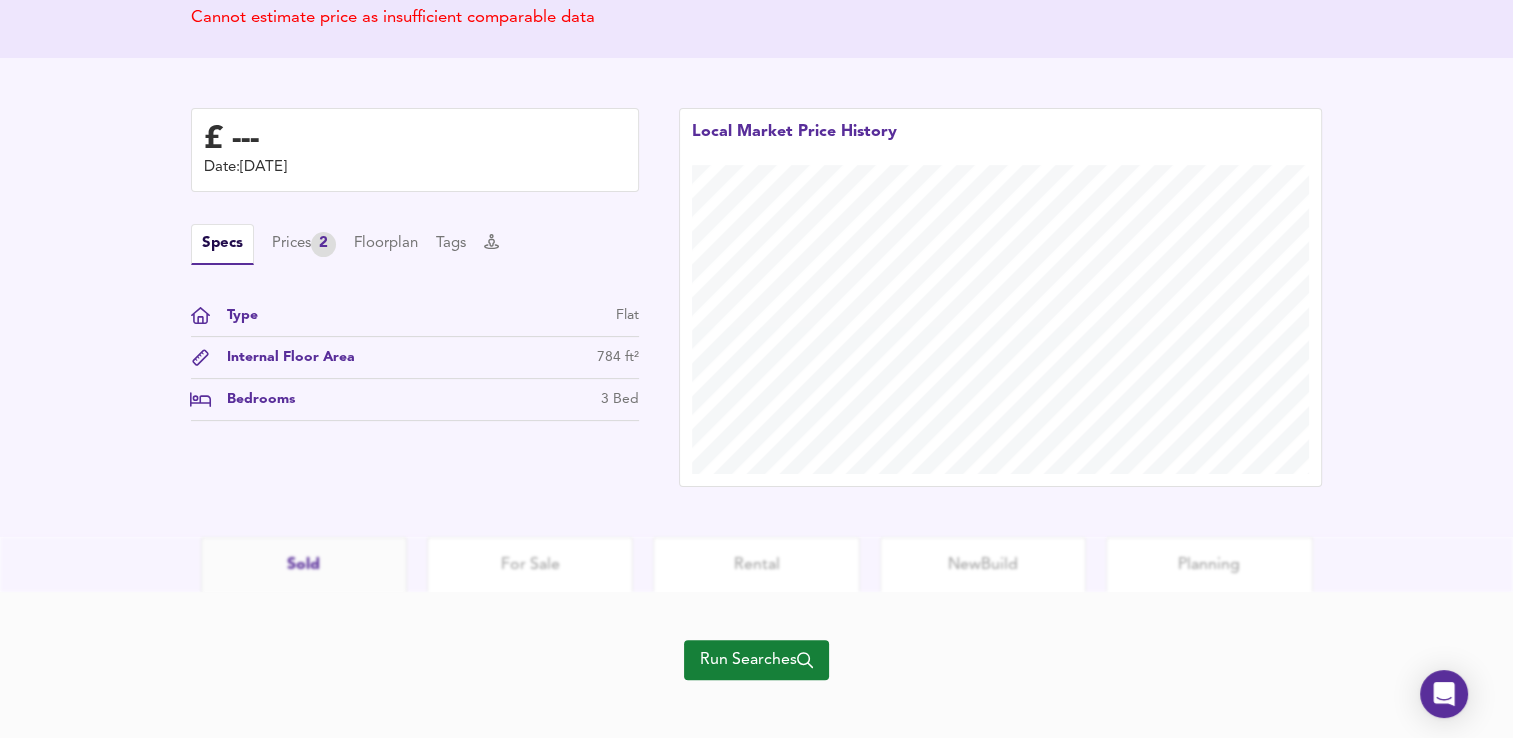 click on "Run Searches" at bounding box center [756, 660] 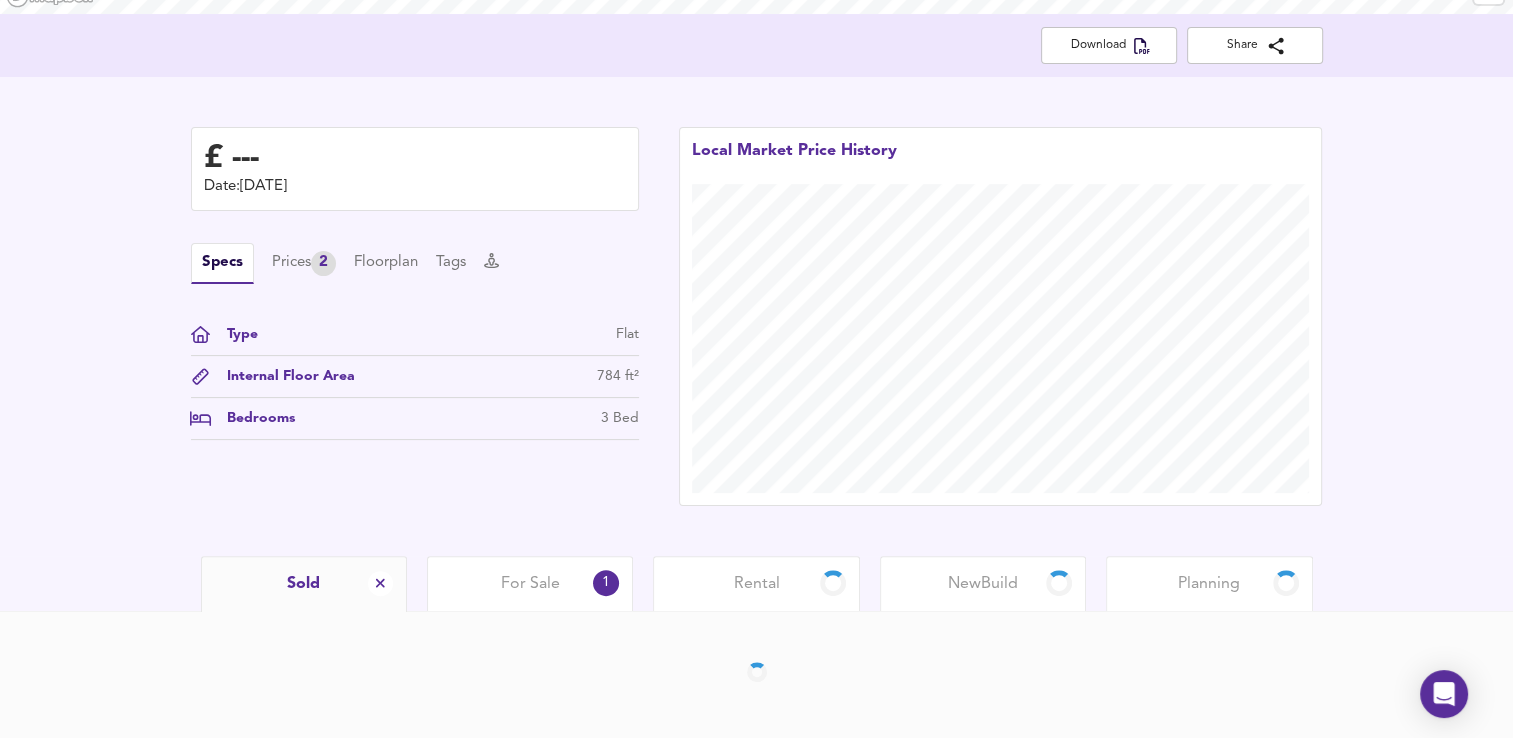 scroll, scrollTop: 419, scrollLeft: 0, axis: vertical 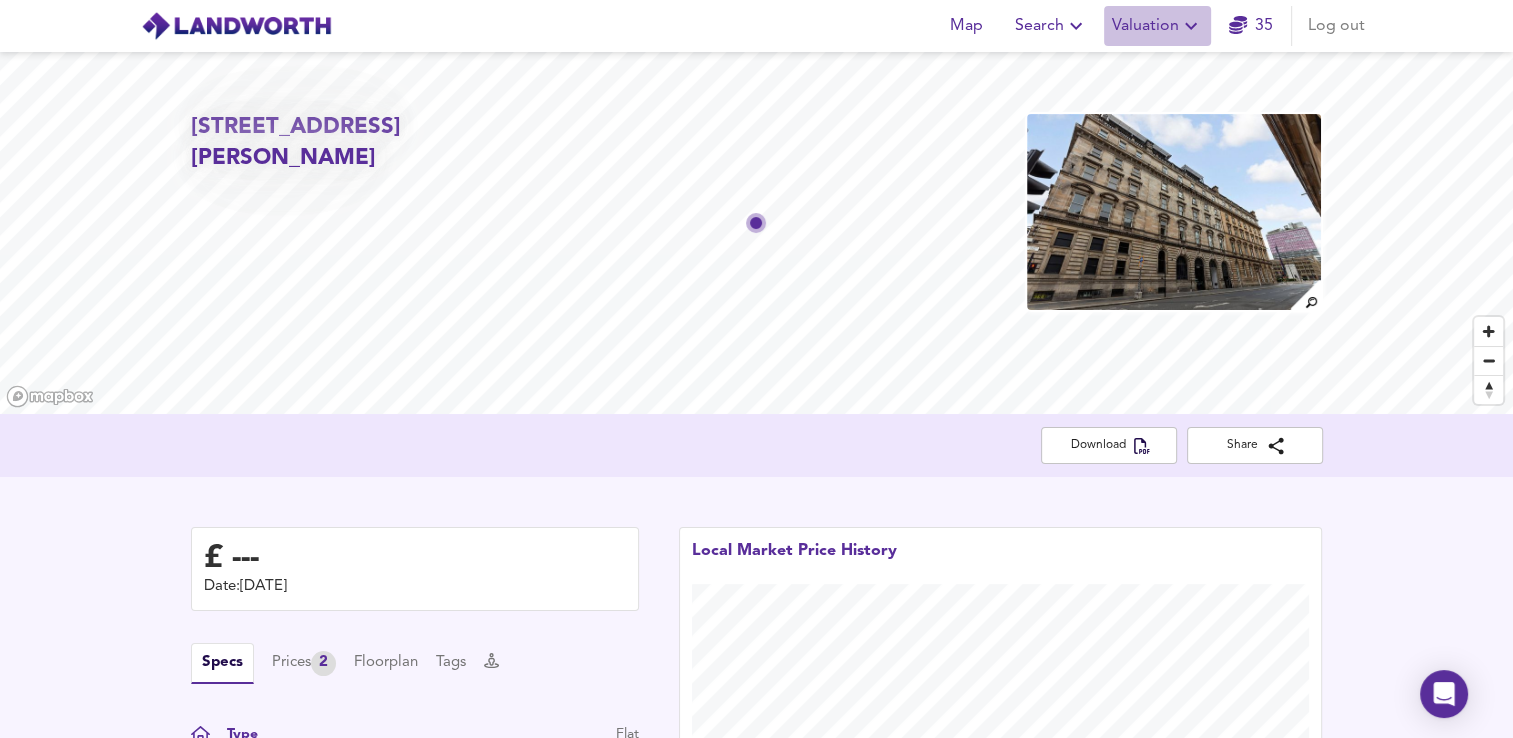 click on "Valuation" at bounding box center [1157, 26] 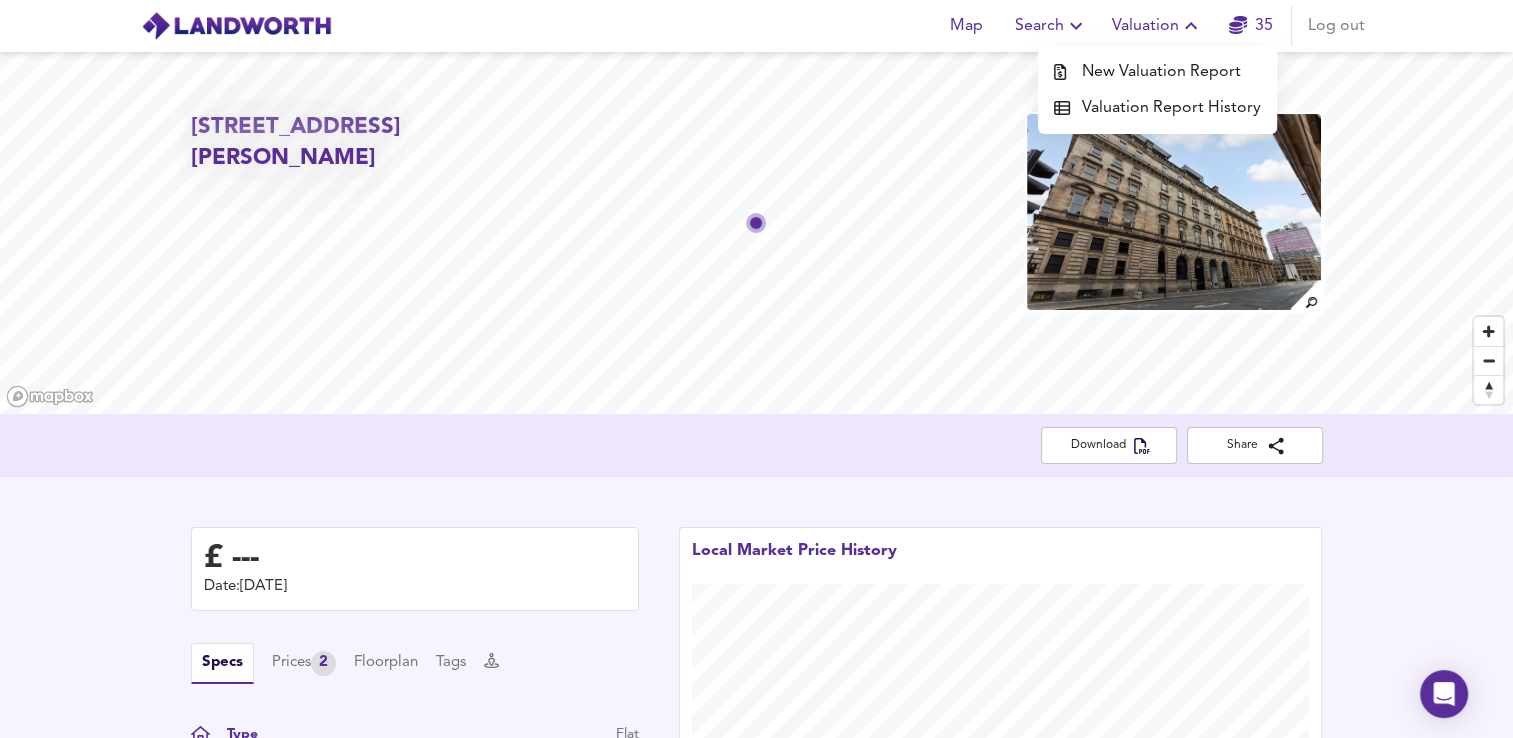 click on "New Valuation Report" at bounding box center (1157, 72) 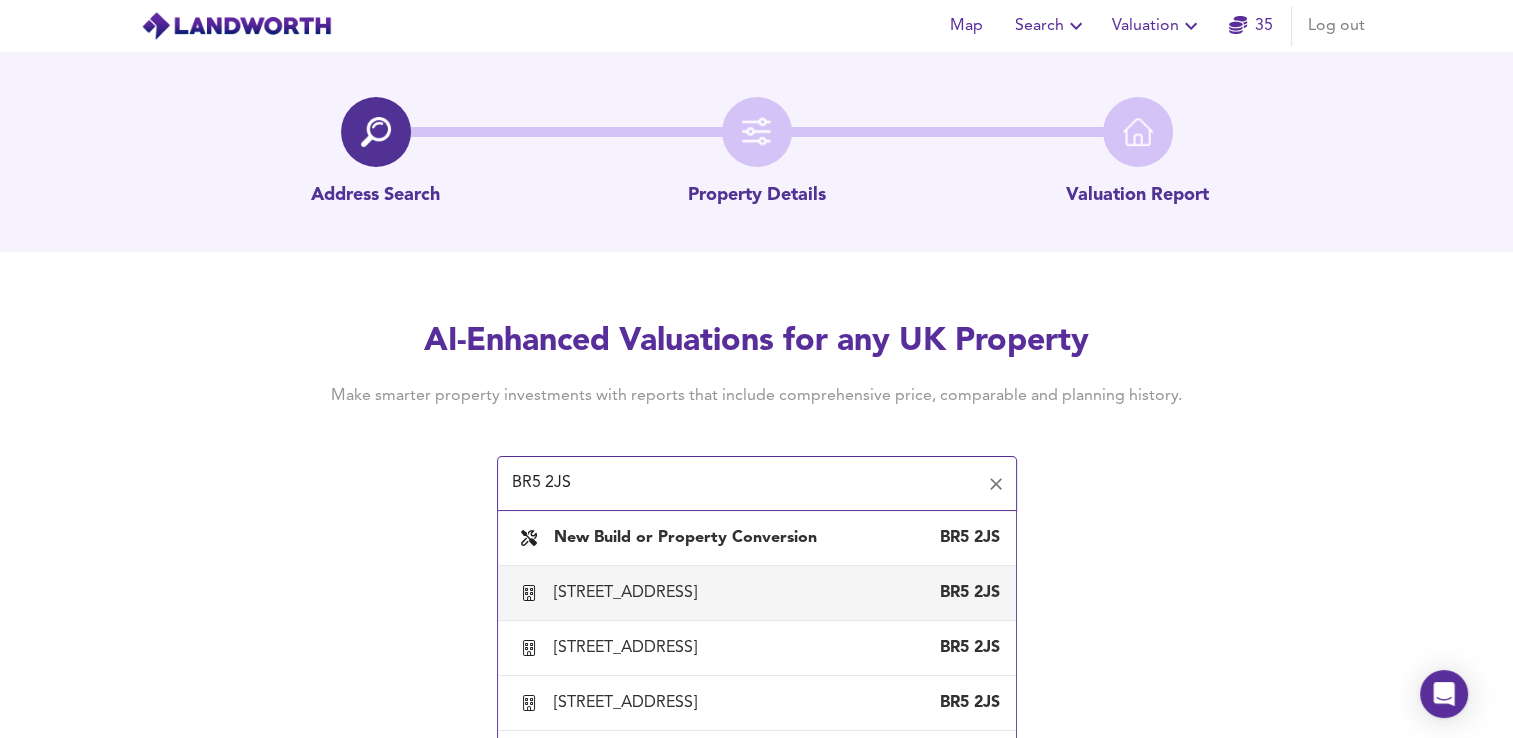 click on "[STREET_ADDRESS]" at bounding box center (629, 593) 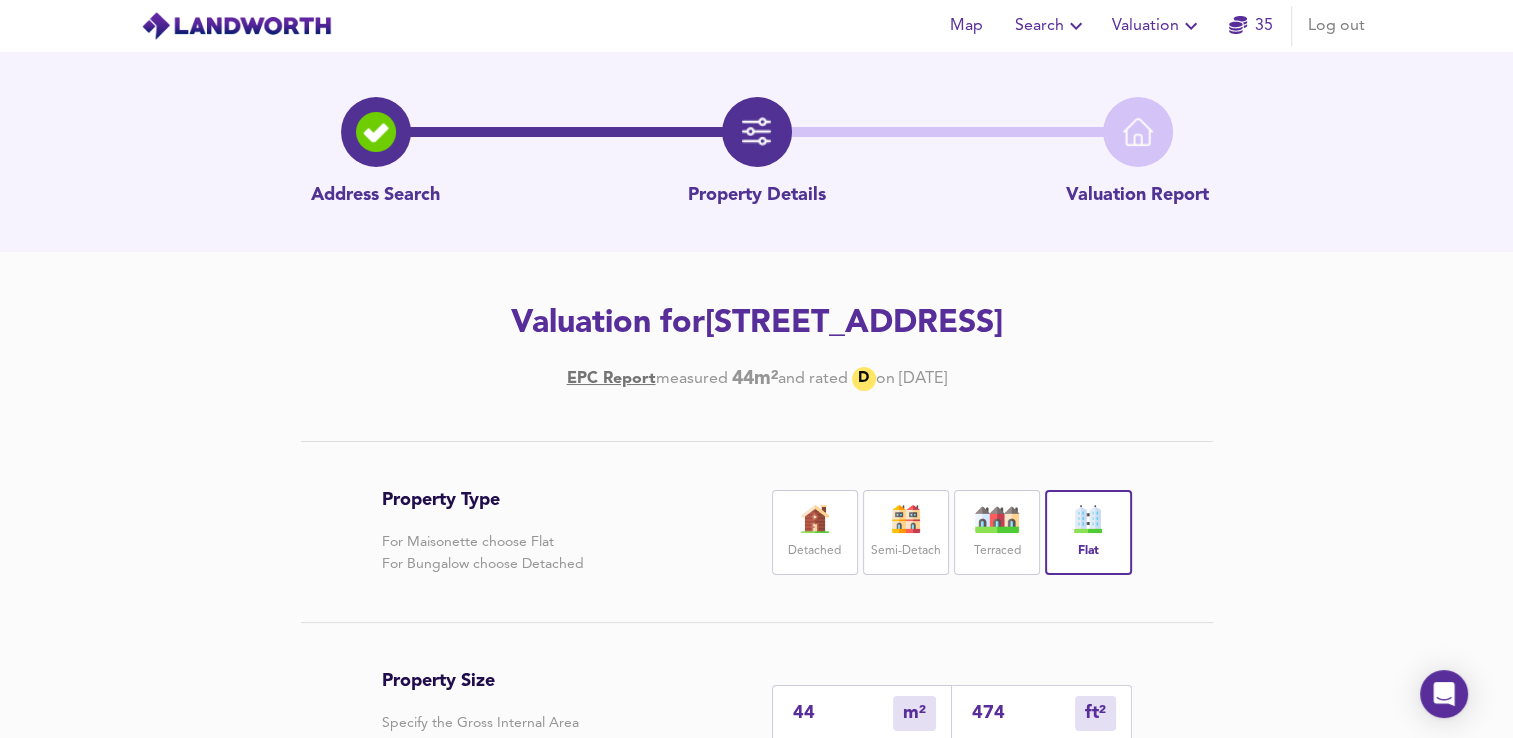 click on "474 ft² sqft" at bounding box center (1042, 713) 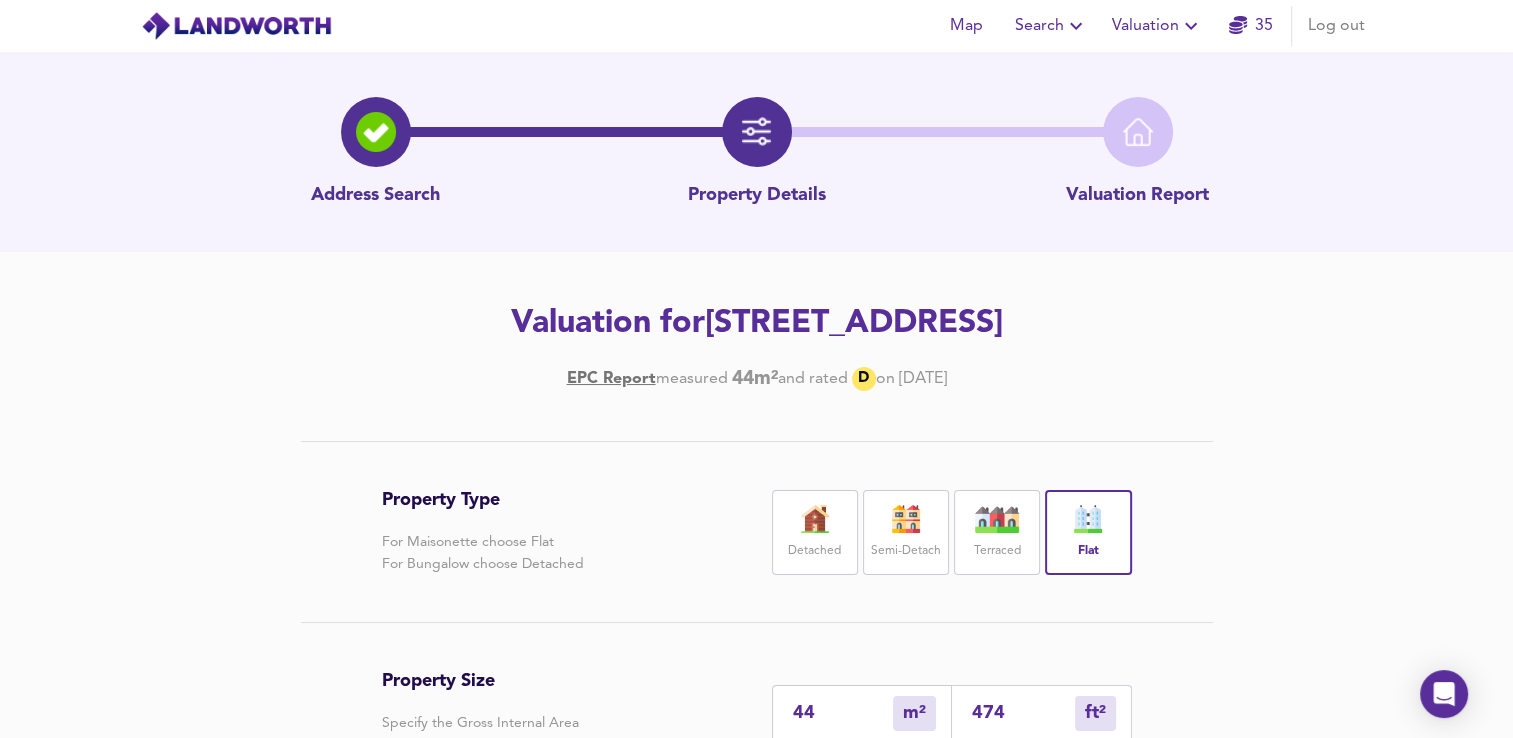 type on "4" 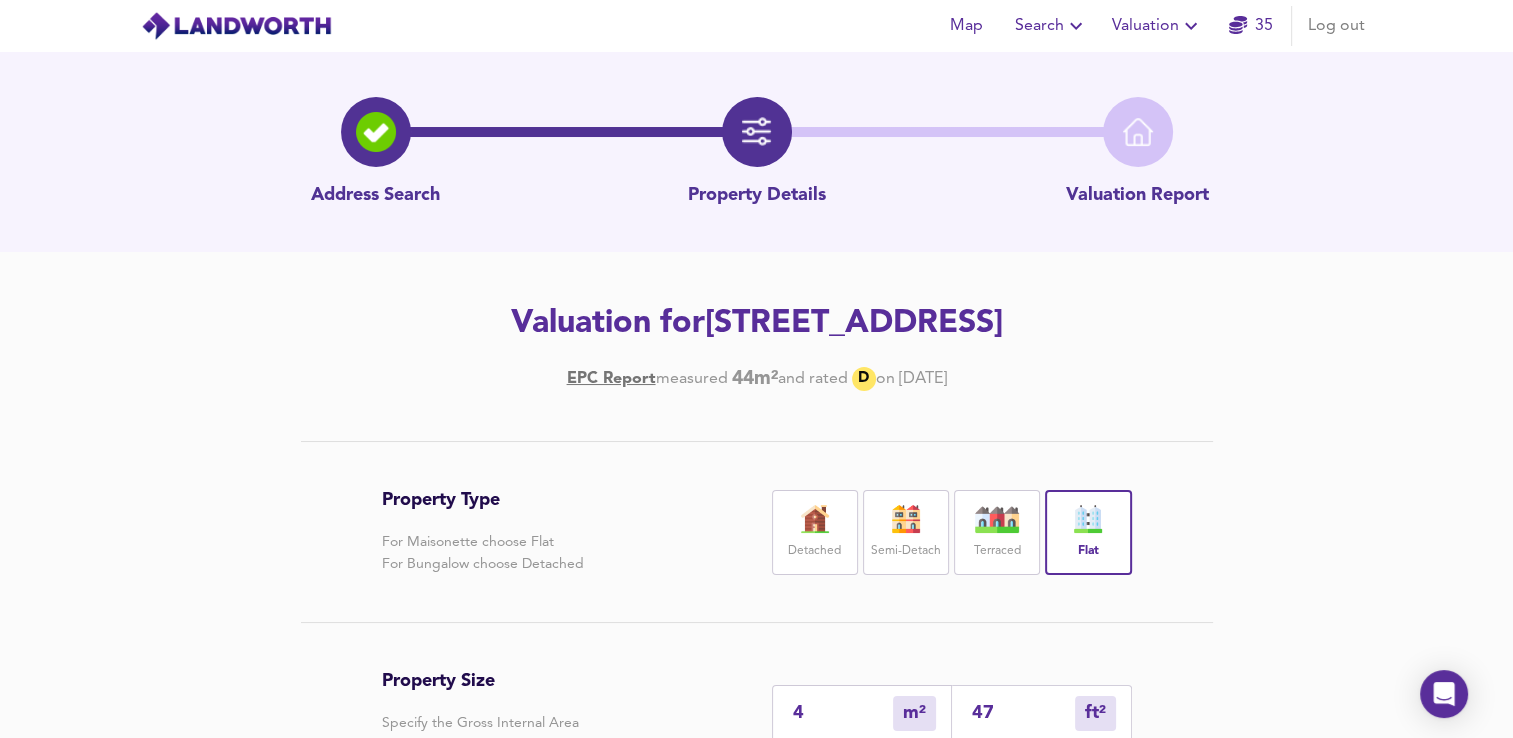 type on "0" 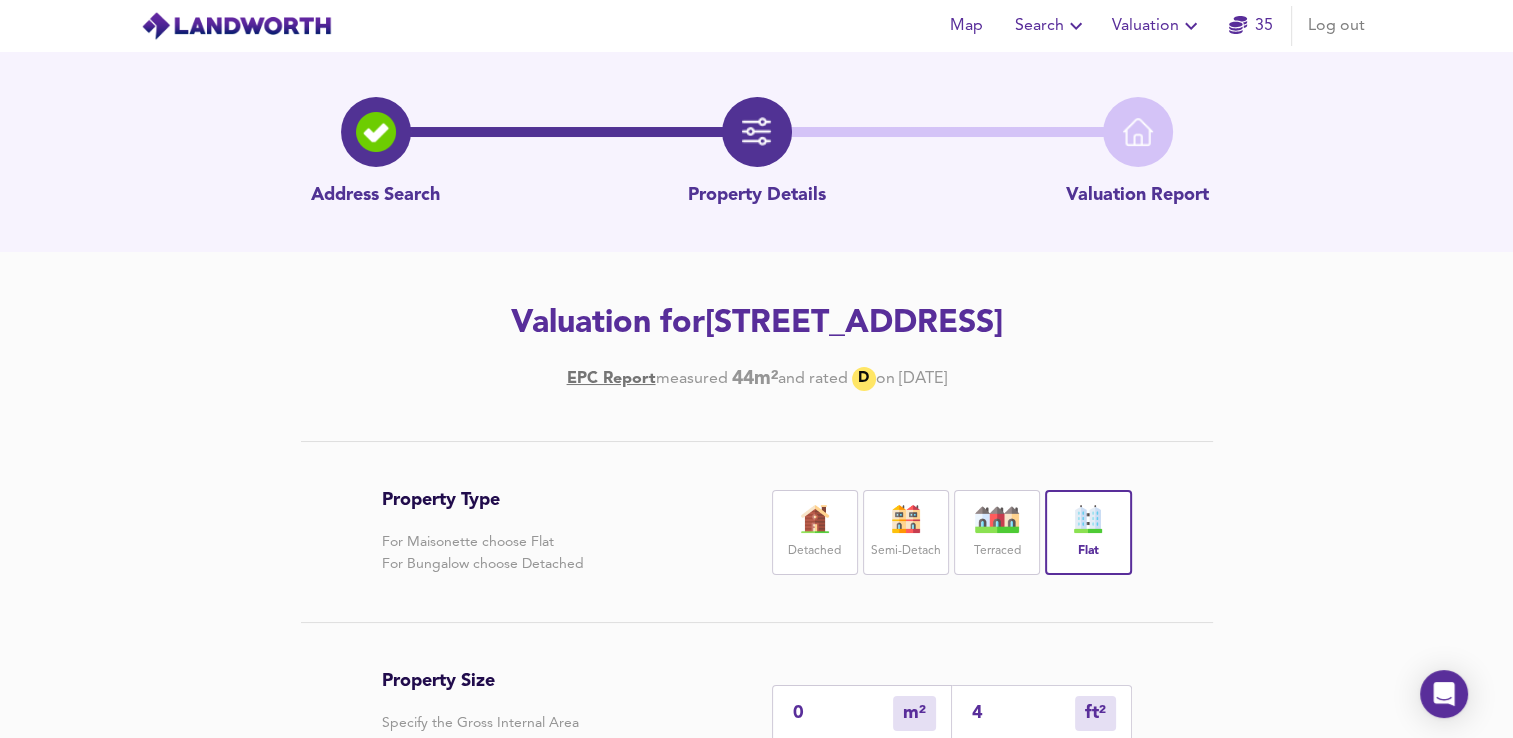 type 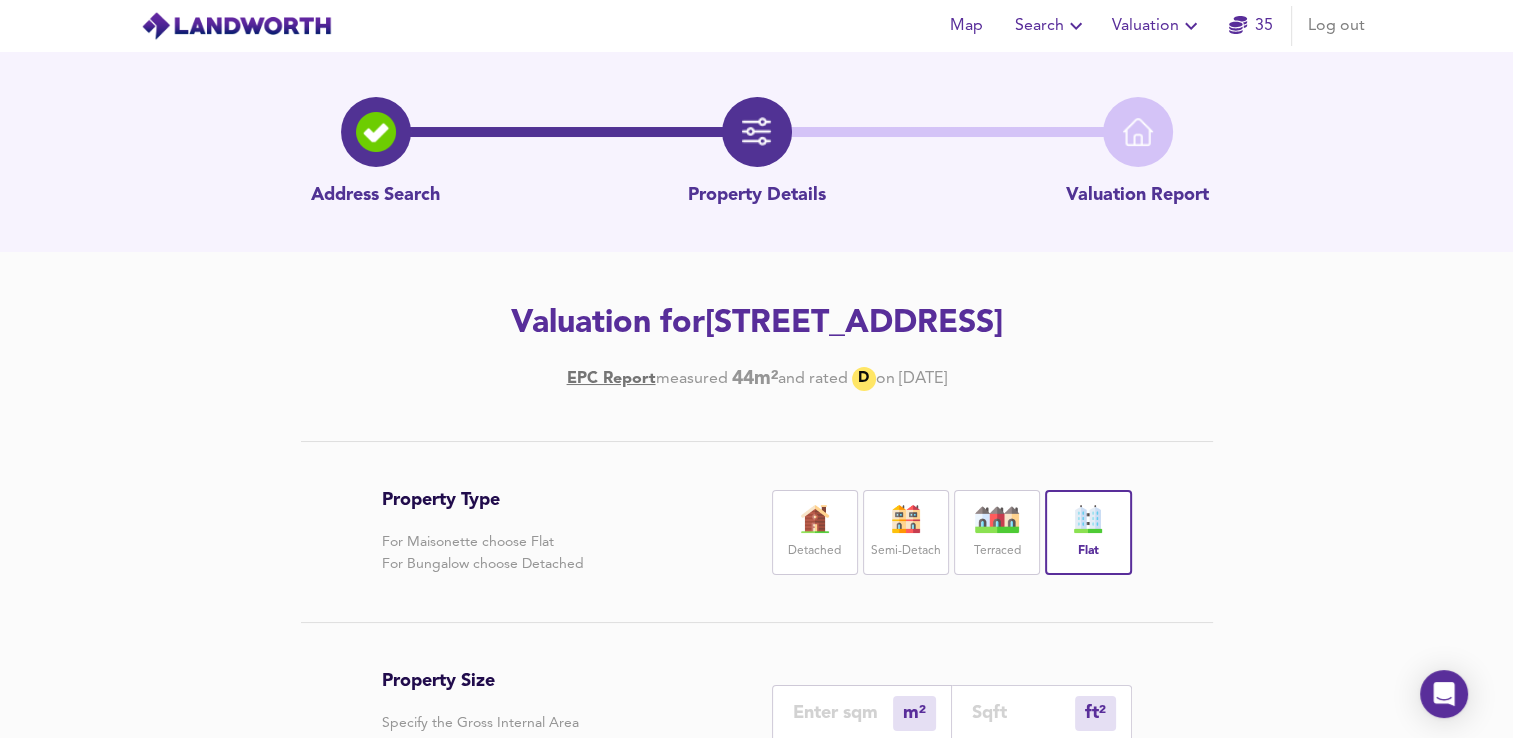 type on "0" 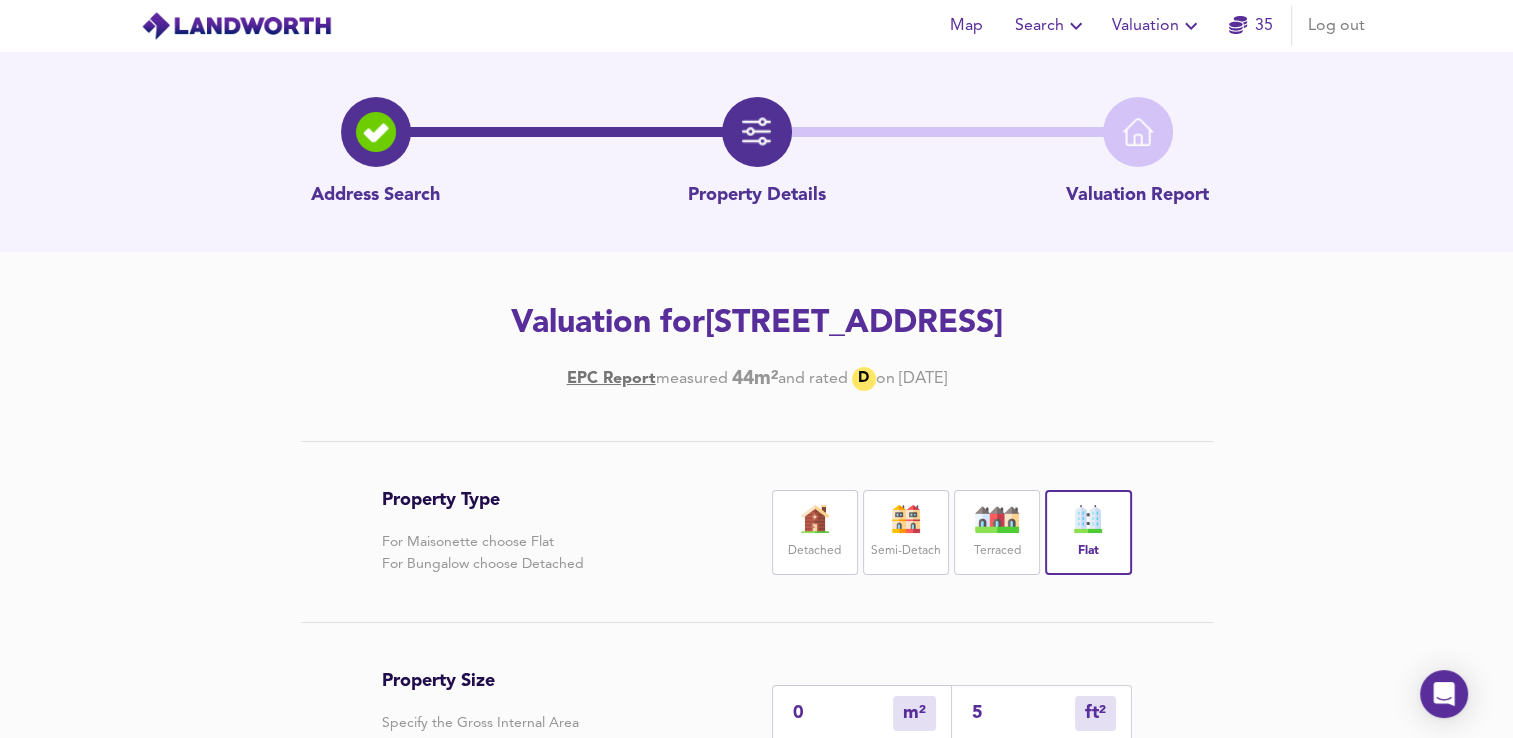 type on "5" 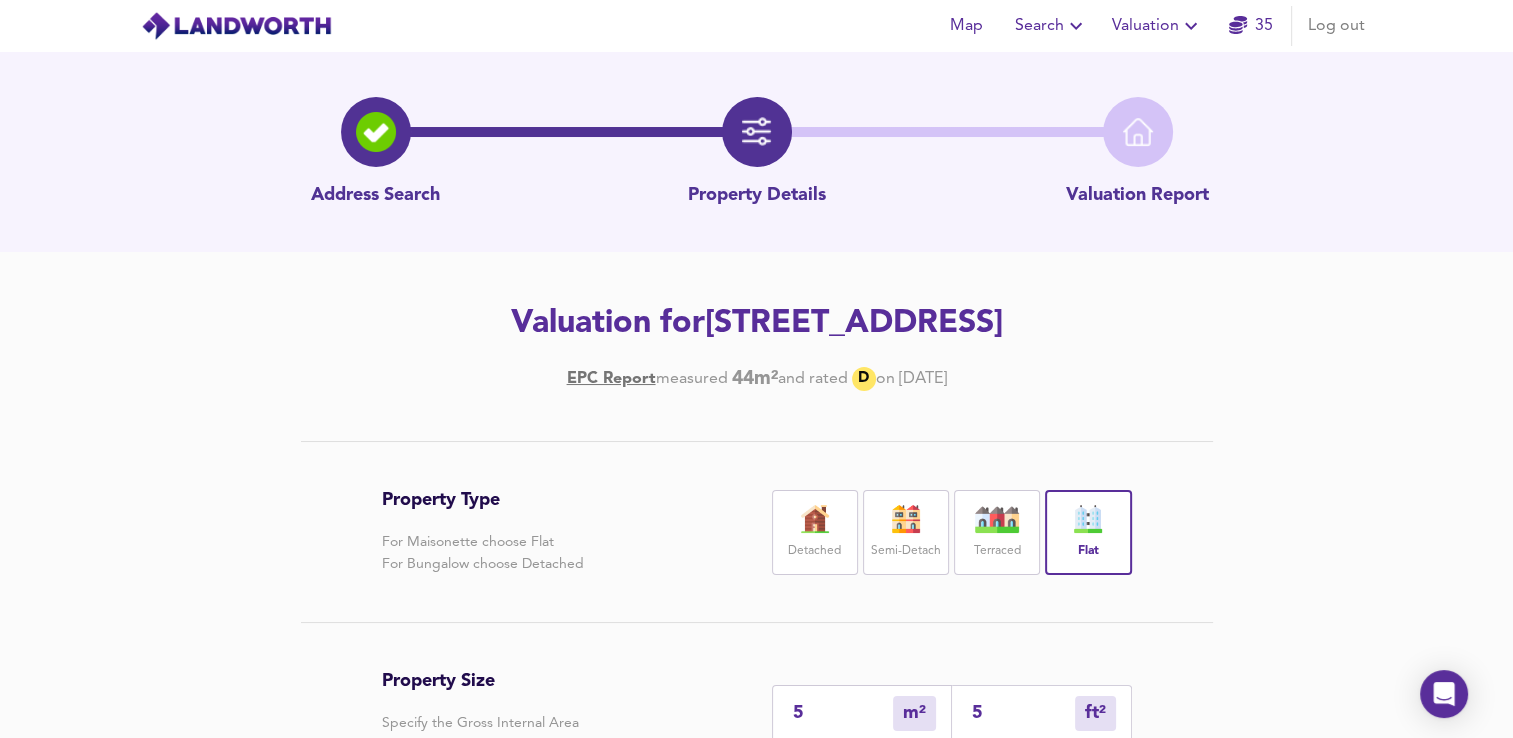type on "58" 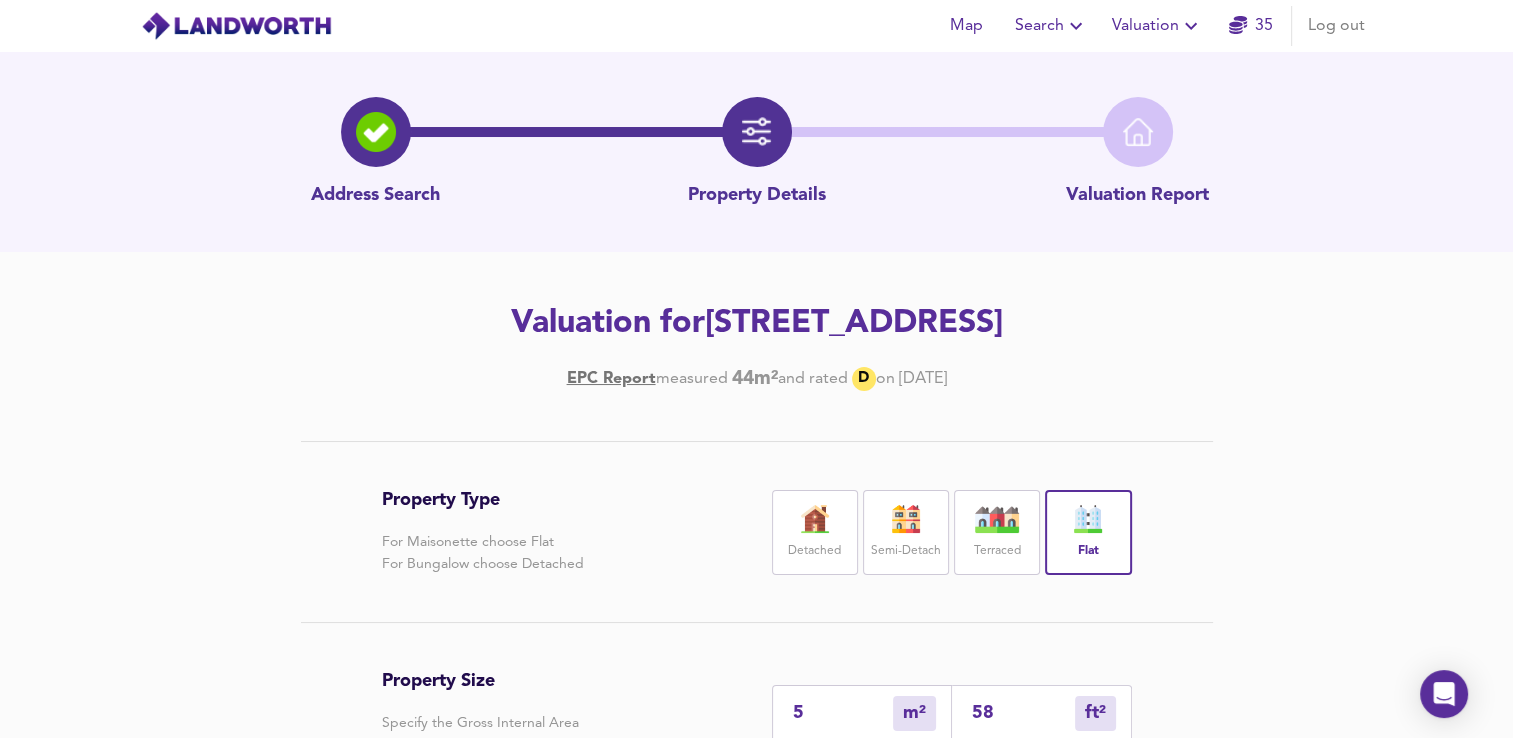 type on "54" 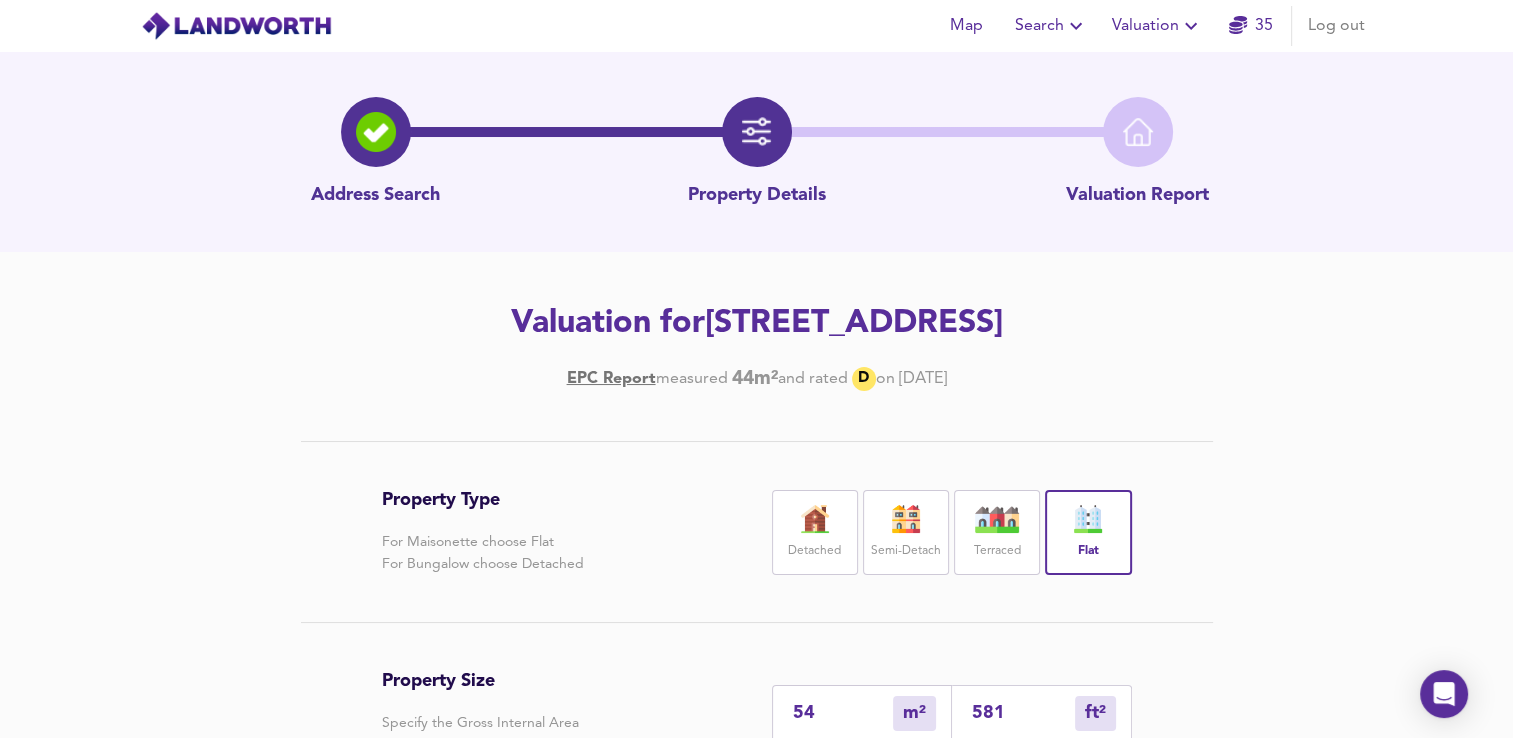 type on "581" 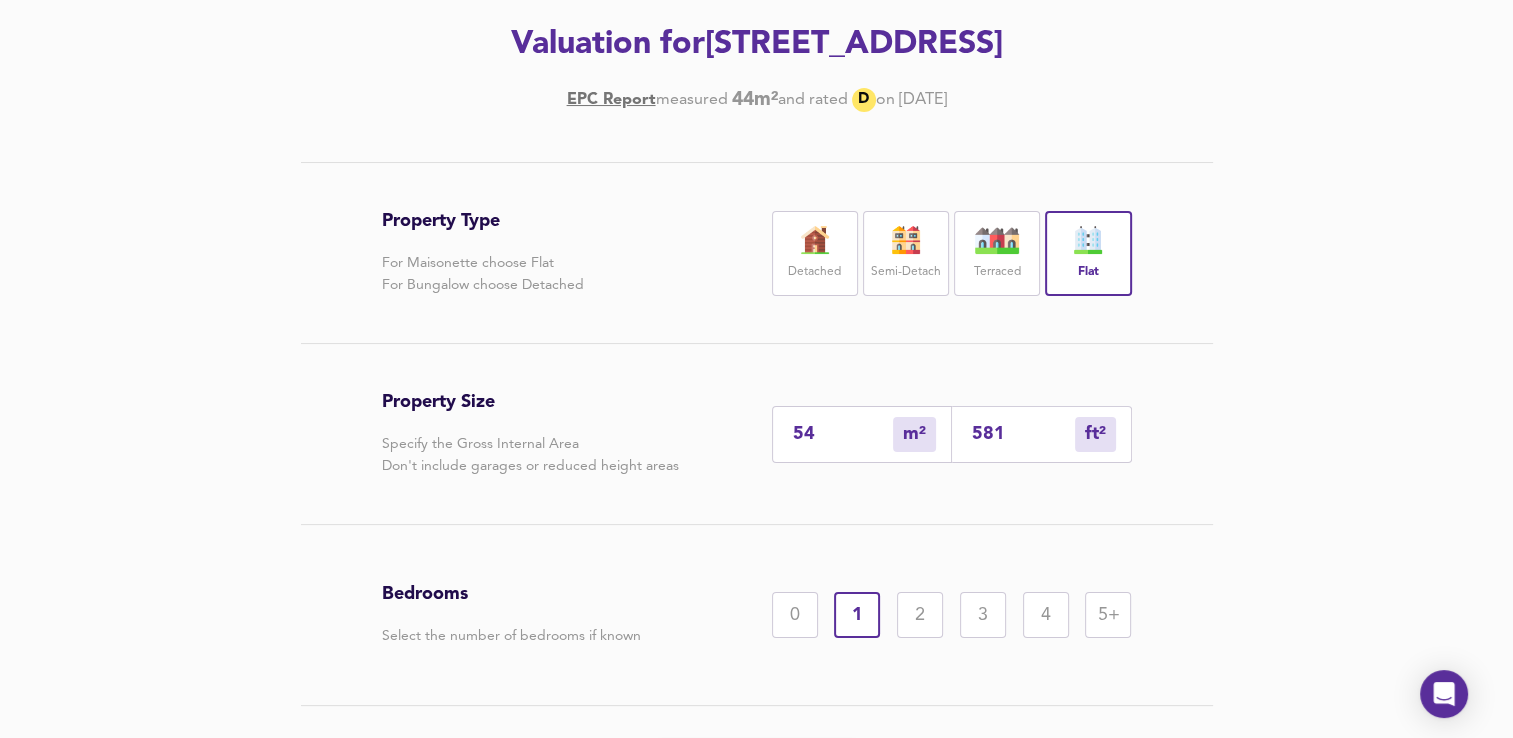 scroll, scrollTop: 305, scrollLeft: 0, axis: vertical 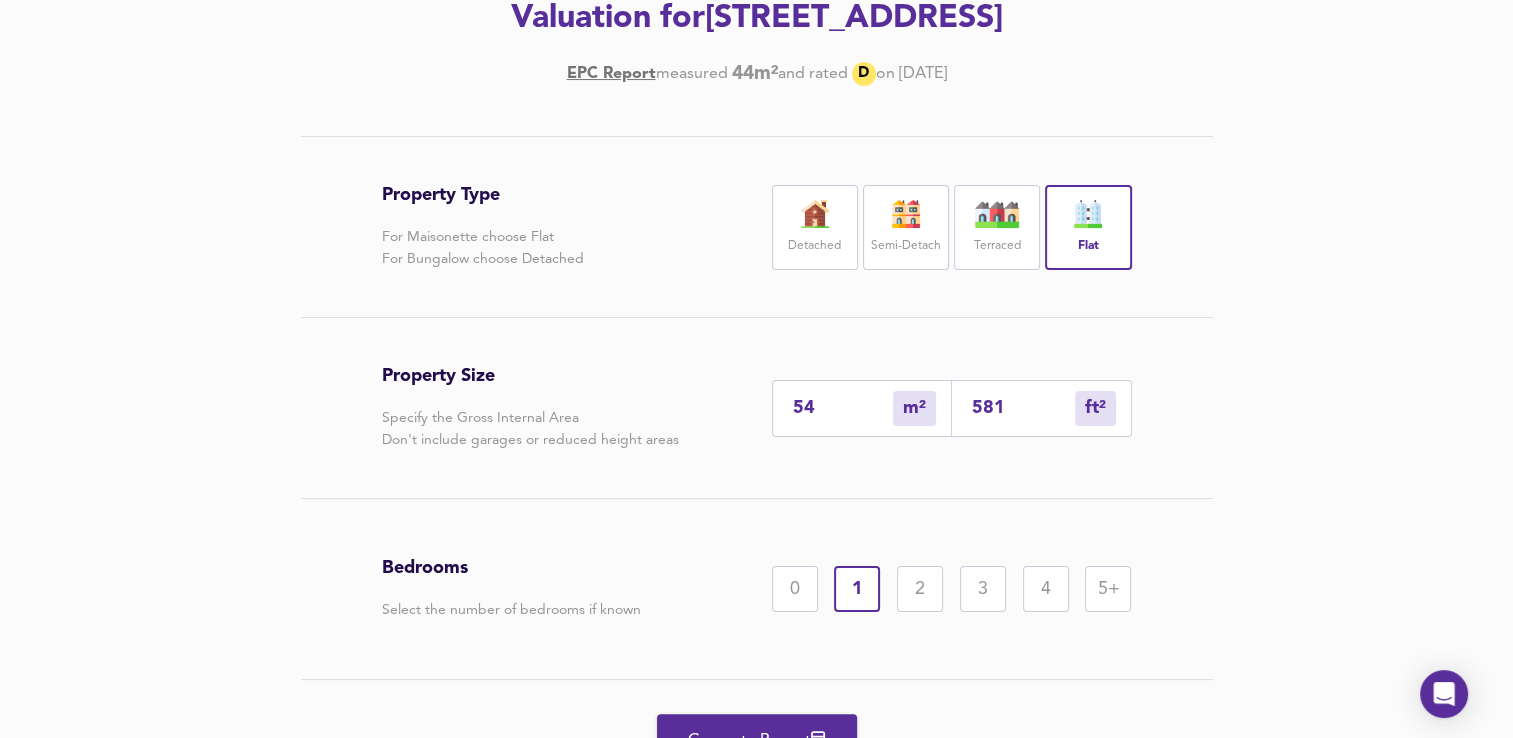 click on "2" at bounding box center (920, 589) 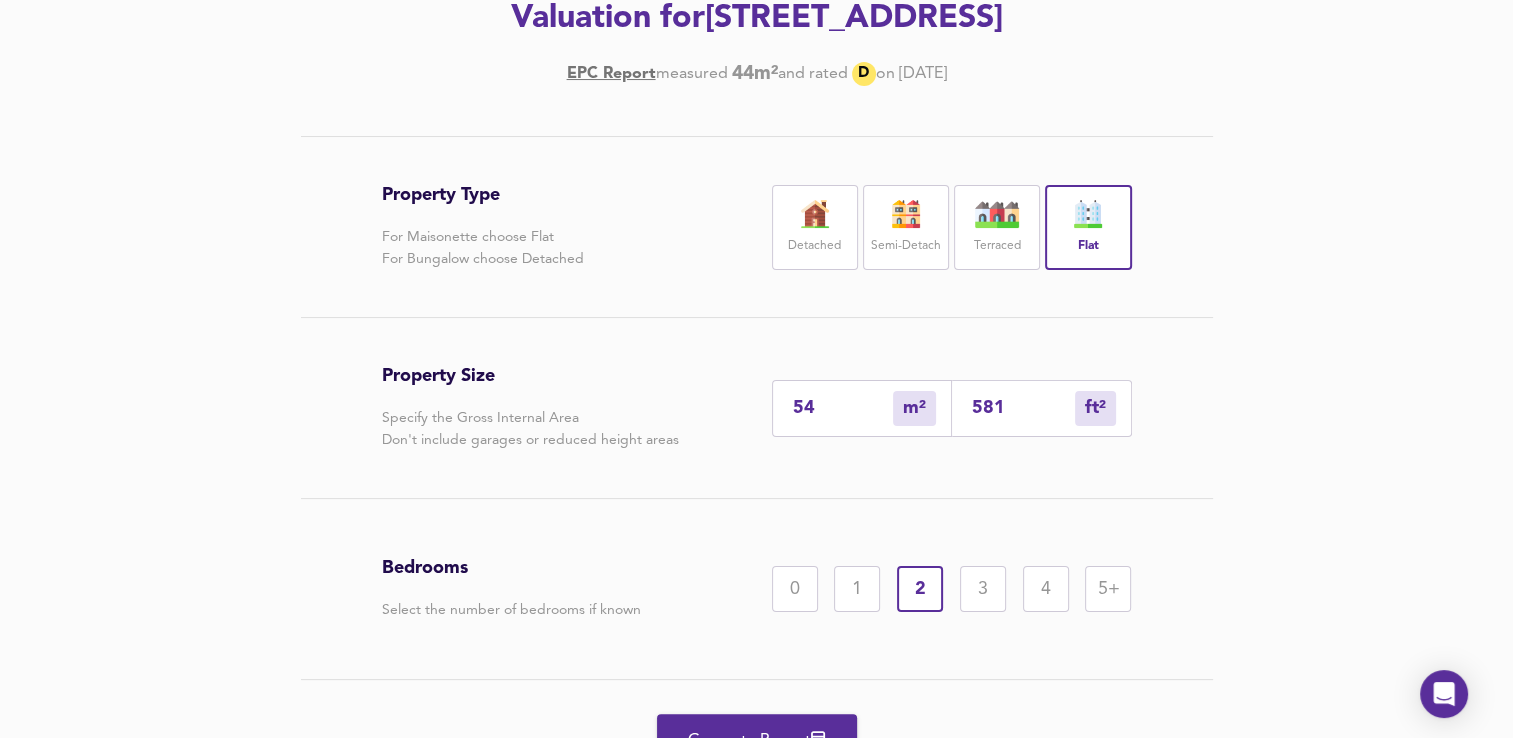 click on "Generate Report" at bounding box center [757, 740] 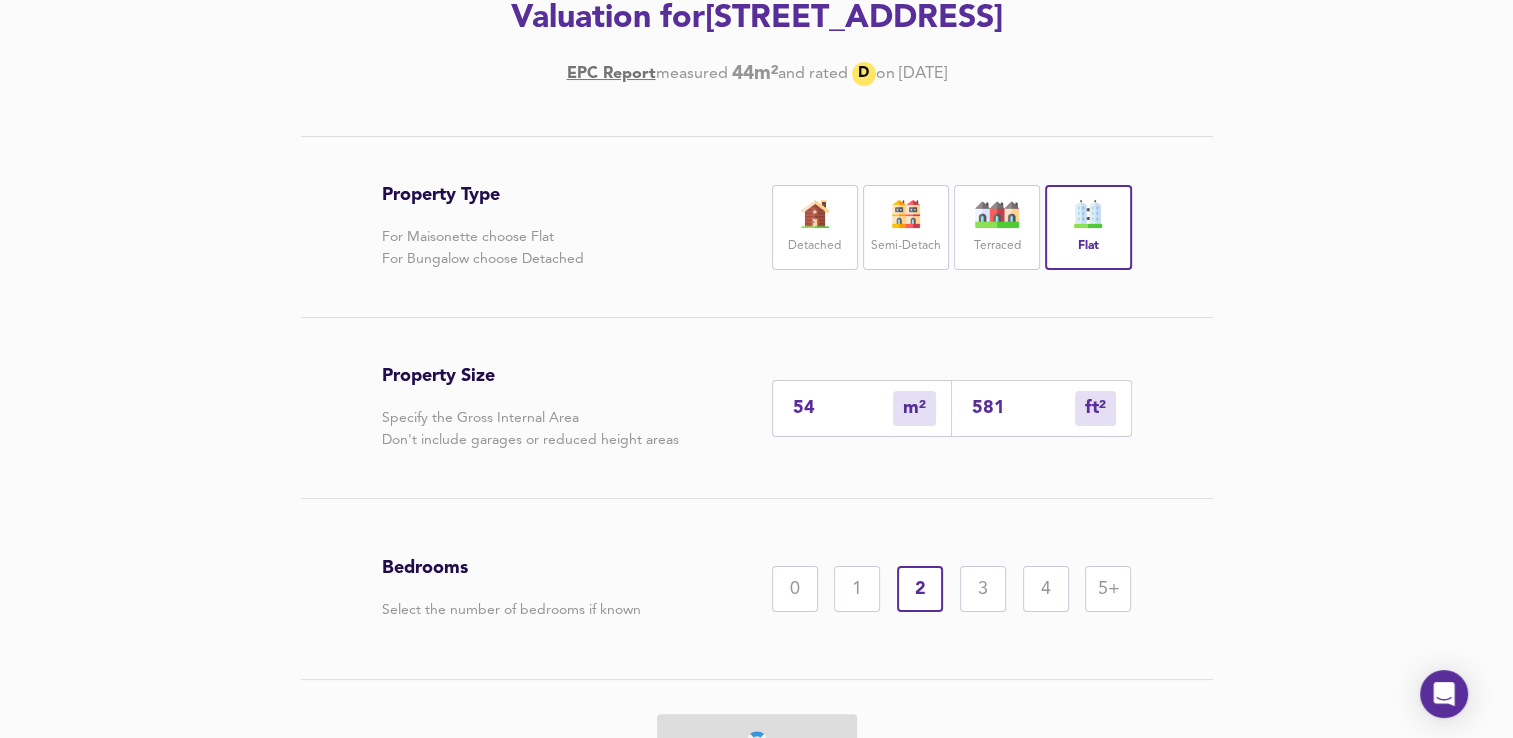 scroll, scrollTop: 0, scrollLeft: 0, axis: both 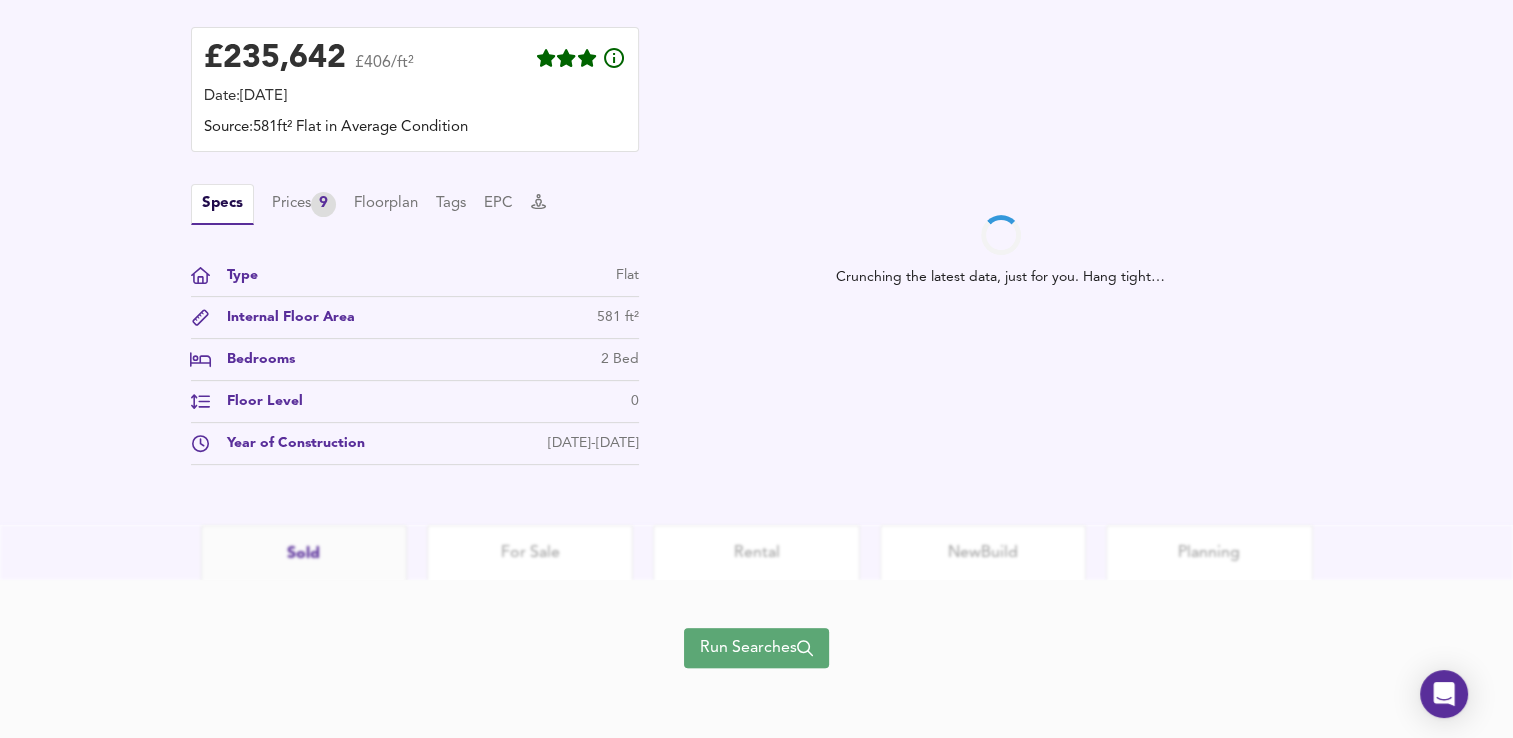 click on "Run Searches" at bounding box center [756, 648] 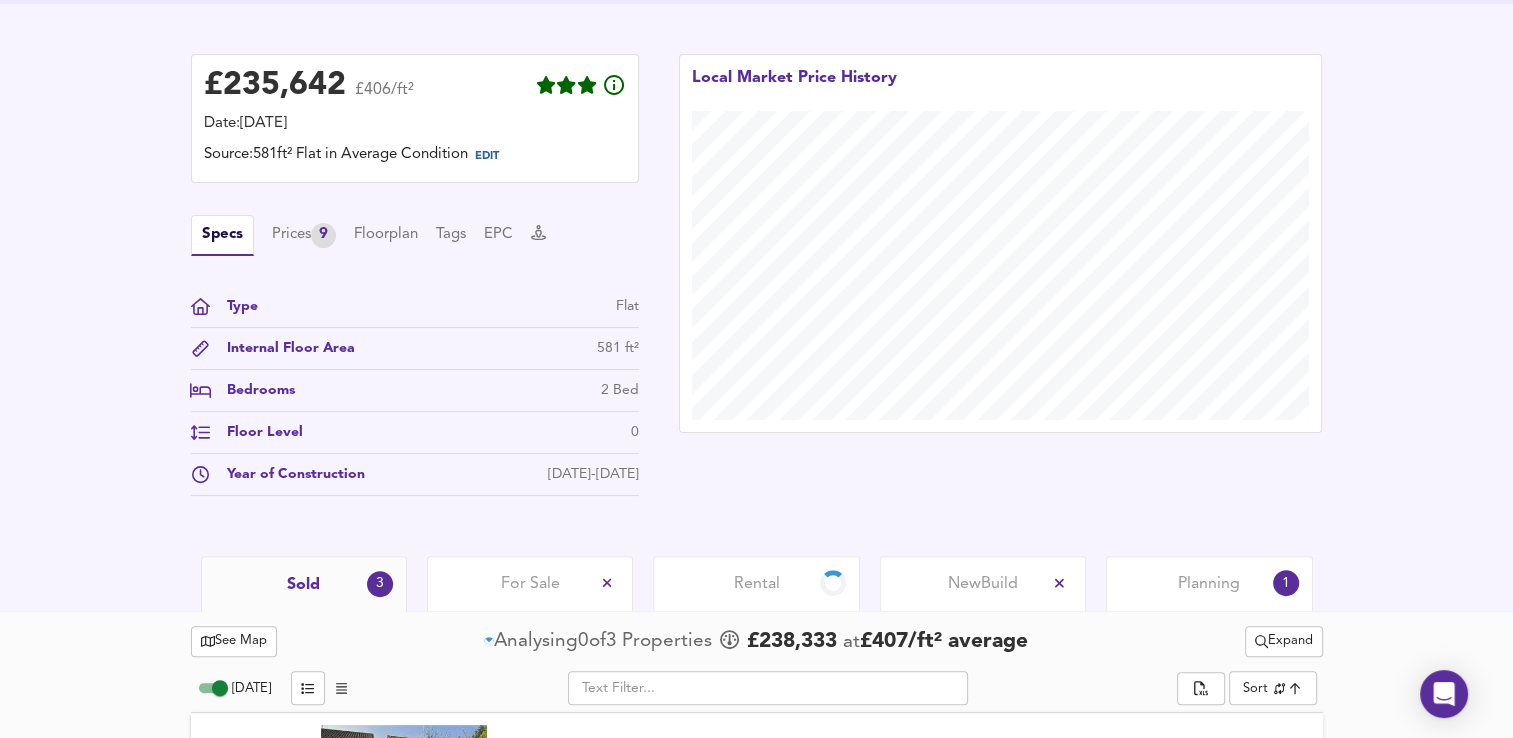 scroll, scrollTop: 500, scrollLeft: 0, axis: vertical 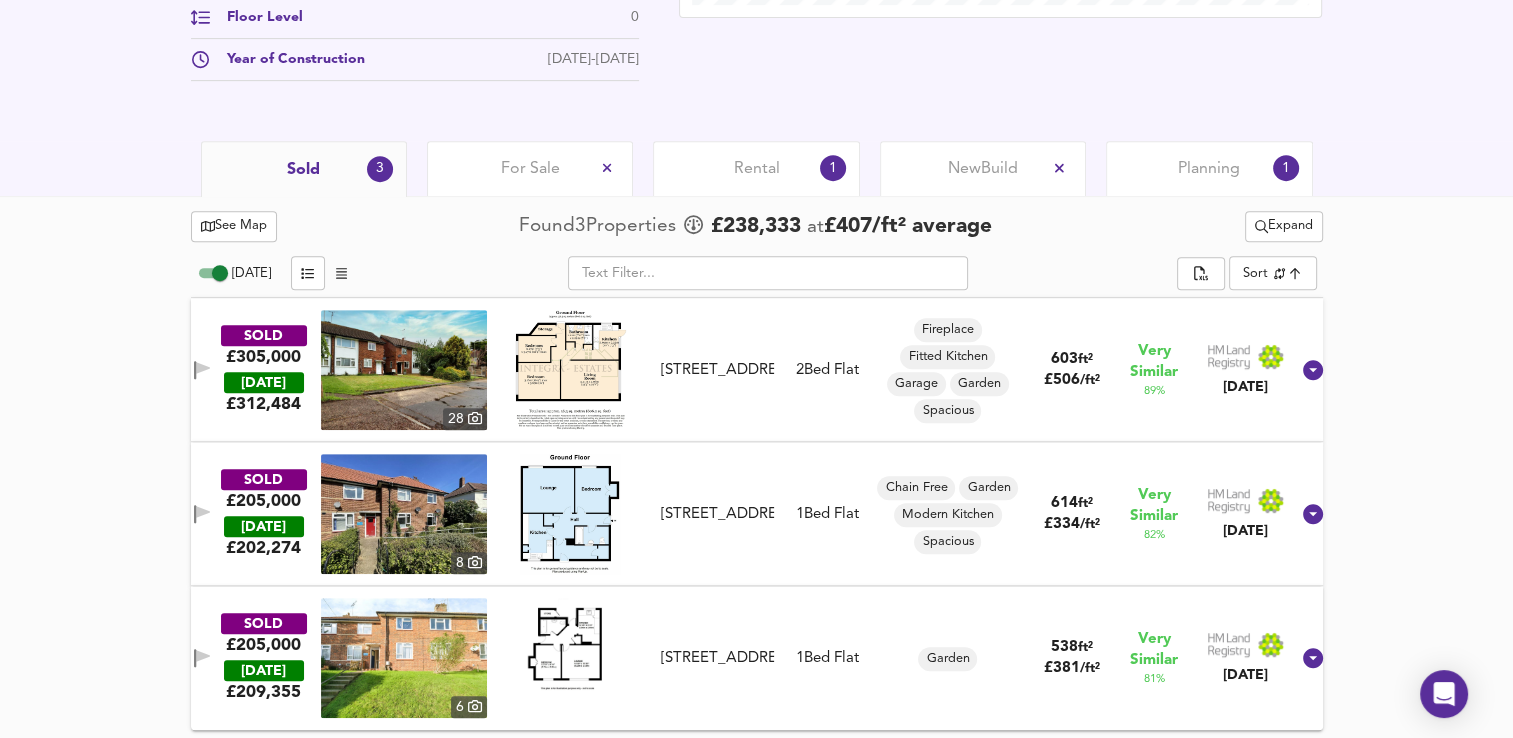 click on "Expand" at bounding box center [1284, 226] 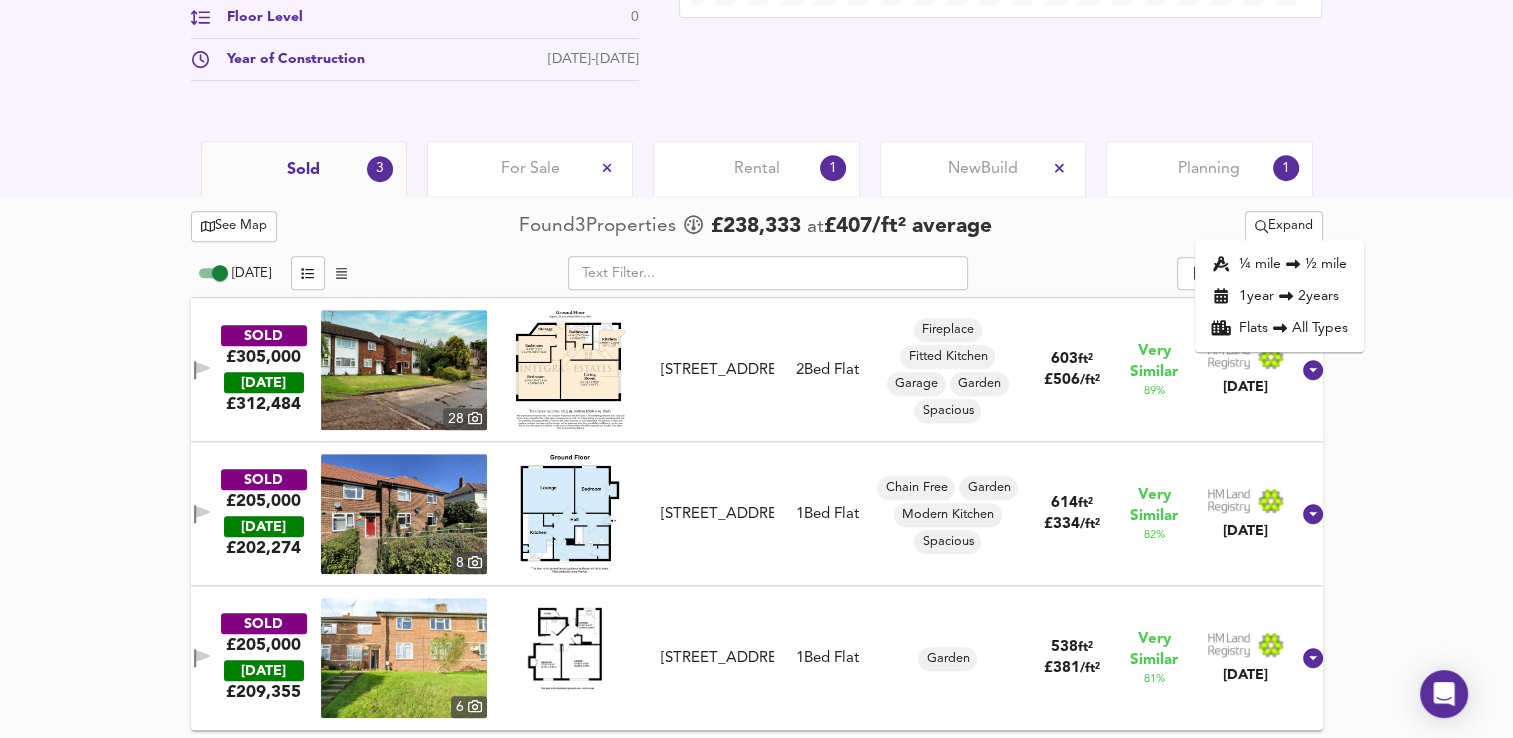 click 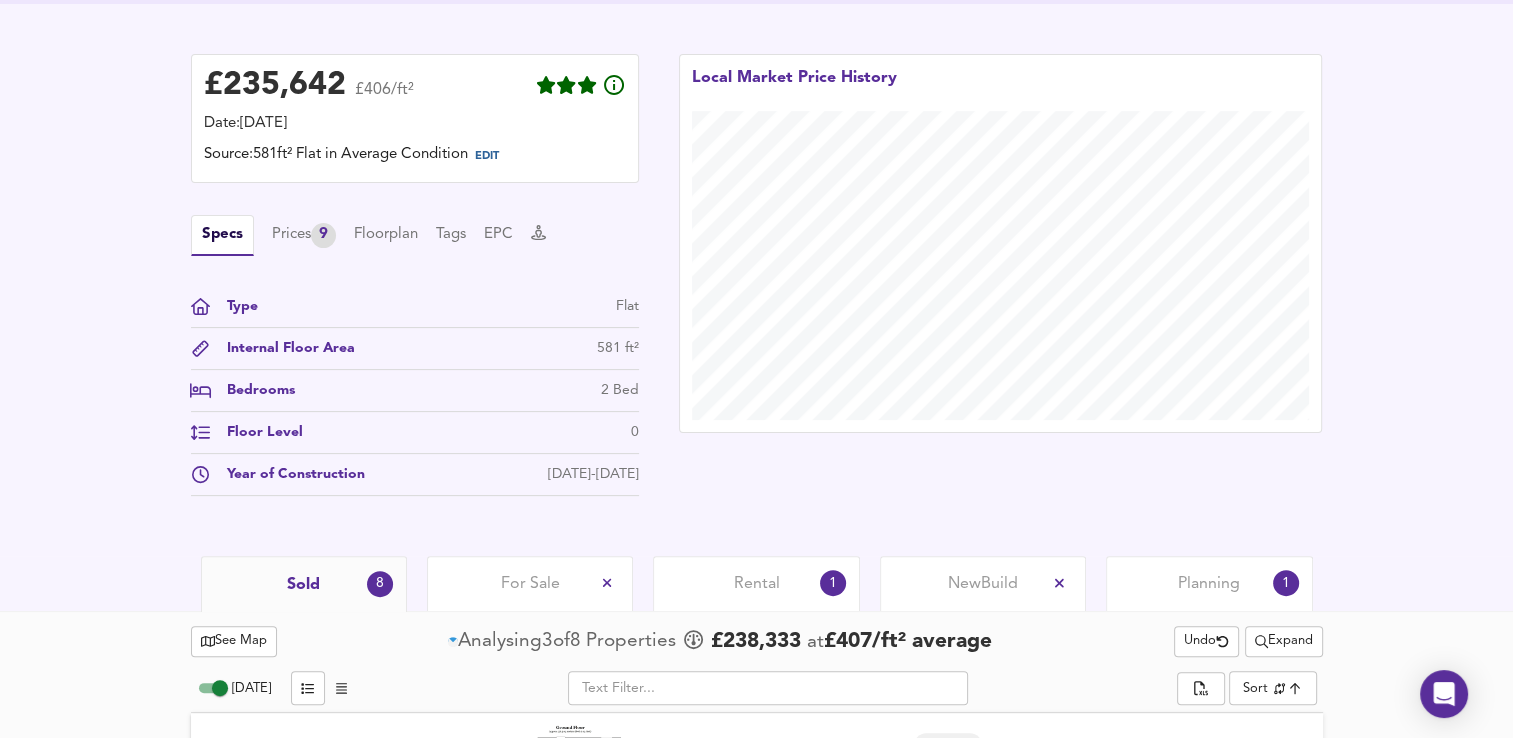 scroll, scrollTop: 888, scrollLeft: 0, axis: vertical 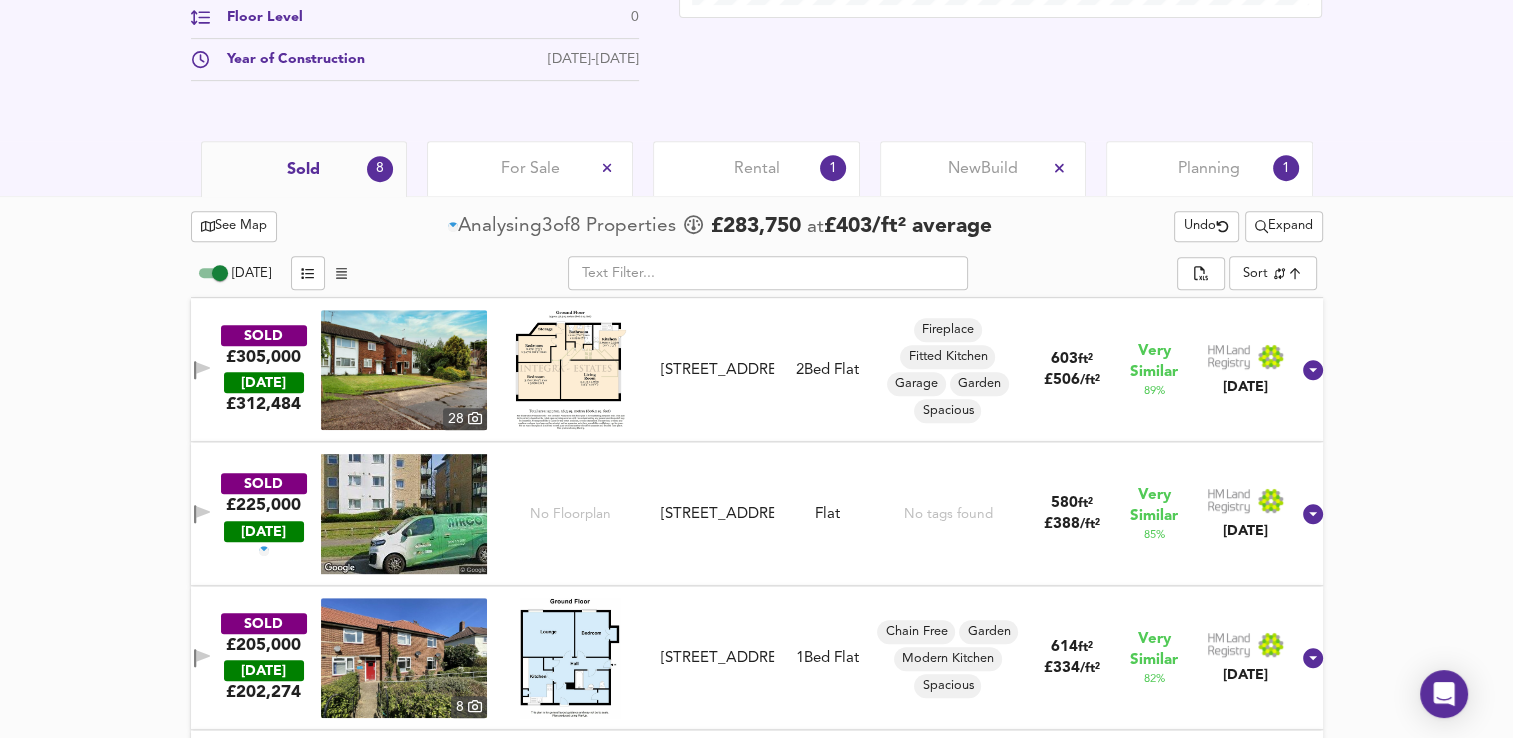 click on "Map Search Valuation    34 Log out [STREET_ADDRESS] Download Share £ 235,642   £406/ft²   Date:  [DATE] Source:  581ft² Flat in Average Condition EDIT Specs Prices   9 Floorplan Tags EPC Type Flat Internal Floor Area 581 ft² Bedrooms 2 Bed Floor Level 0 Year of Construction [DATE]-[DATE]   Local Market Price History   Sold 8 For Sale Rental 1 New  Build Planning 1   See Map   Analysing  3  of  8   Propert ies     £ 283,750   at  £ 403 / ft²   average    Undo       Expand [DATE]           ​       Sort   similarityscore ​ SOLD £305,000   [DATE]  £ 312,484   [GEOGRAPHIC_DATA][STREET_ADDRESS] [STREET_ADDRESS] 2  Bed   Flat Fireplace Fitted Kitchen Garage Garden Spacious 603 ft² £ 506 / ft² Very Similar 89 % [DATE] SOLD £225,000   [DATE]  No Floorplan Flat [STREET_ADDRESS] Flat 1, [STREET_ADDRESS] Flat No tags found 580 ft² £ 388 / ft² Very Similar 85 % [DATE] SOLD £205,000" at bounding box center (756, -519) 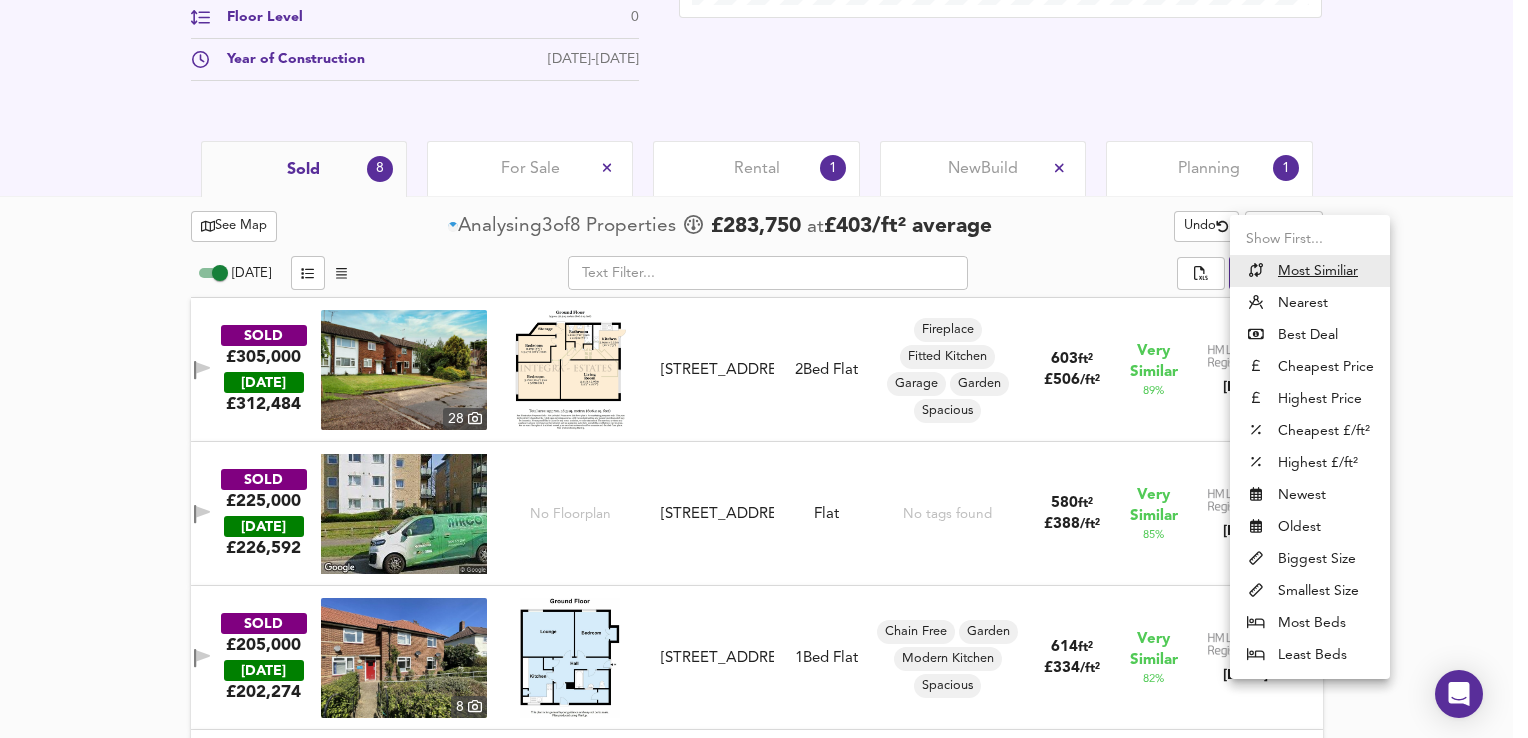 click 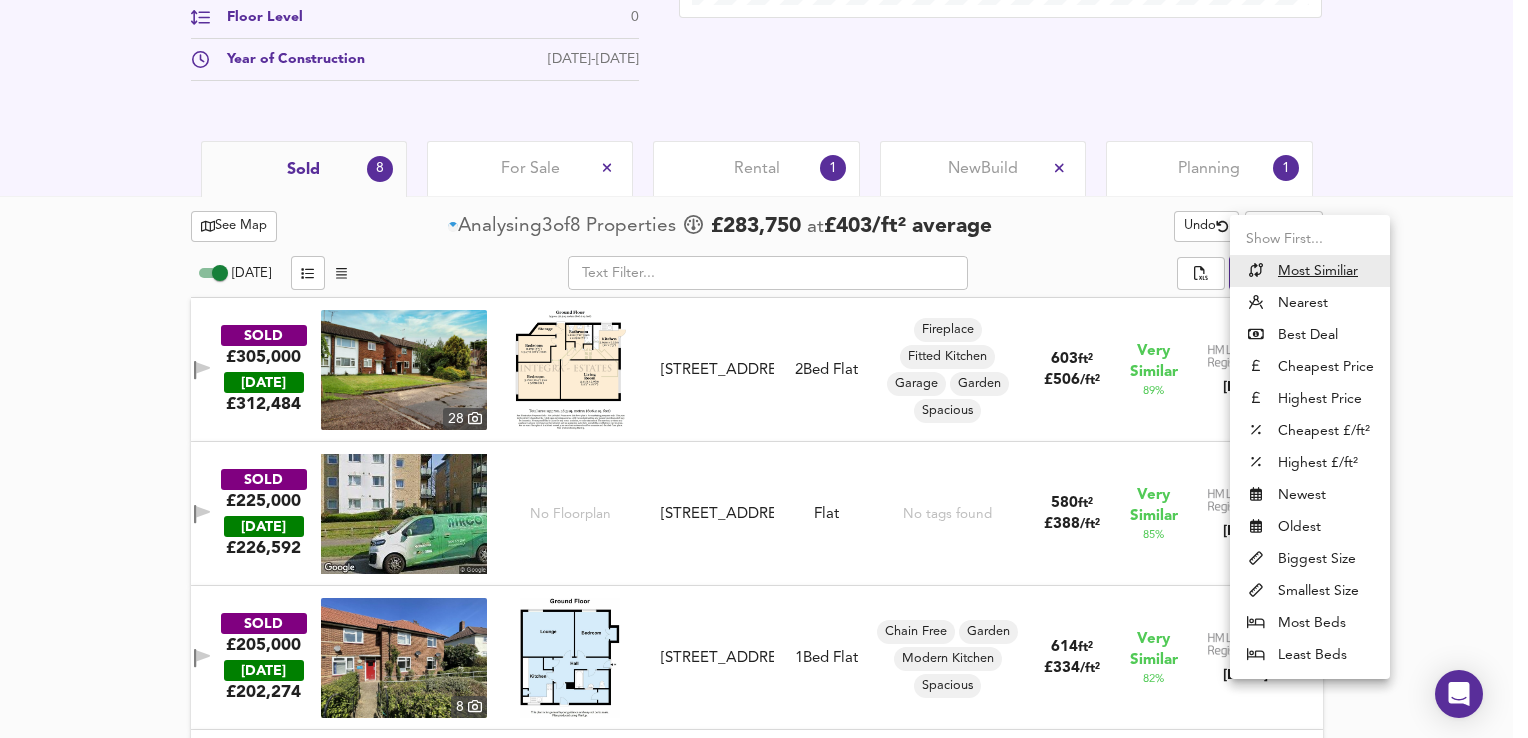 type on "distancetocenter" 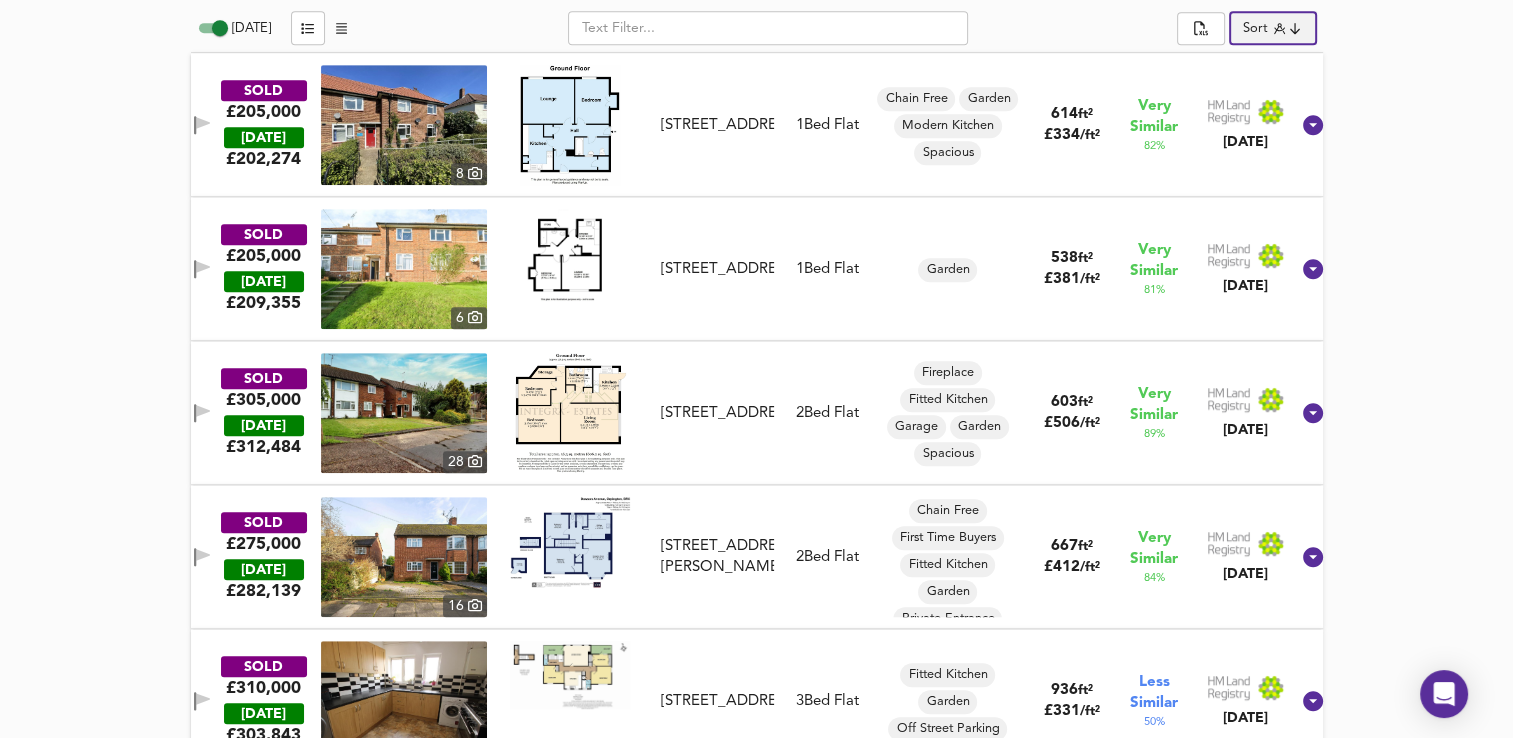 scroll, scrollTop: 1157, scrollLeft: 0, axis: vertical 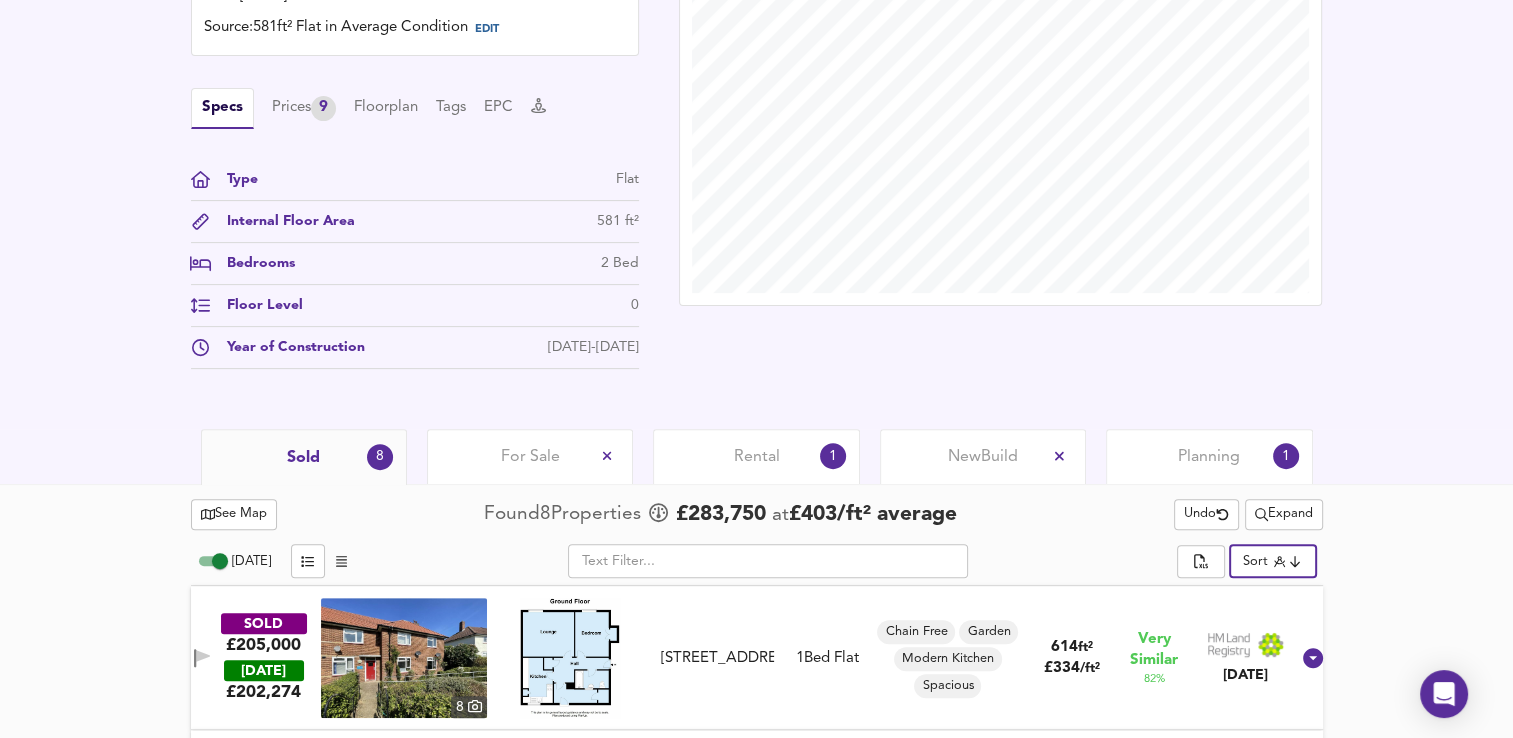 click on "See Map" at bounding box center (234, 514) 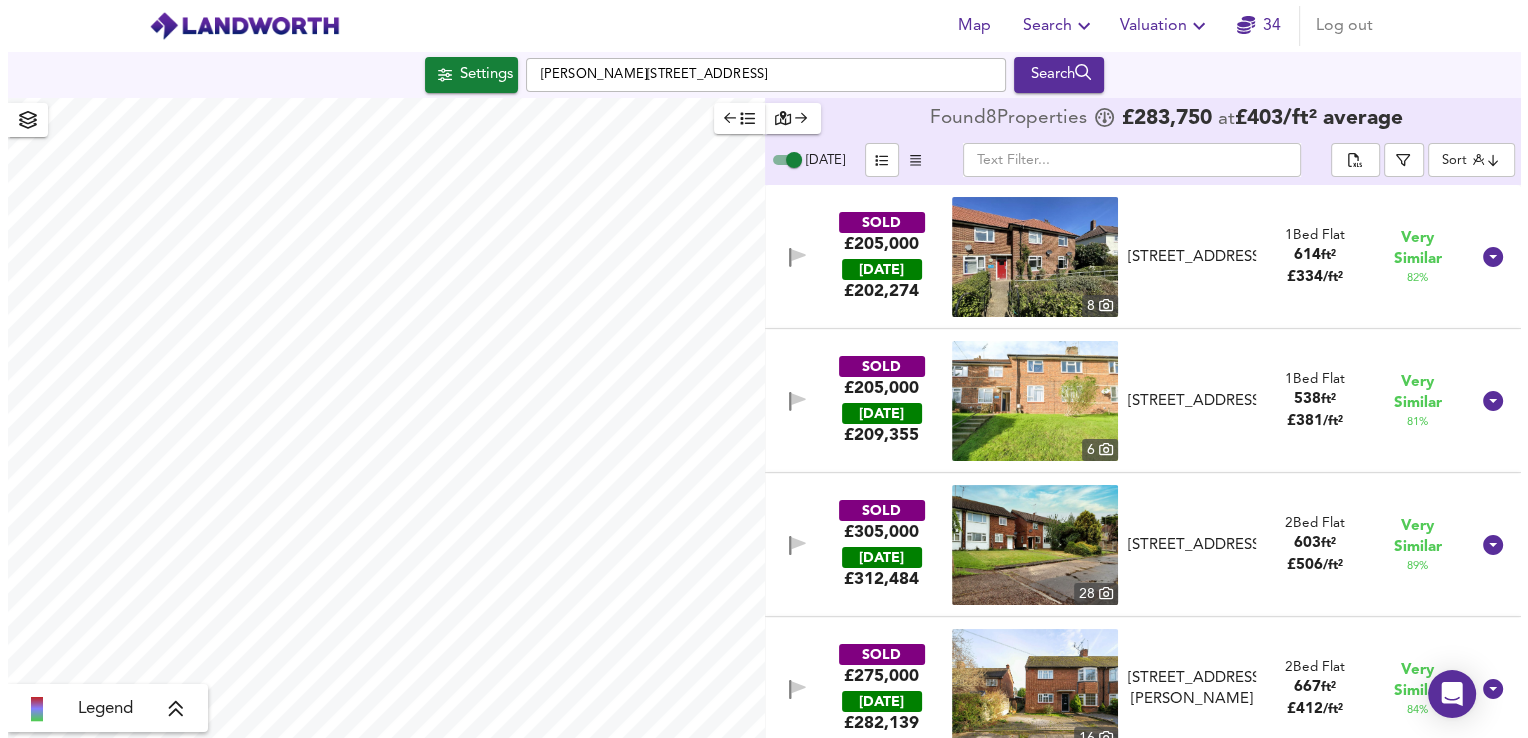 scroll, scrollTop: 0, scrollLeft: 0, axis: both 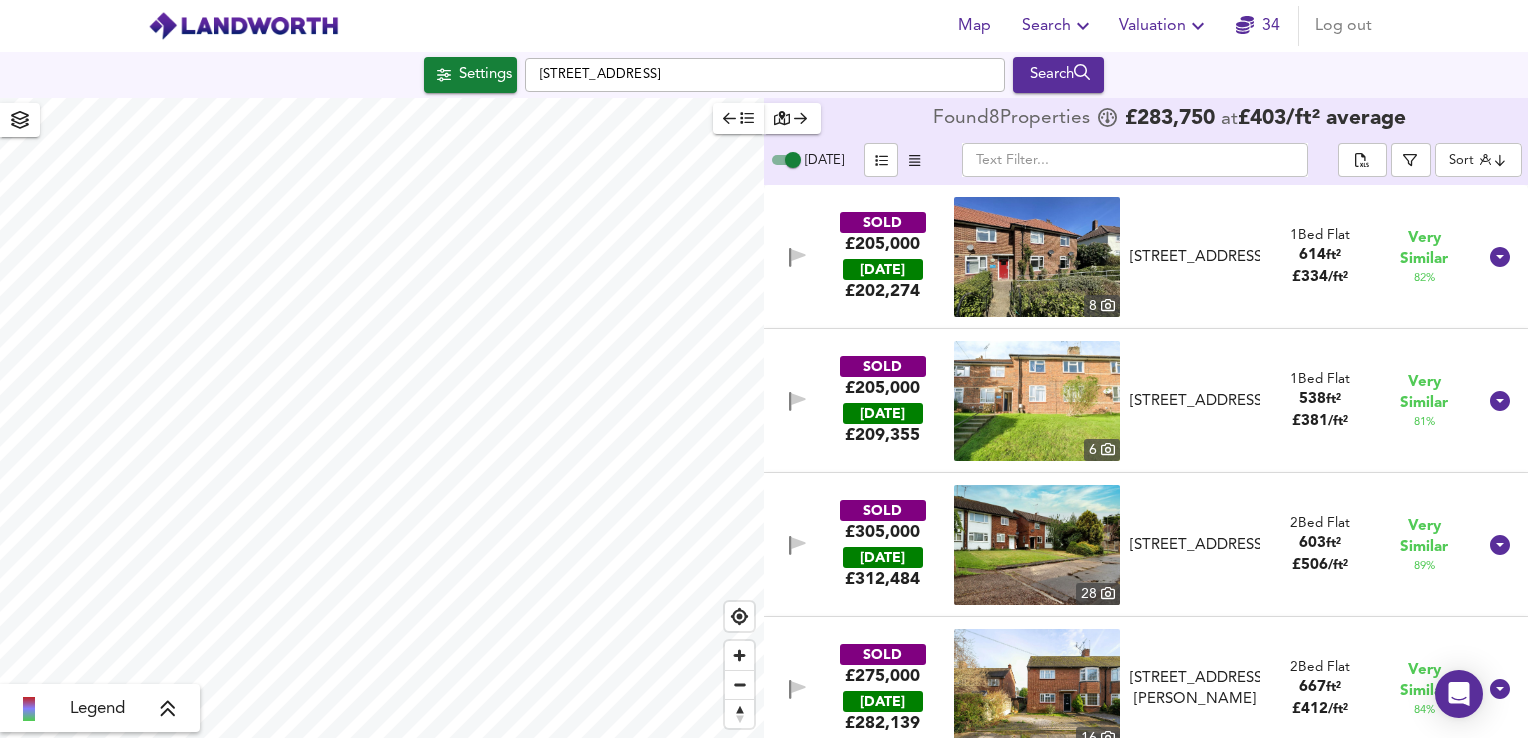 checkbox on "false" 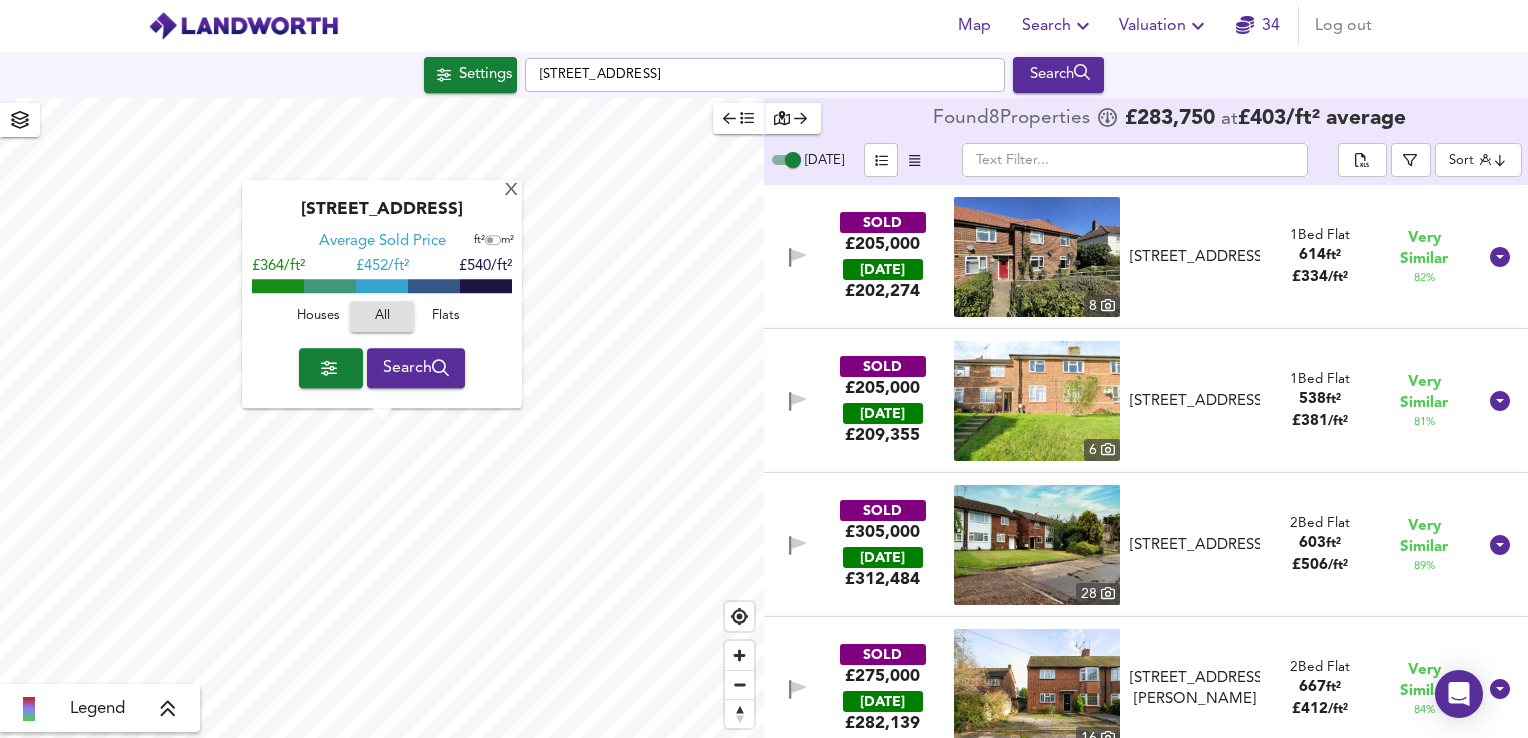 click on "SOLD £305,000   [DATE]  £ 312,484   [GEOGRAPHIC_DATA][STREET_ADDRESS] [STREET_ADDRESS] 2  Bed   Flat 603 ft² £ 506 / ft²   Very Similar 89 %" at bounding box center (1122, 545) 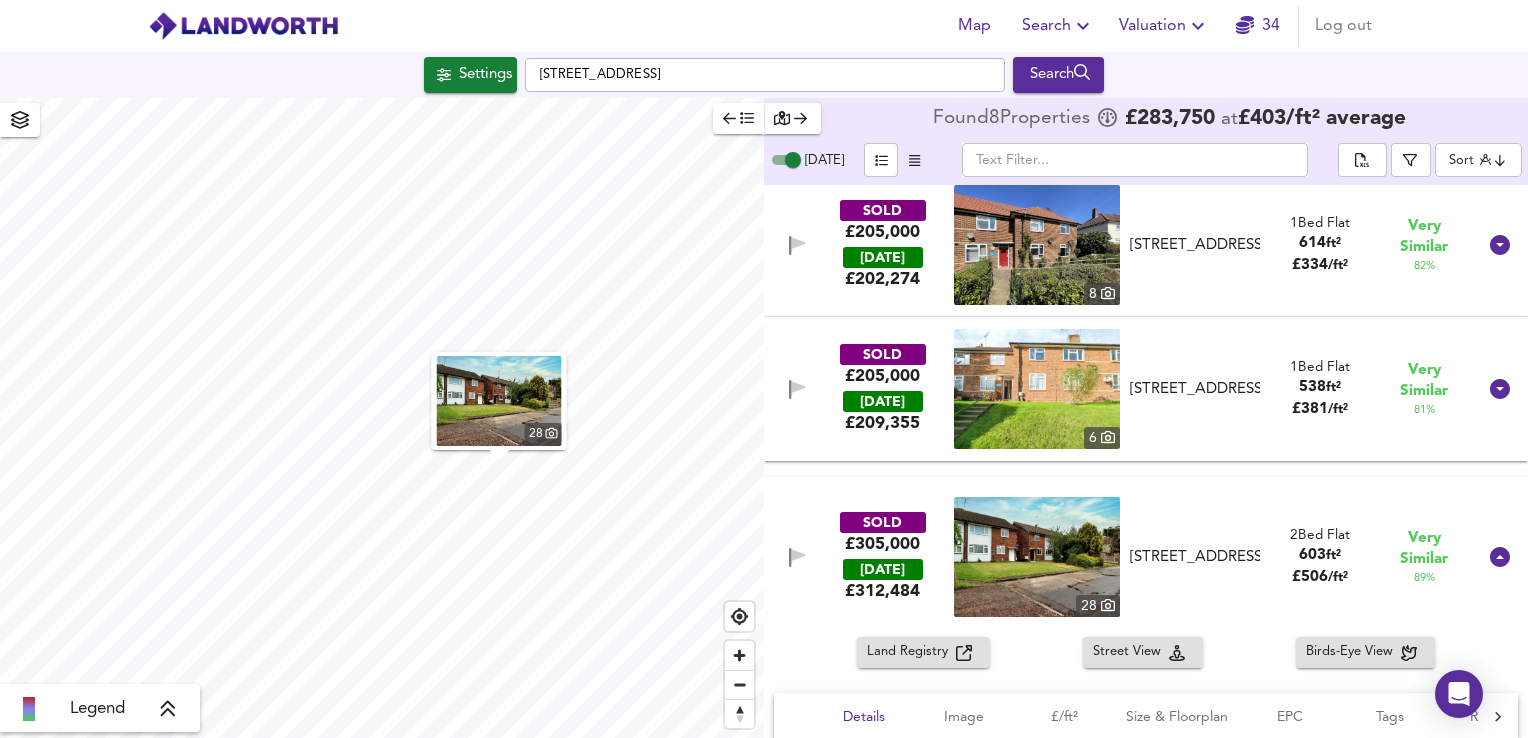 scroll, scrollTop: 0, scrollLeft: 0, axis: both 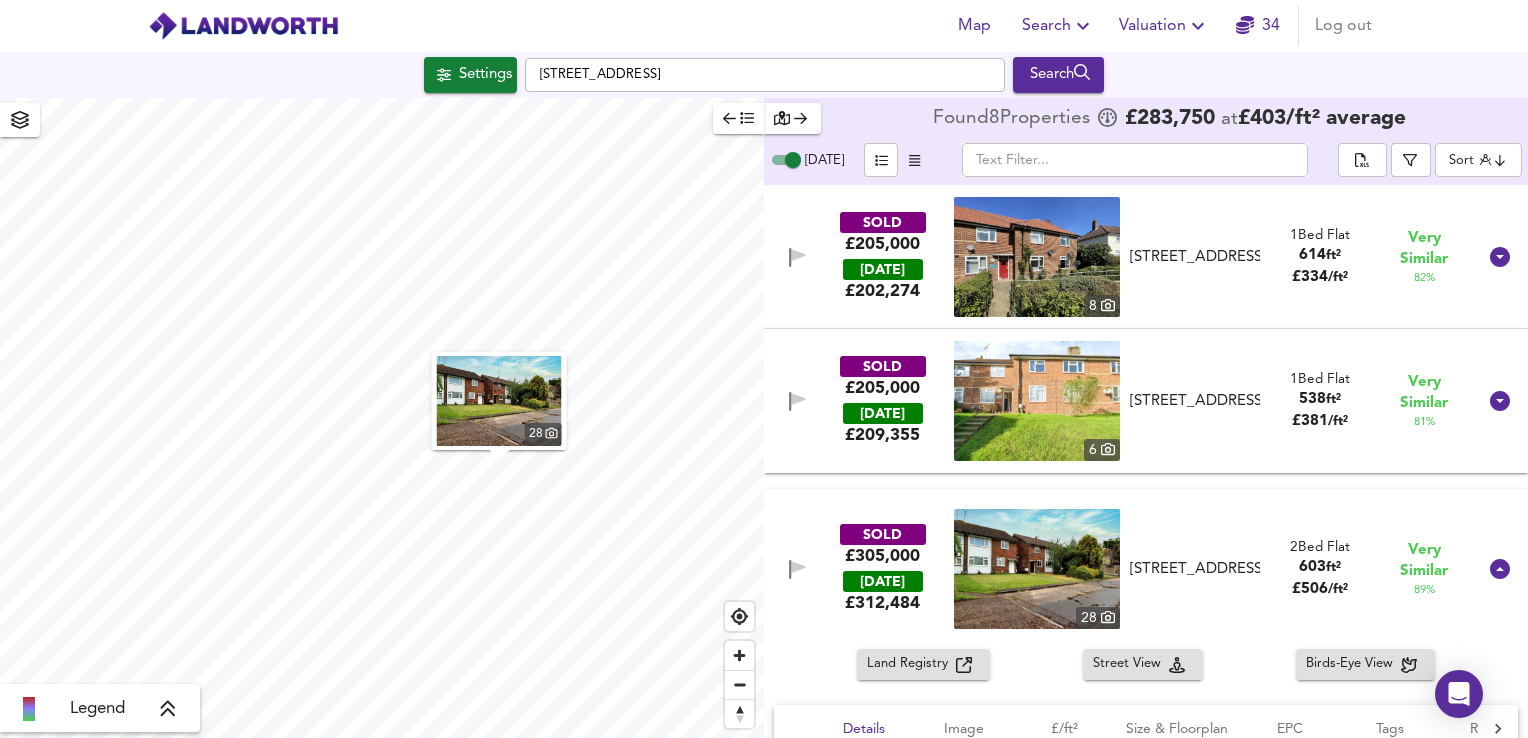 click at bounding box center [1037, 569] 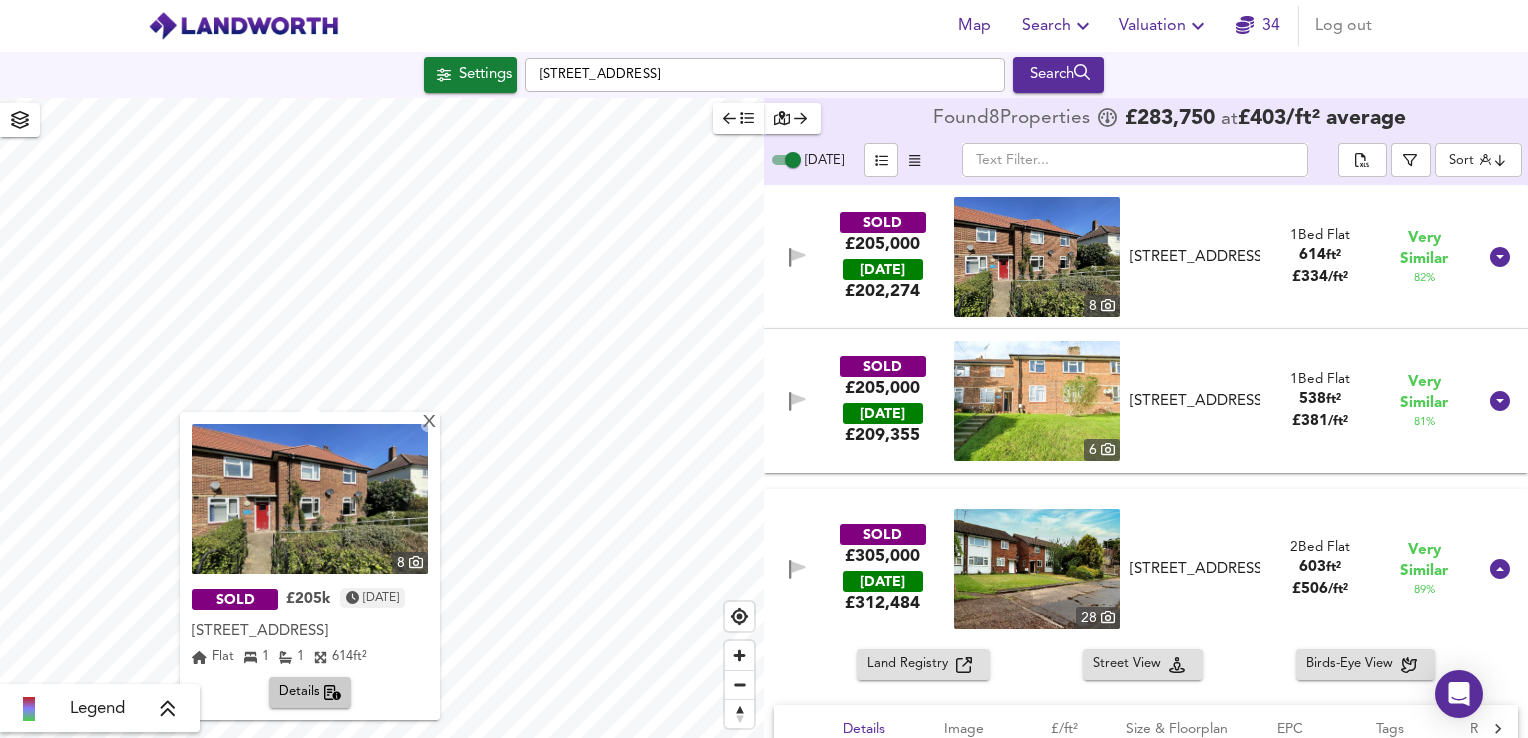 click at bounding box center [1037, 257] 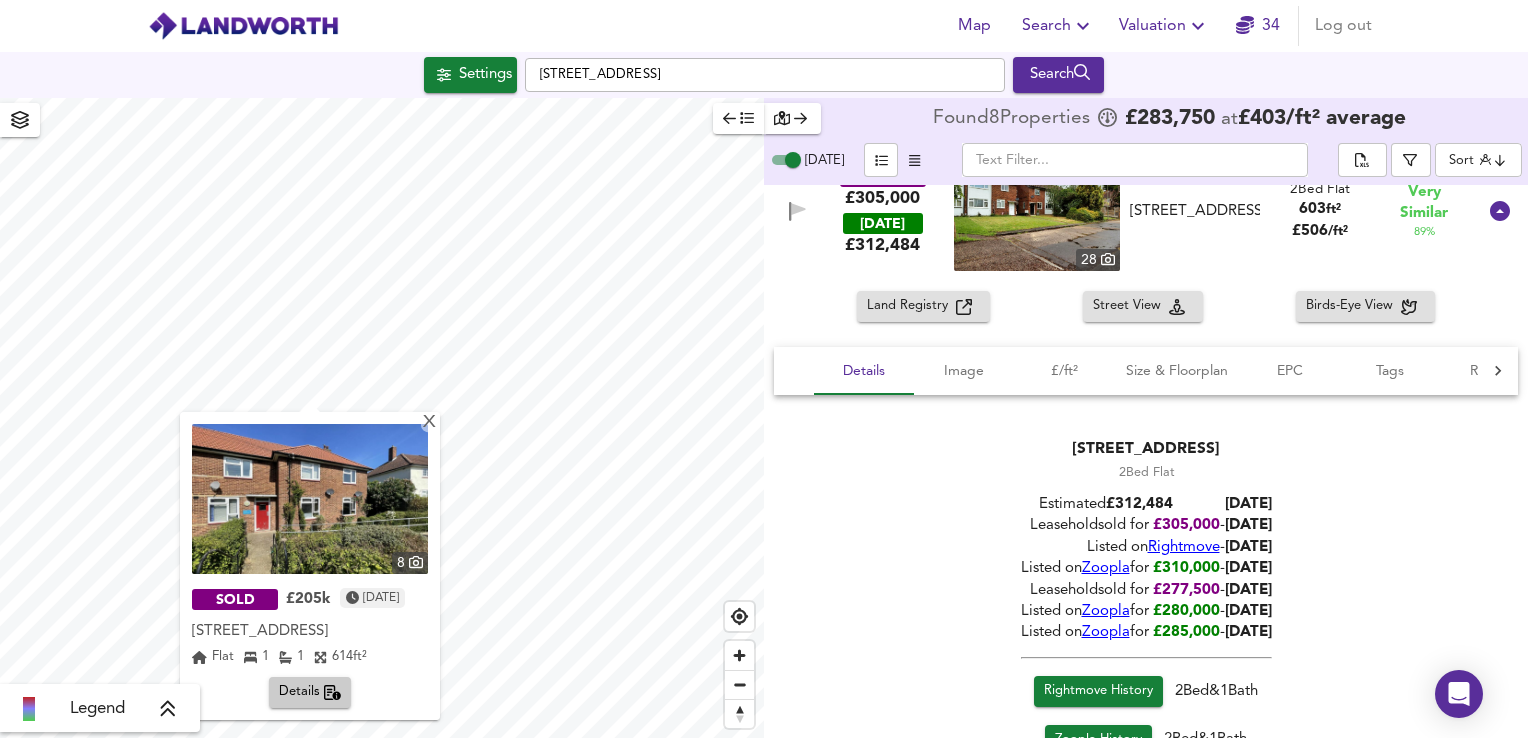 scroll, scrollTop: 364, scrollLeft: 0, axis: vertical 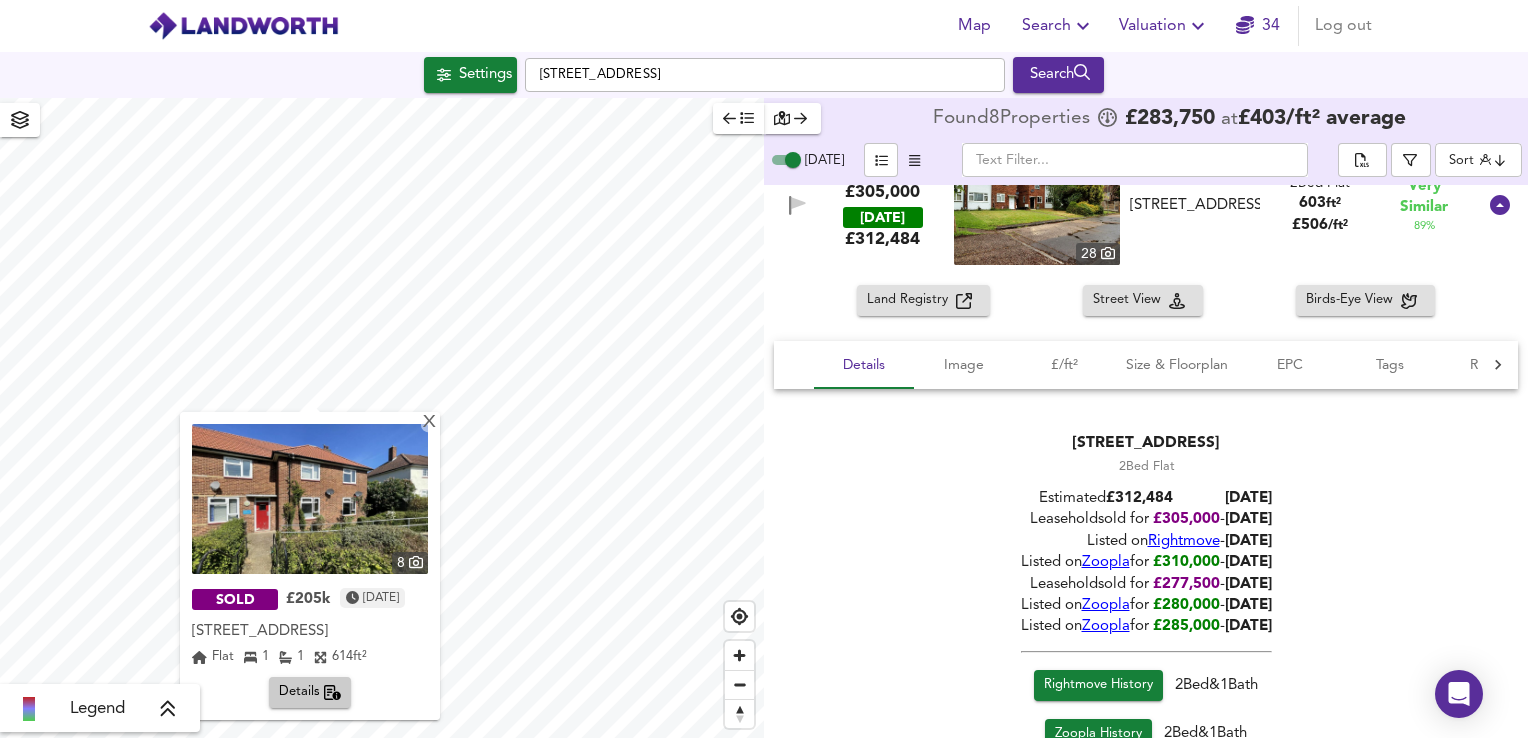 click 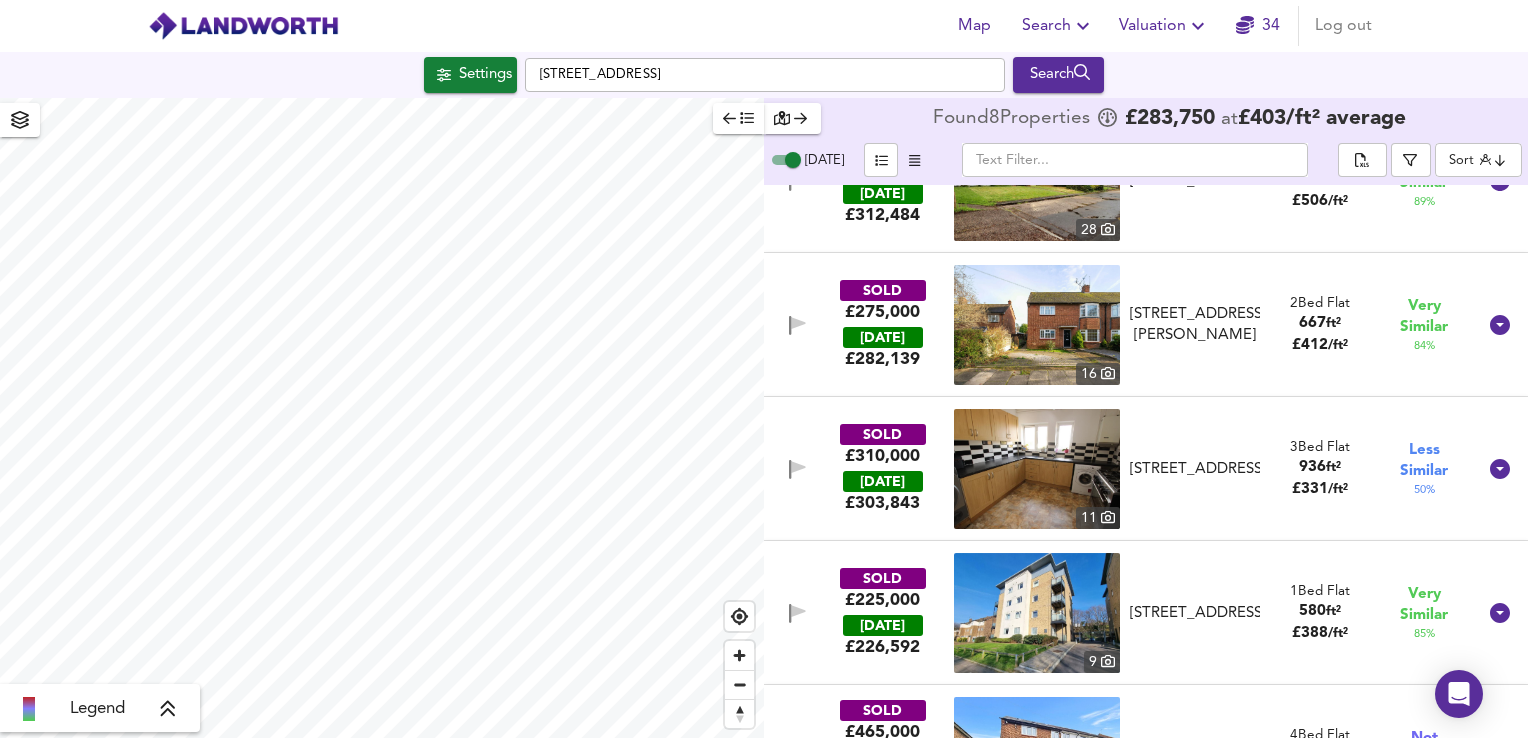 click at bounding box center (1037, 325) 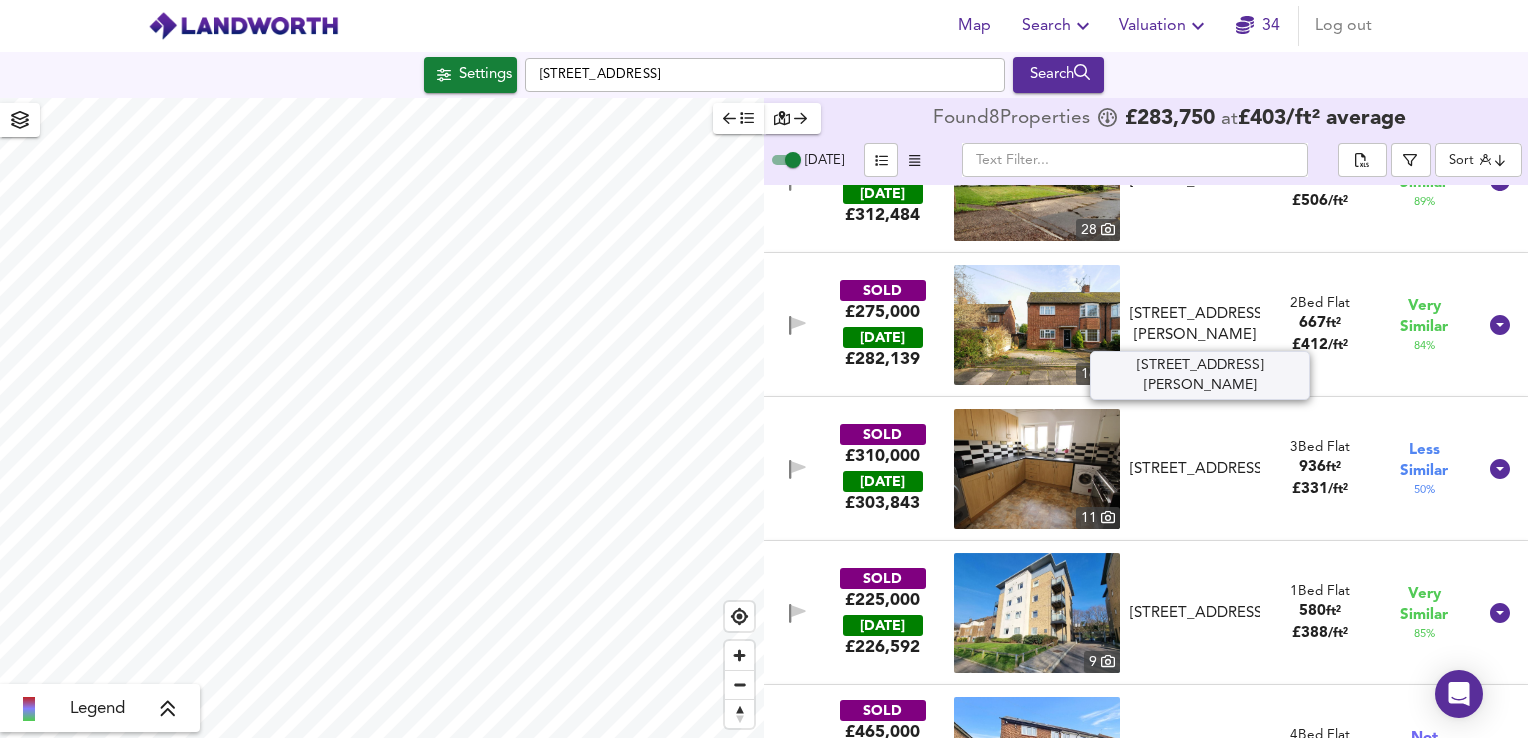 click on "[STREET_ADDRESS][PERSON_NAME]" at bounding box center (1195, 325) 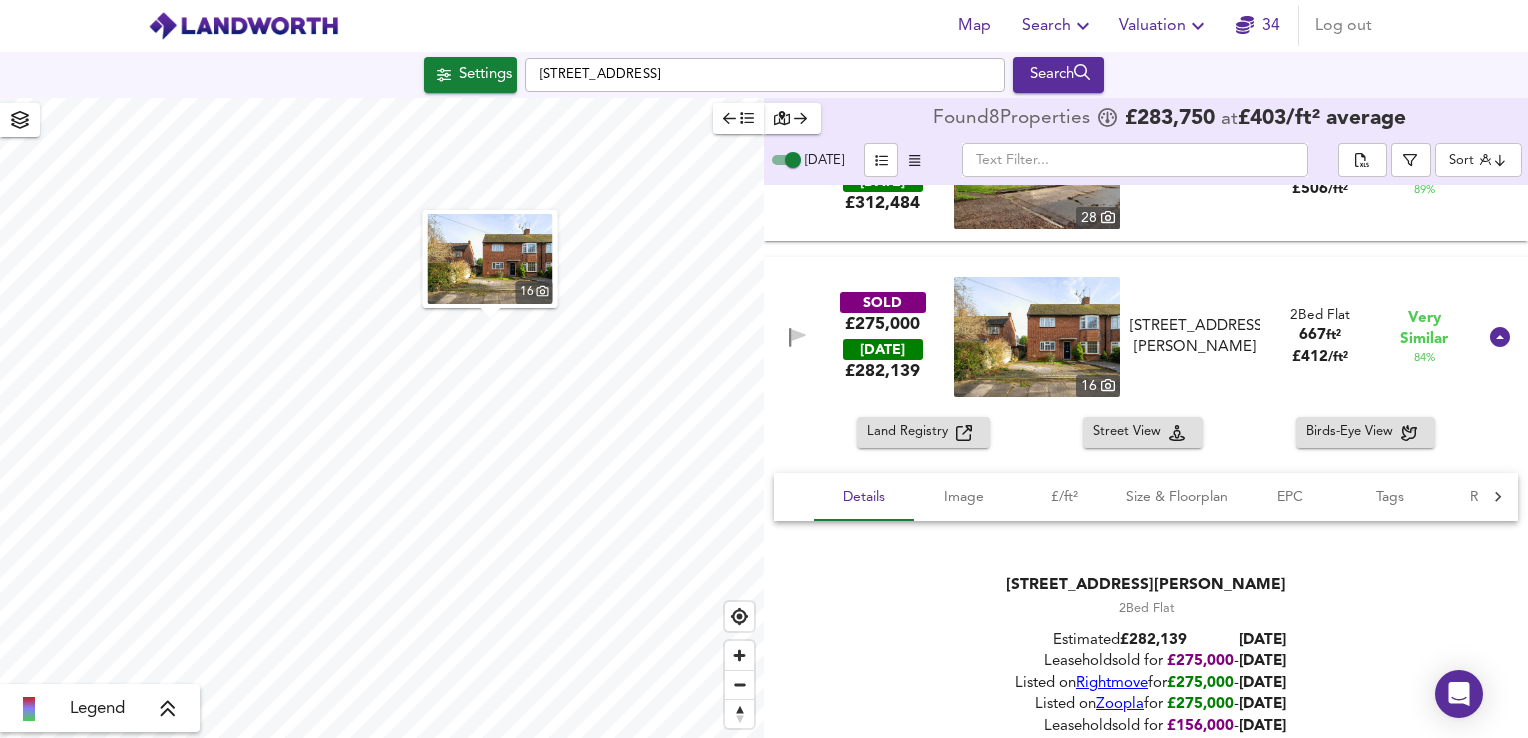 scroll, scrollTop: 340, scrollLeft: 0, axis: vertical 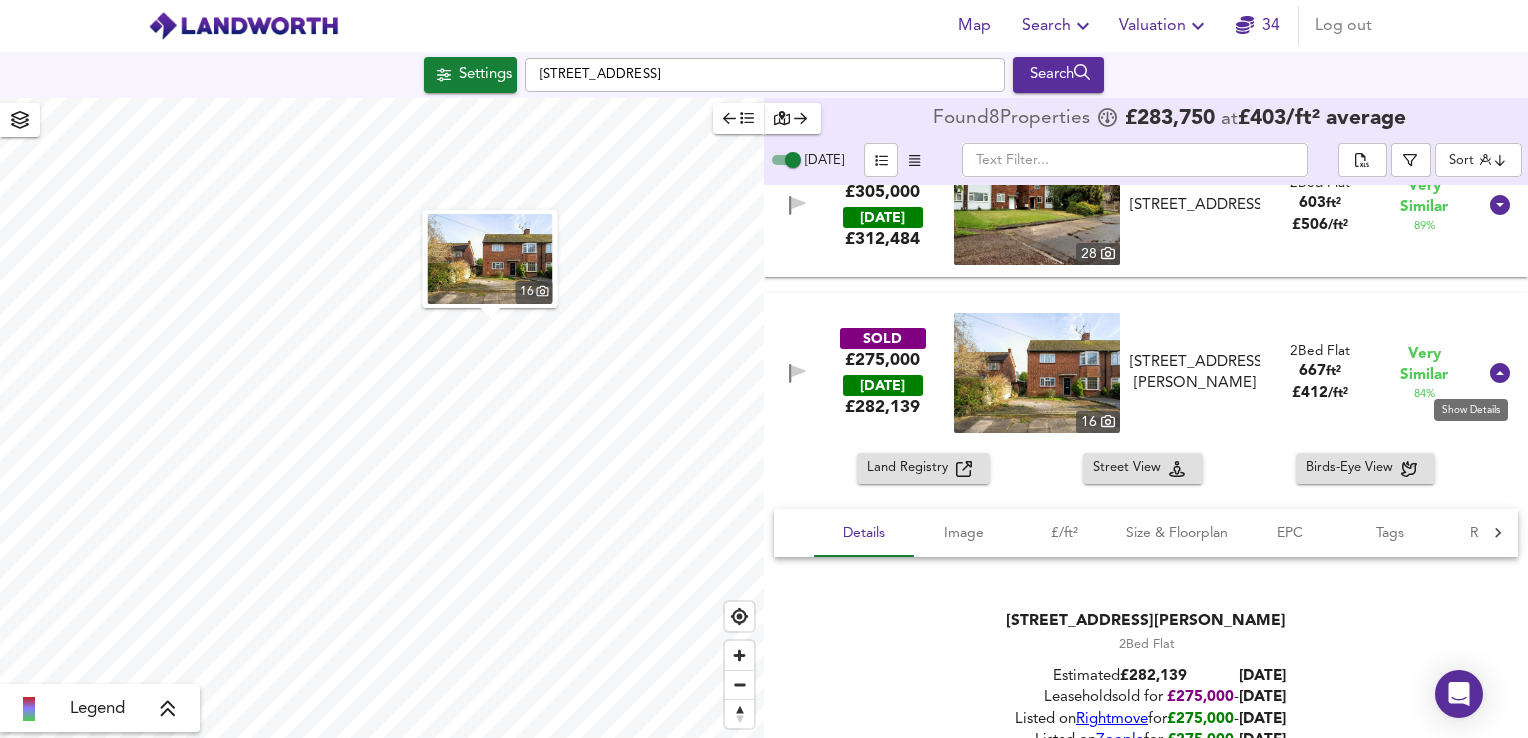 click 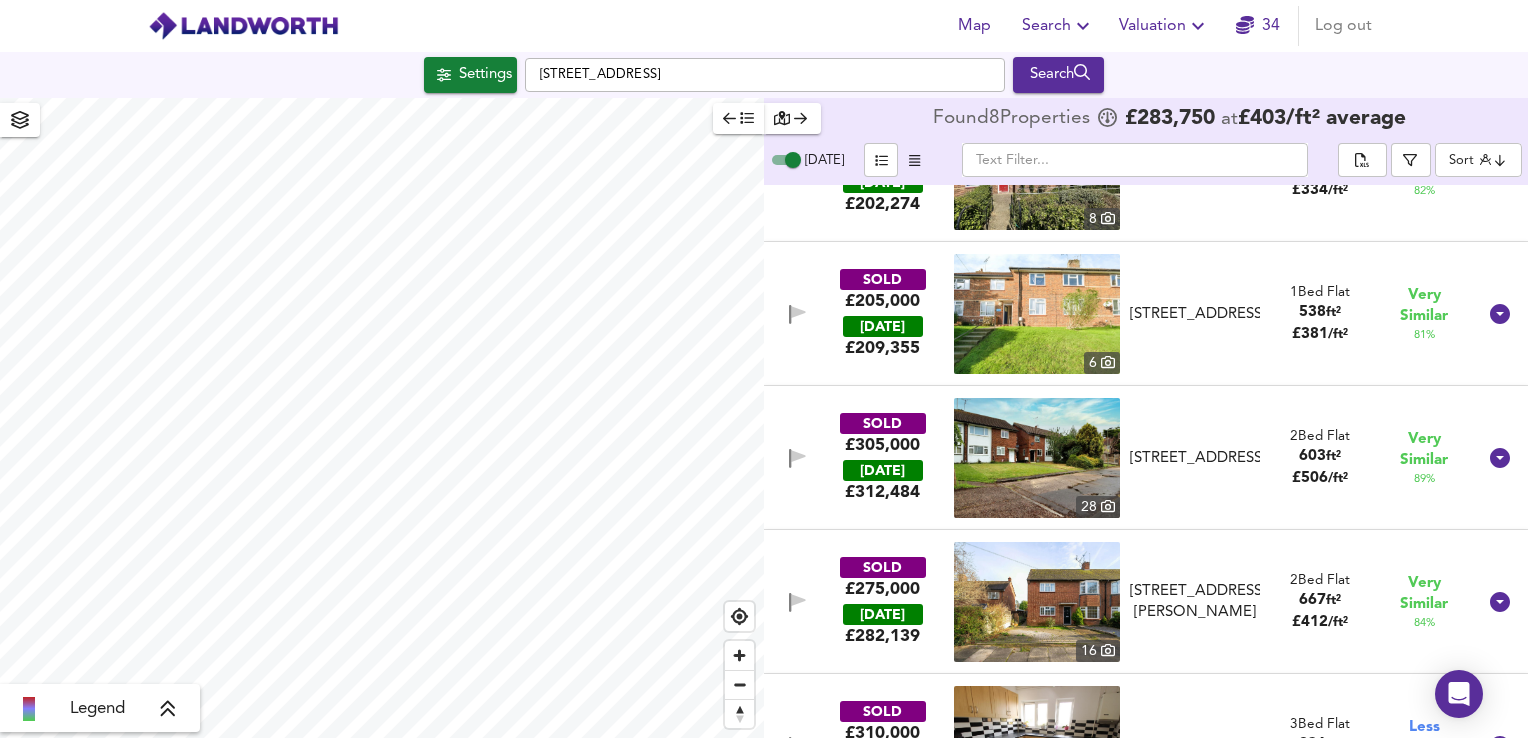 scroll, scrollTop: 0, scrollLeft: 0, axis: both 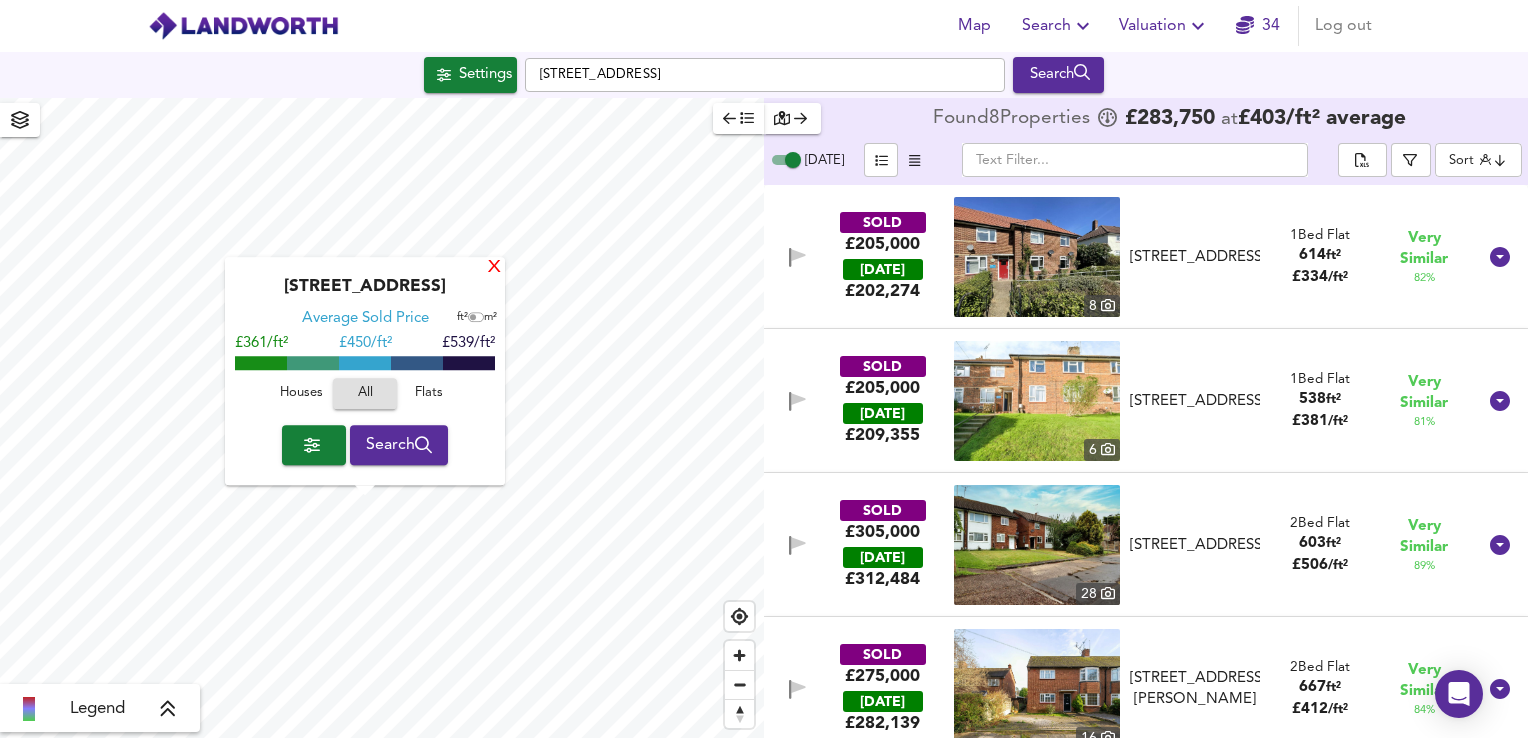 click on "X" at bounding box center (494, 268) 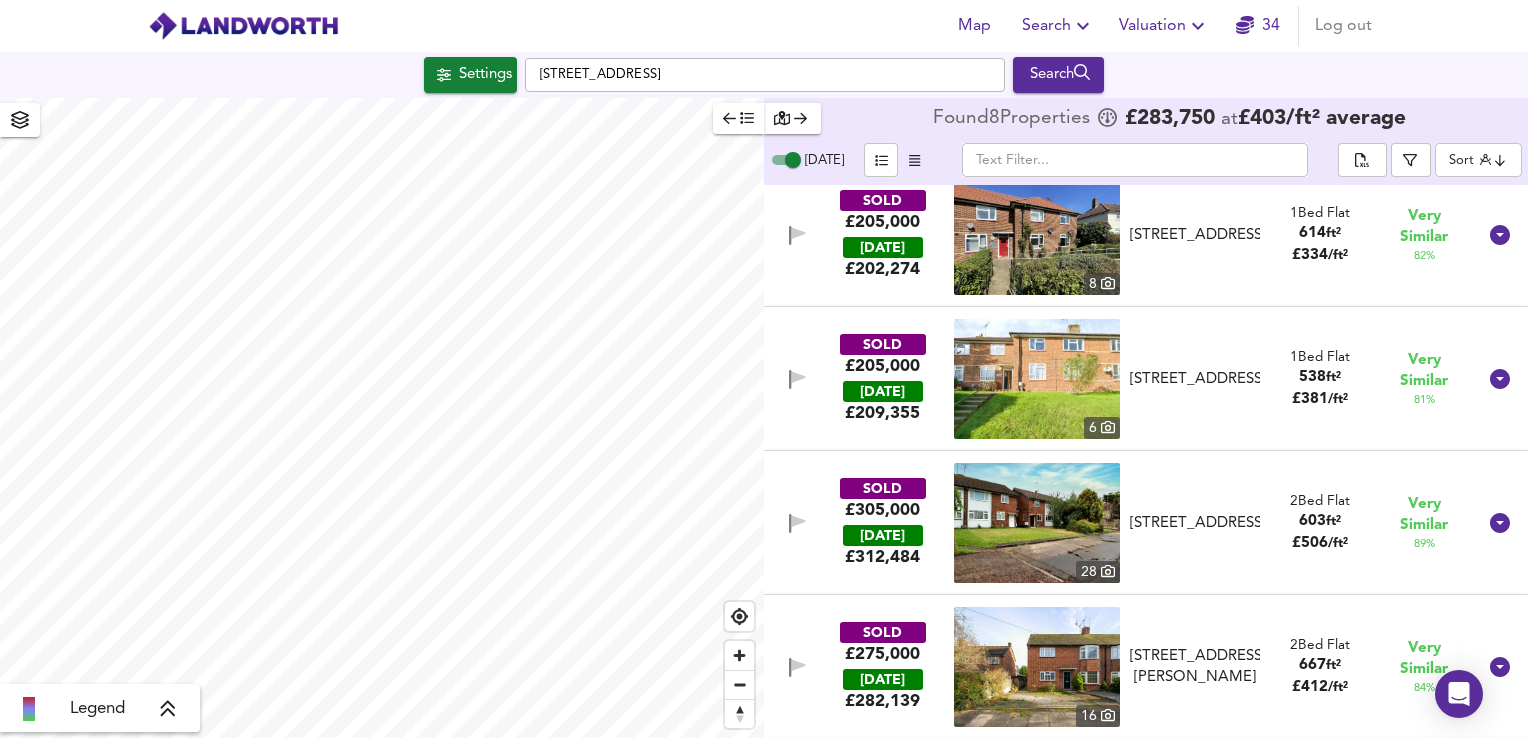 scroll, scrollTop: 33, scrollLeft: 0, axis: vertical 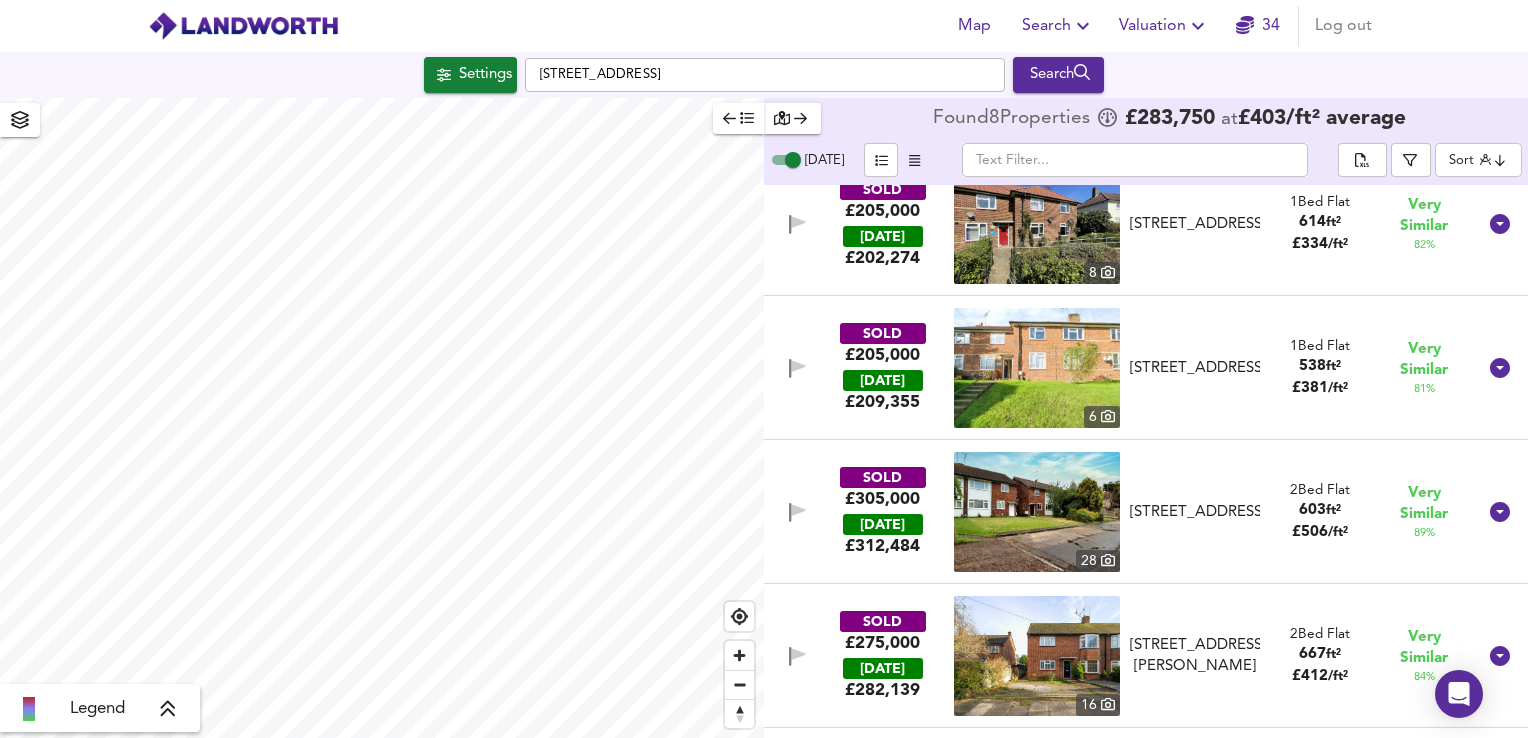 type on "1084" 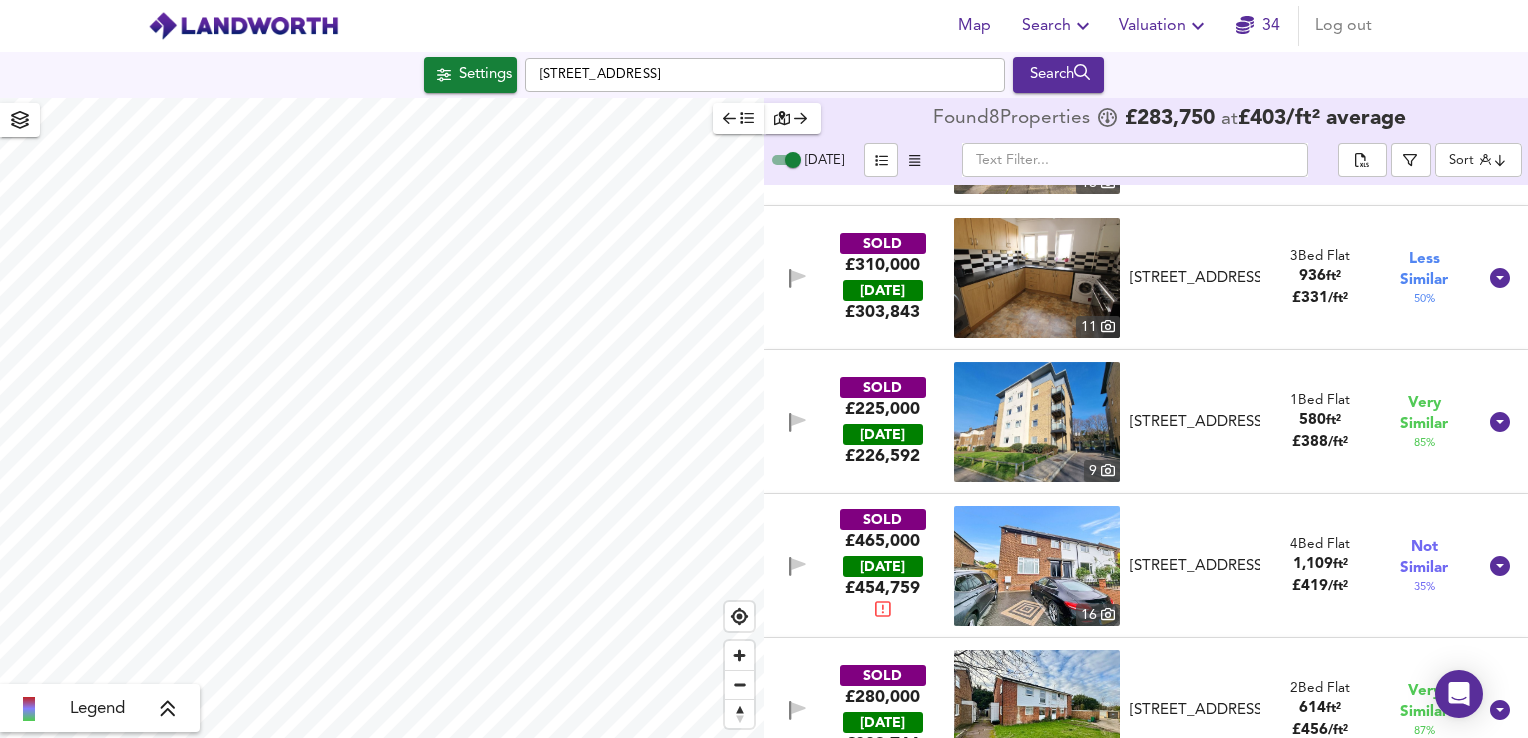 scroll, scrollTop: 599, scrollLeft: 0, axis: vertical 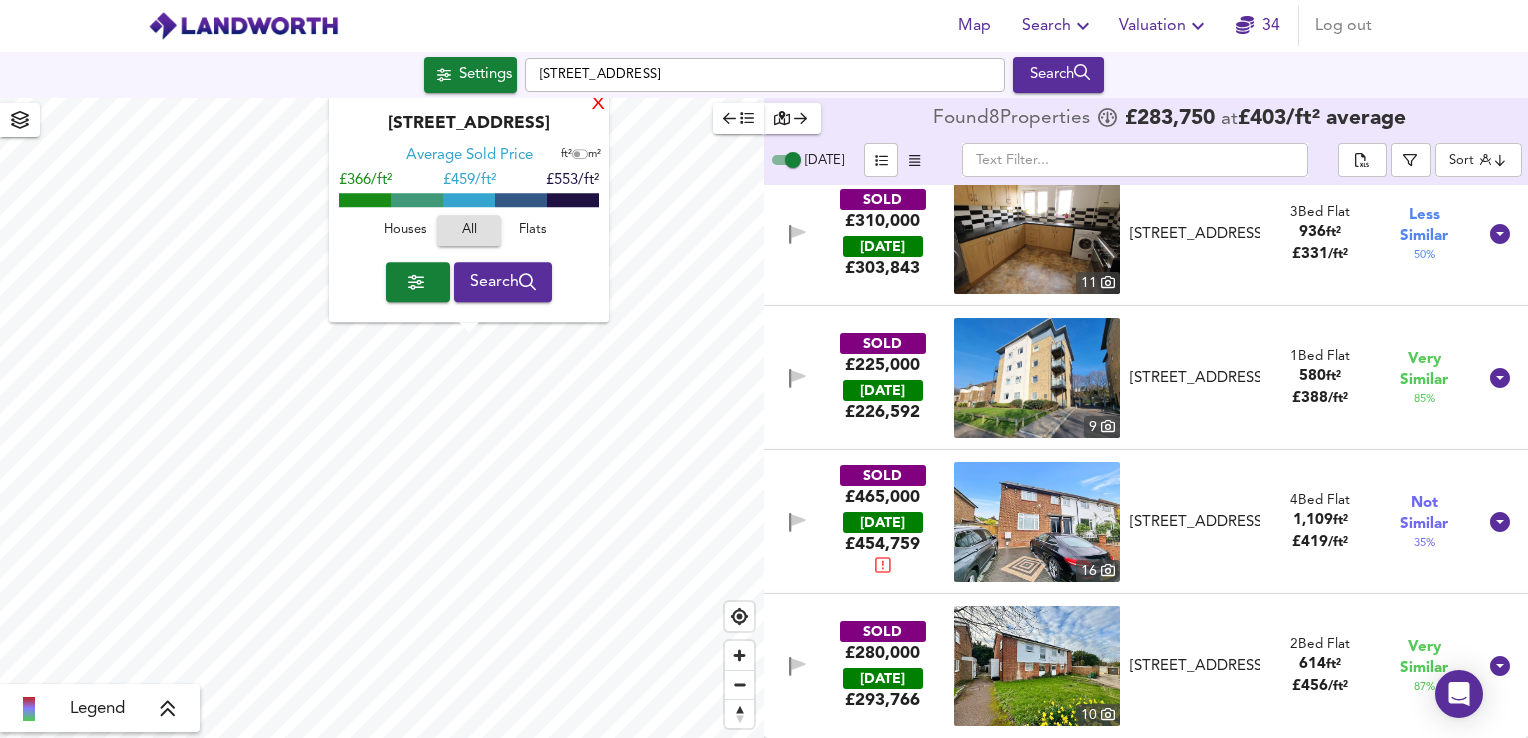 click on "X" at bounding box center [598, 105] 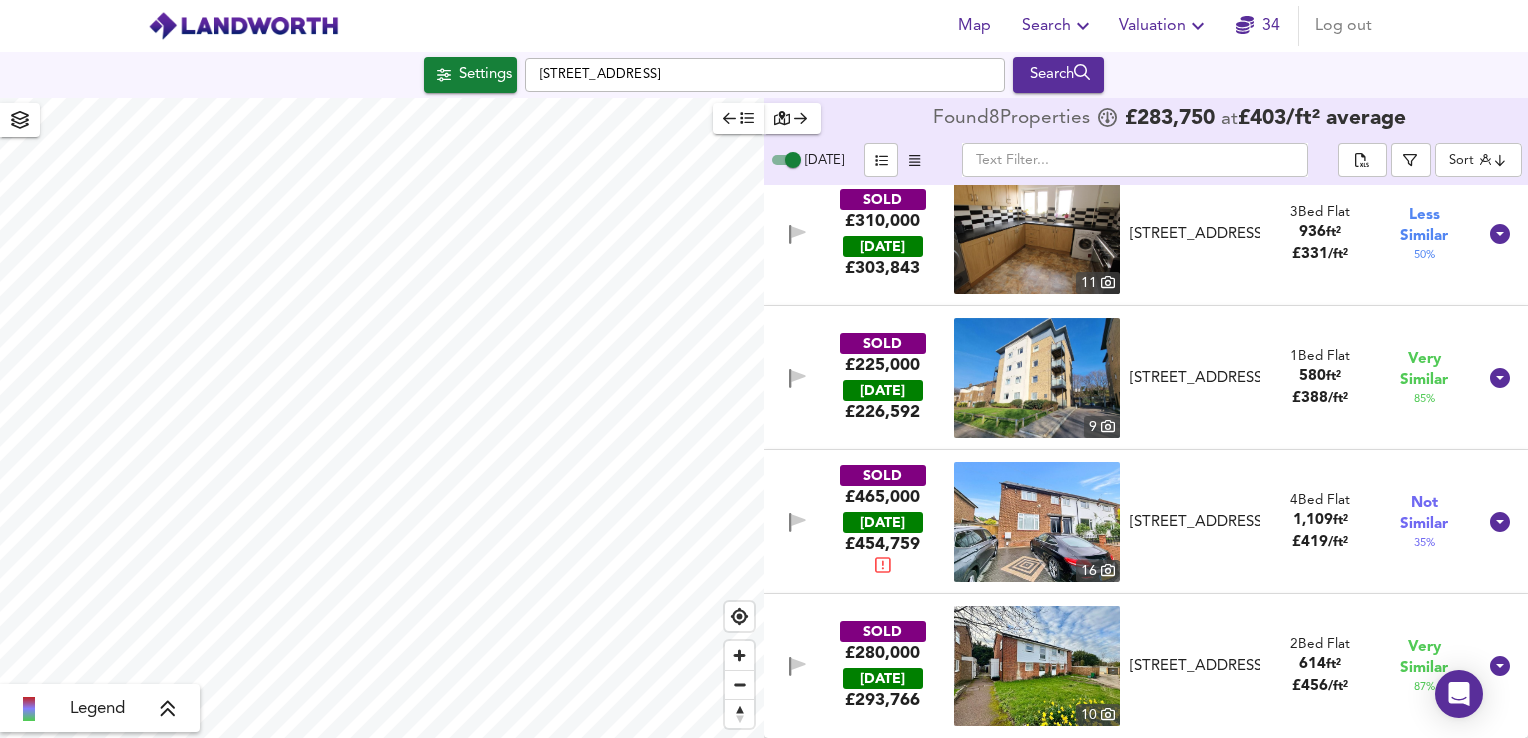 click on "[STREET_ADDRESS]" at bounding box center (1195, 666) 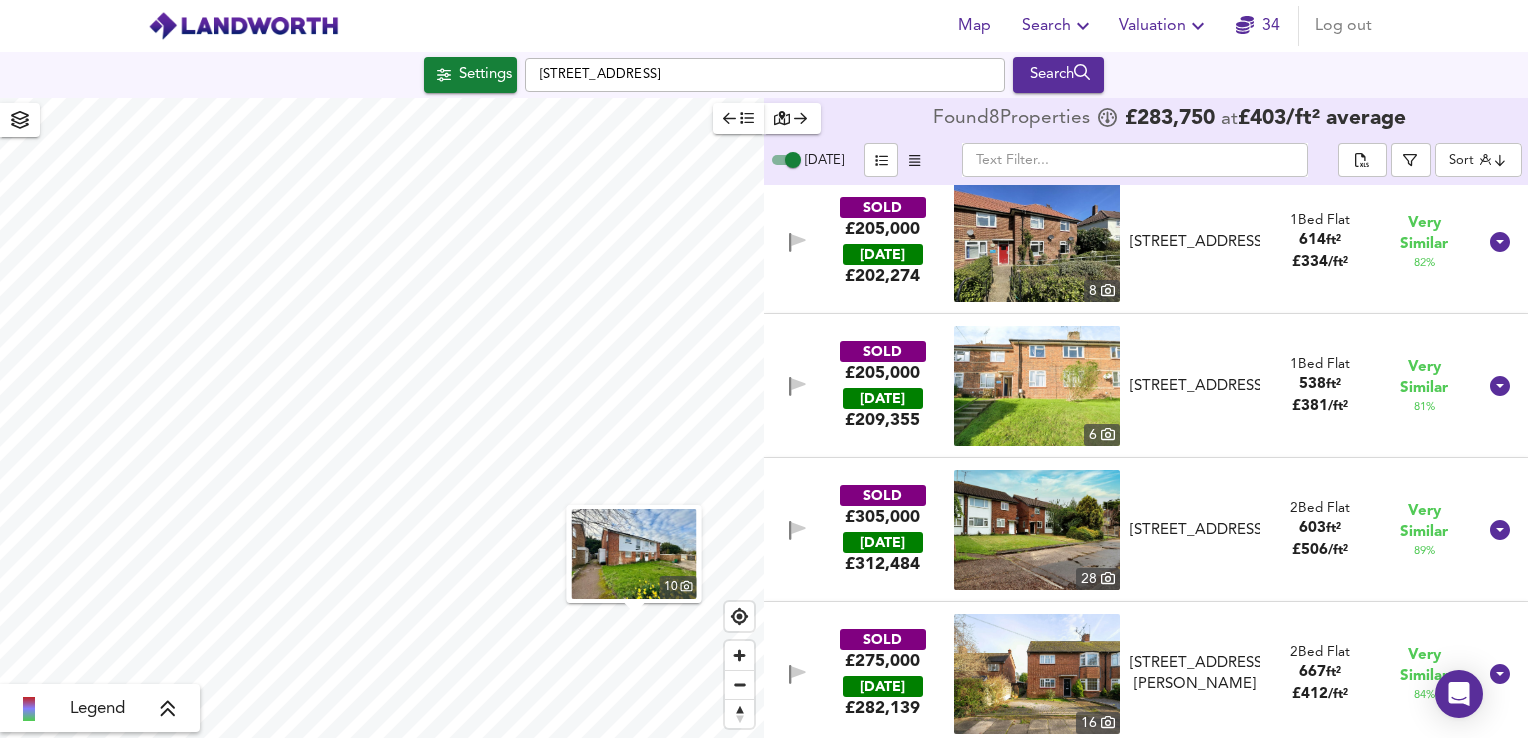 scroll, scrollTop: 0, scrollLeft: 0, axis: both 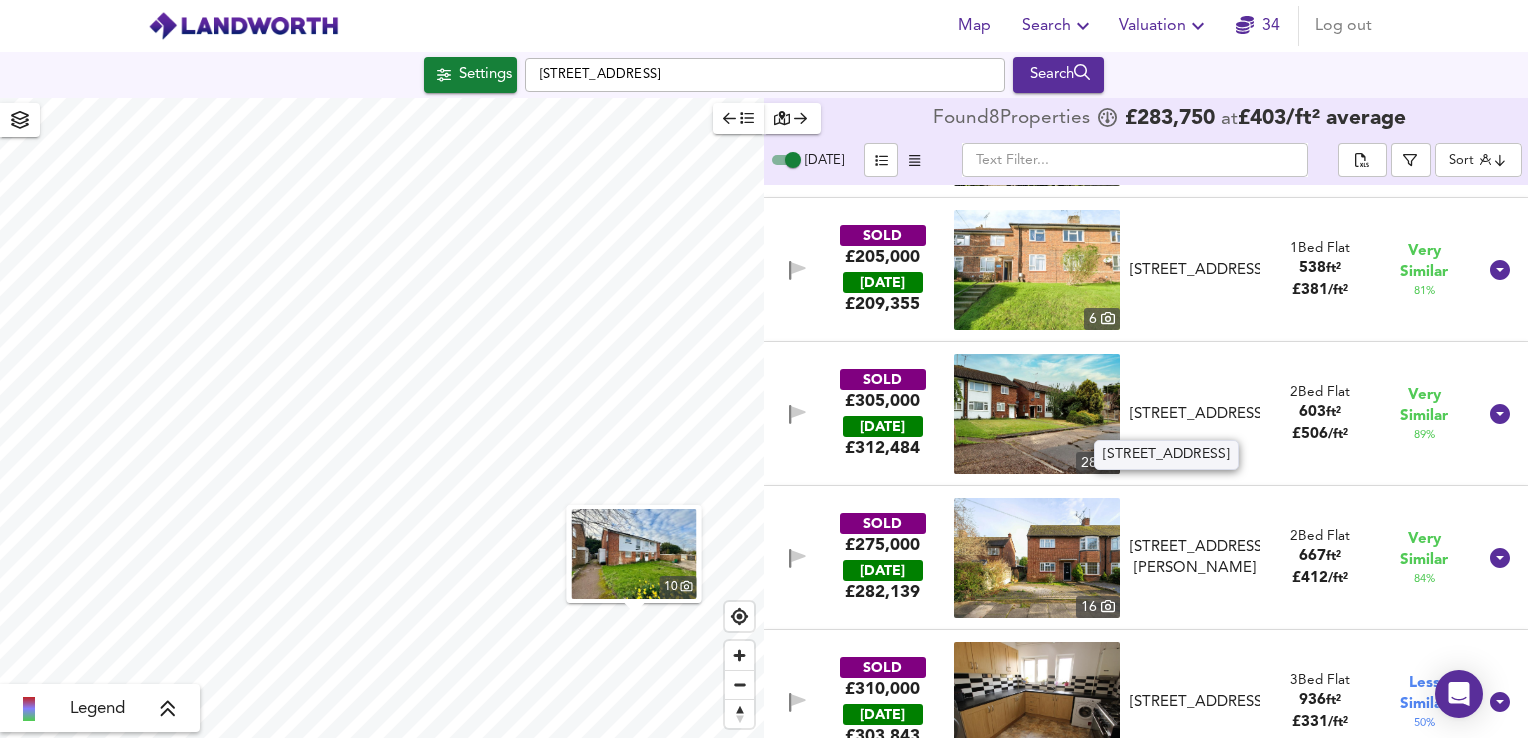 drag, startPoint x: 1249, startPoint y: 400, endPoint x: 1119, endPoint y: 414, distance: 130.75168 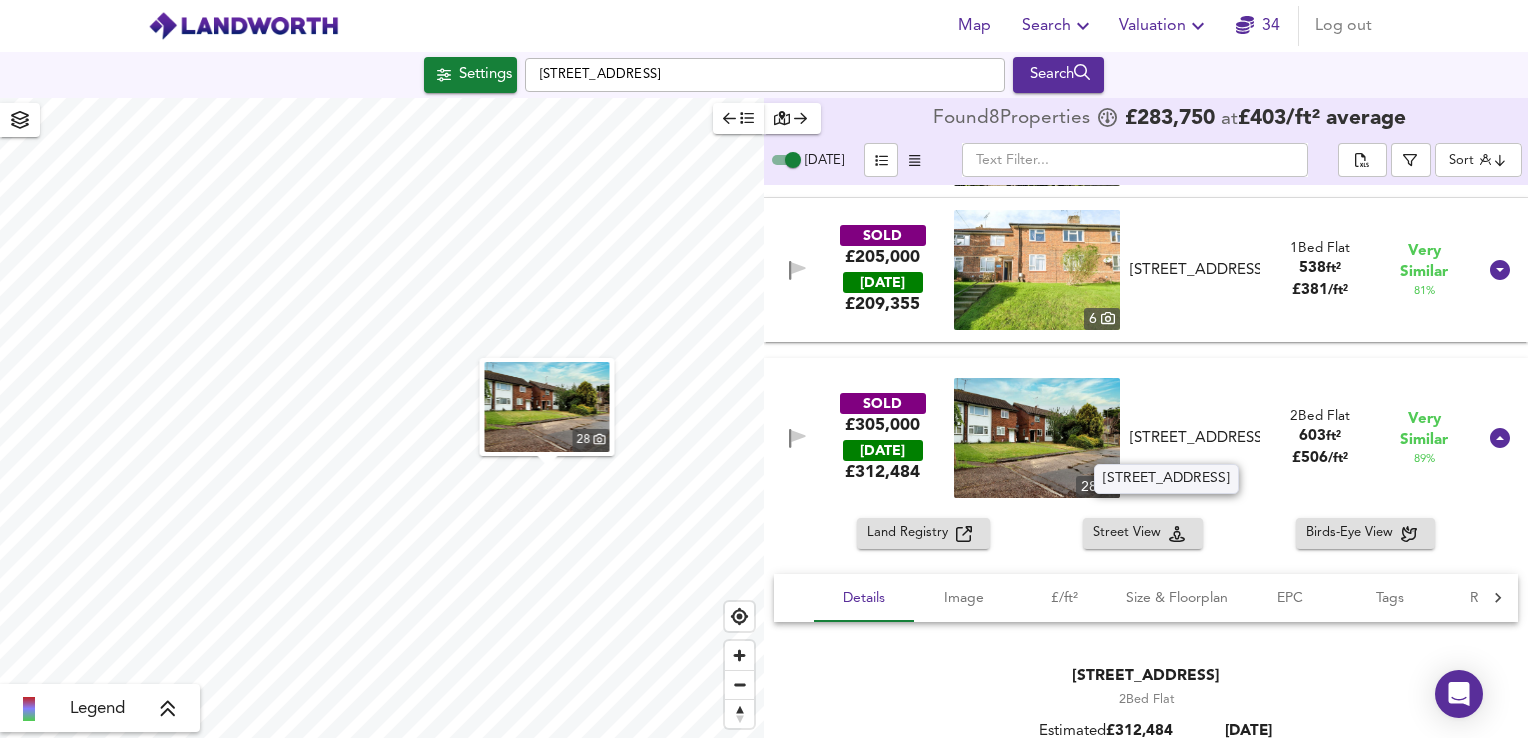 drag, startPoint x: 1132, startPoint y: 426, endPoint x: 1239, endPoint y: 454, distance: 110.60289 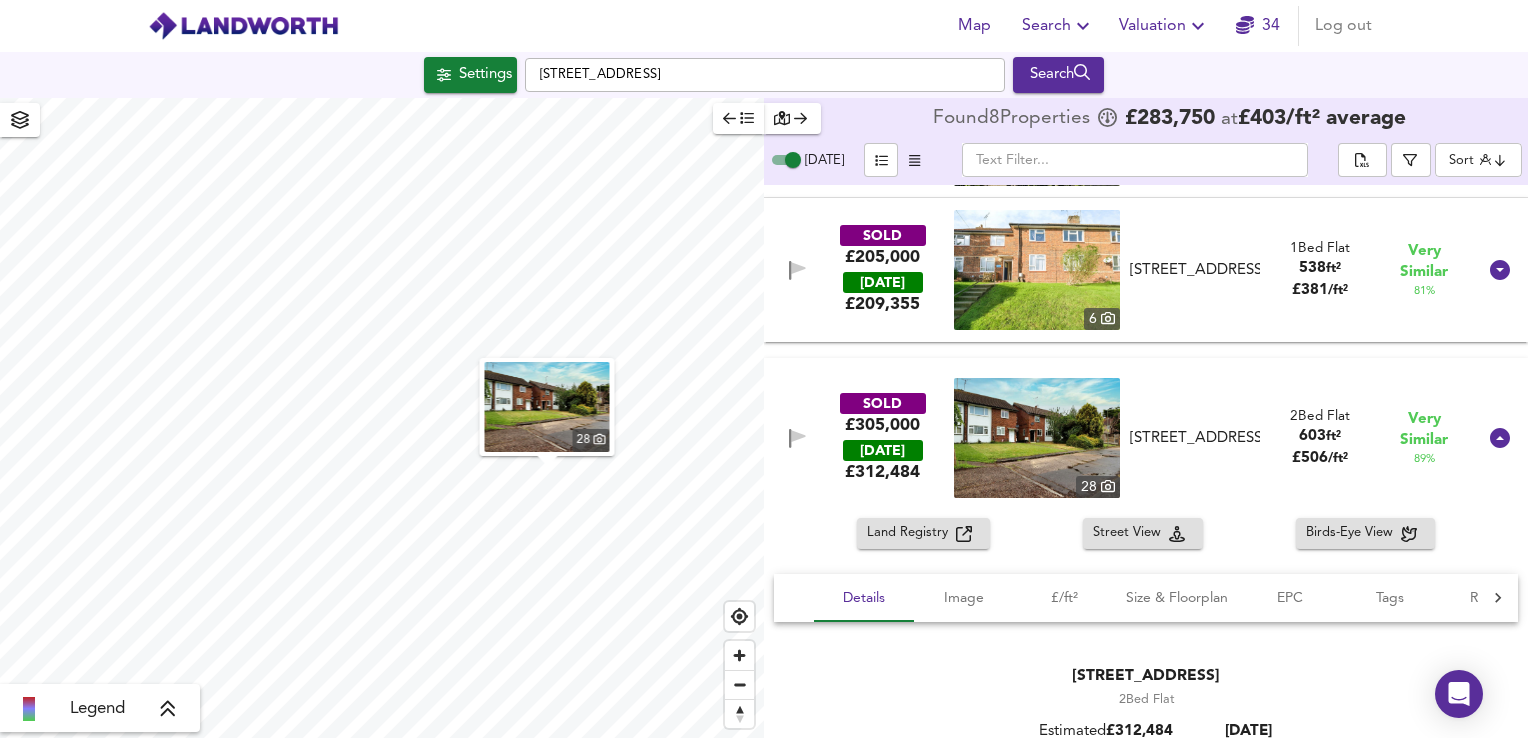 click at bounding box center [1037, 438] 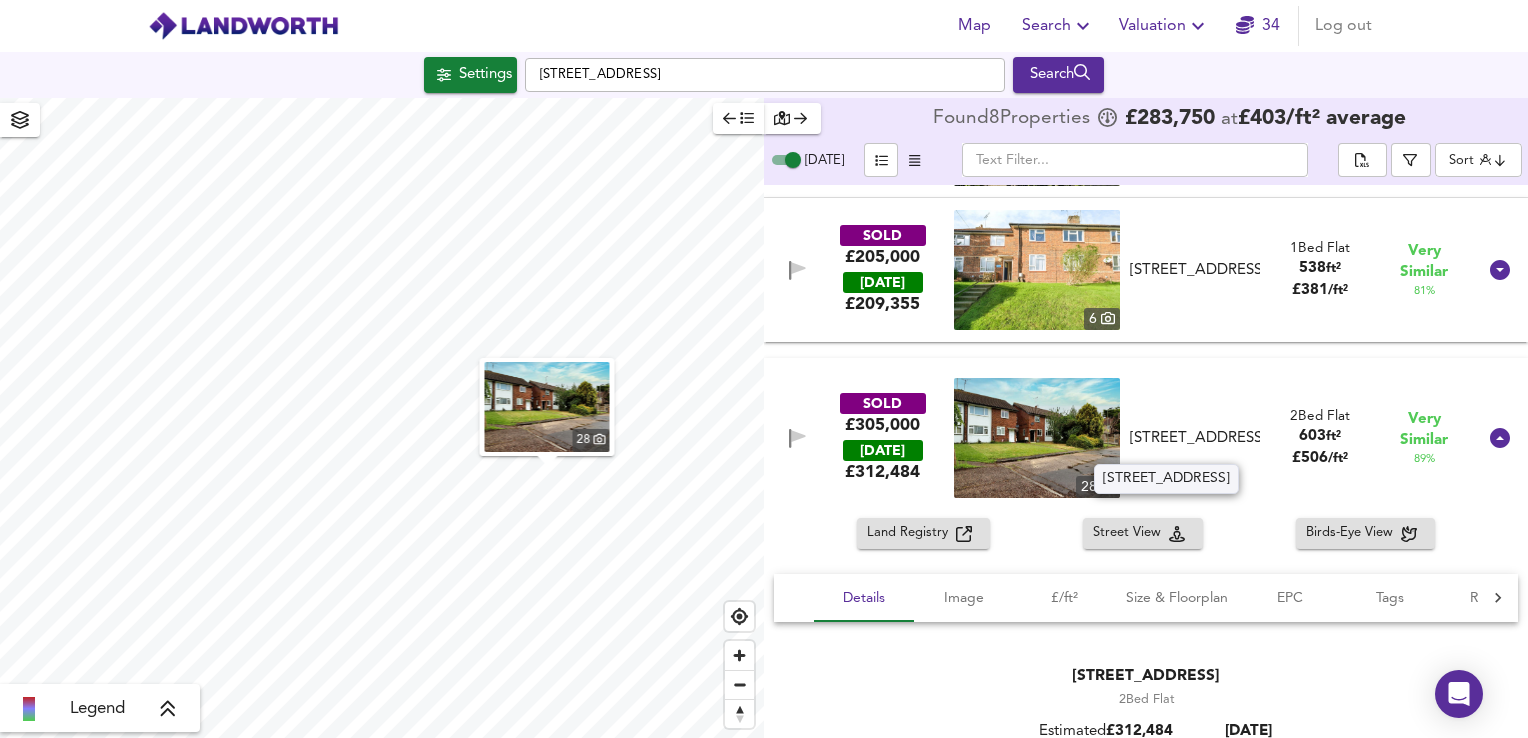 click on "[STREET_ADDRESS]" at bounding box center [1195, 438] 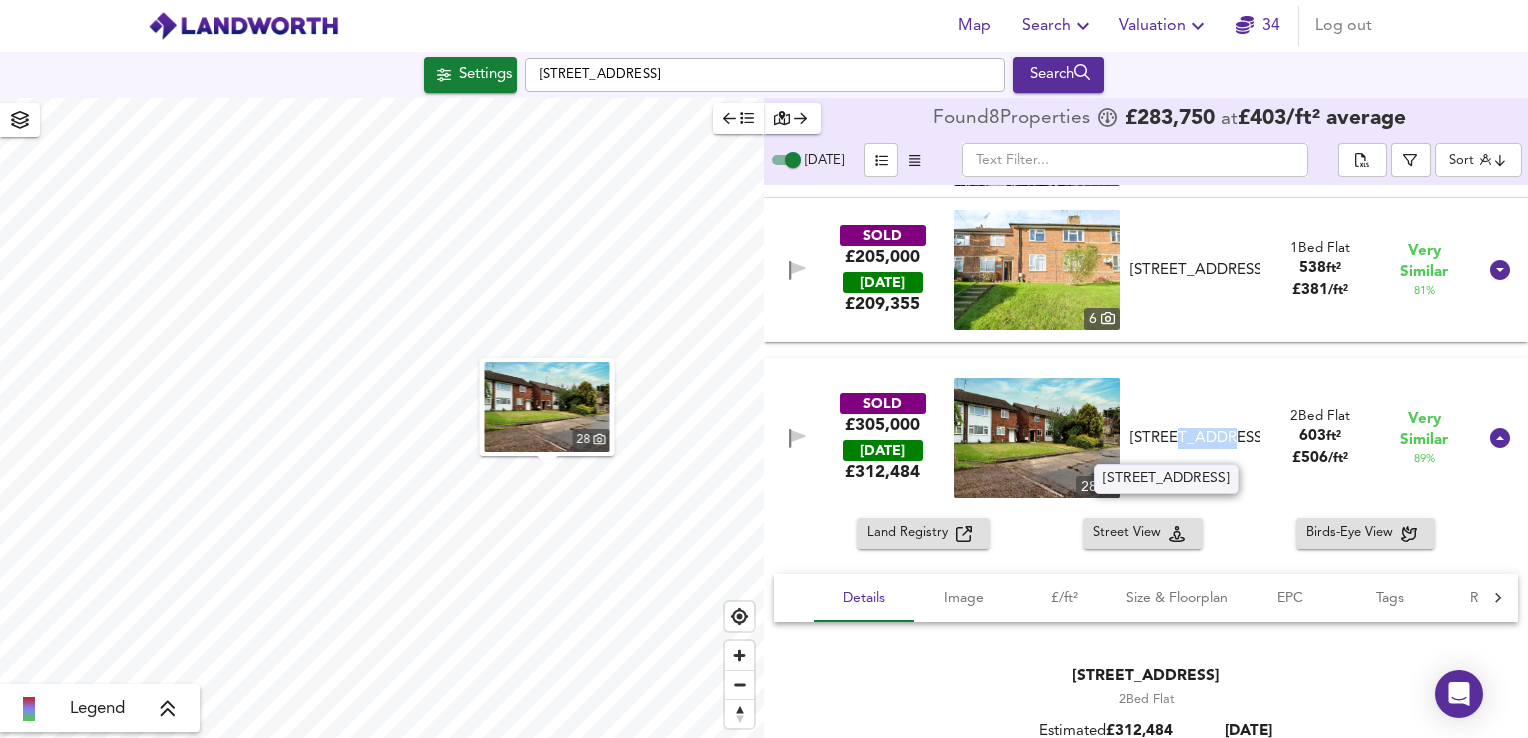 click on "[STREET_ADDRESS]" at bounding box center (1195, 438) 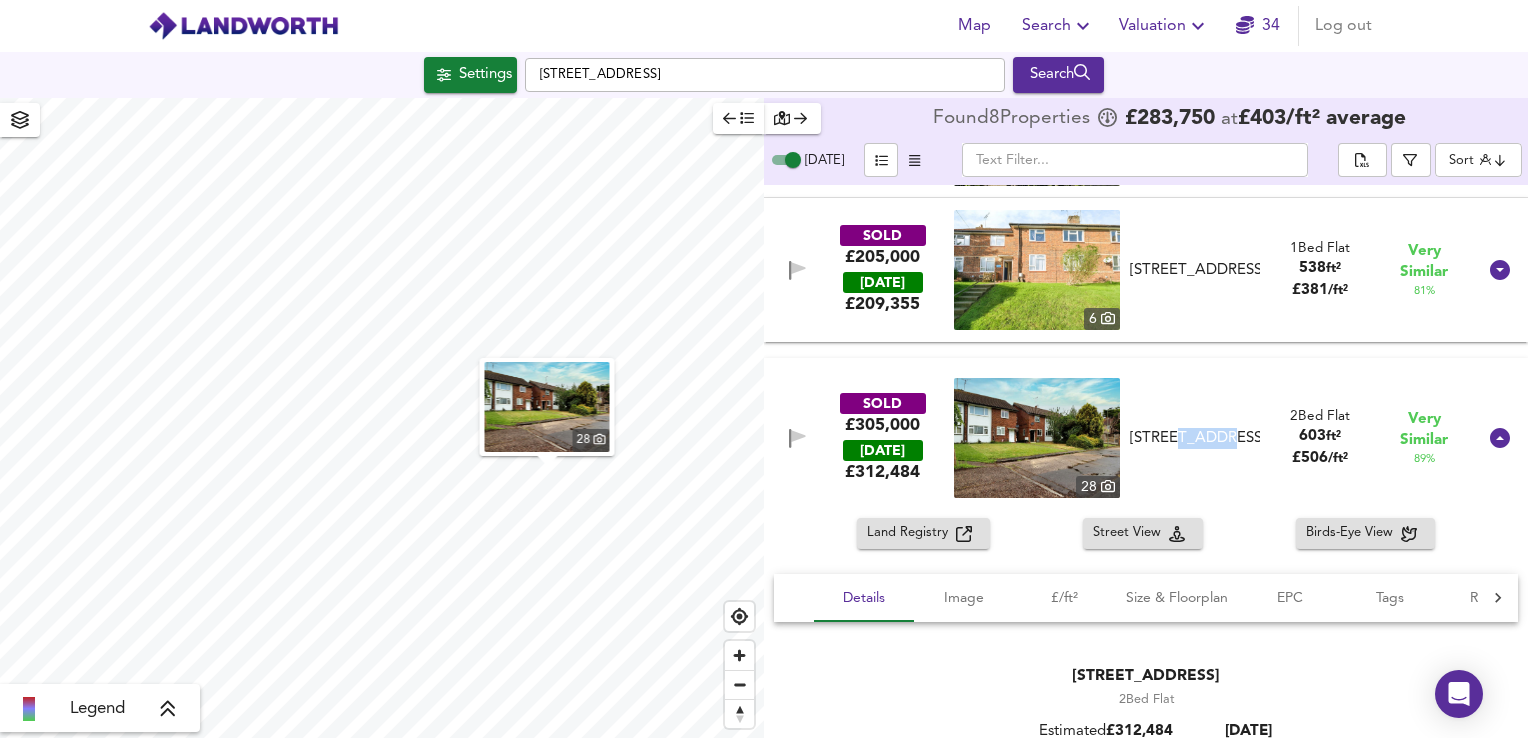 drag, startPoint x: 1182, startPoint y: 426, endPoint x: 1283, endPoint y: 417, distance: 101.4002 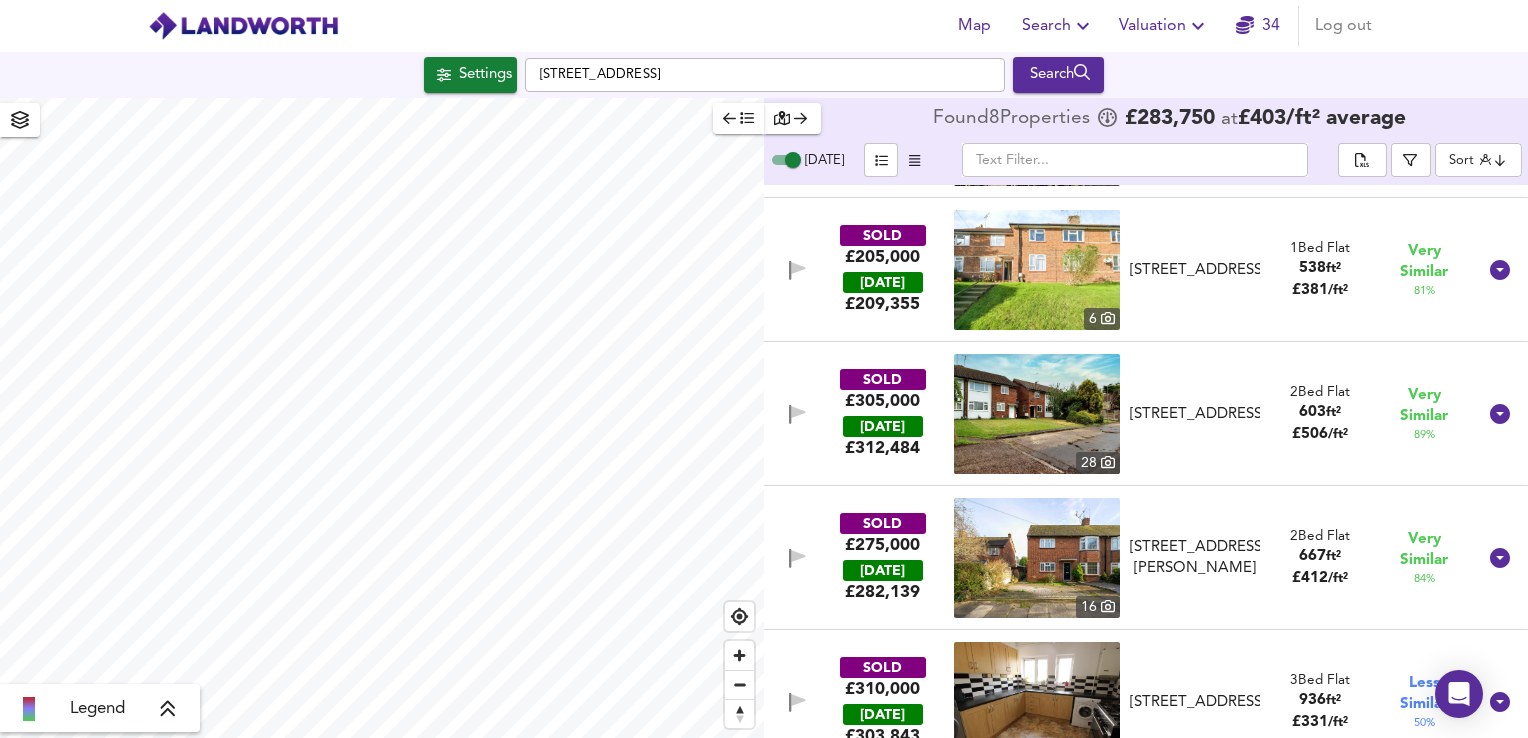 click on "[STREET_ADDRESS]" at bounding box center (1195, 414) 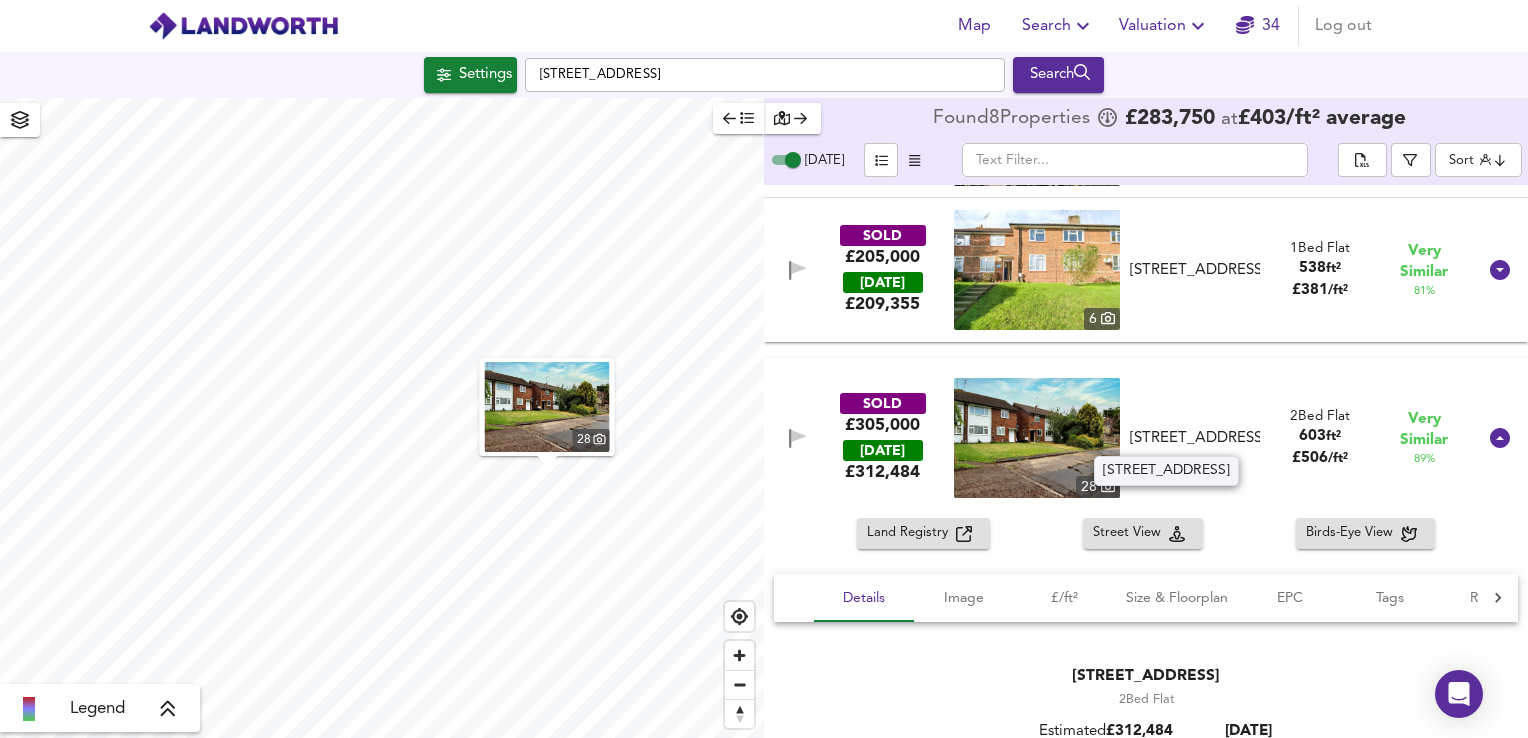 click on "[STREET_ADDRESS]" at bounding box center [1195, 438] 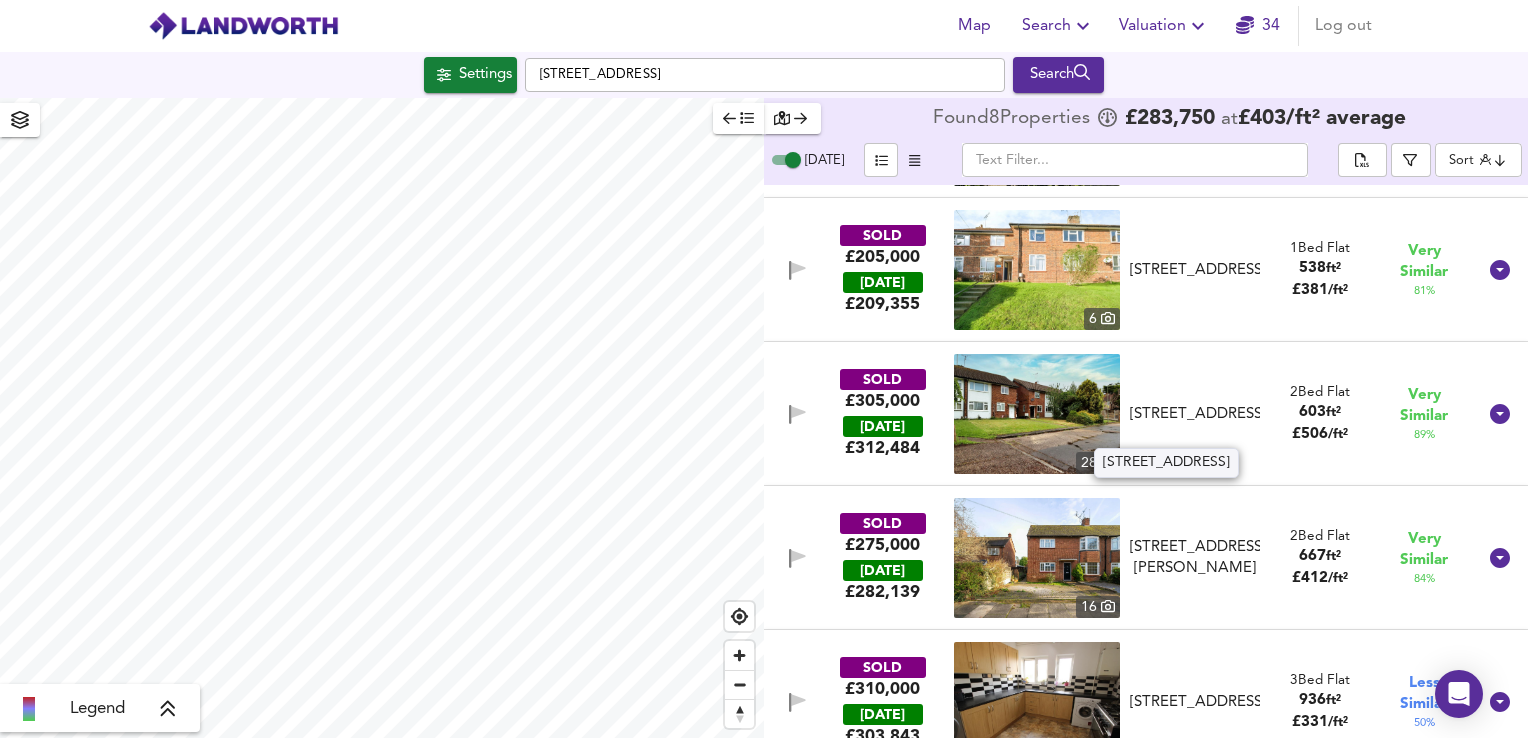 click at bounding box center (1037, 414) 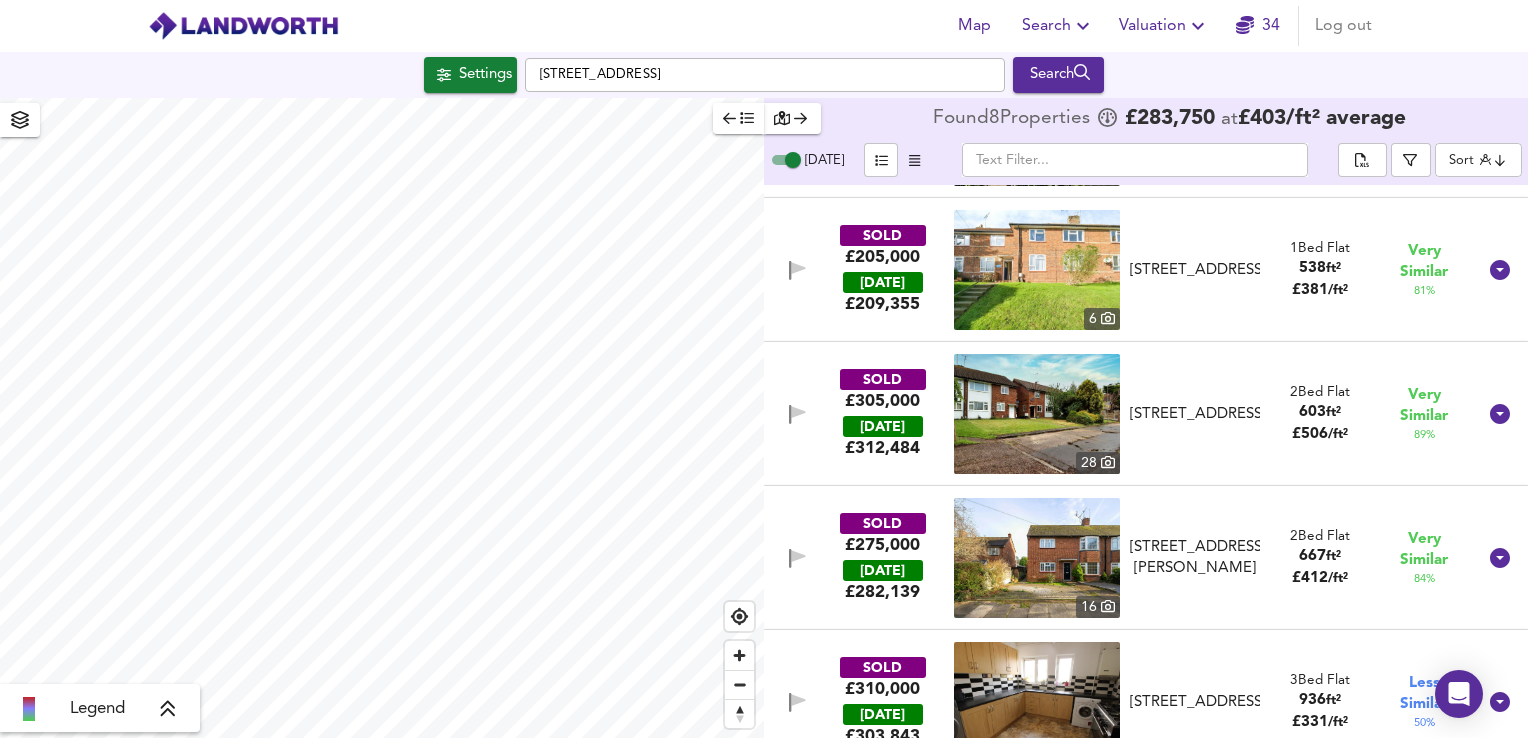 click at bounding box center (797, 414) 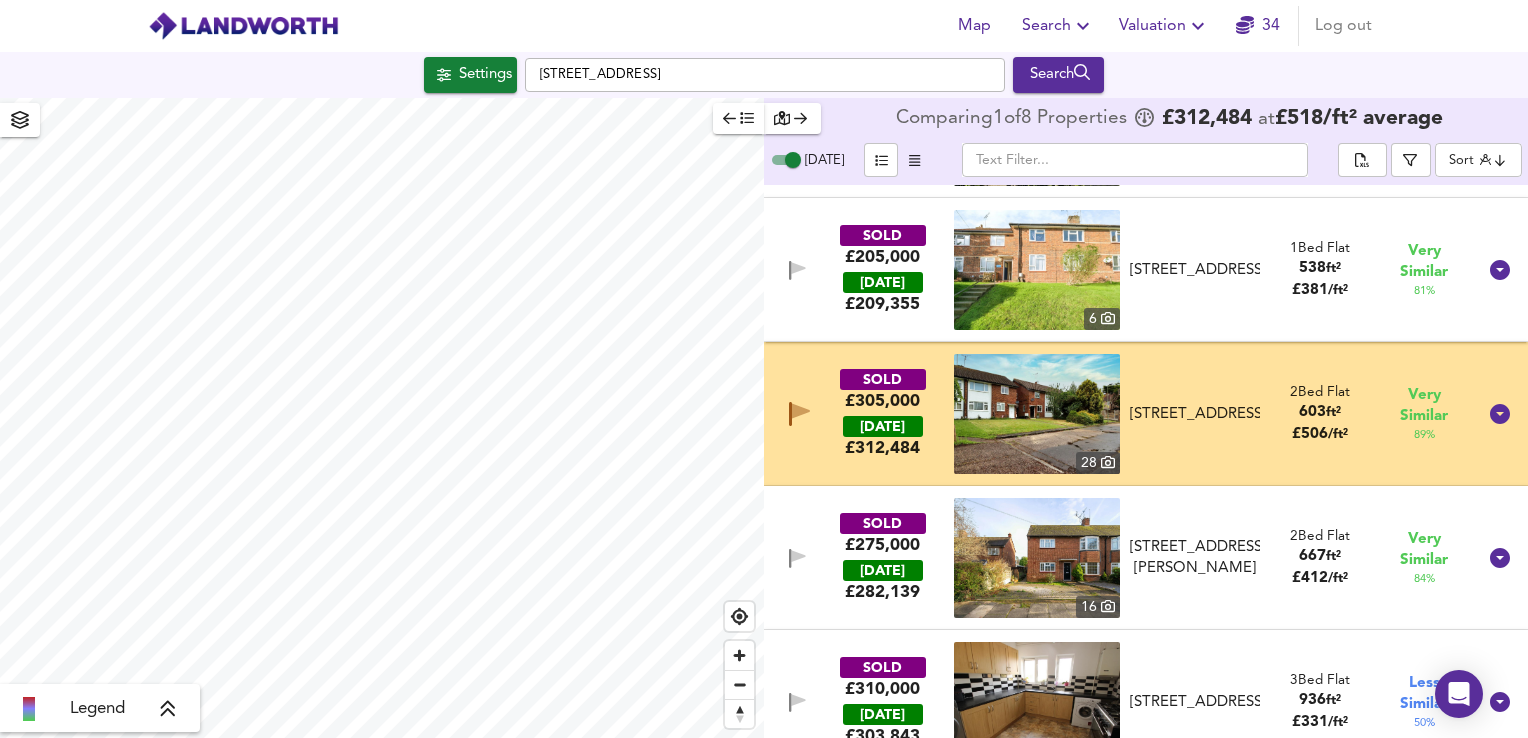click at bounding box center (1037, 414) 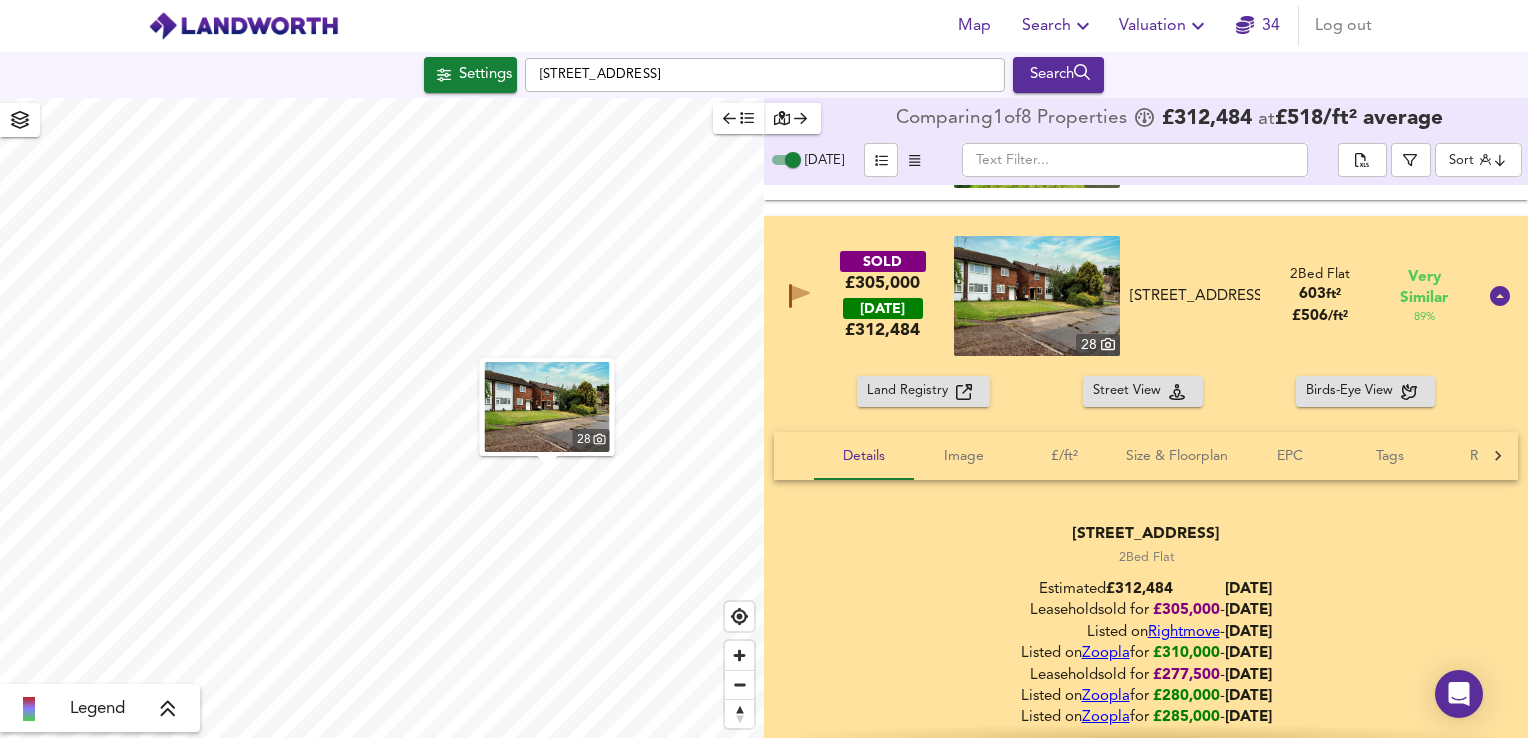 scroll, scrollTop: 283, scrollLeft: 0, axis: vertical 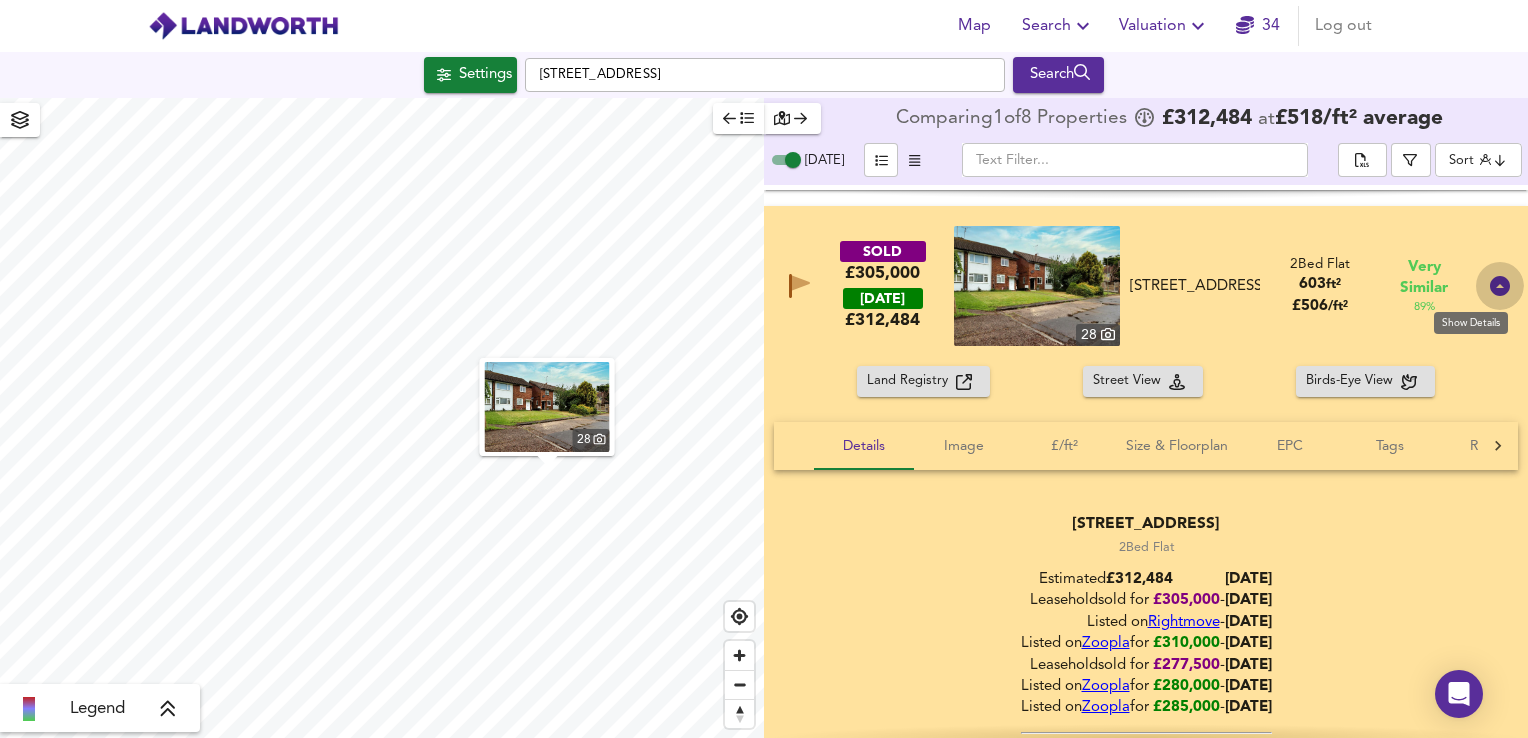 click 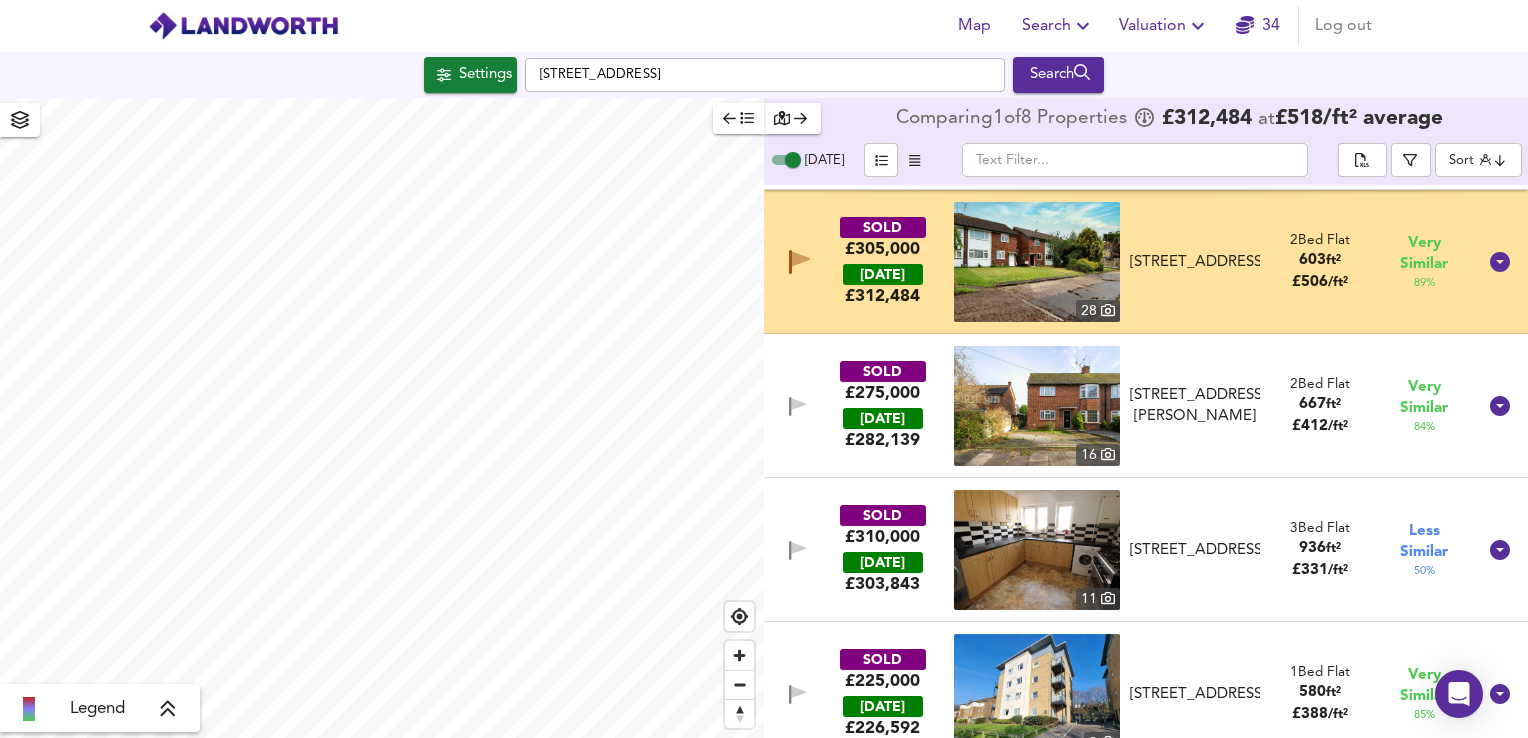 click on "SOLD £275,000   [DATE]  £ 282,139   [GEOGRAPHIC_DATA][STREET_ADDRESS][PERSON_NAME][STREET_ADDRESS][PERSON_NAME] 2  Bed   Flat 667 ft² £ 412 / ft²   Very Similar 84 %" at bounding box center (1122, 406) 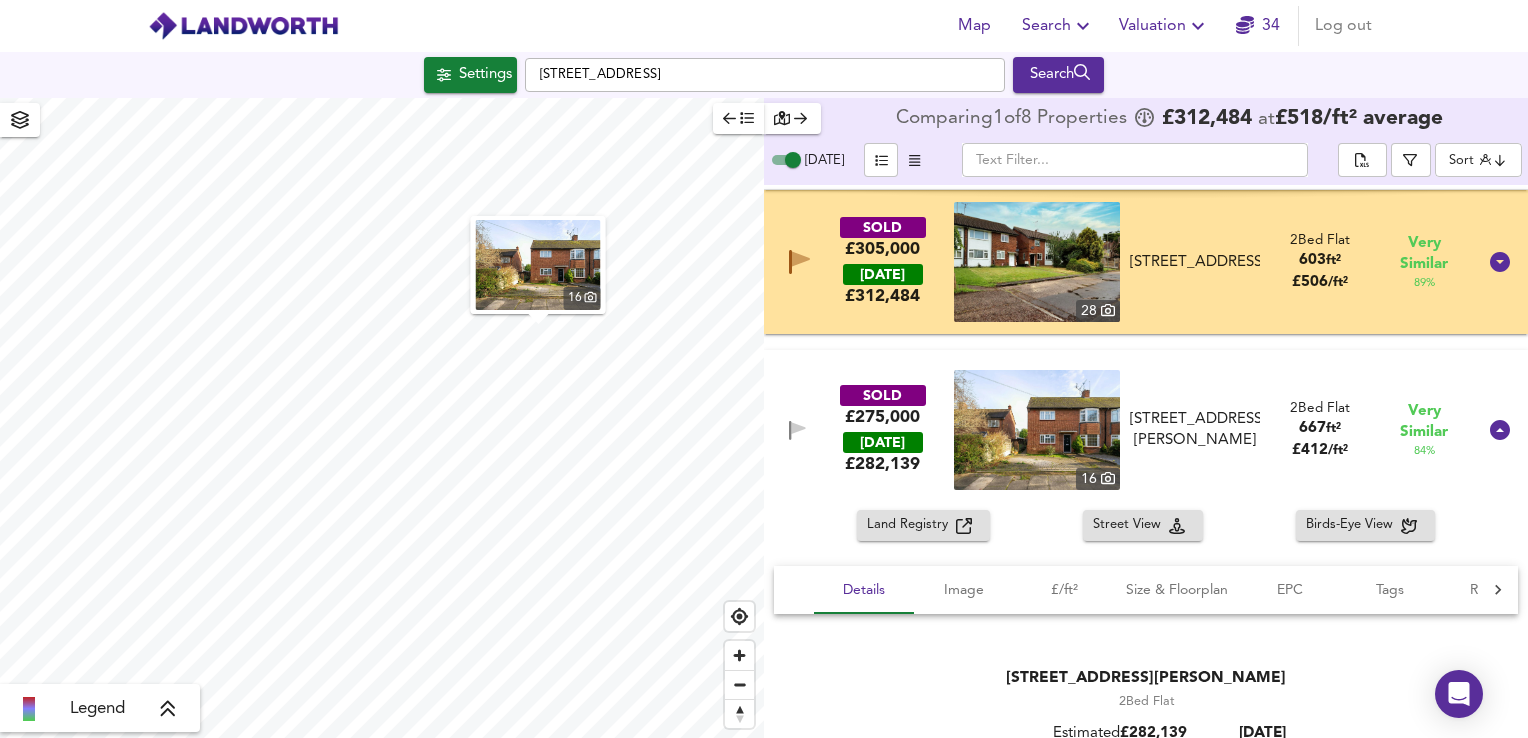 click at bounding box center [1037, 430] 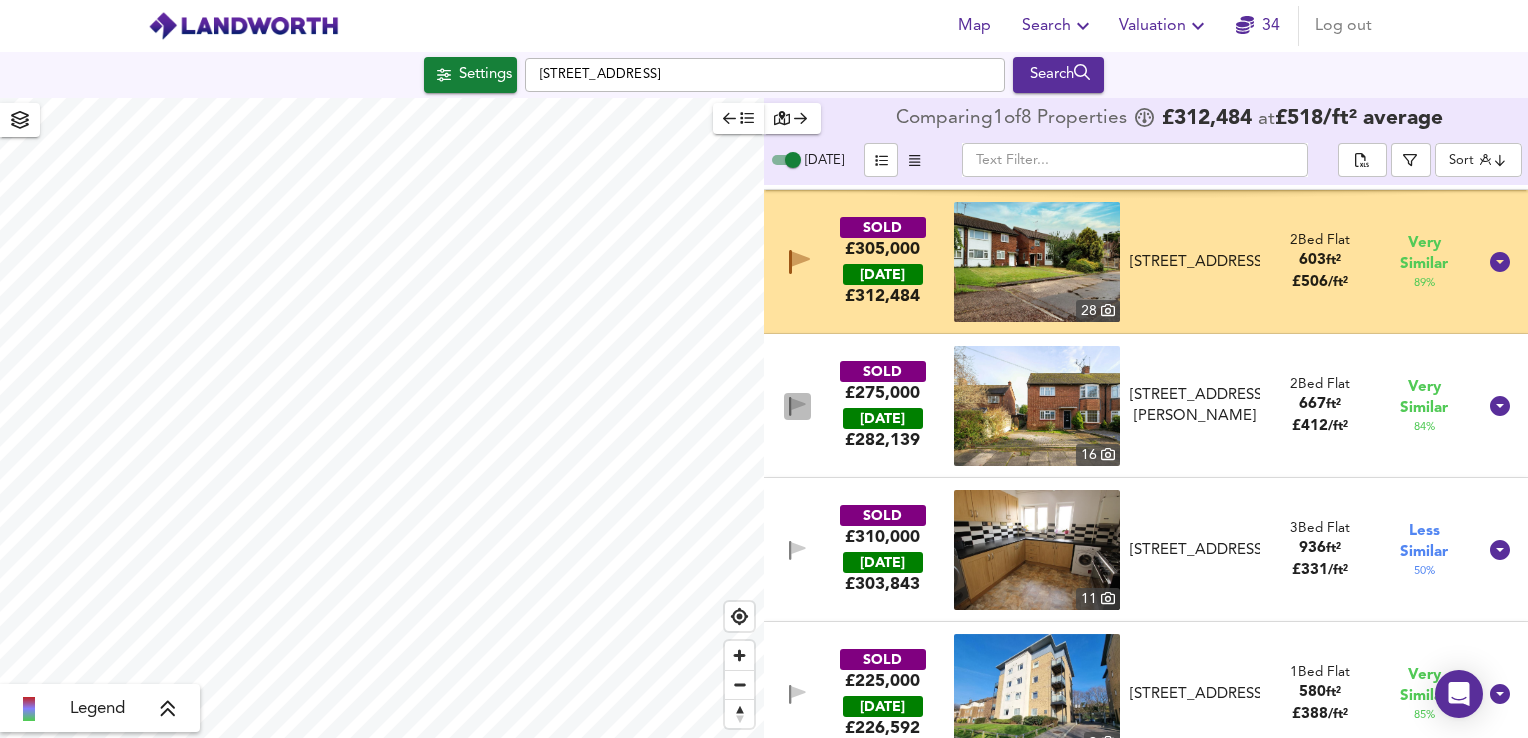 click 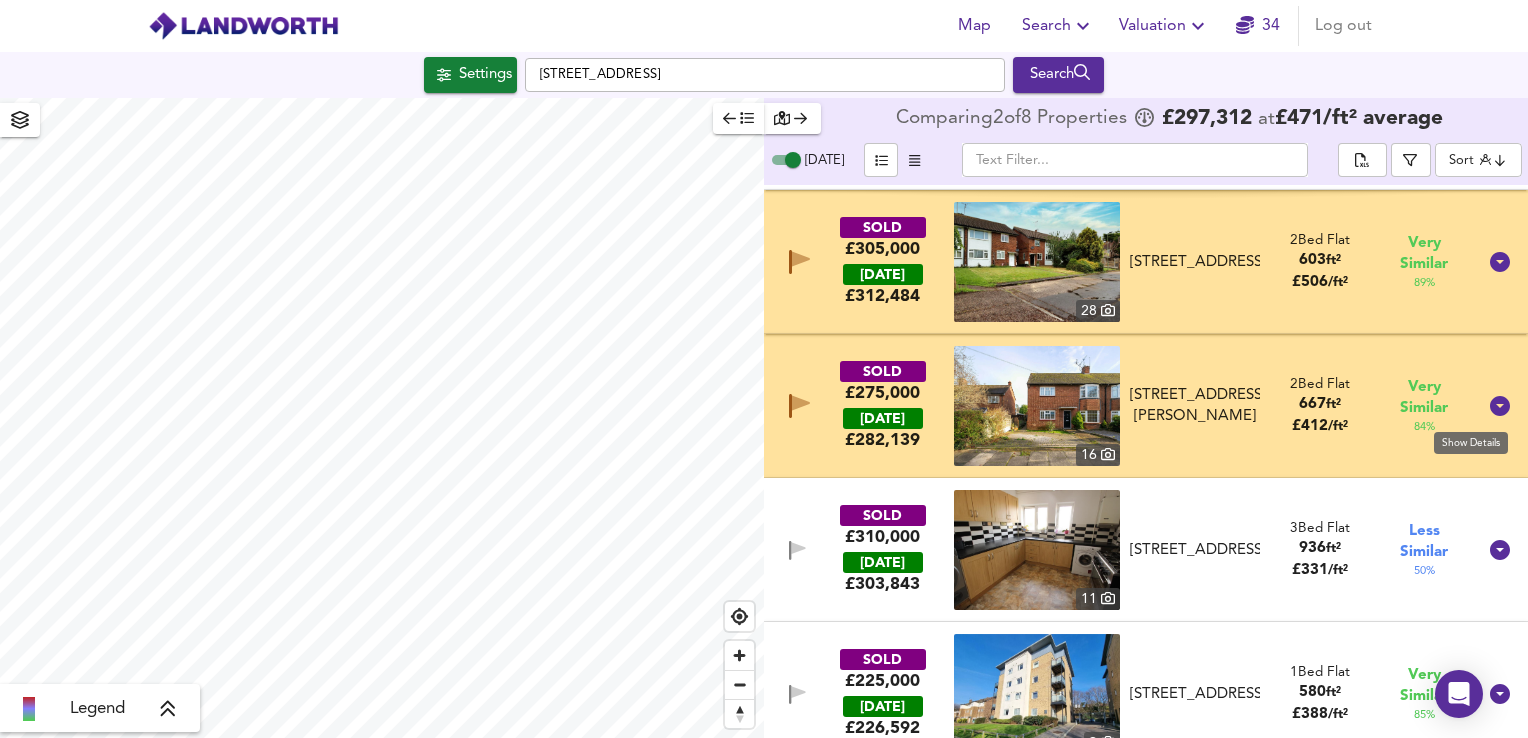 click 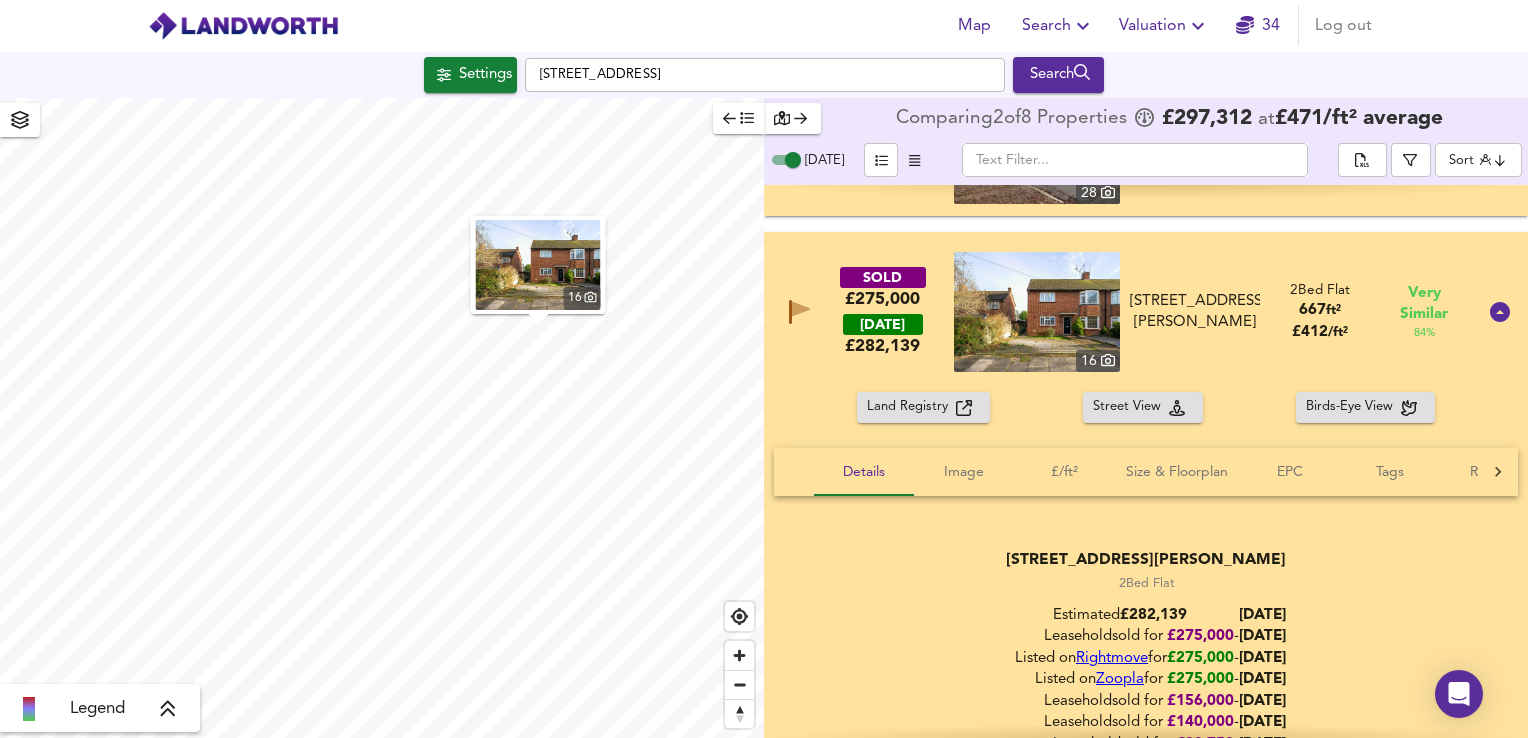 scroll, scrollTop: 404, scrollLeft: 0, axis: vertical 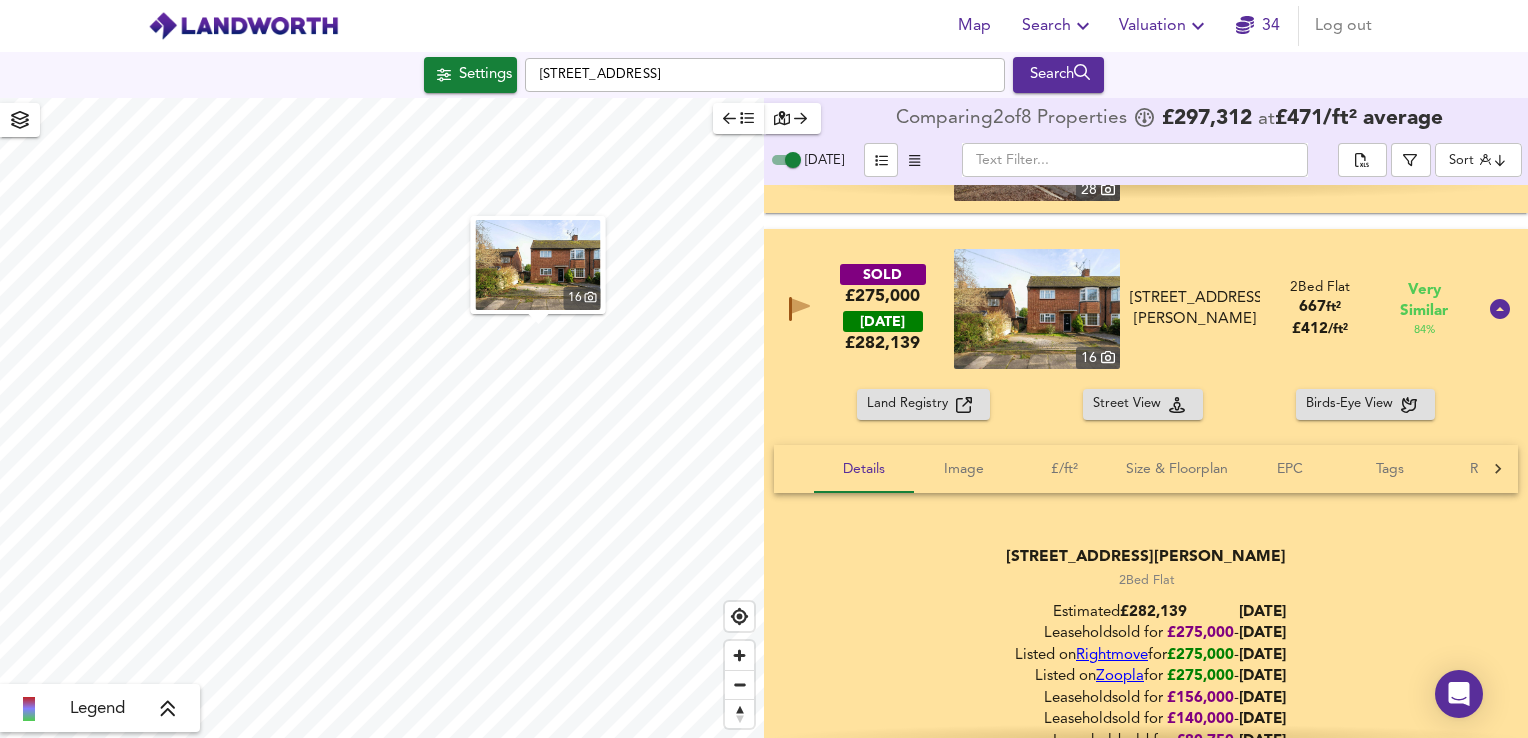 click 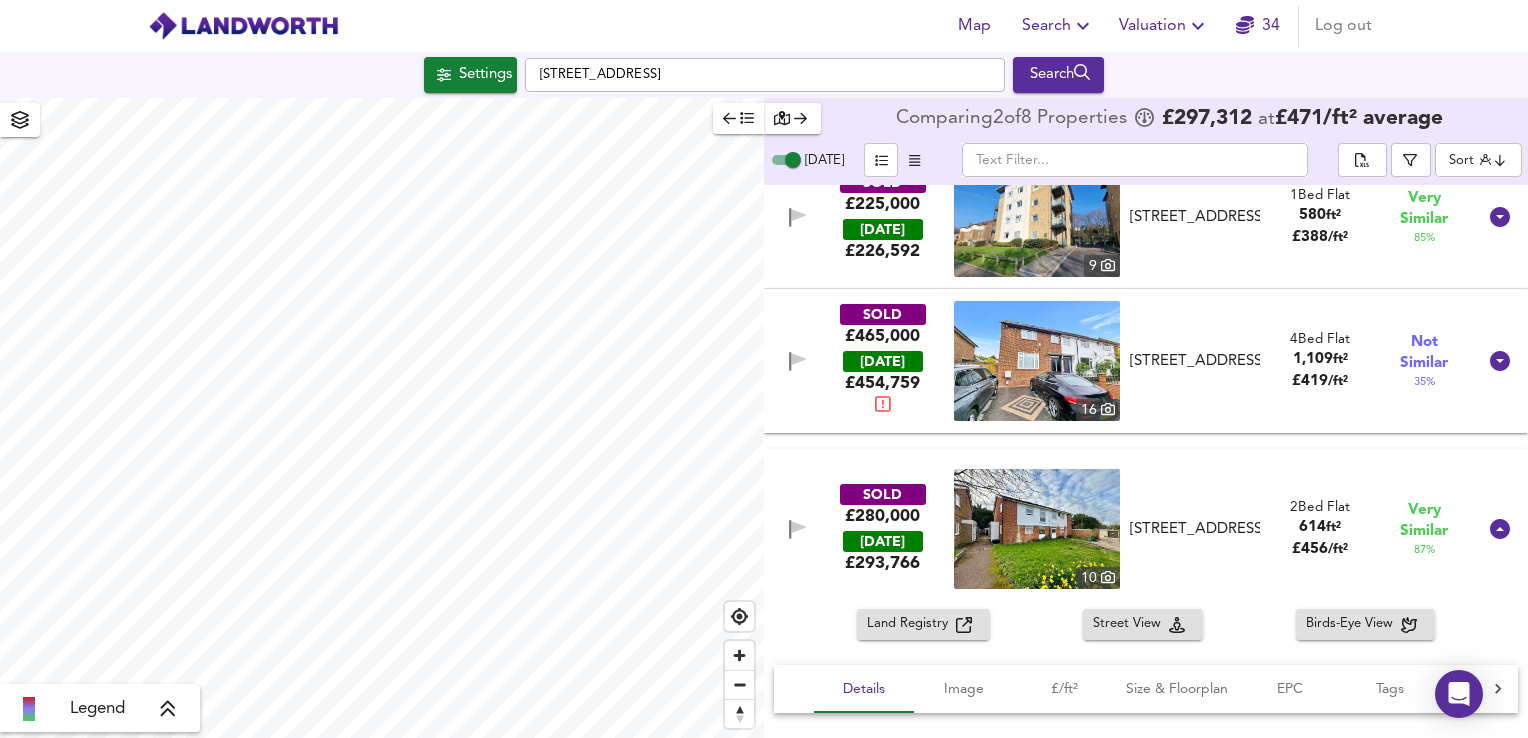 scroll, scrollTop: 762, scrollLeft: 0, axis: vertical 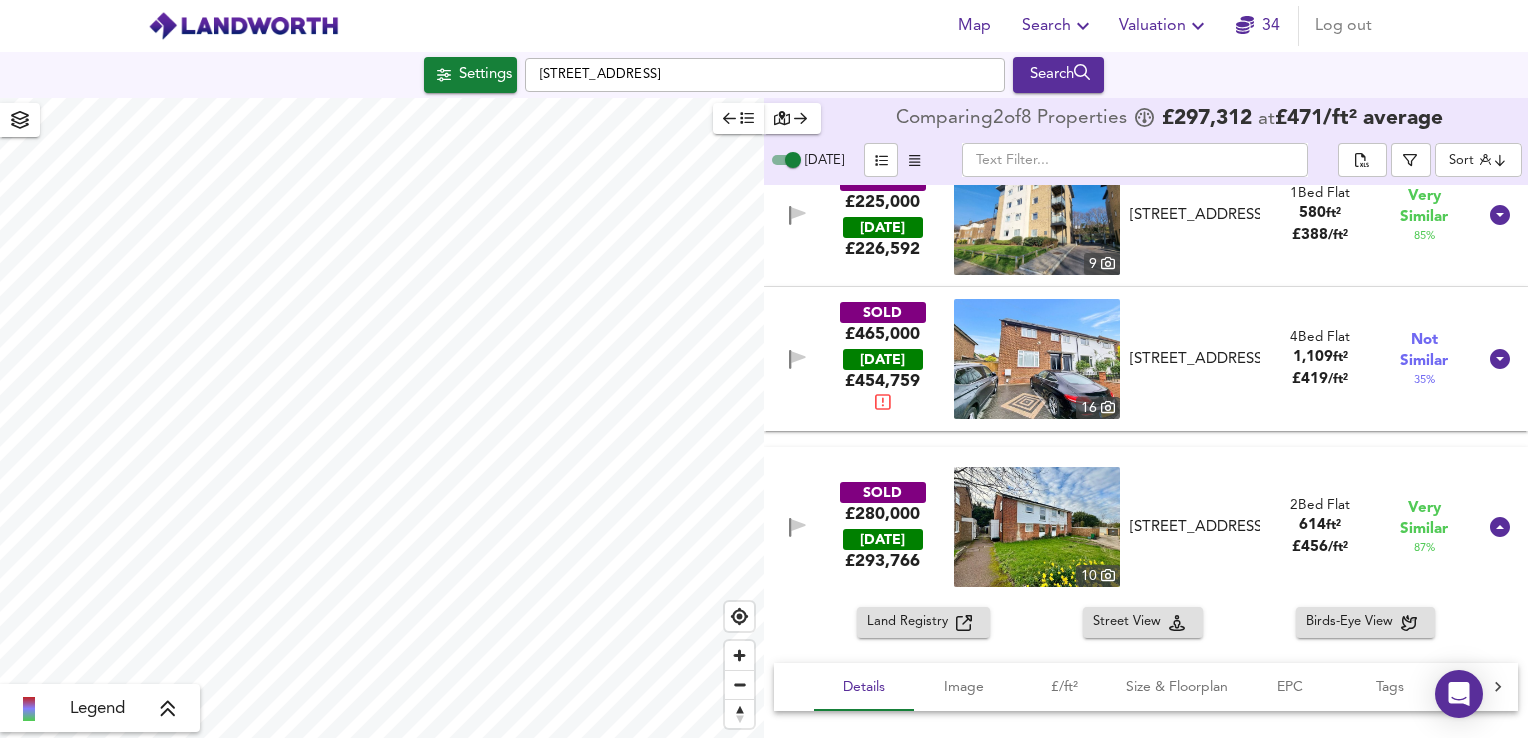 click on "SOLD £280,000   [DATE]  £ 293,766   10     14 Craylands, BR5 3HA 14 Craylands, BR5 3HA 2  Bed   Flat 614 ft² £ 456 / ft²   Very Similar 87 %" at bounding box center [1122, 527] 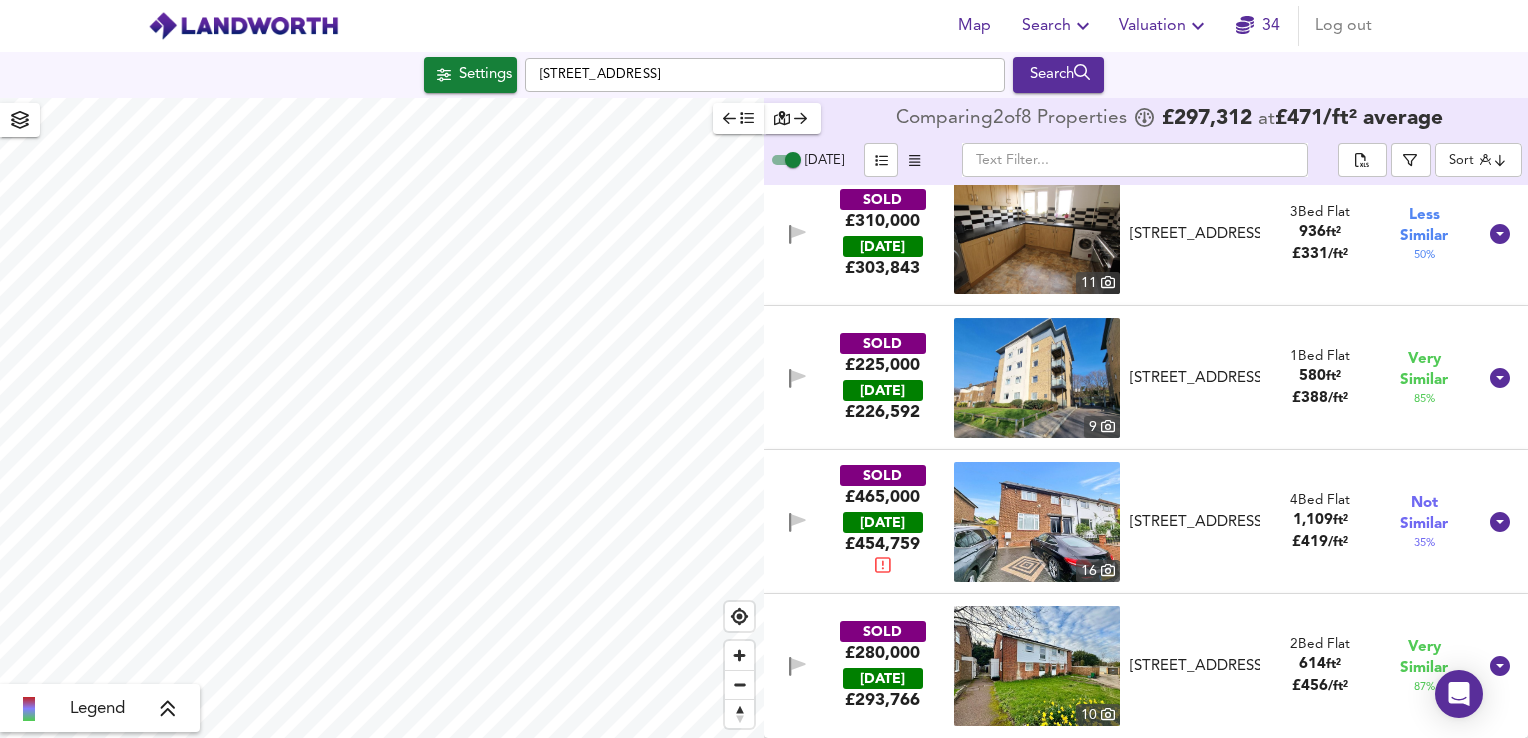 scroll, scrollTop: 599, scrollLeft: 0, axis: vertical 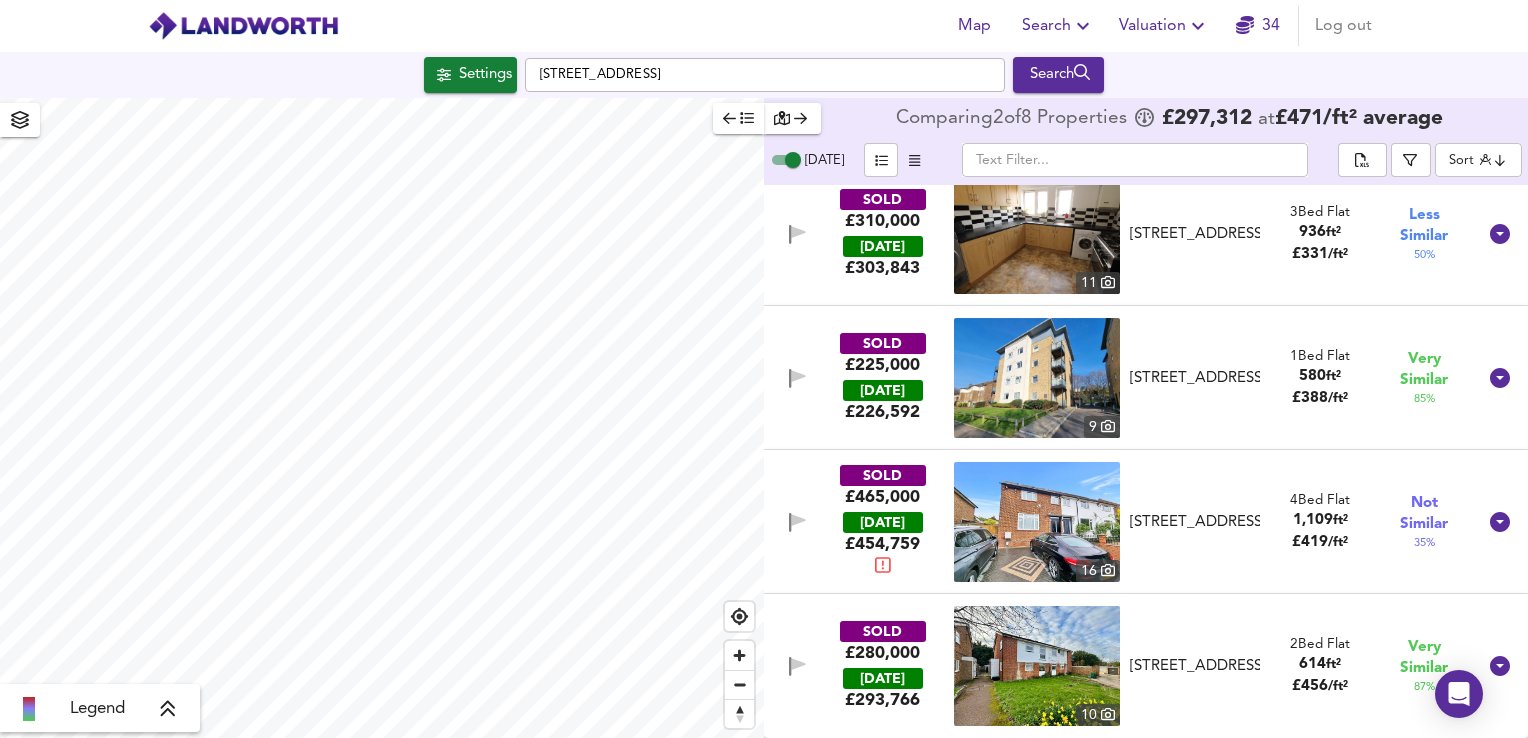 click 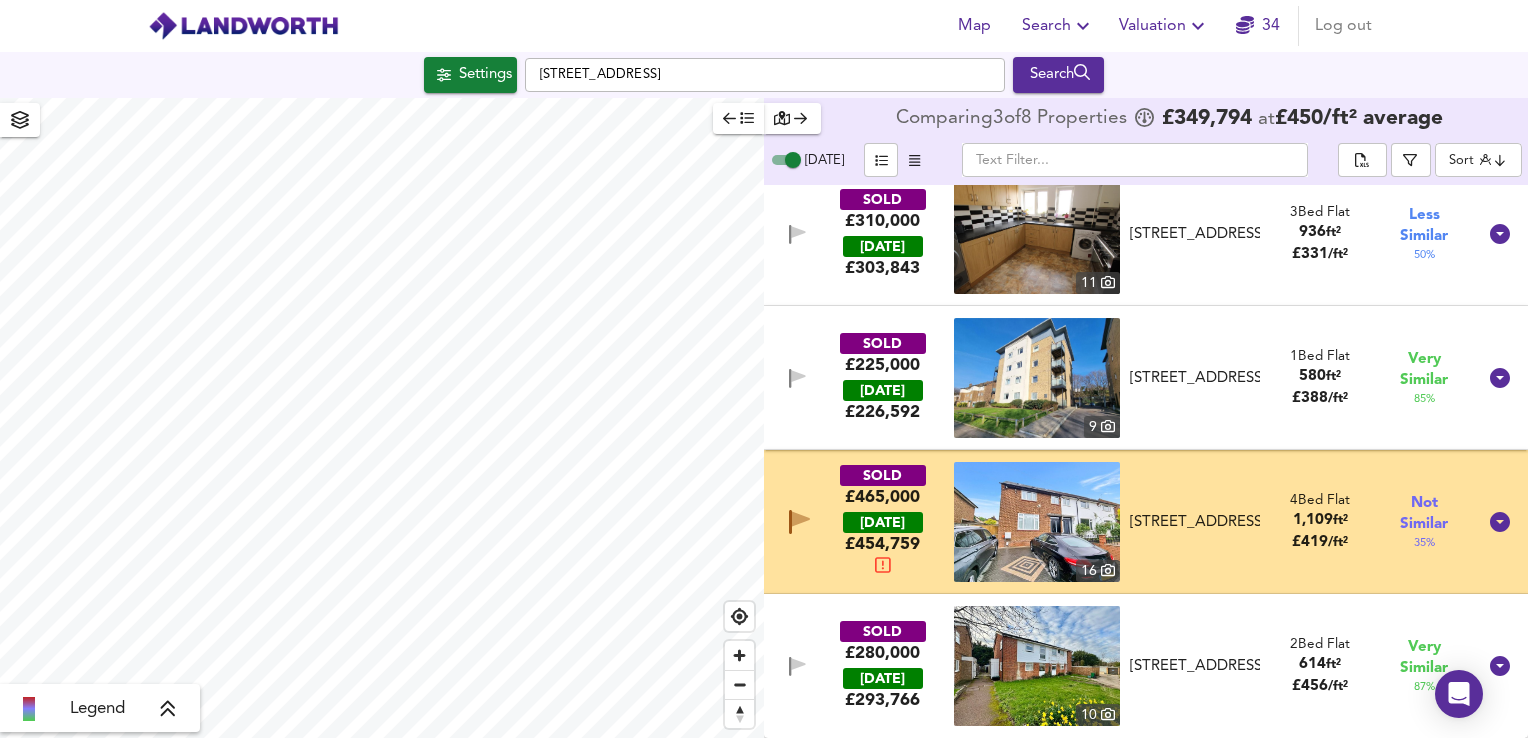 click on "SOLD £280,000   [DATE]  £ 293,766   10     14 Craylands, BR5 3HA 14 Craylands, BR5 3HA 2  Bed   Flat 614 ft² £ 456 / ft²   Very Similar 87 %" at bounding box center [1122, 666] 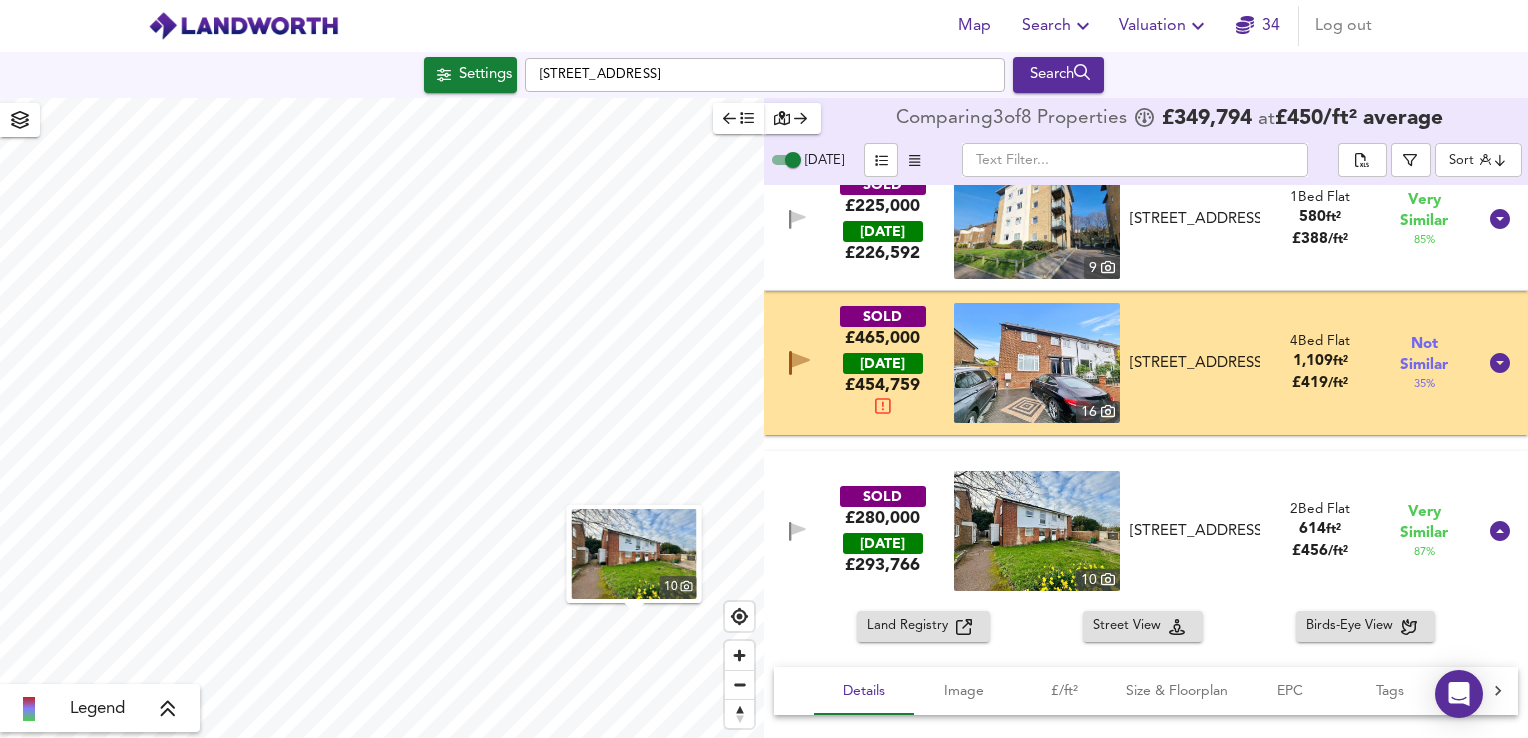 scroll, scrollTop: 765, scrollLeft: 0, axis: vertical 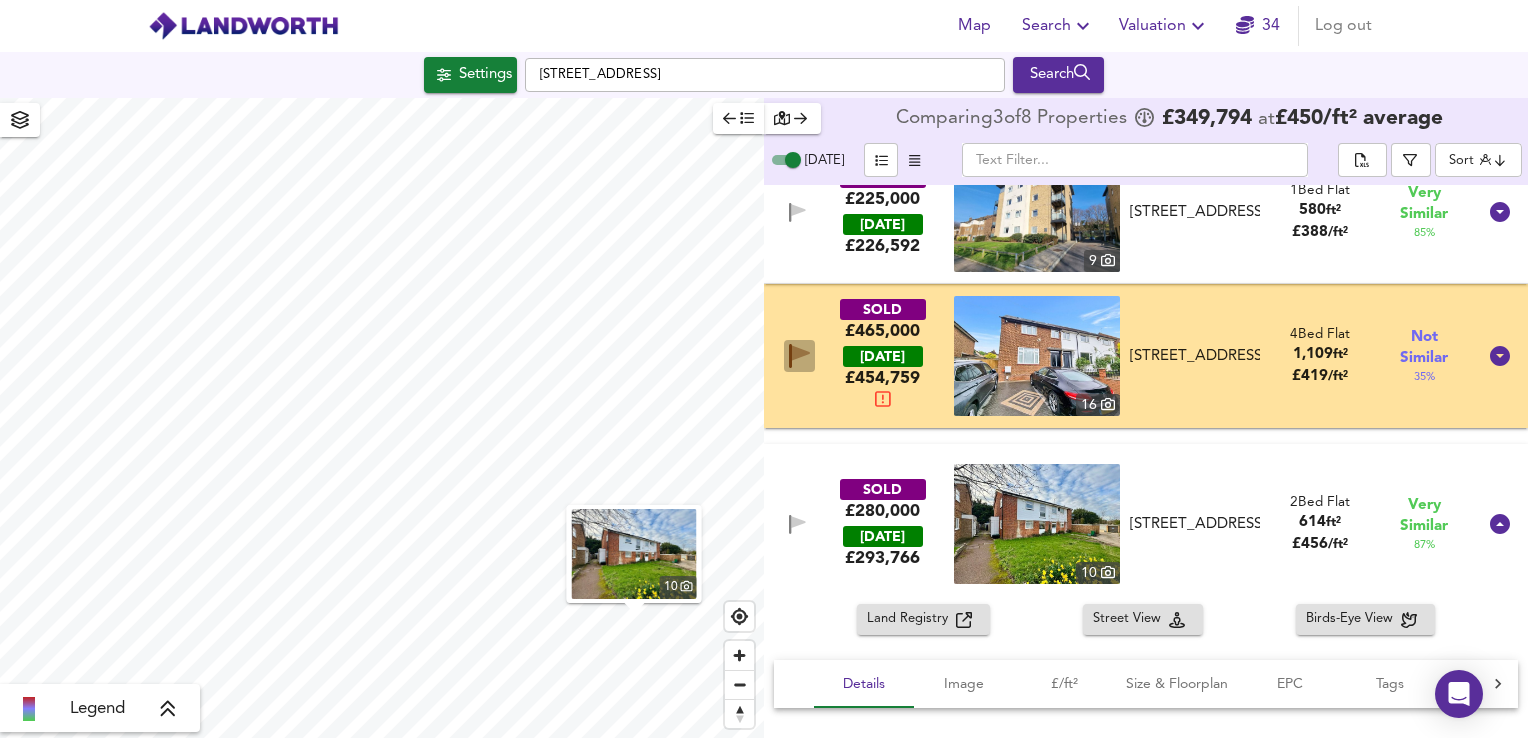 click 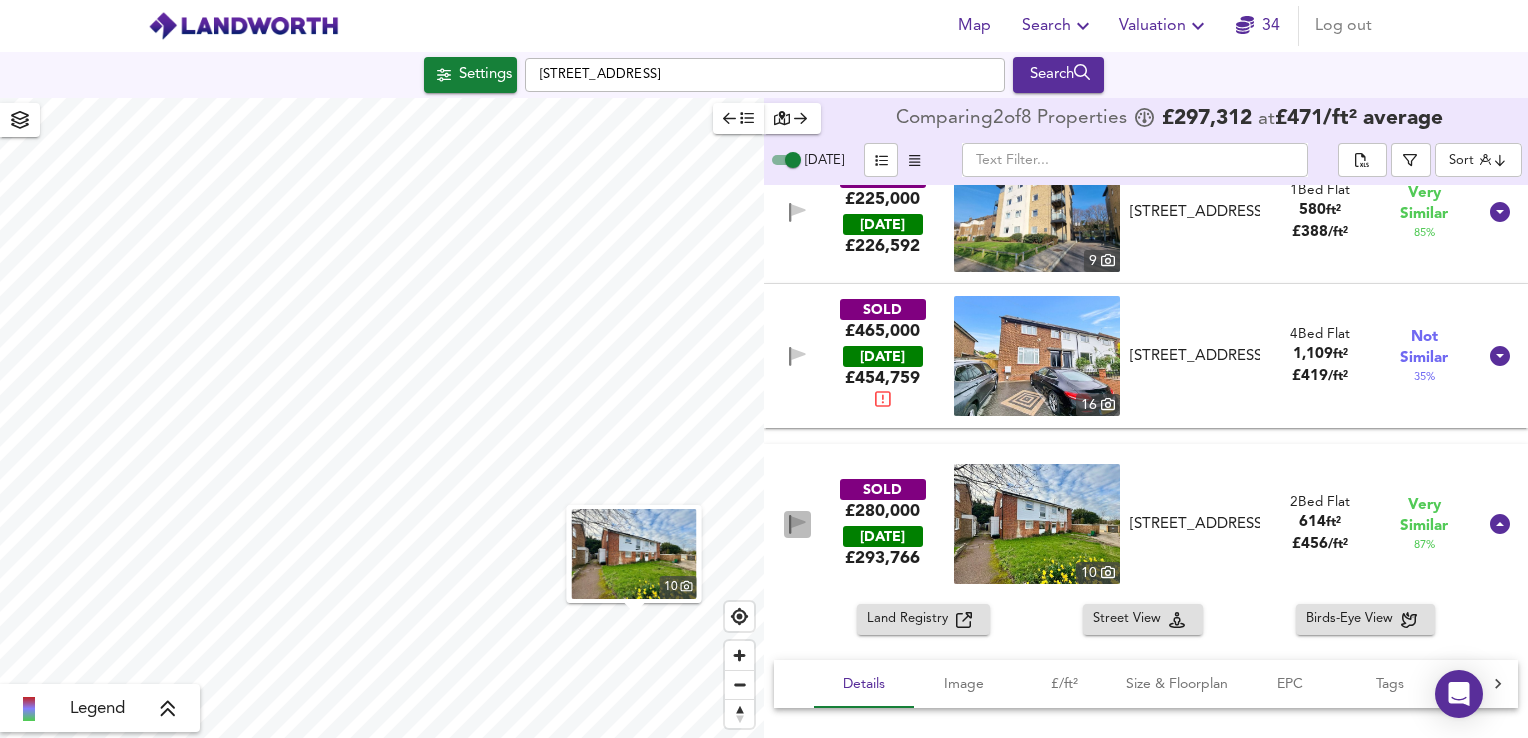 click 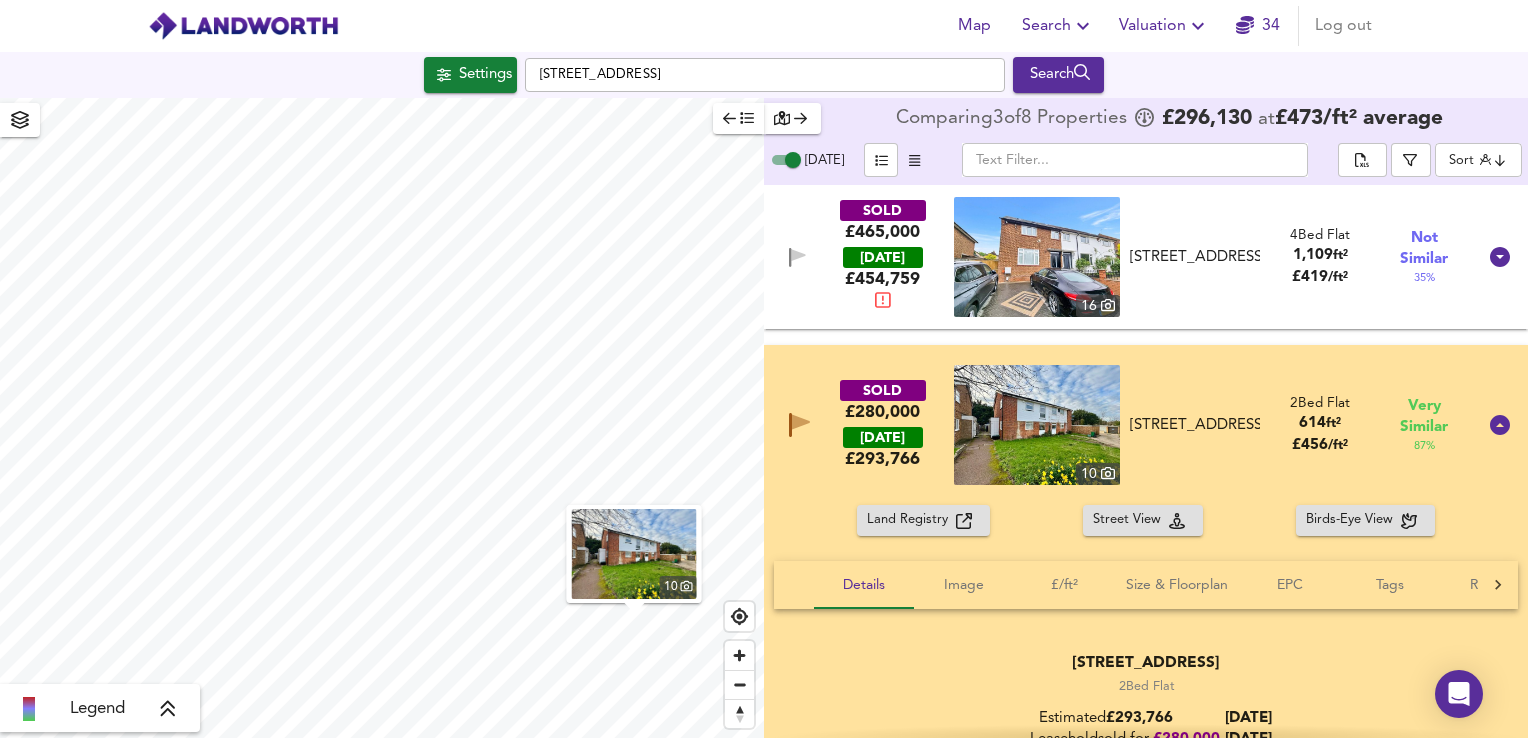 scroll, scrollTop: 853, scrollLeft: 0, axis: vertical 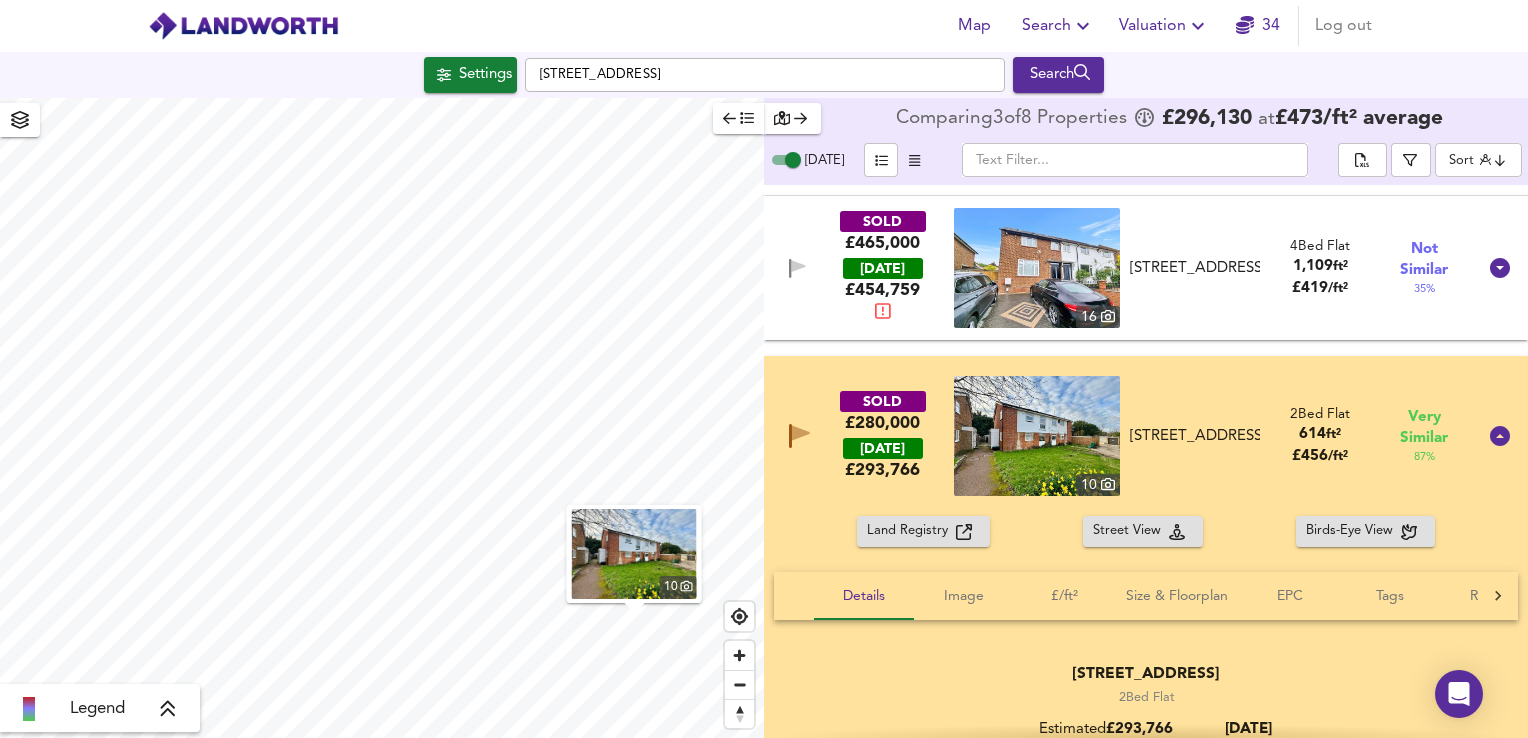 click on "[STREET_ADDRESS]" at bounding box center [1195, 436] 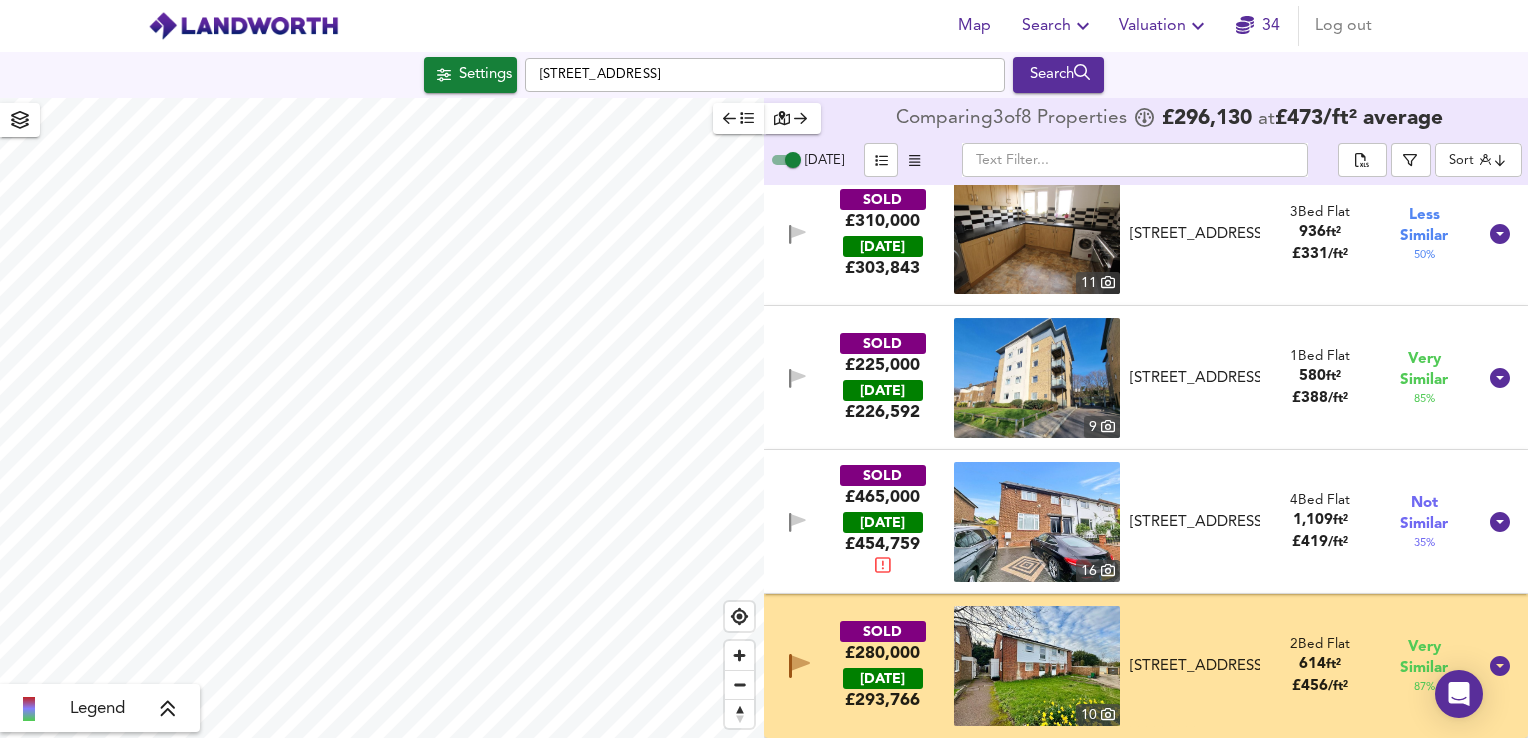 scroll, scrollTop: 599, scrollLeft: 0, axis: vertical 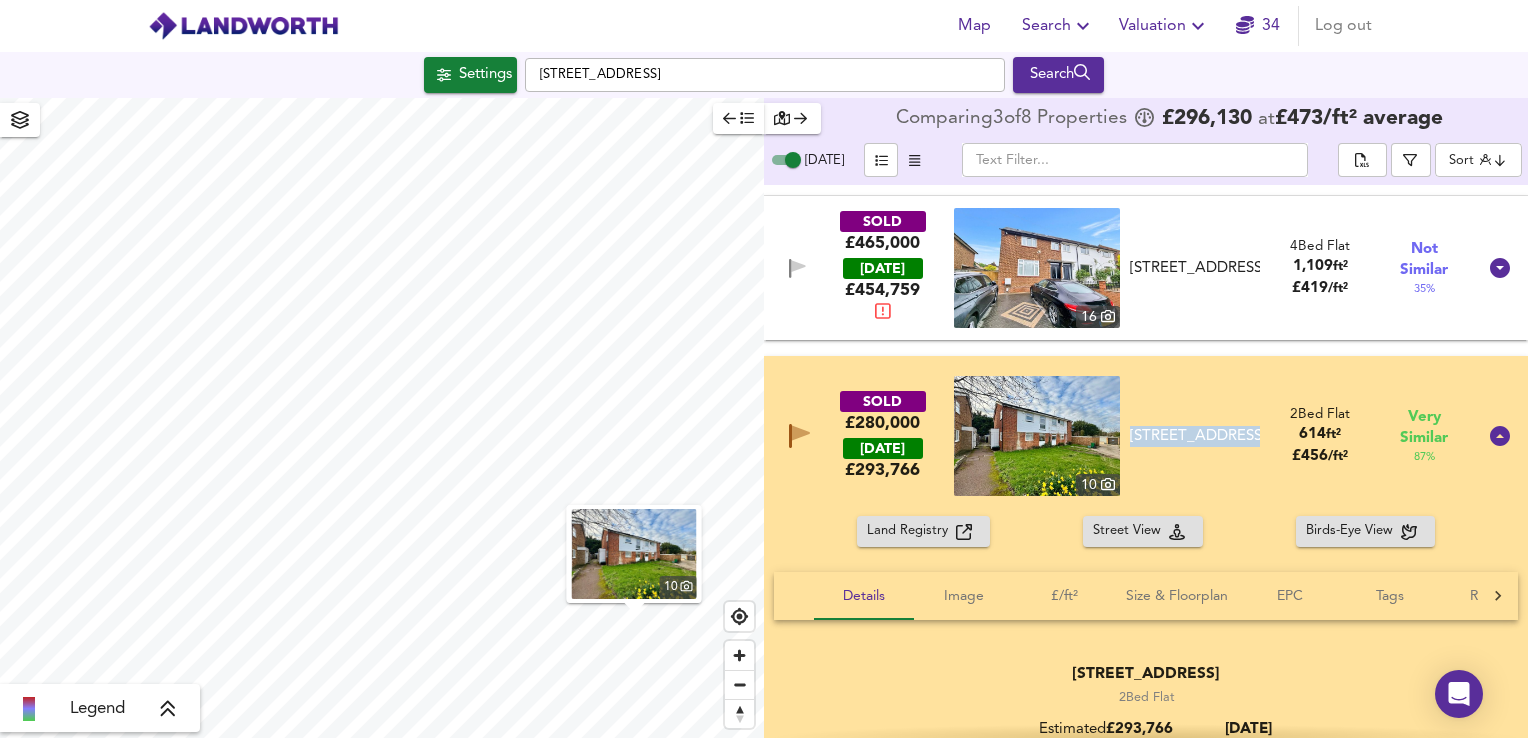 drag, startPoint x: 1133, startPoint y: 427, endPoint x: 1272, endPoint y: 450, distance: 140.89003 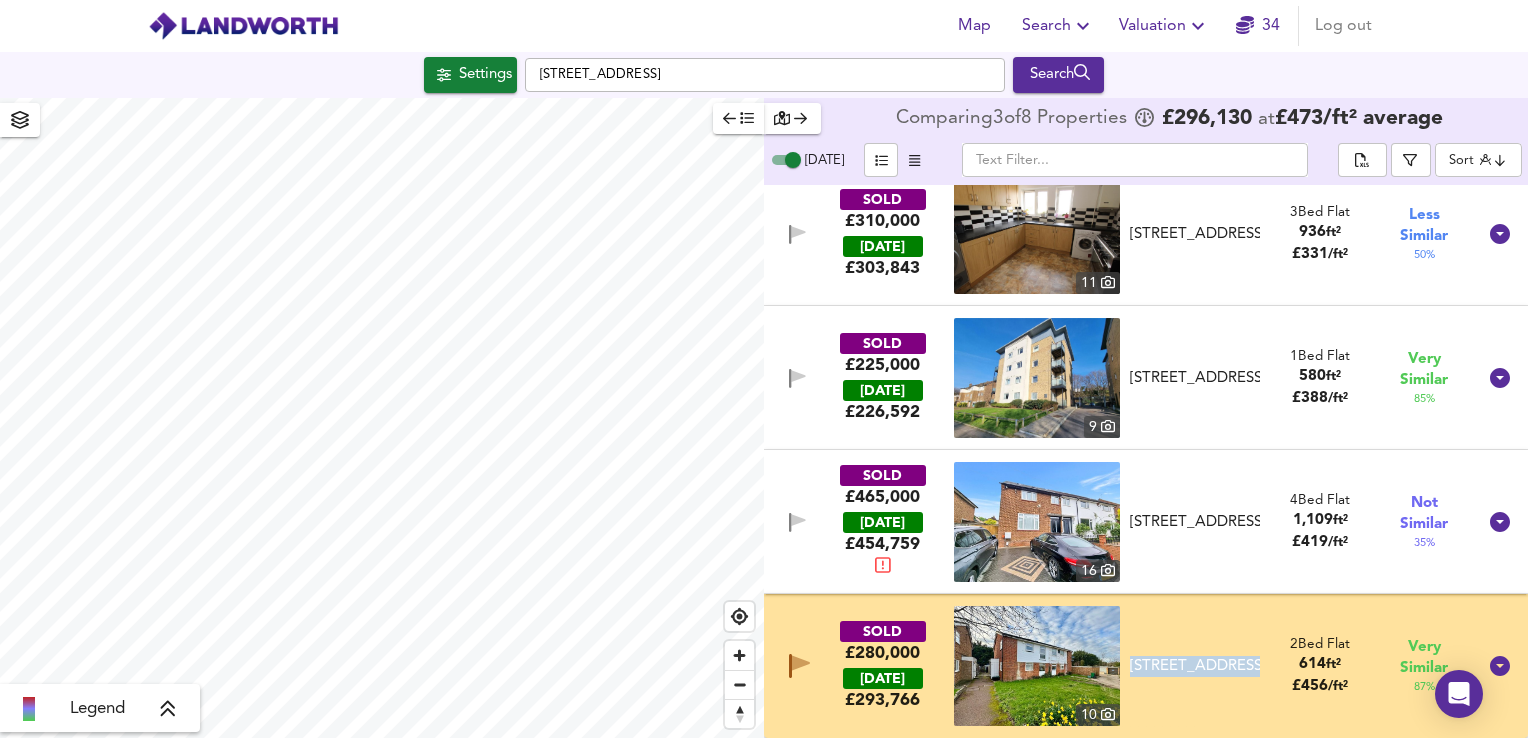 scroll, scrollTop: 599, scrollLeft: 0, axis: vertical 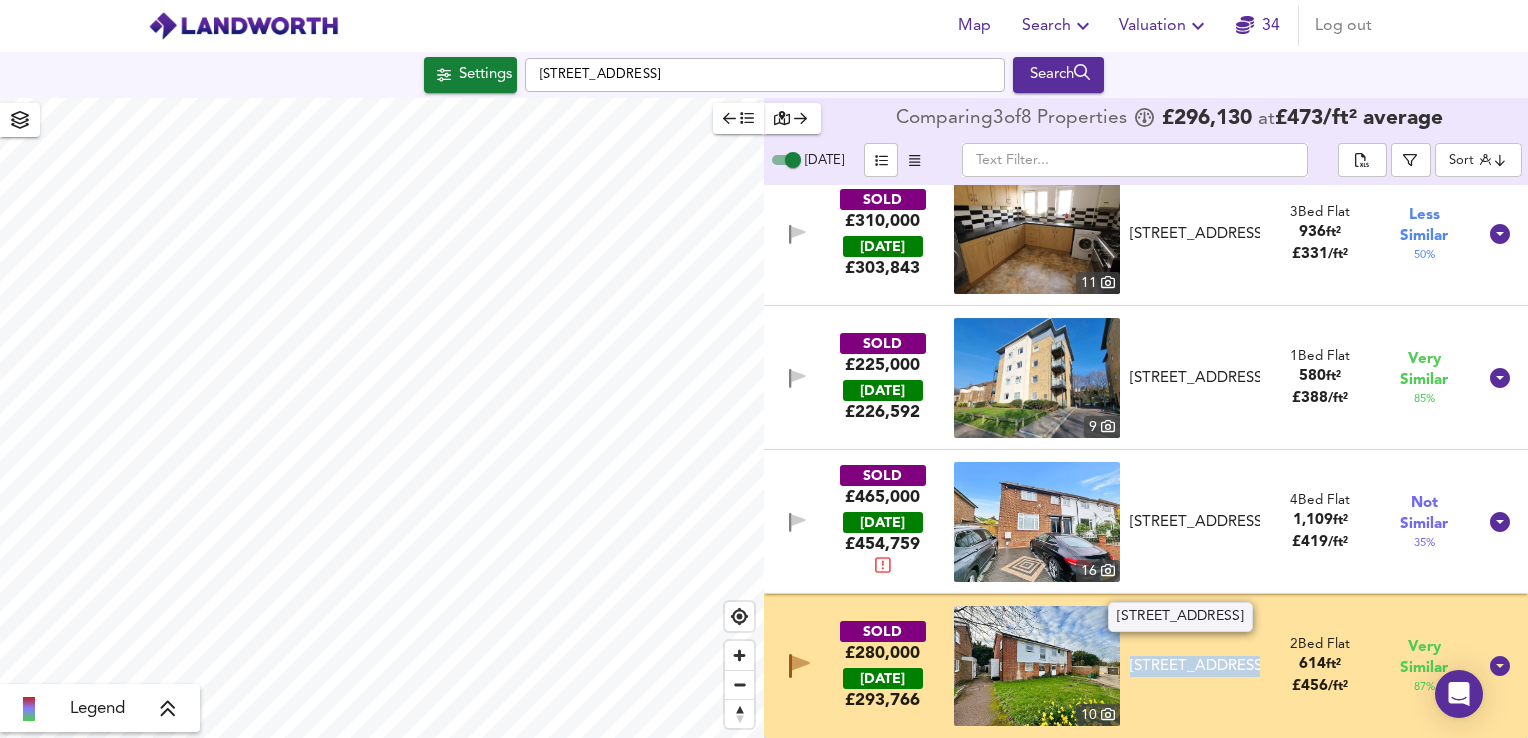 copy on "14 Craylands, BR5 3HA 14 Craylands, BR5 3HA 2  Bed   Flat 614 ft² £ 456 / ft²   Very Similar 87 %" 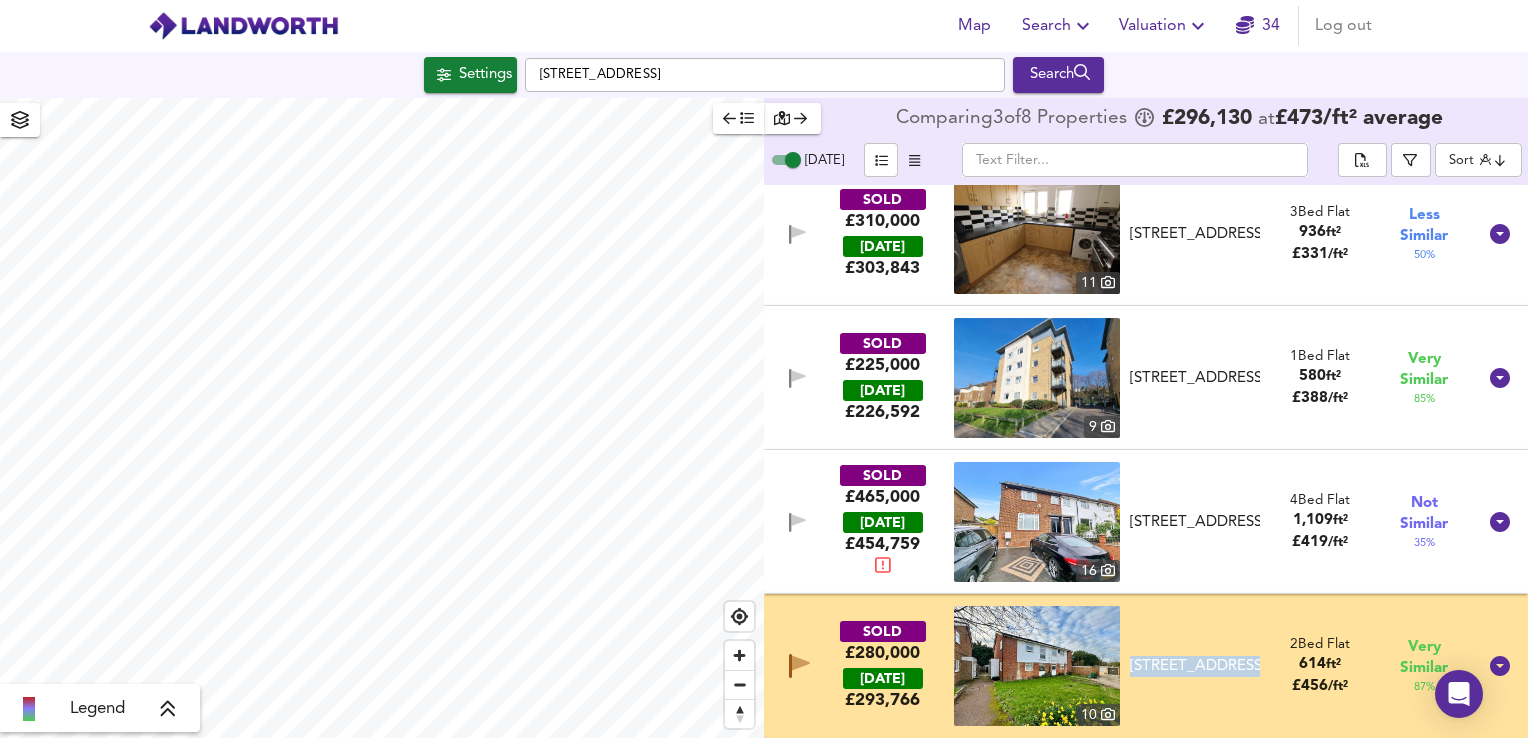 click at bounding box center [1037, 666] 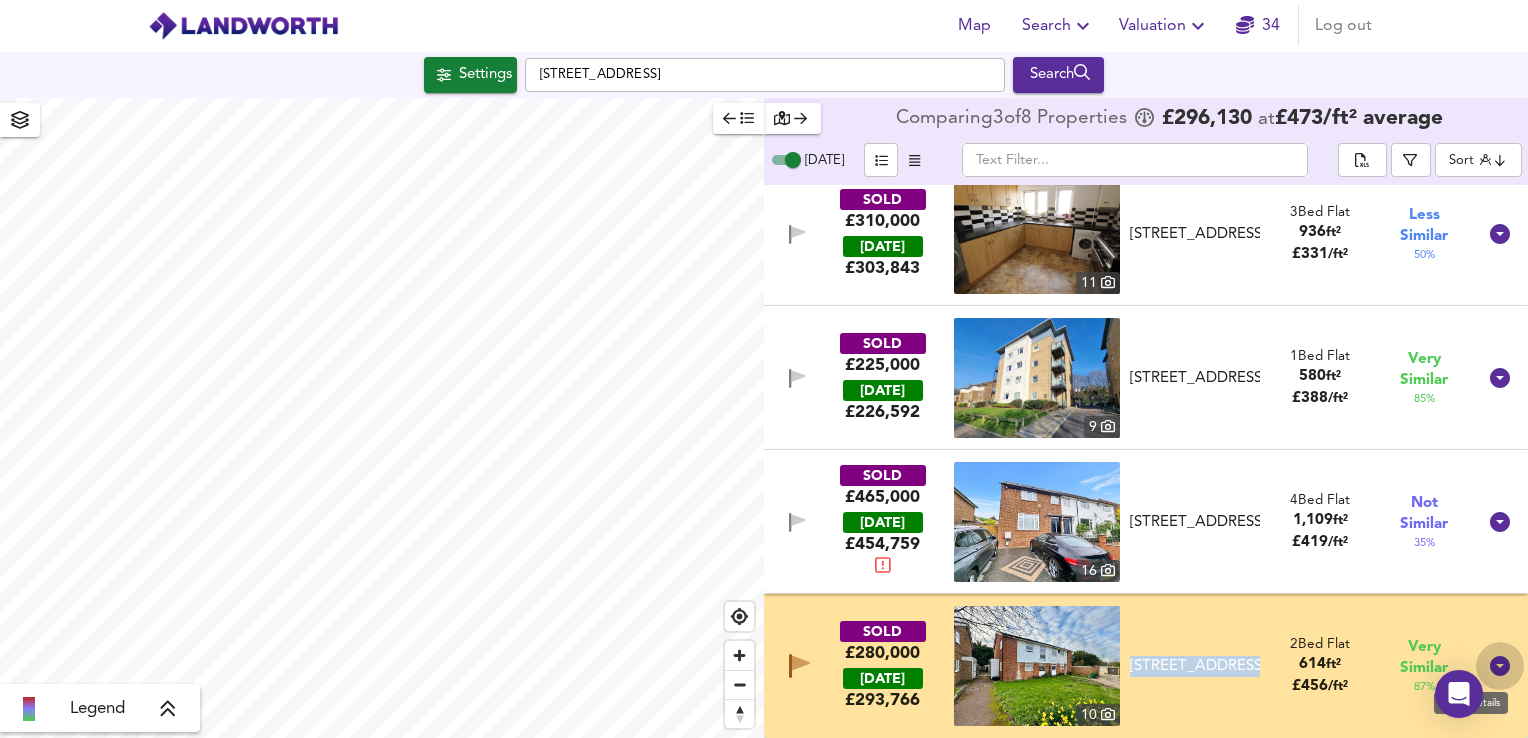 click 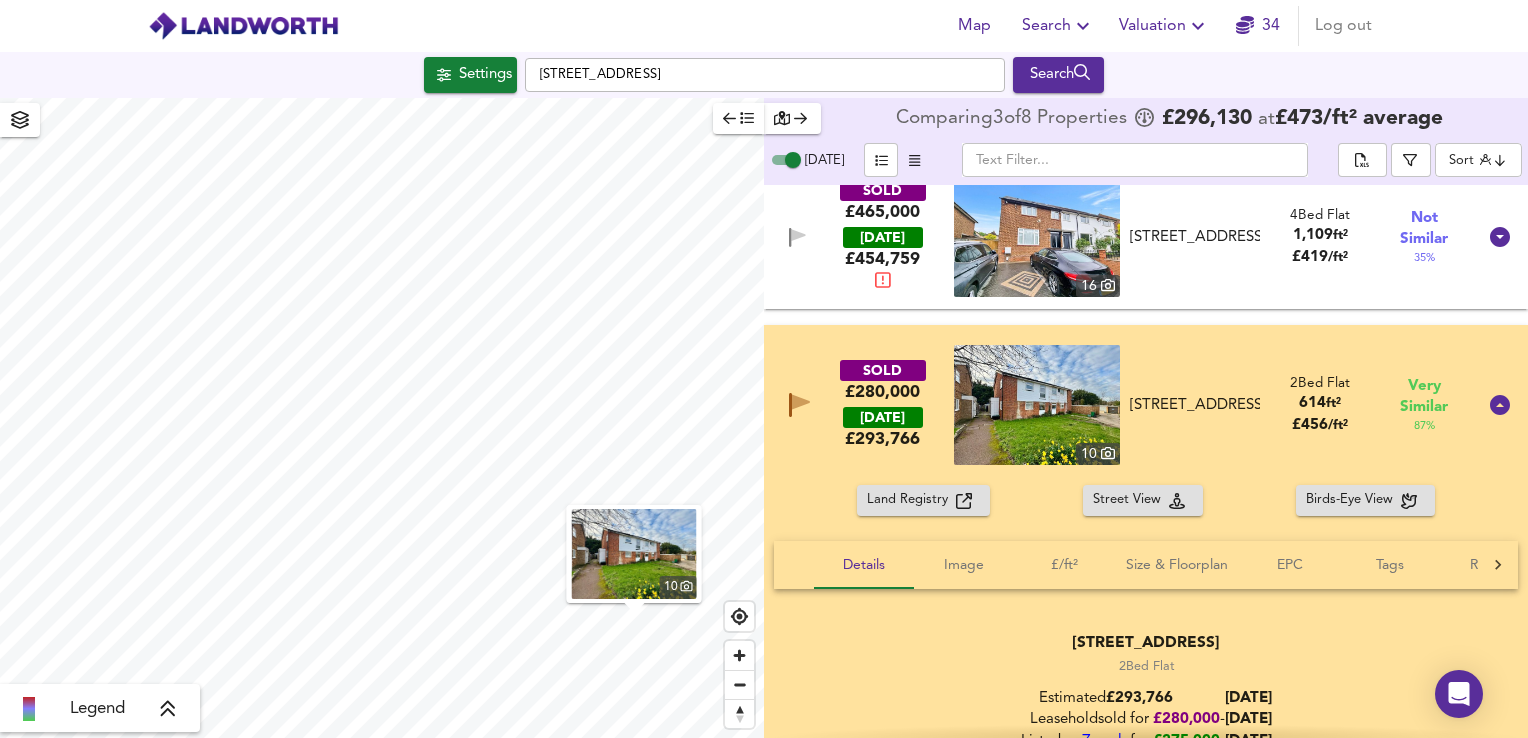 scroll, scrollTop: 916, scrollLeft: 0, axis: vertical 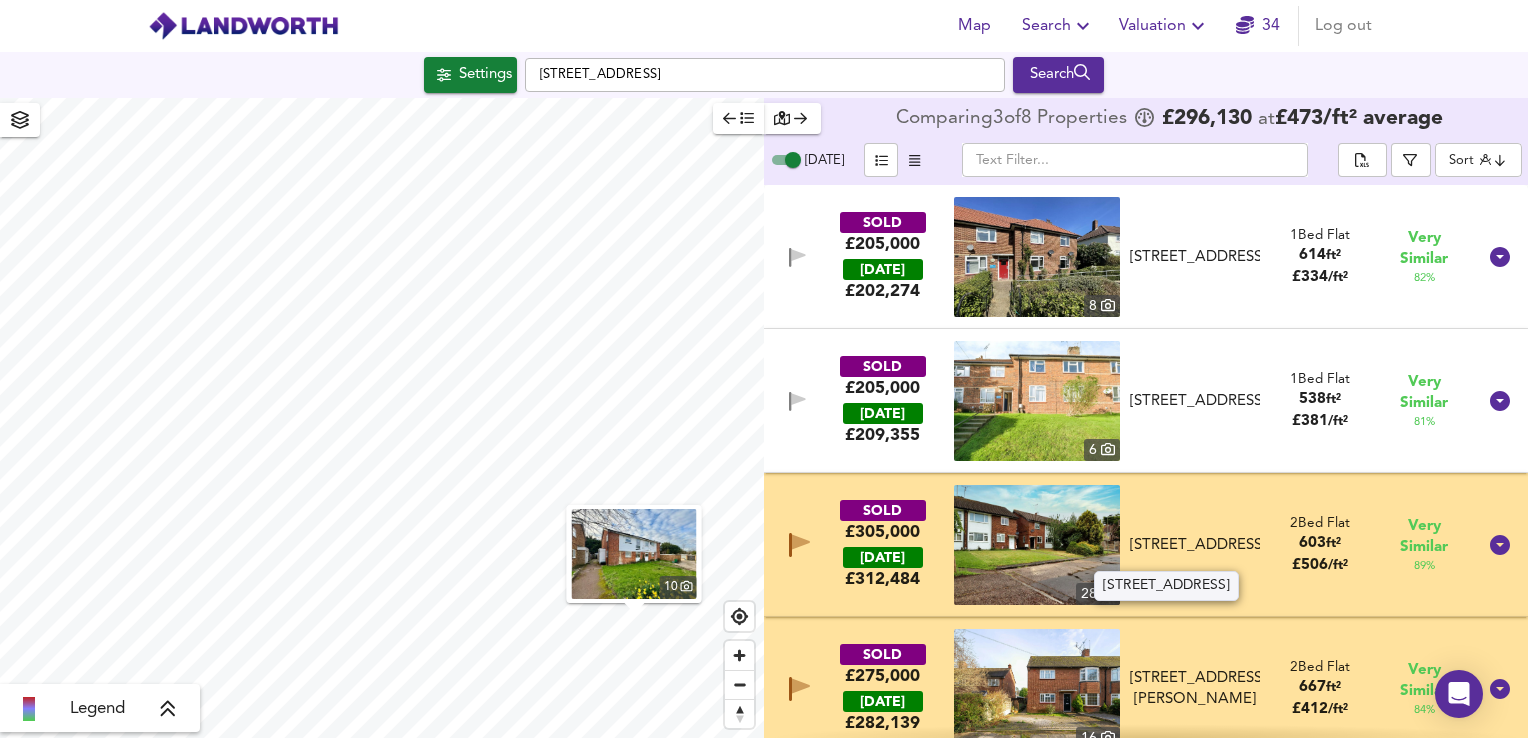 drag, startPoint x: 1131, startPoint y: 530, endPoint x: 1225, endPoint y: 552, distance: 96.540146 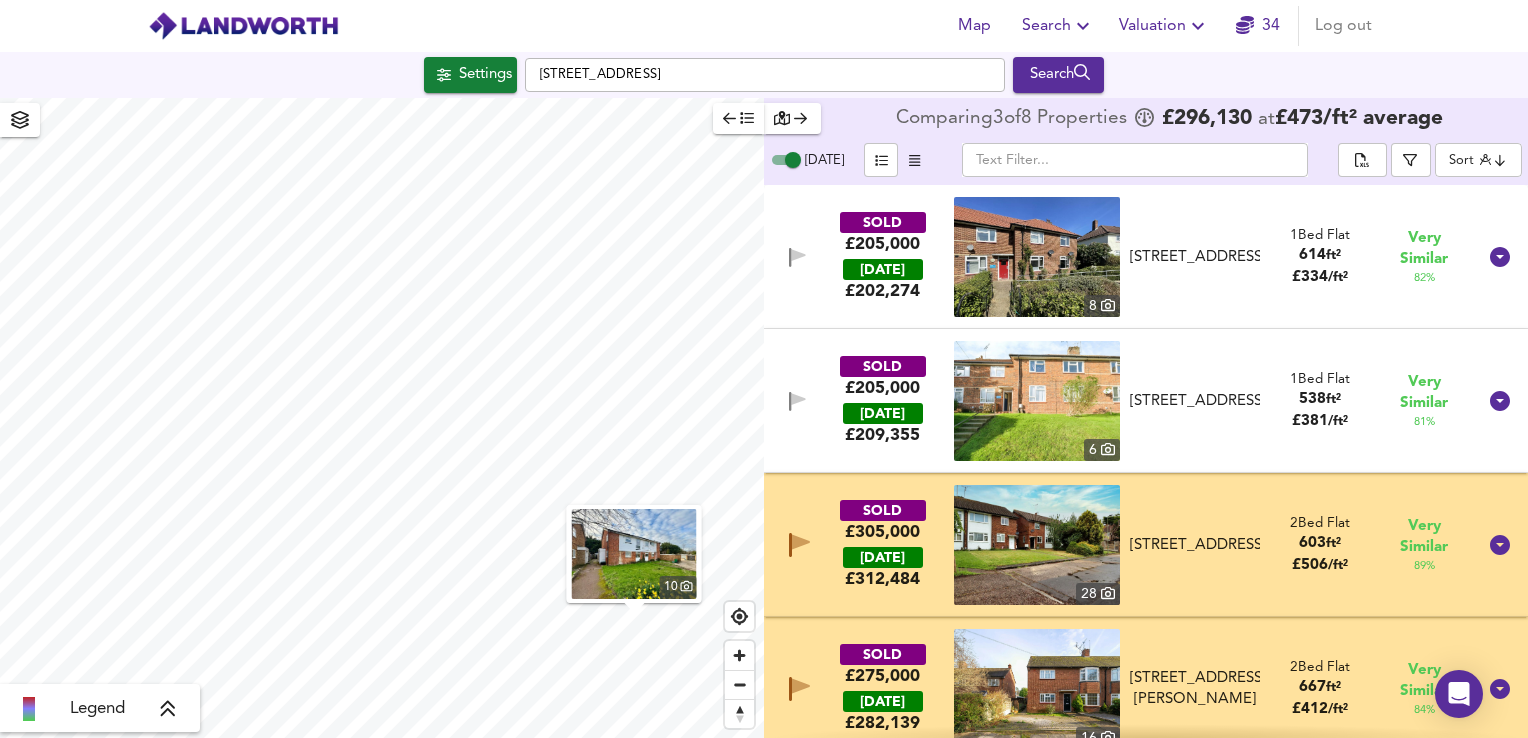 click on "[STREET_ADDRESS]" at bounding box center [1195, 545] 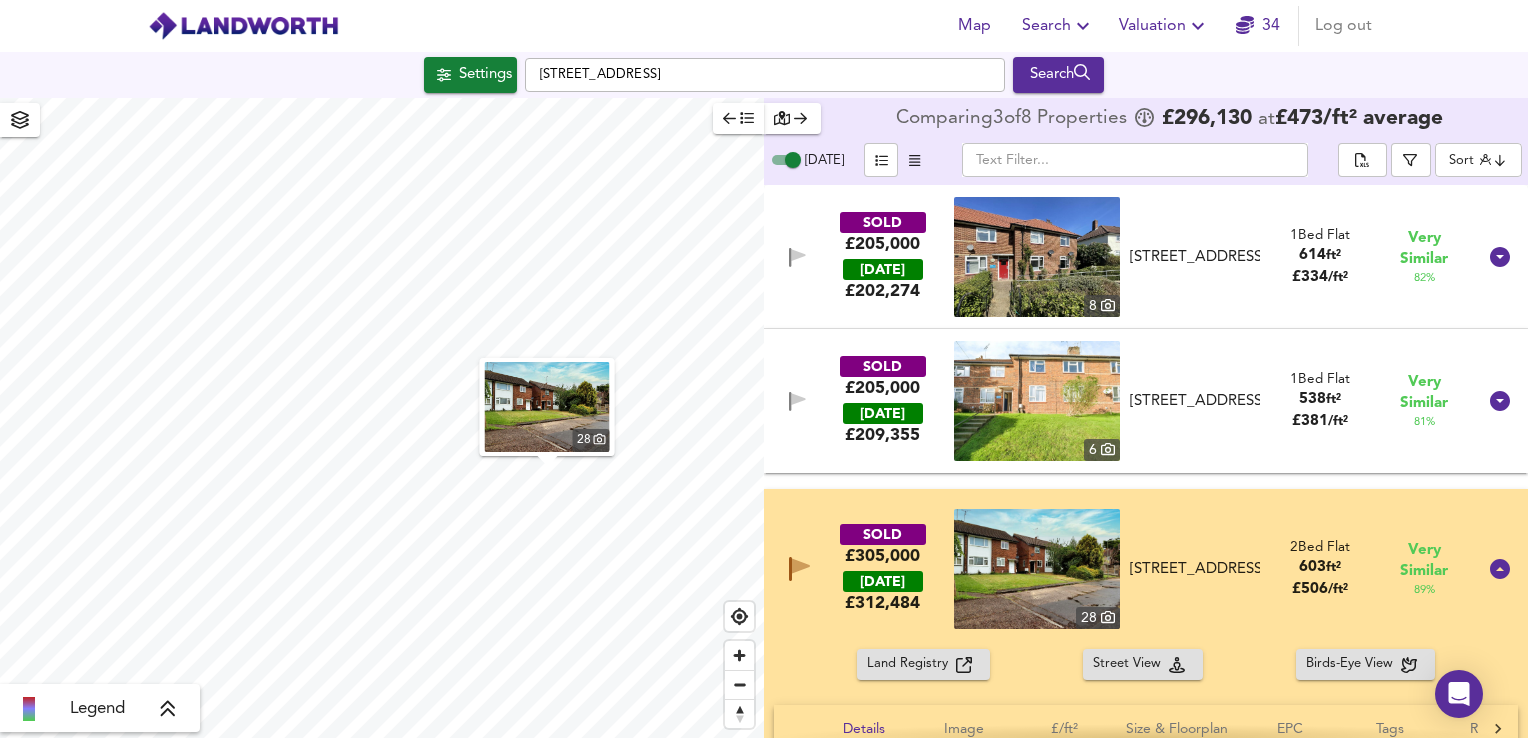 click at bounding box center (1037, 569) 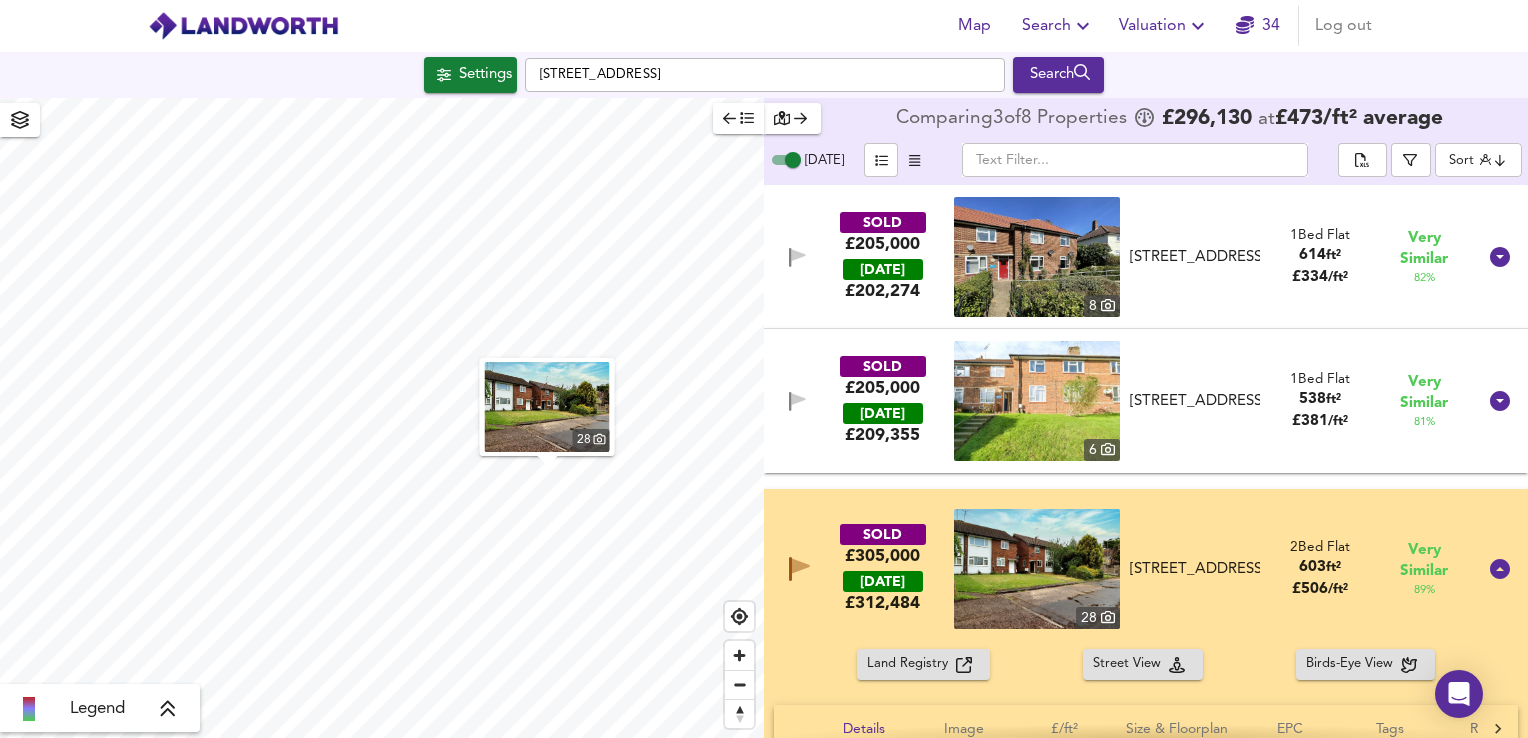 click at bounding box center [1037, 569] 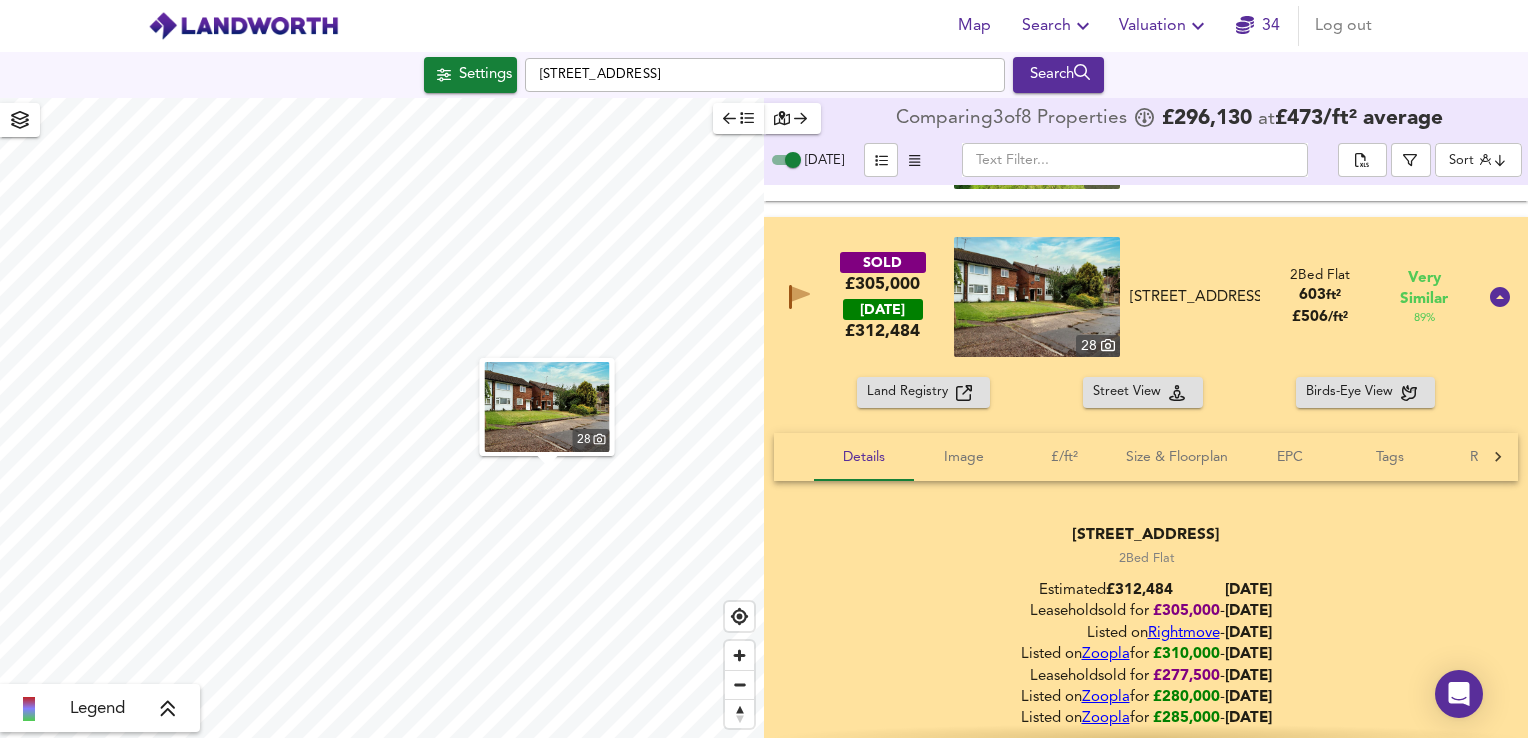 scroll, scrollTop: 296, scrollLeft: 0, axis: vertical 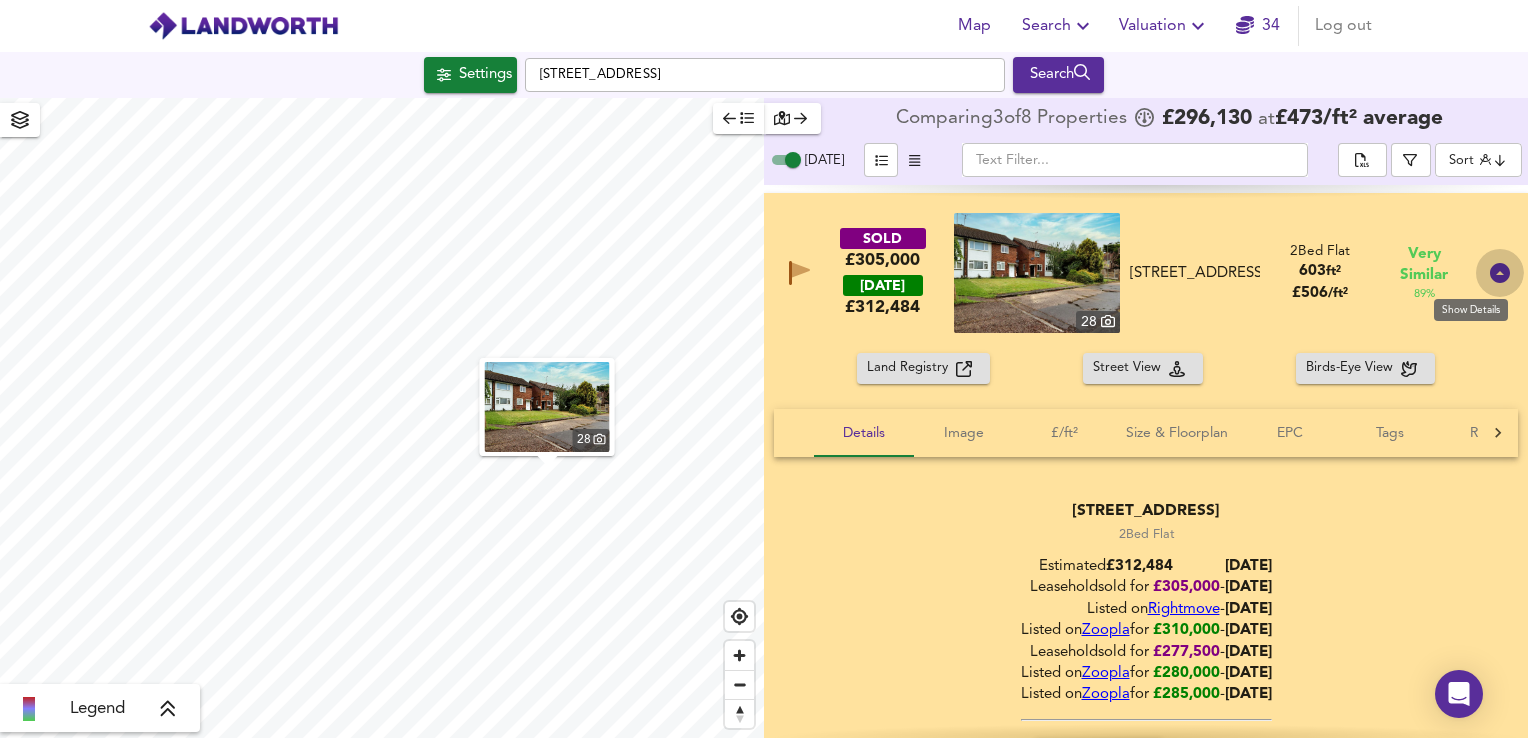 click 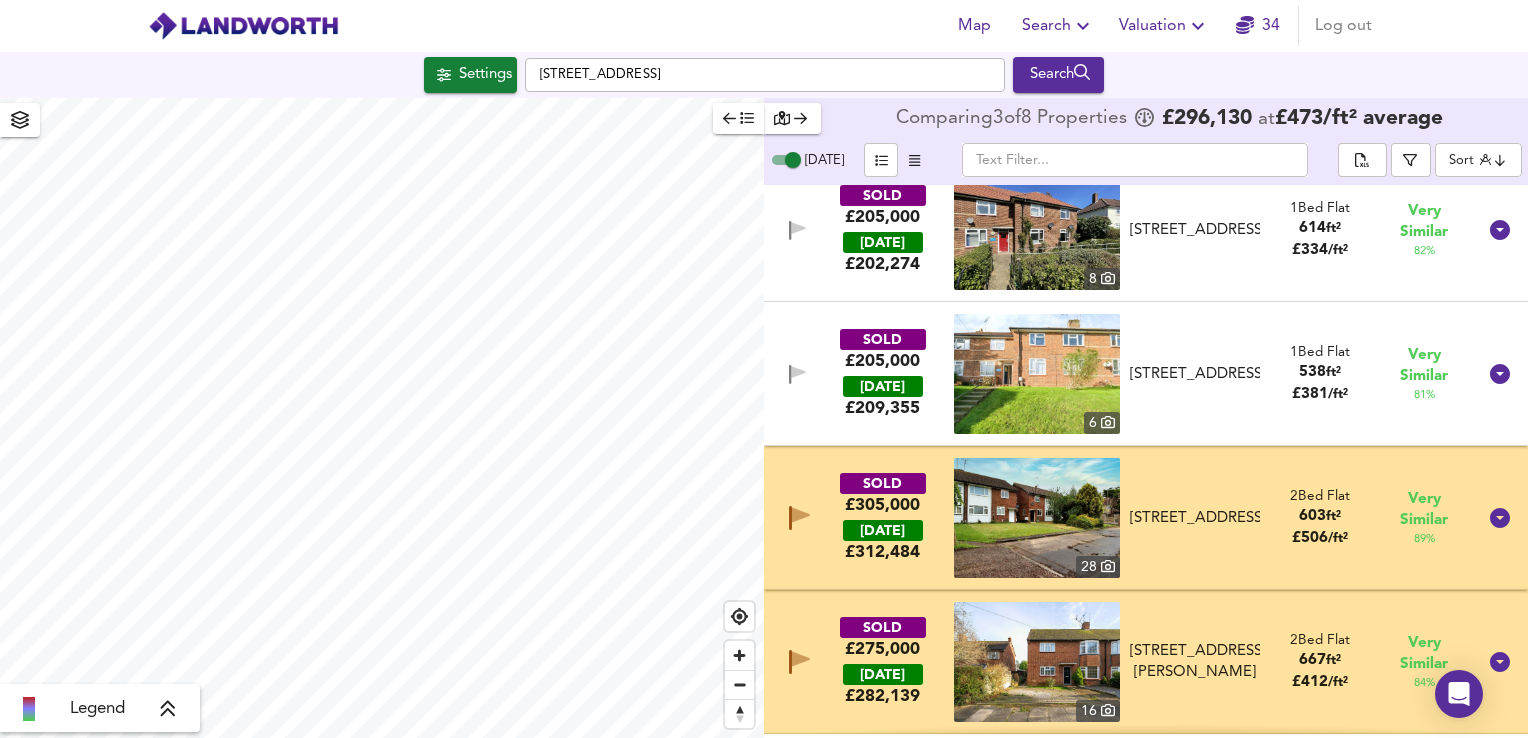 scroll, scrollTop: 0, scrollLeft: 0, axis: both 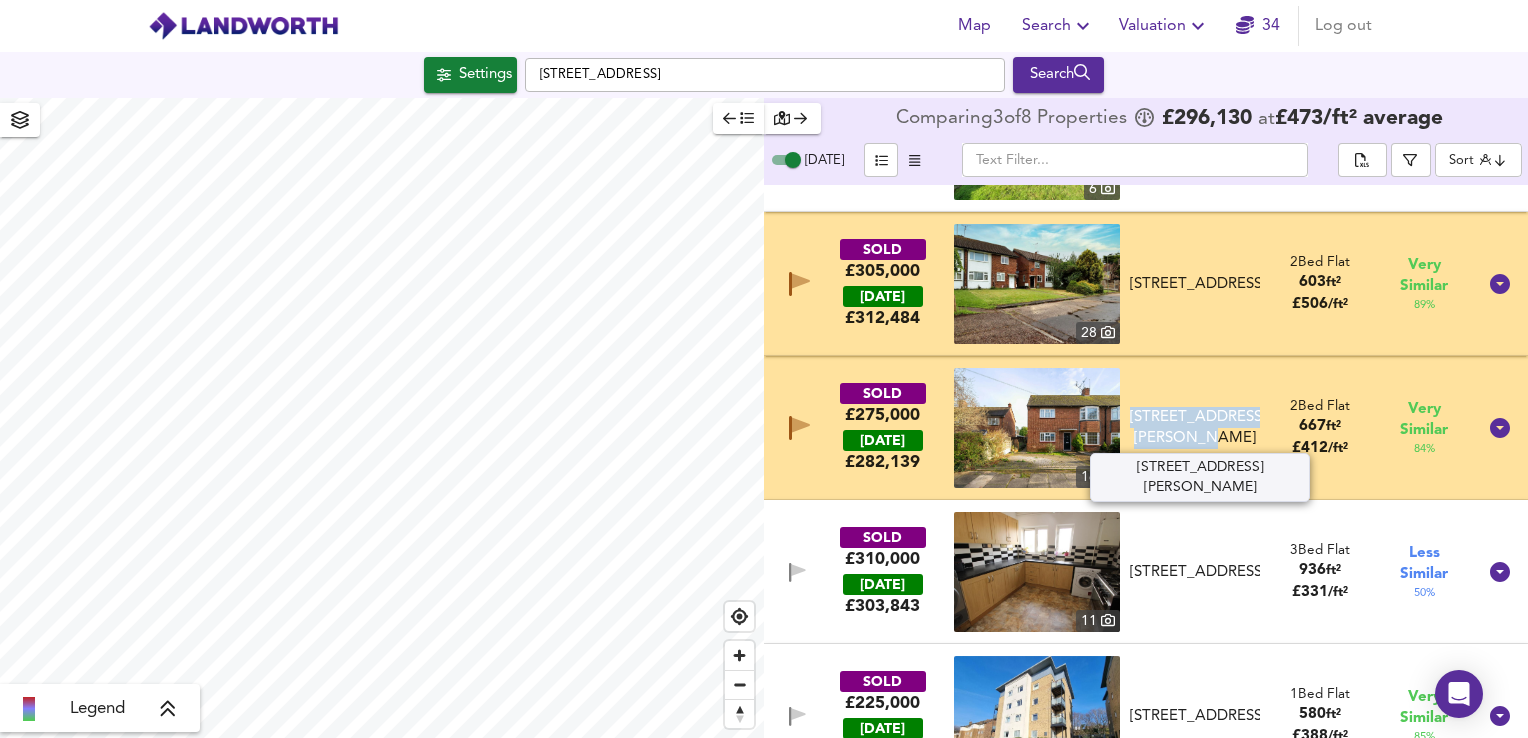 drag, startPoint x: 1152, startPoint y: 410, endPoint x: 1250, endPoint y: 438, distance: 101.92154 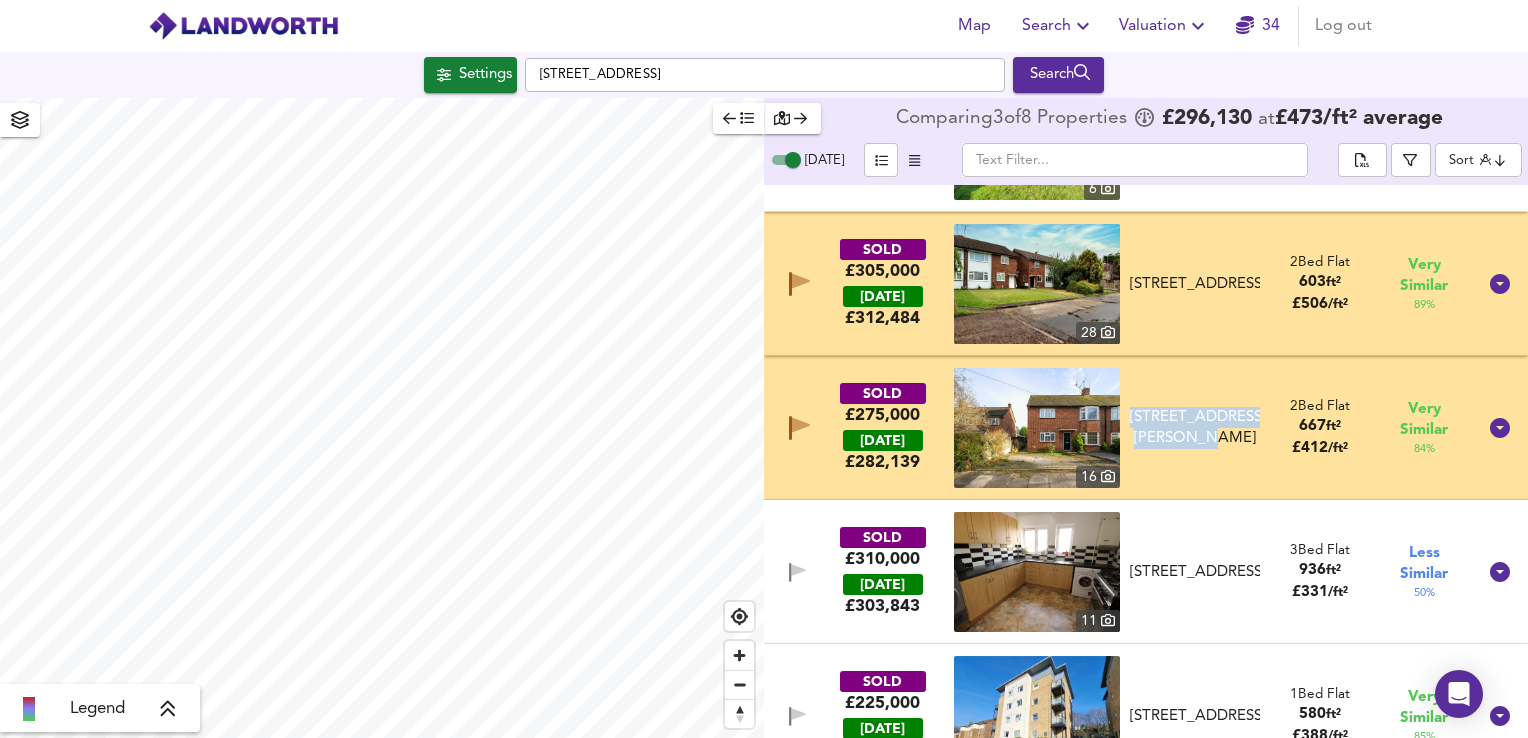 click on "[STREET_ADDRESS][PERSON_NAME]" at bounding box center (1195, 428) 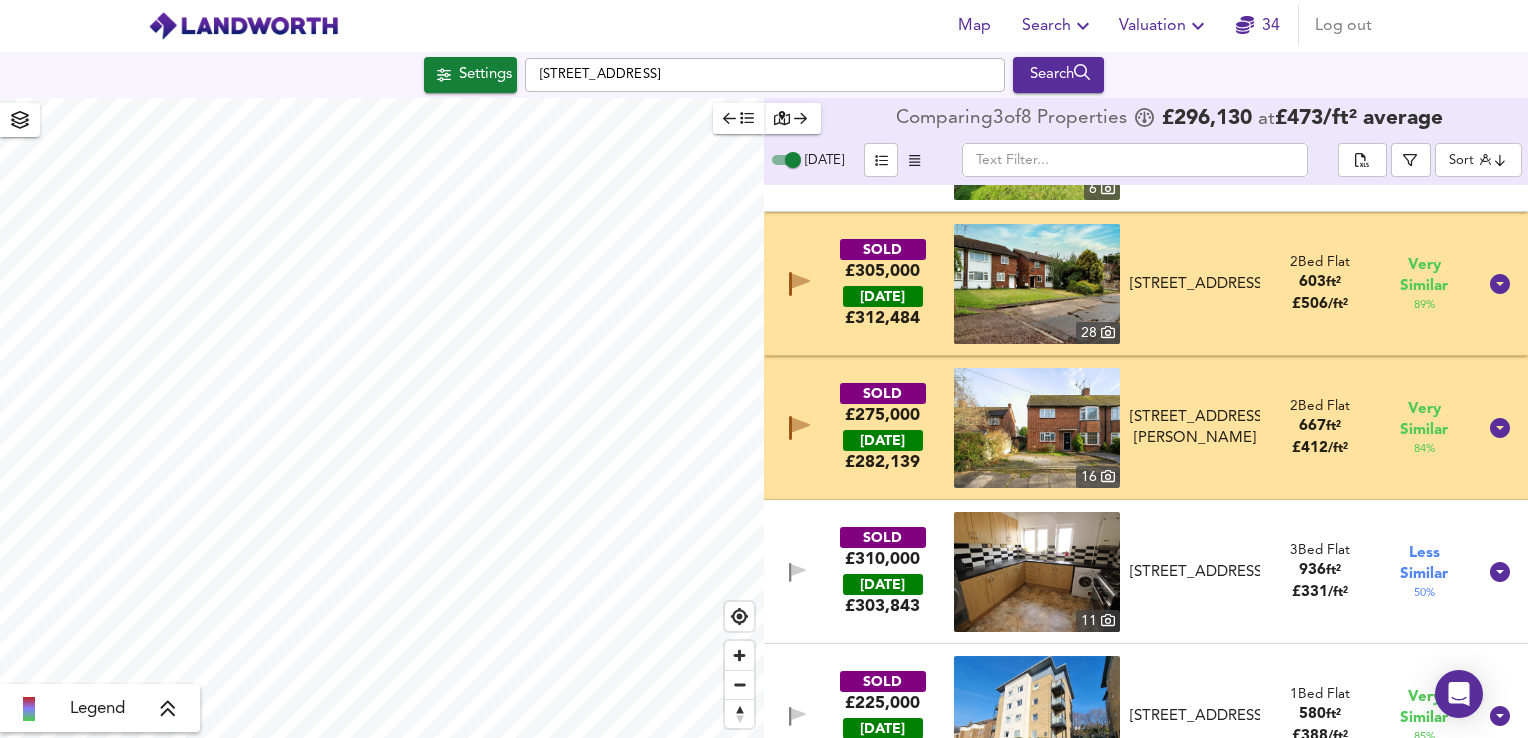 click at bounding box center [1037, 428] 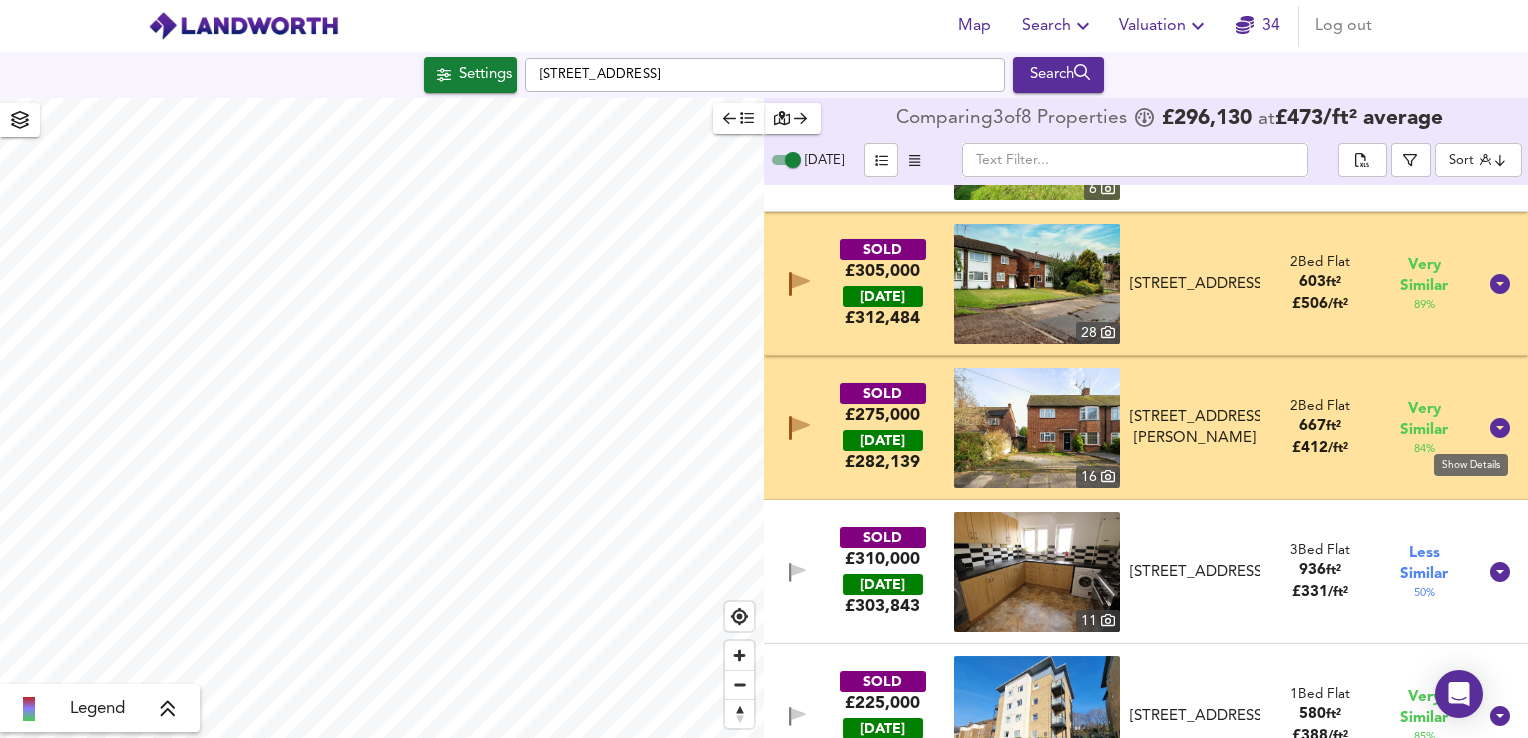 click 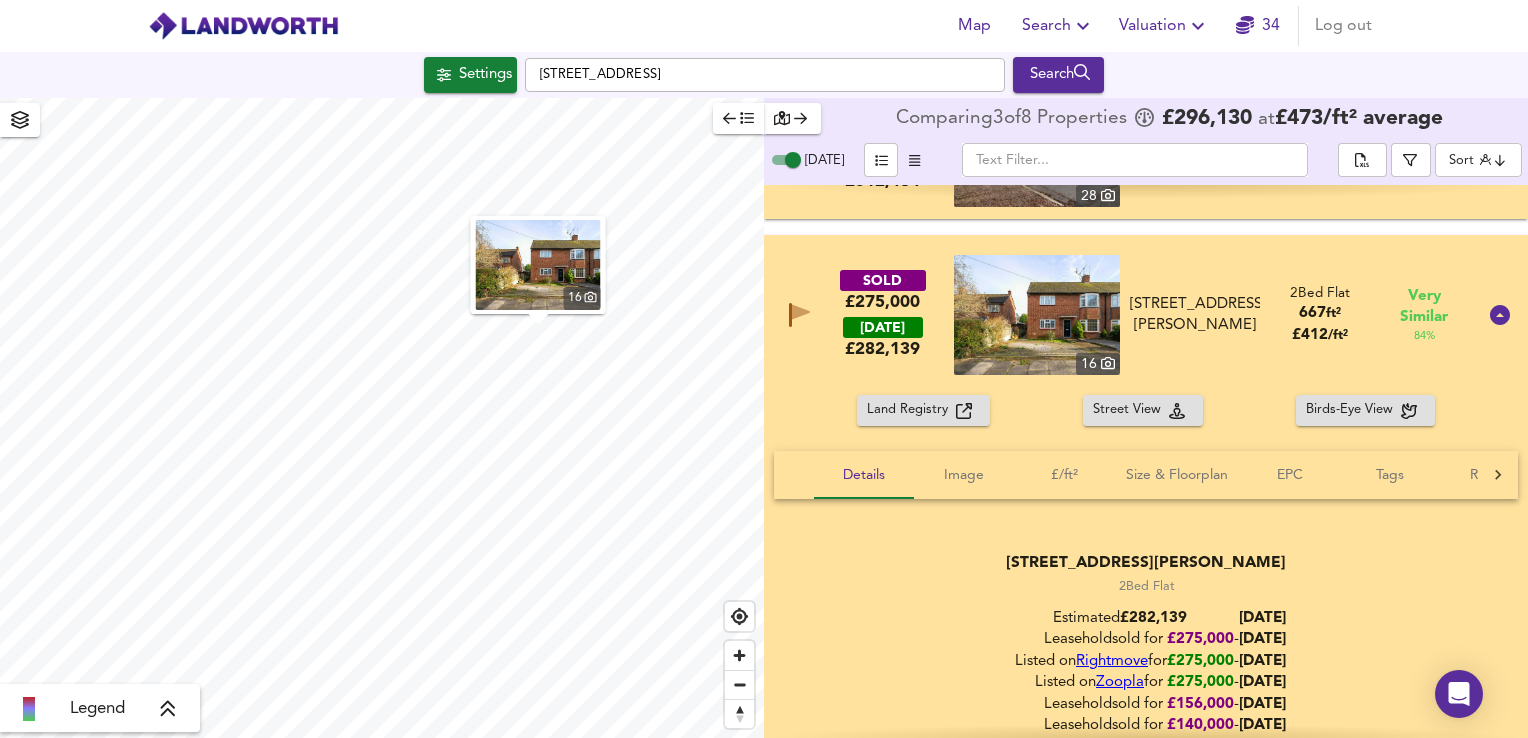 scroll, scrollTop: 408, scrollLeft: 0, axis: vertical 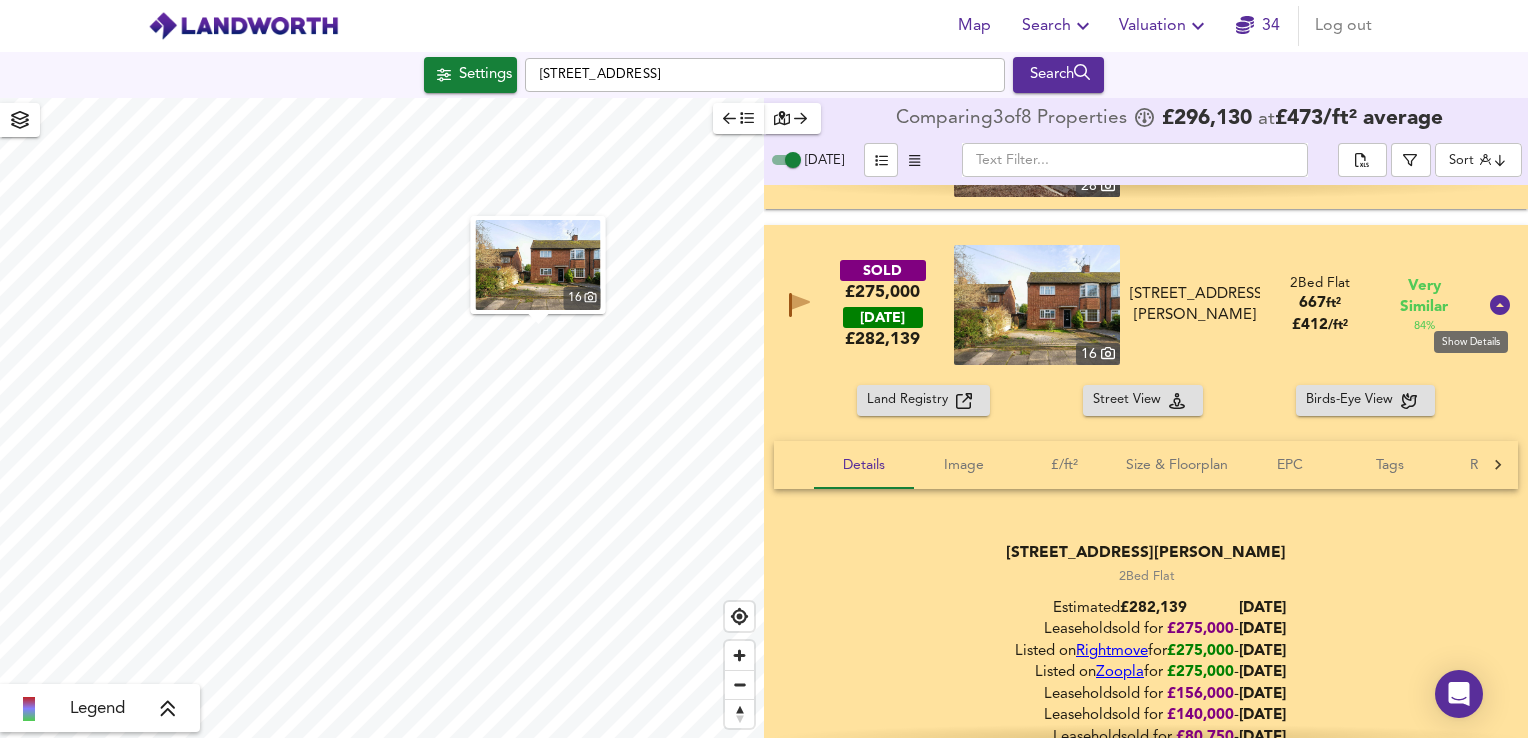 click 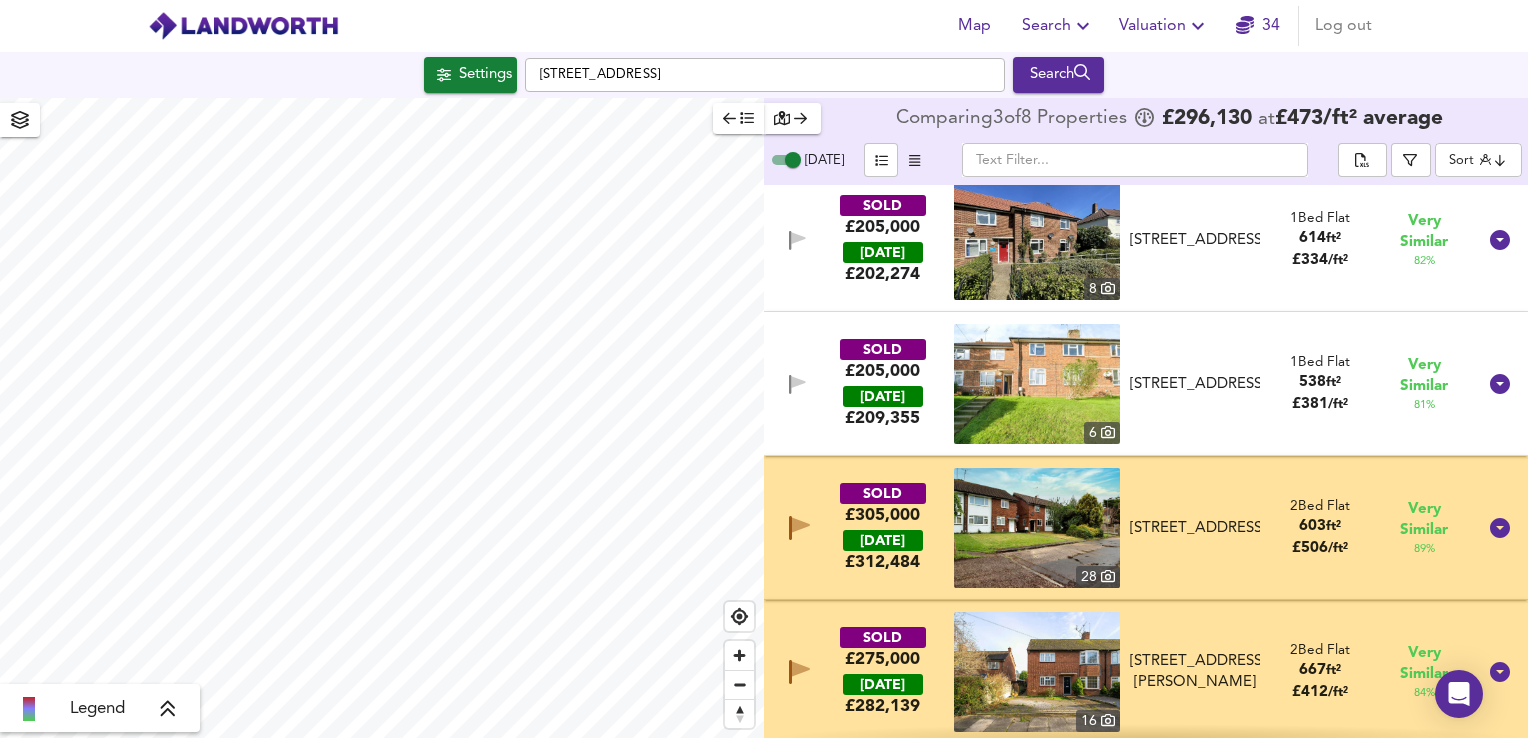 scroll, scrollTop: 0, scrollLeft: 0, axis: both 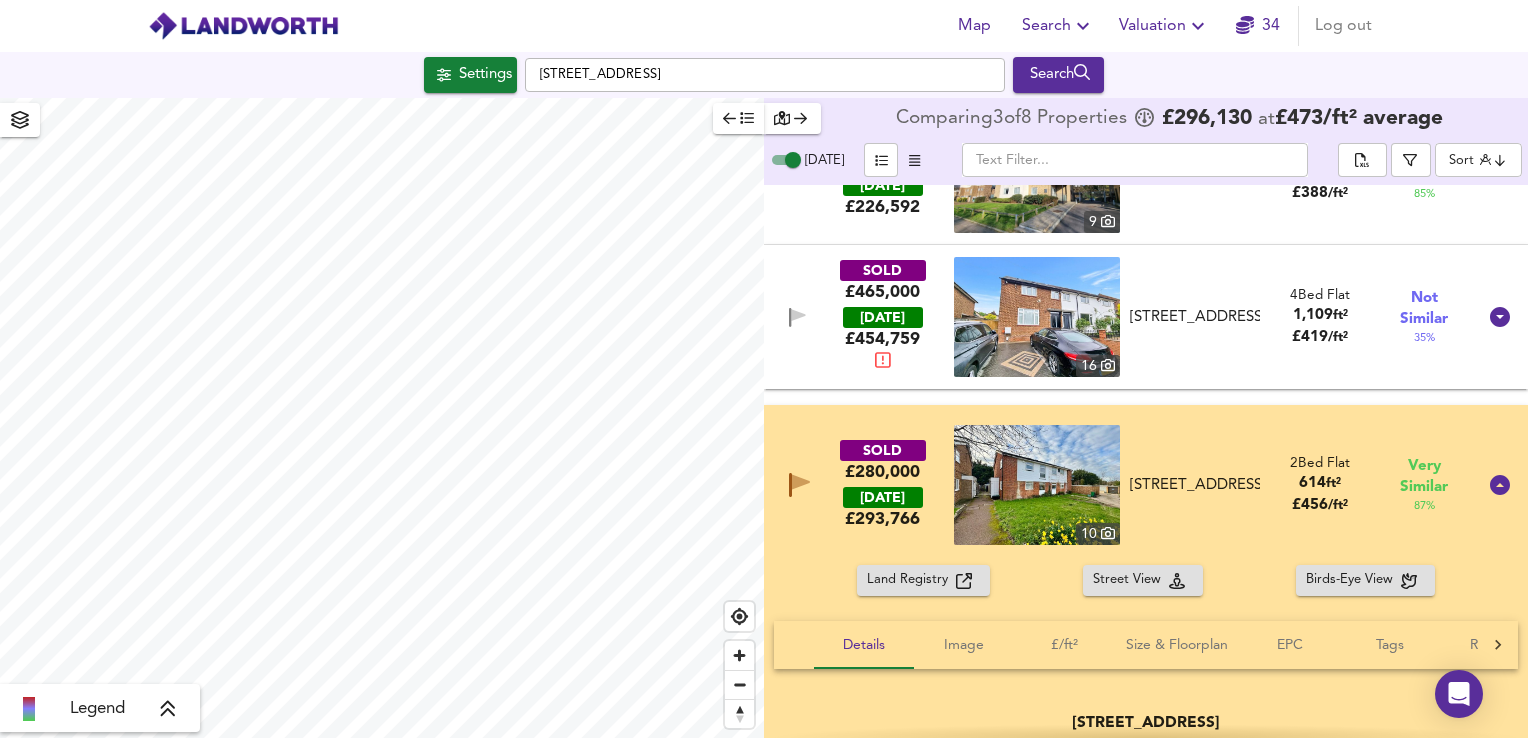 drag, startPoint x: 1133, startPoint y: 473, endPoint x: 1241, endPoint y: 509, distance: 113.841995 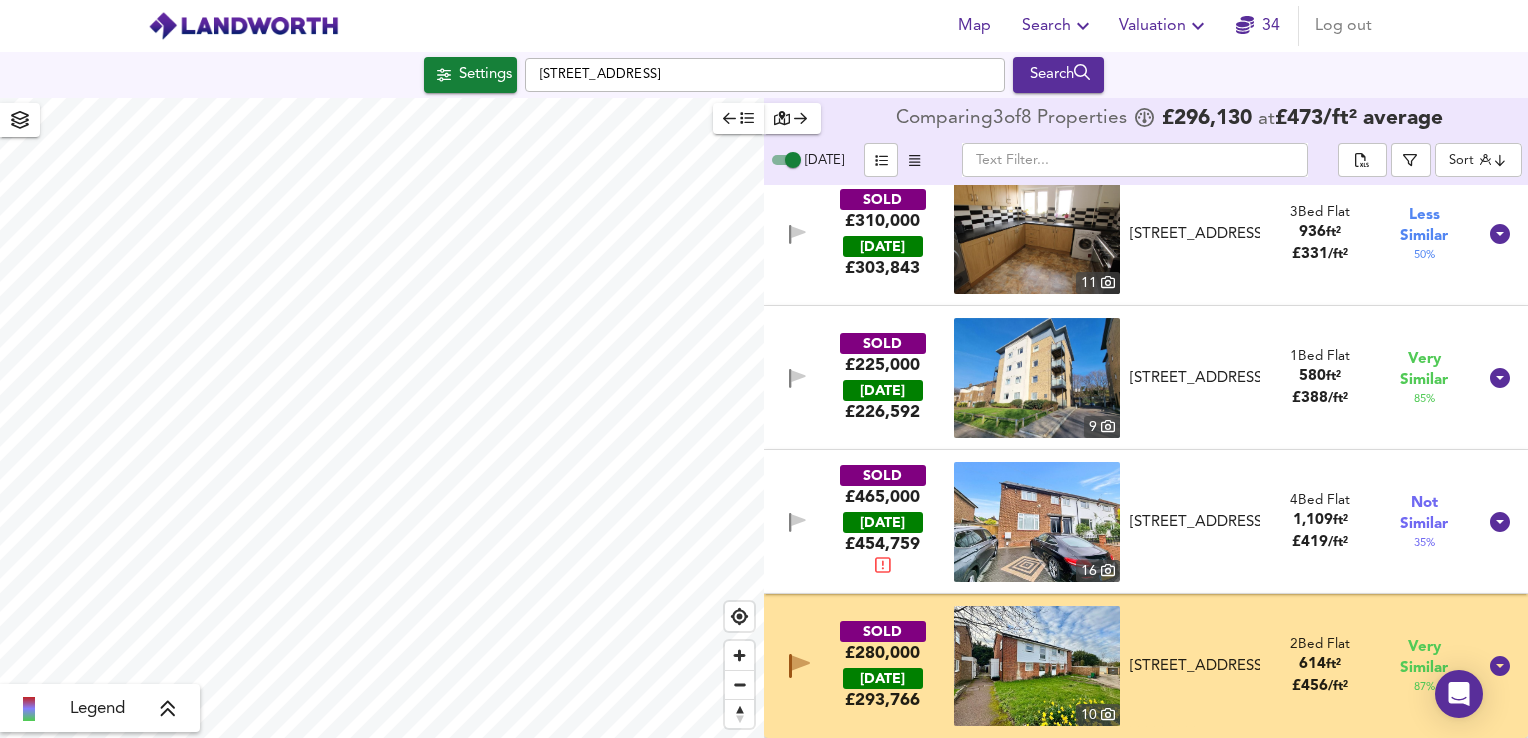 scroll, scrollTop: 599, scrollLeft: 0, axis: vertical 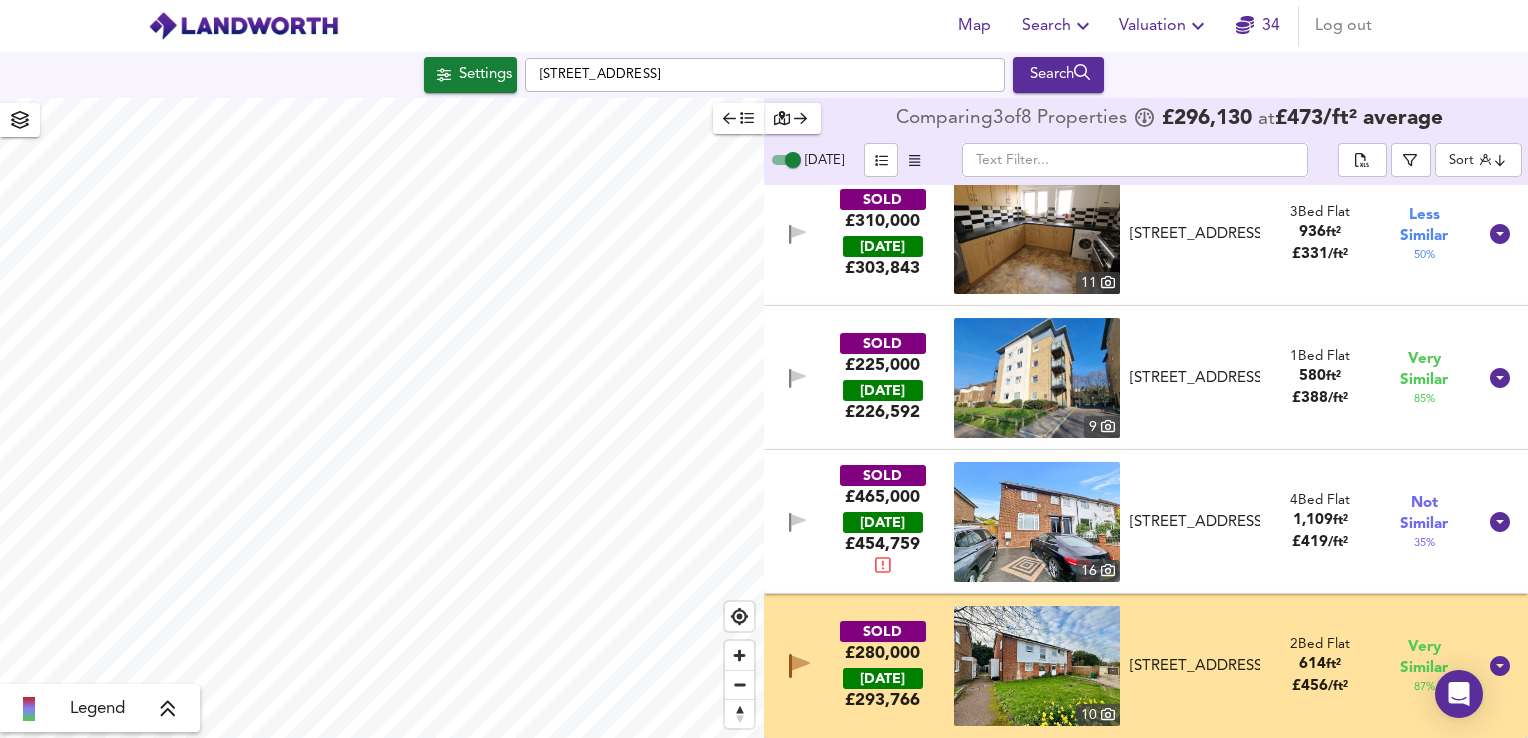 drag, startPoint x: 1241, startPoint y: 509, endPoint x: 1196, endPoint y: 654, distance: 151.82227 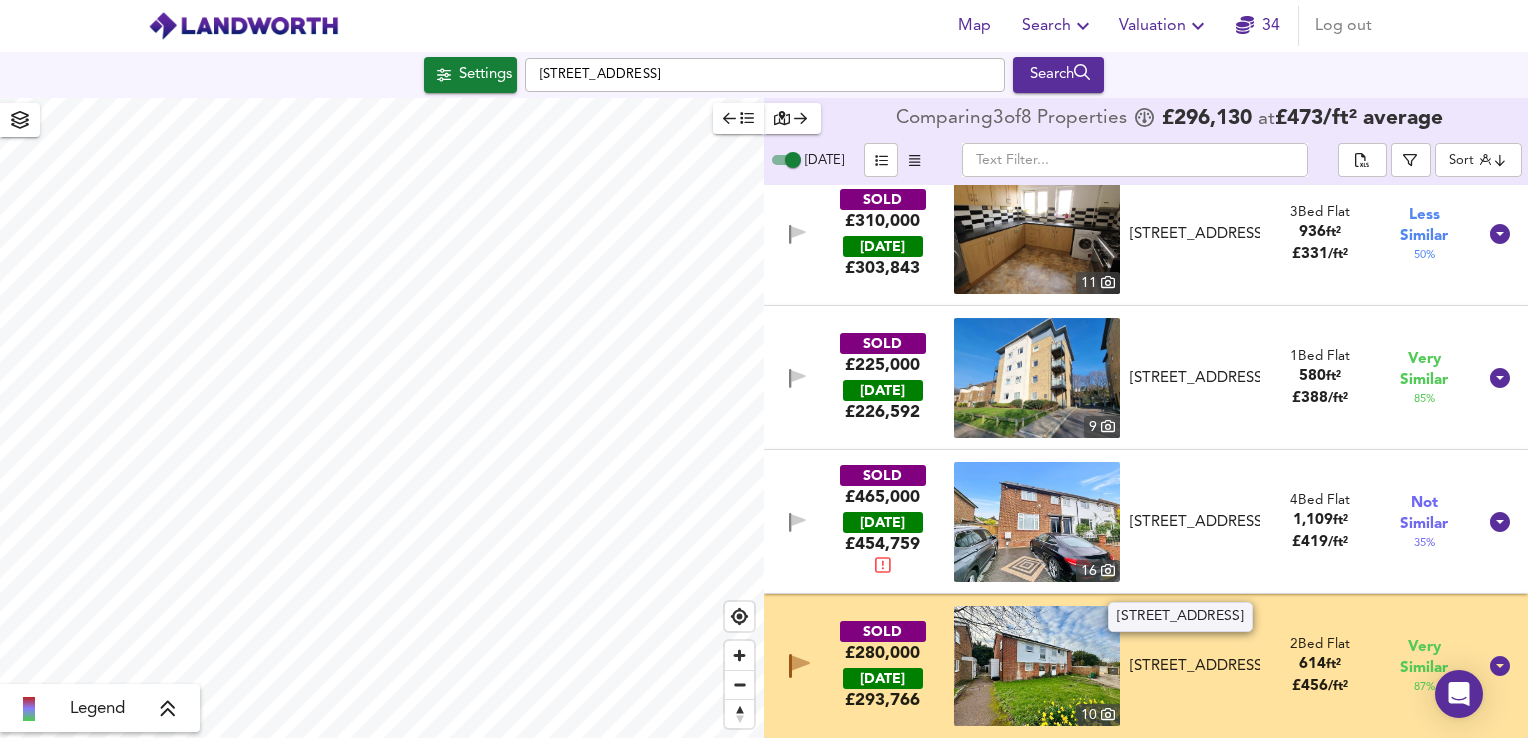 copy on "[STREET_ADDRESS]" 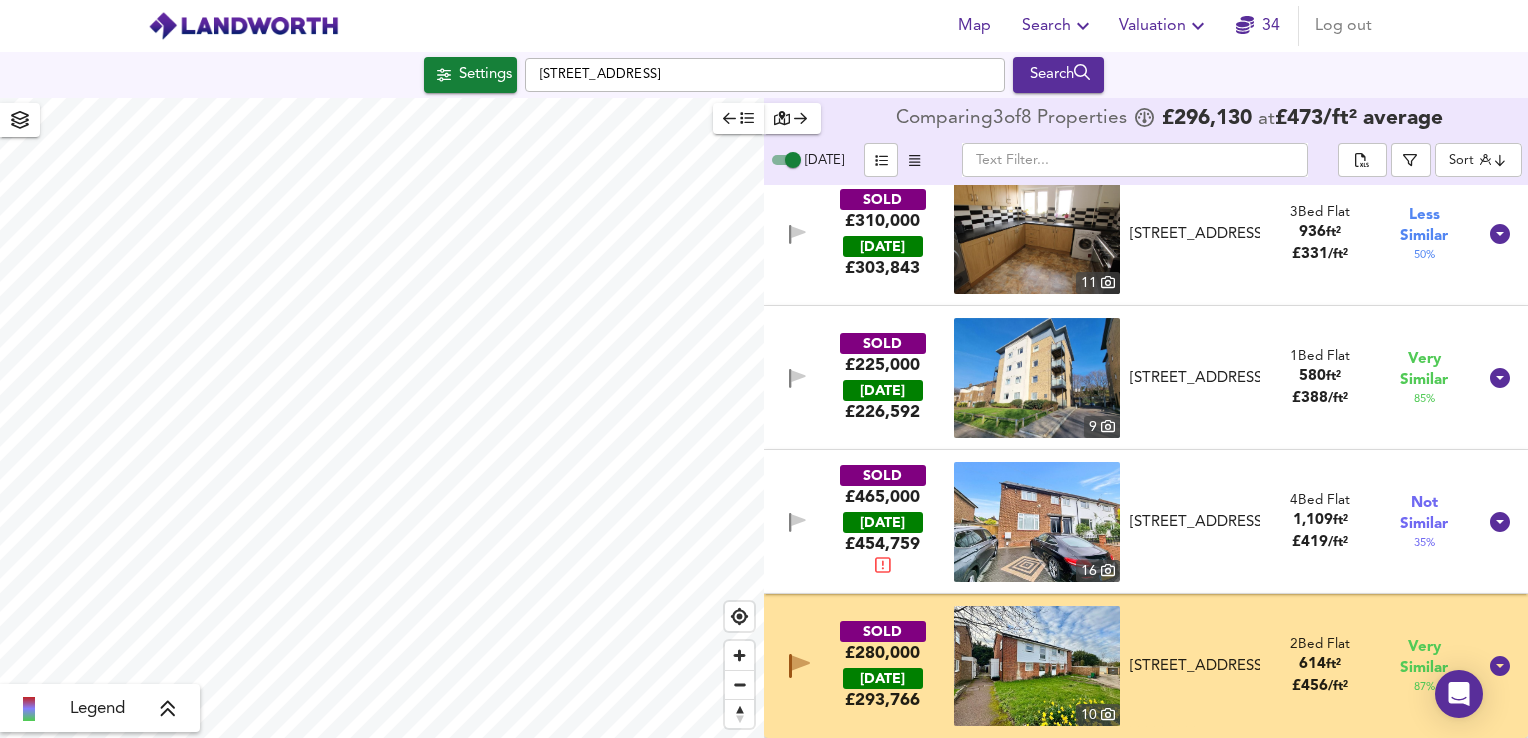 click on "2  Bed   Flat" at bounding box center [1320, 644] 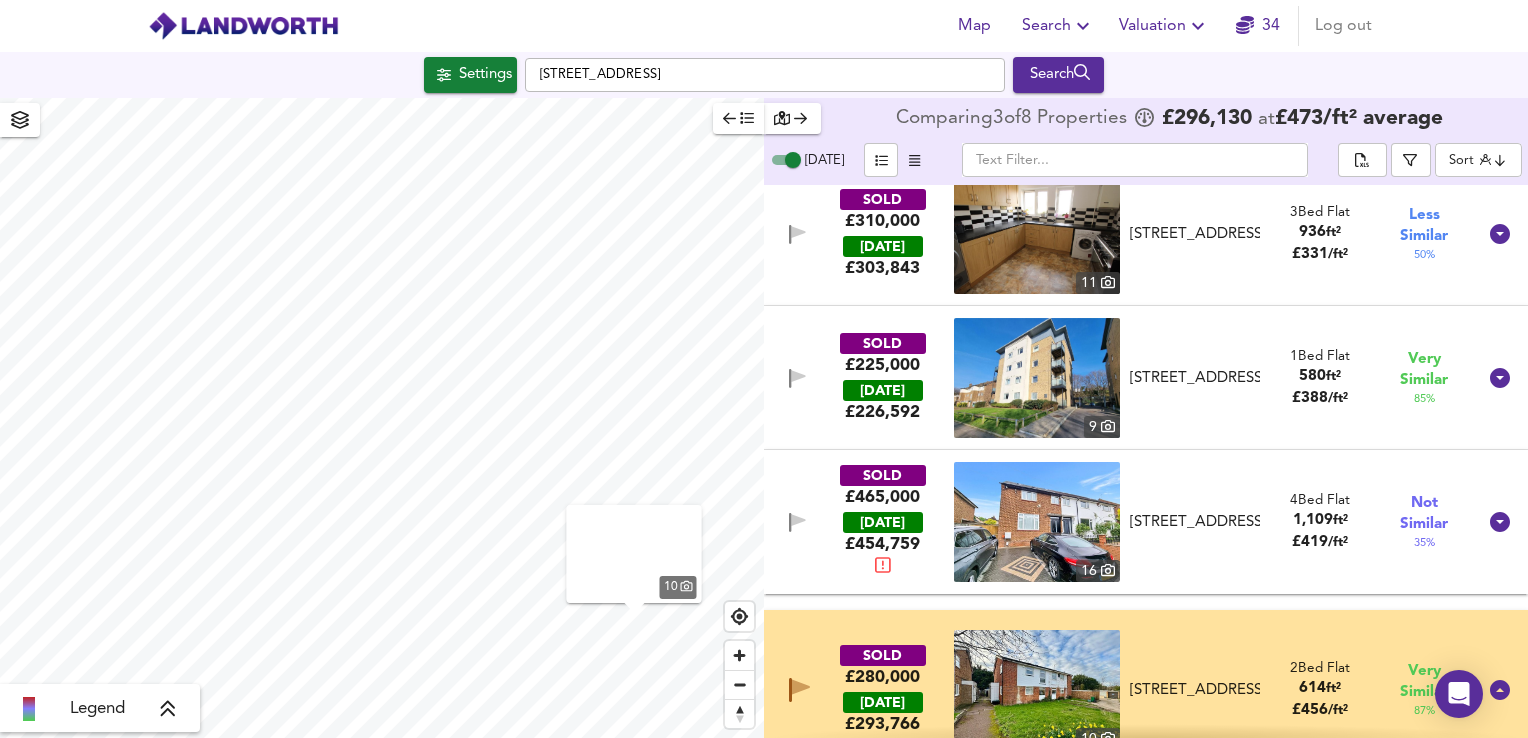 scroll, scrollTop: 804, scrollLeft: 0, axis: vertical 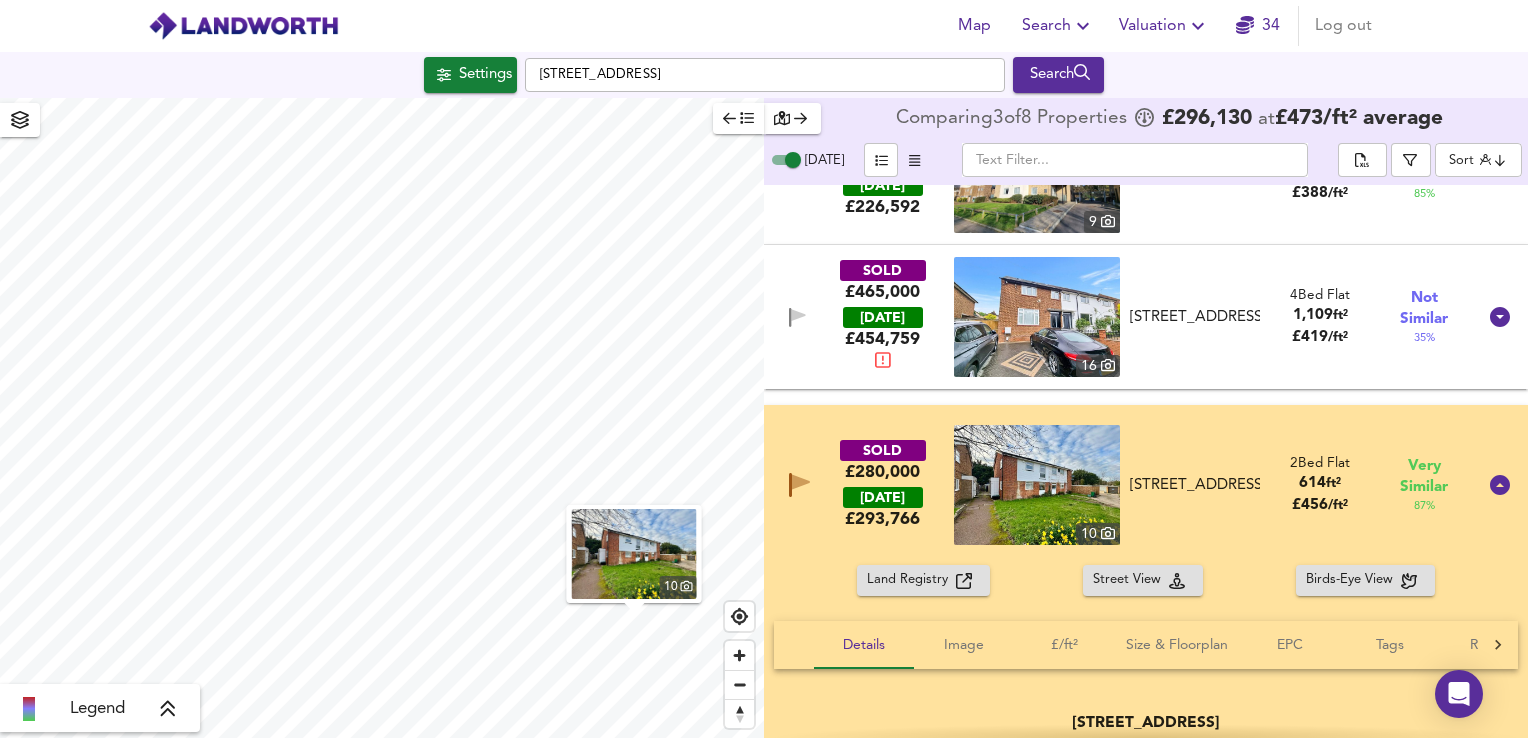 click at bounding box center (1037, 485) 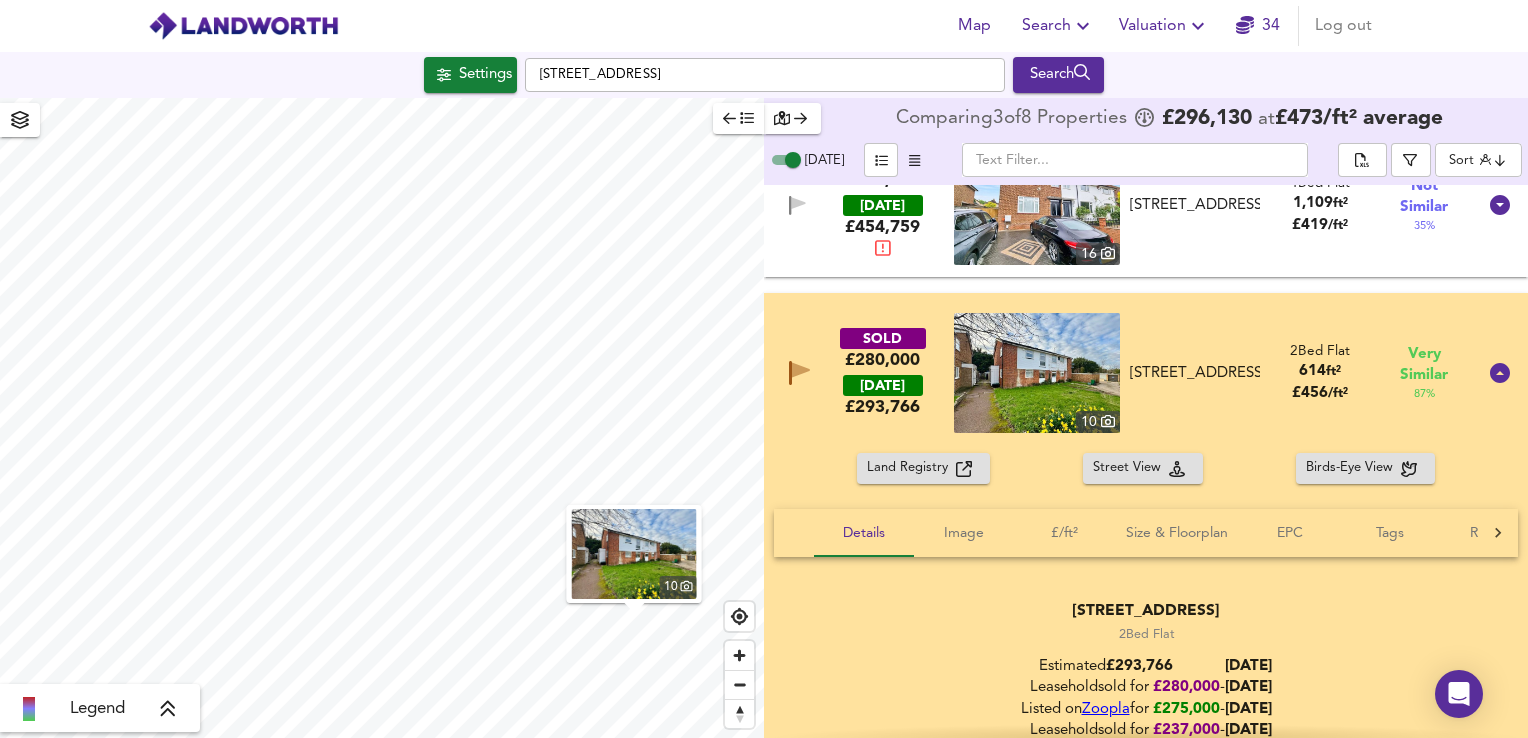 scroll, scrollTop: 958, scrollLeft: 0, axis: vertical 